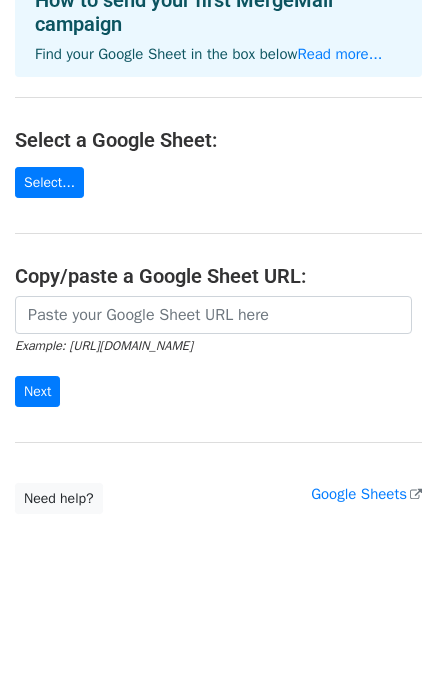 scroll, scrollTop: 0, scrollLeft: 0, axis: both 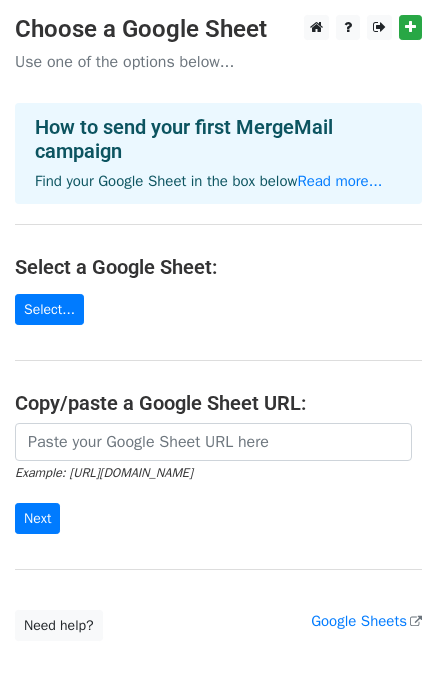 click on "Choose a Google Sheet
Use one of the options below...
How to send your first MergeMail campaign
Find your Google Sheet in the box below  Read more...
Select a Google Sheet:
Select...
Copy/paste a Google Sheet URL:
Example:
[URL][DOMAIN_NAME]
Next
Google Sheets
Need help?
Help
×
Why do I need to copy/paste a Google Sheet URL?
Normally, MergeMail would show you a list of your Google Sheets to choose from, but because you didn't allow MergeMail access to your Google Drive, it cannot show you a list of your Google Sheets. You can read more about permissions in our  support pages .
If you'd like to see a list of your Google Sheets, you'll need to  sign out of MergeMail  and then sign back in and allow access to your Google Drive.
Are your recipients in a CSV or Excel file?
Import your CSV or Excel file into a Google Sheet  then try again.
Read our" at bounding box center (218, 328) 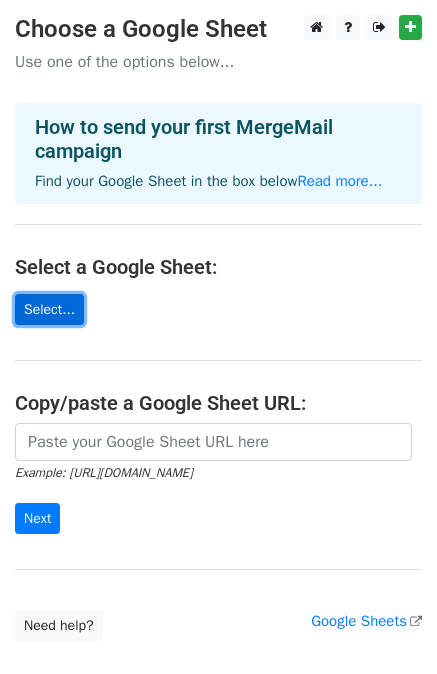 click on "Select..." at bounding box center (49, 309) 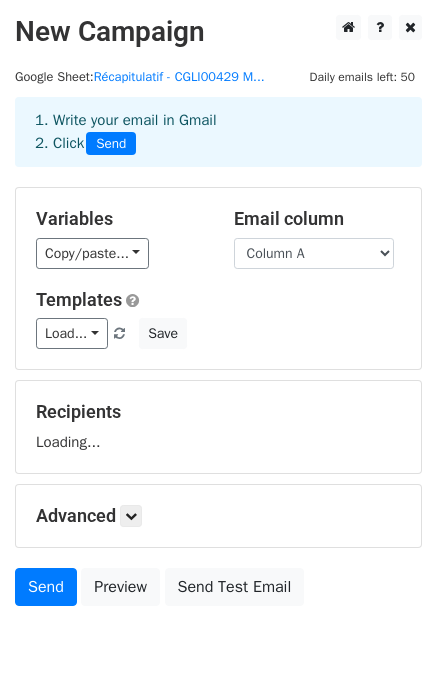 scroll, scrollTop: 0, scrollLeft: 0, axis: both 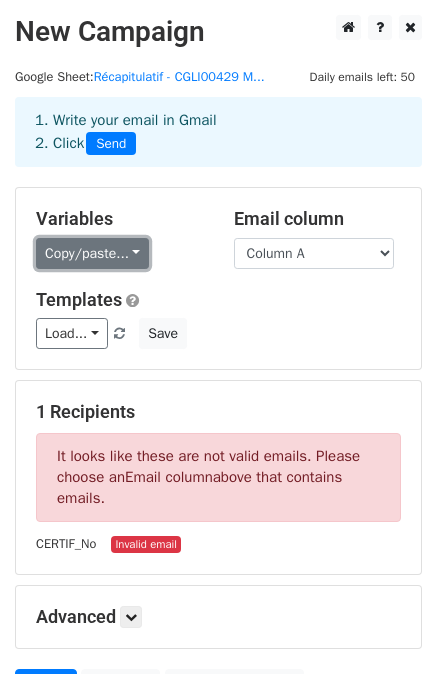 click on "Copy/paste..." at bounding box center (92, 253) 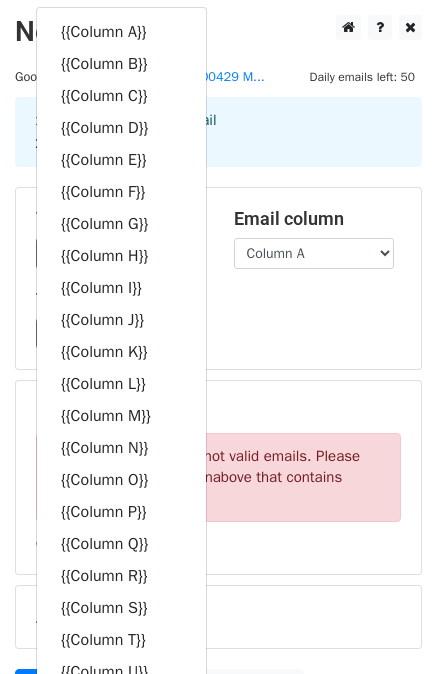 click on "Load...
No templates saved
Save" at bounding box center (218, 333) 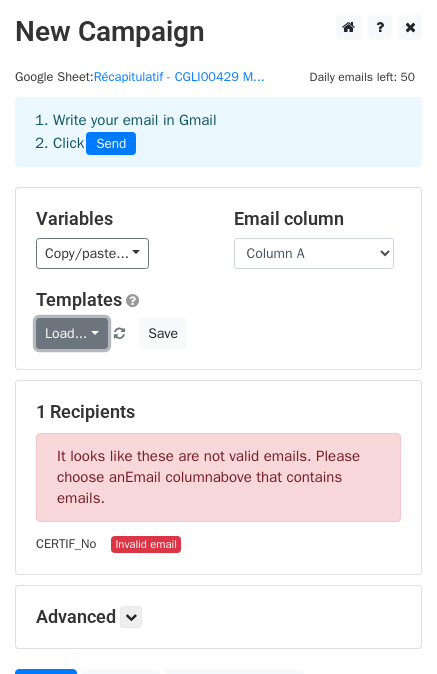 click on "Load..." at bounding box center (72, 333) 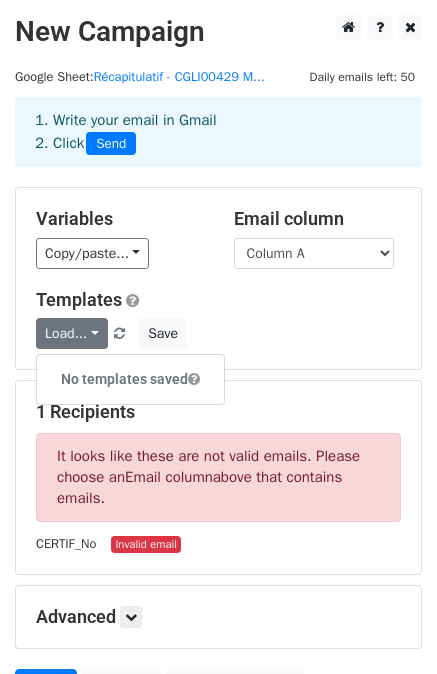 click on "Load...
No templates saved
Save" at bounding box center [218, 333] 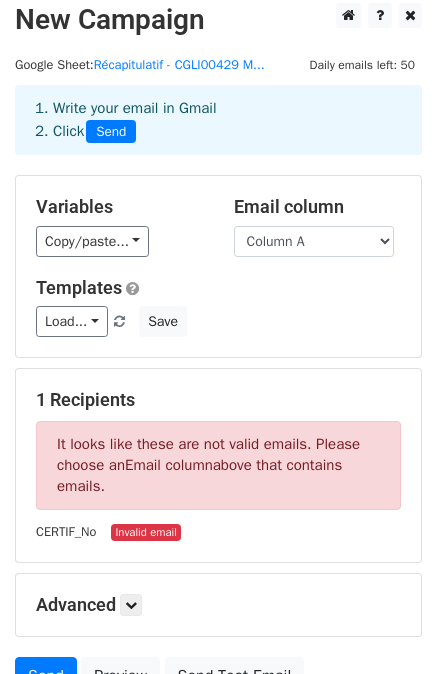 scroll, scrollTop: 11, scrollLeft: 0, axis: vertical 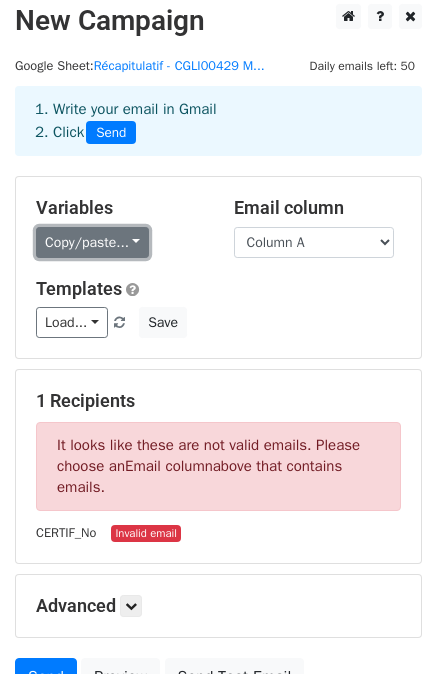 click on "Copy/paste..." at bounding box center (92, 242) 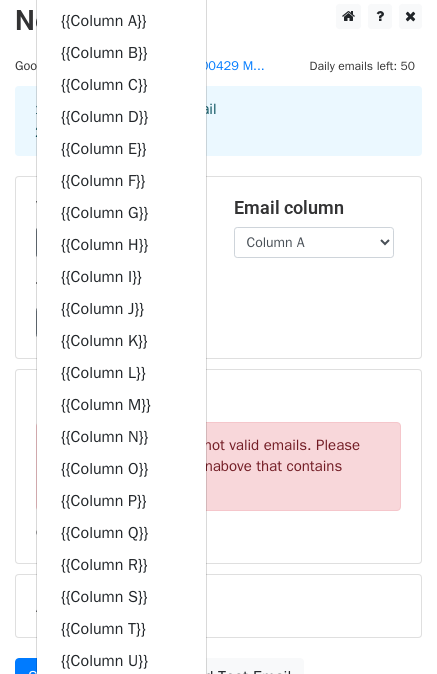 click on "Load...
No templates saved
Save" at bounding box center [218, 322] 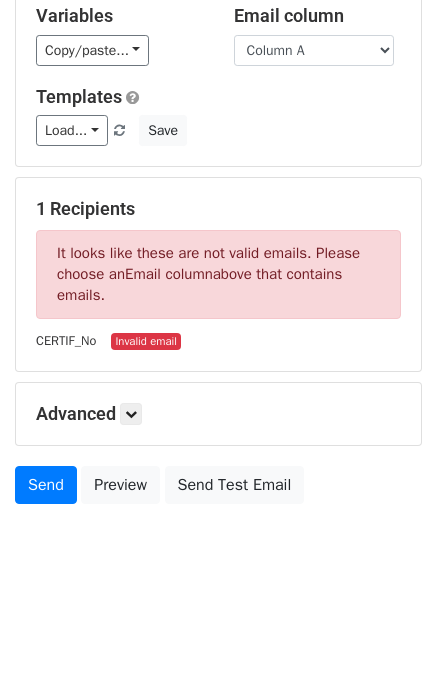 scroll, scrollTop: 0, scrollLeft: 0, axis: both 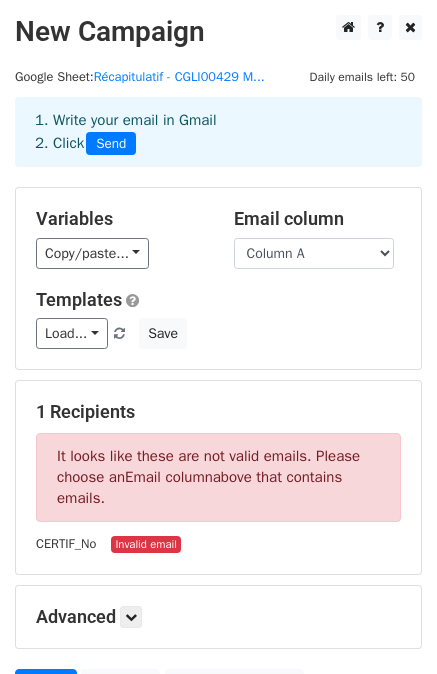 click on "New Campaign
Daily emails left: 50
Google Sheet:
Récapitulatif - CGLI00429 M...
1. Write your email in Gmail
2. Click
Send
Variables
Copy/paste...
{{Column A}}
{{Column B}}
{{Column C}}
{{Column D}}
{{Column E}}
{{Column F}}
{{Column G}}
{{Column H}}
{{Column I}}
{{Column J}}
{{Column K}}
{{Column L}}
{{Column M}}
{{Column N}}
{{Column O}}
{{Column P}}
{{Column Q}}
{{Column R}}
{{Column S}}
{{Column T}}
{{Column U}}
{{Column V}}
{{Column W}}
{{Column X}}
{{Column Y}}
{{Column Z}}
{{Column AA}}
{{Column AB}}
{{Column AC}}
{{Column AD}}
{{Column AE}}
{{Column AF}}
{{Column AG}}
{{Column AH}}
{{Column AI}}
{{Column AJ}}
{{Column AK}}
{{Column AL}}
{{Column AM}}" at bounding box center (218, 438) 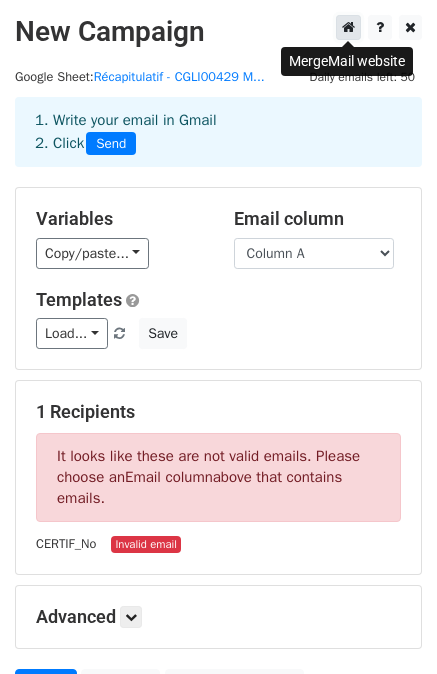 click at bounding box center [348, 27] 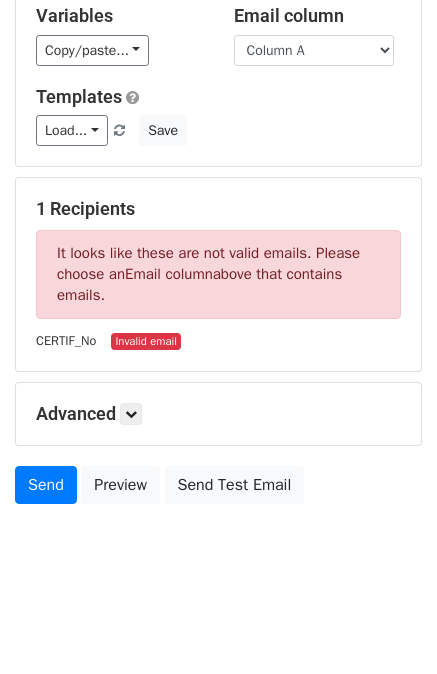 scroll, scrollTop: 202, scrollLeft: 0, axis: vertical 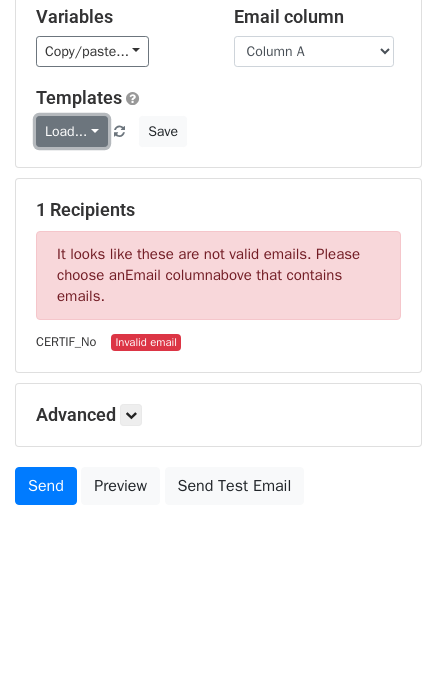 click on "Load..." at bounding box center [72, 131] 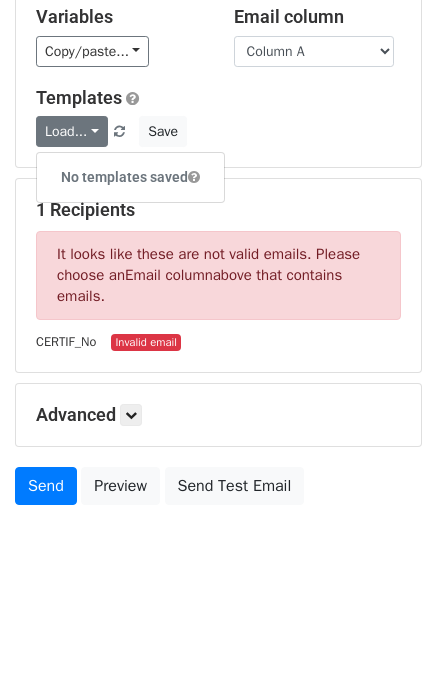 click on "No templates saved" at bounding box center [130, 177] 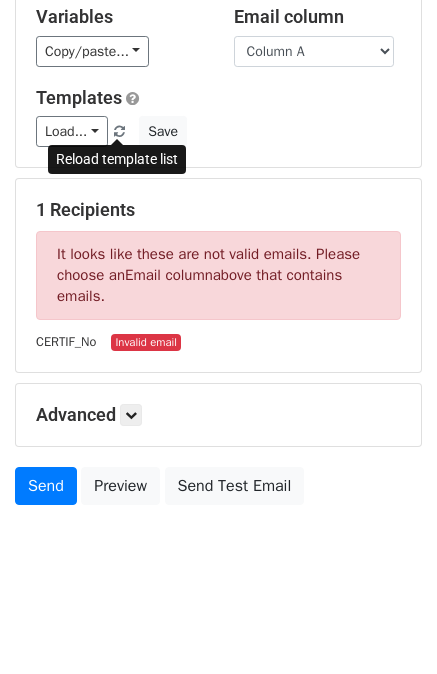 click at bounding box center [119, 132] 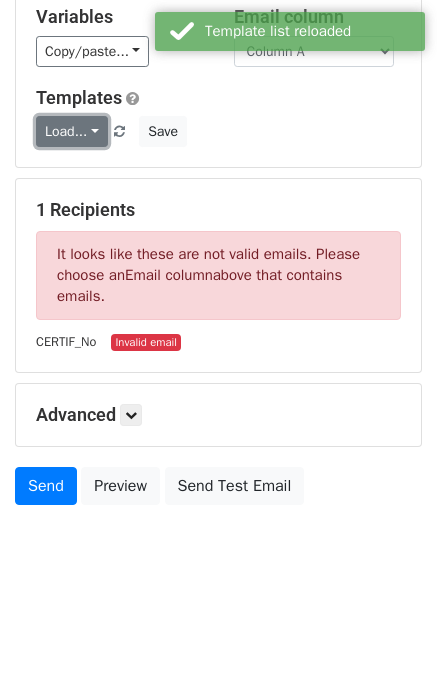 click on "Load..." at bounding box center (72, 131) 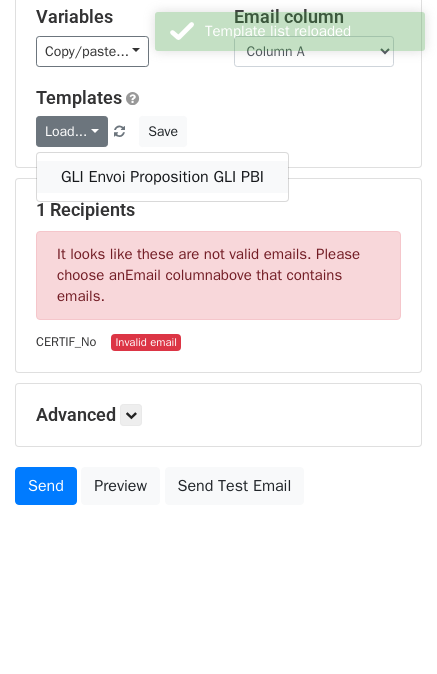click on "GLI Envoi Proposition GLI PBI" at bounding box center [162, 177] 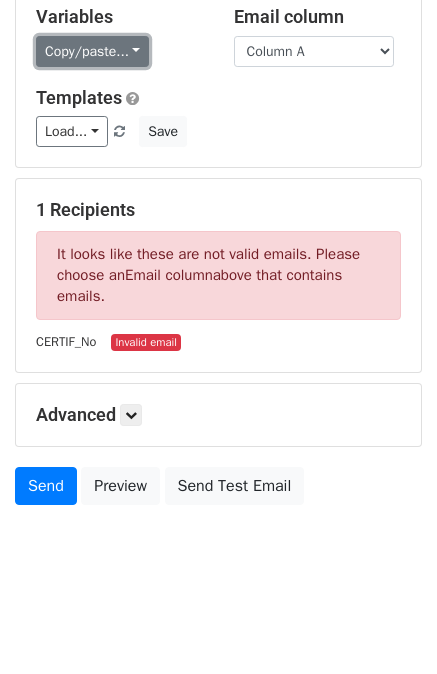 click on "Copy/paste..." at bounding box center (92, 51) 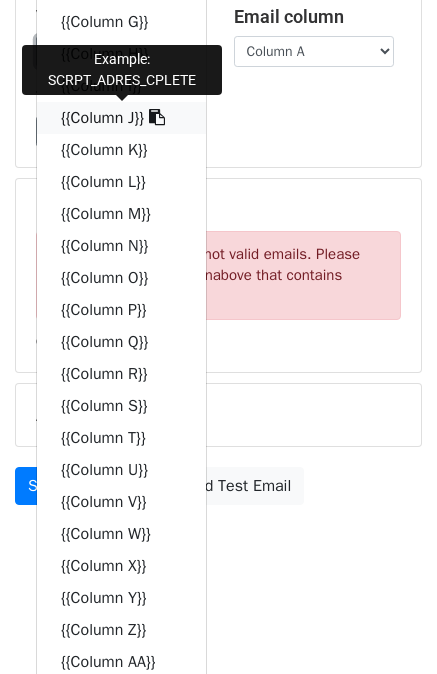 scroll, scrollTop: 0, scrollLeft: 0, axis: both 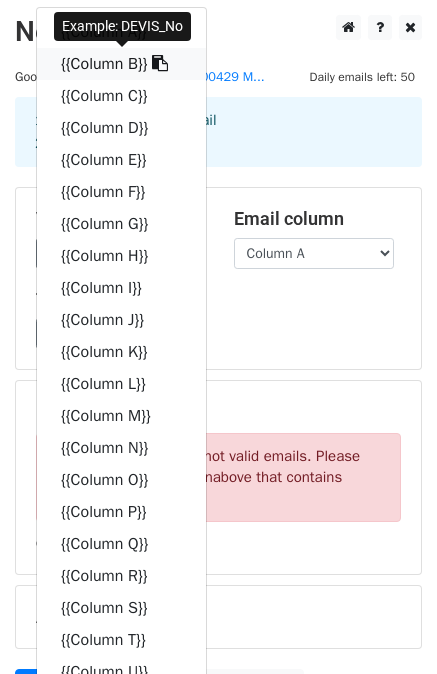 click at bounding box center [160, 63] 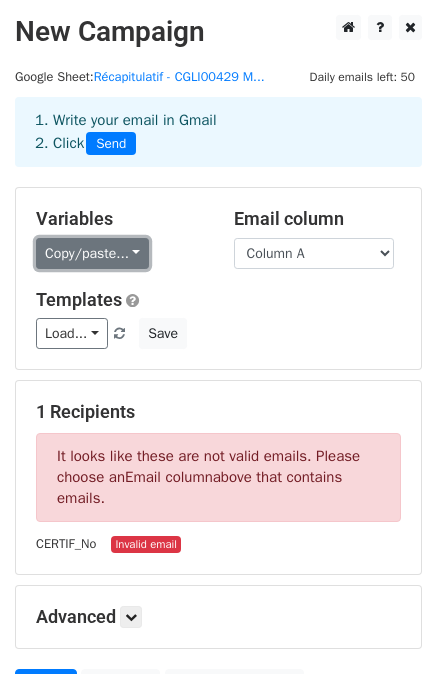 click on "Copy/paste..." at bounding box center (92, 253) 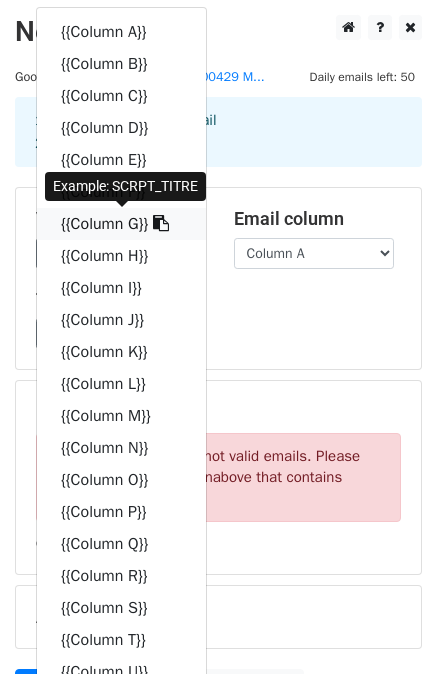 click on "{{Column G}}" at bounding box center [121, 224] 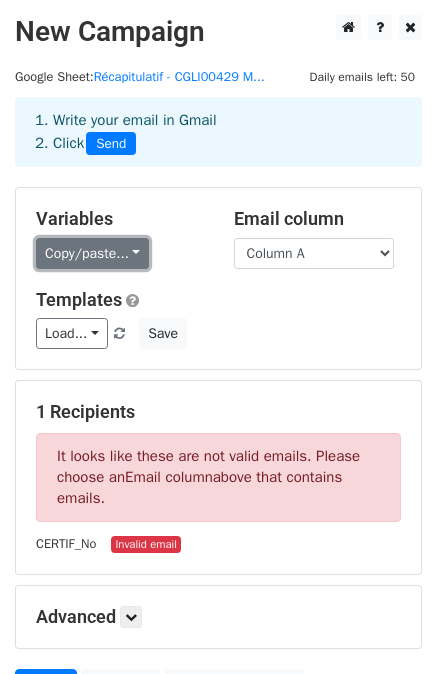 click on "Copy/paste..." at bounding box center (92, 253) 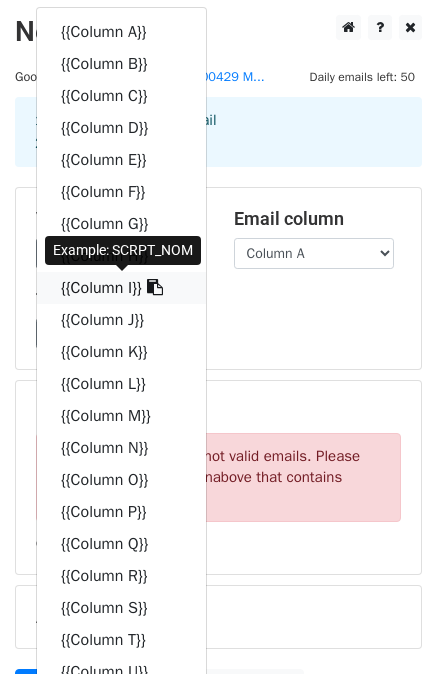 click at bounding box center (155, 287) 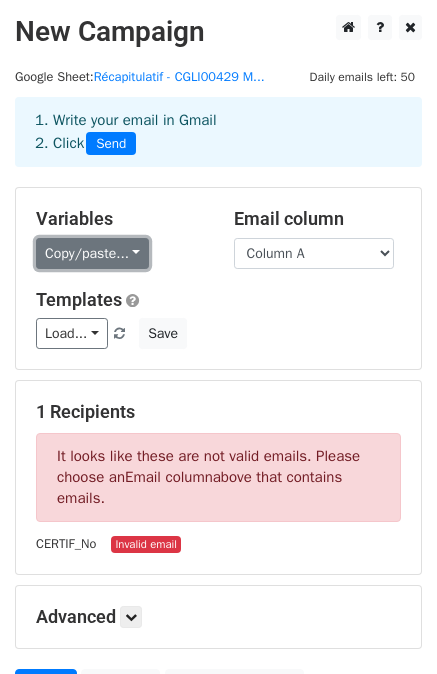 click on "Copy/paste..." at bounding box center (92, 253) 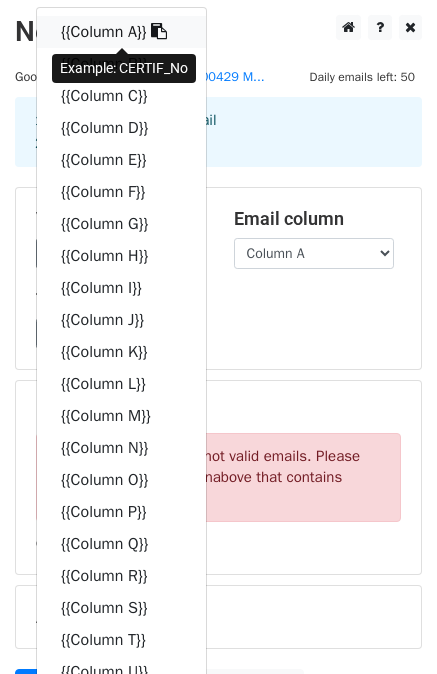 click at bounding box center [159, 31] 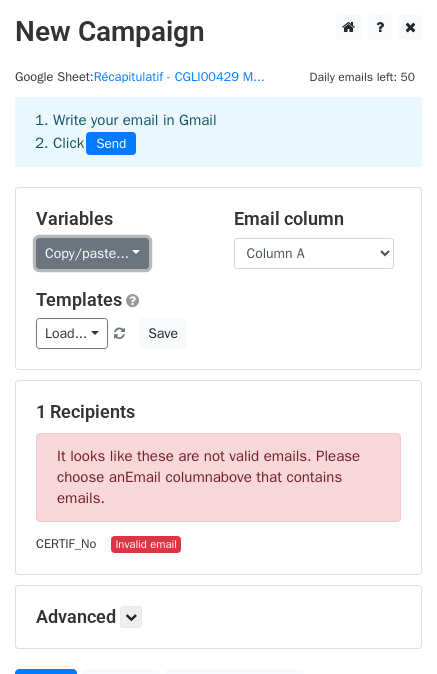 click on "Copy/paste..." at bounding box center [92, 253] 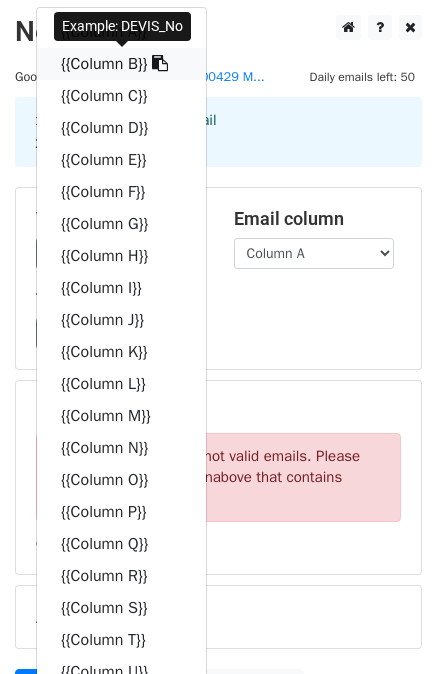 click on "{{Column B}}" at bounding box center [121, 64] 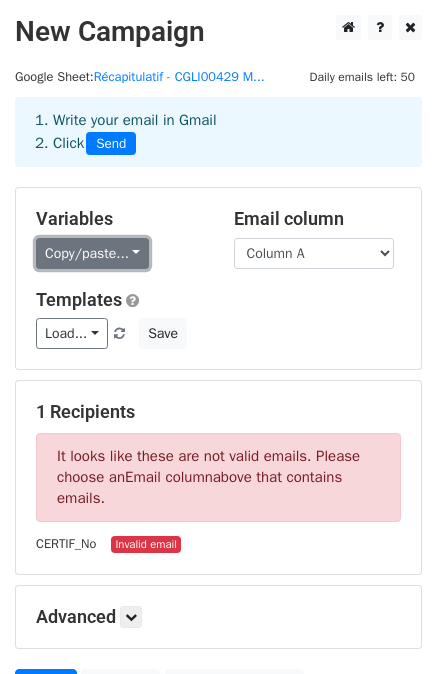click on "Copy/paste..." at bounding box center [92, 253] 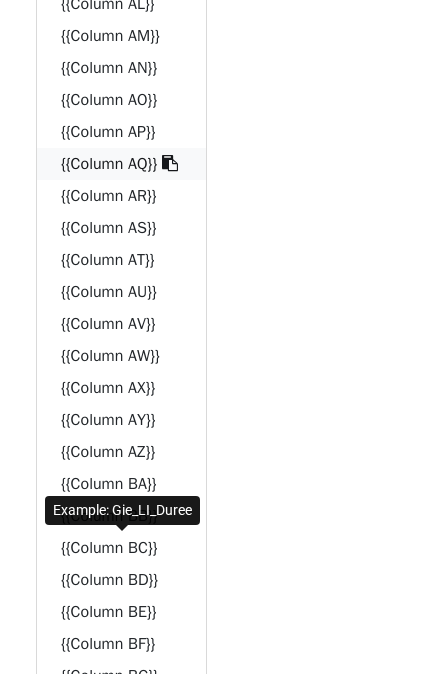 scroll, scrollTop: 1209, scrollLeft: 0, axis: vertical 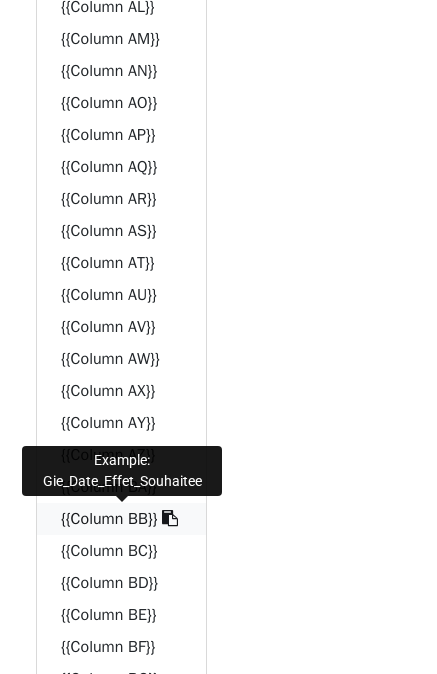 click on "{{Column BB}}" at bounding box center (121, 519) 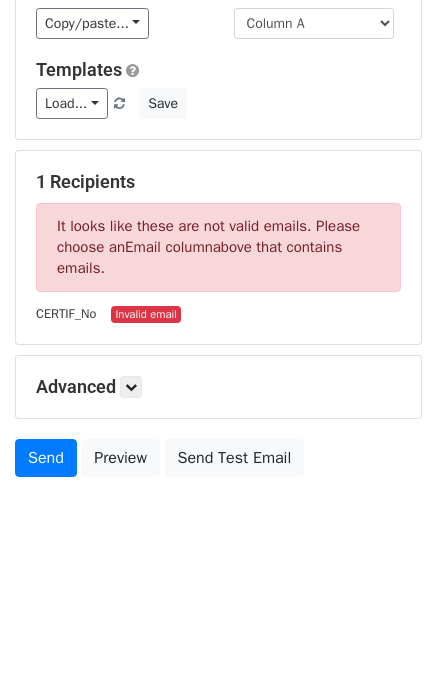 scroll, scrollTop: 229, scrollLeft: 0, axis: vertical 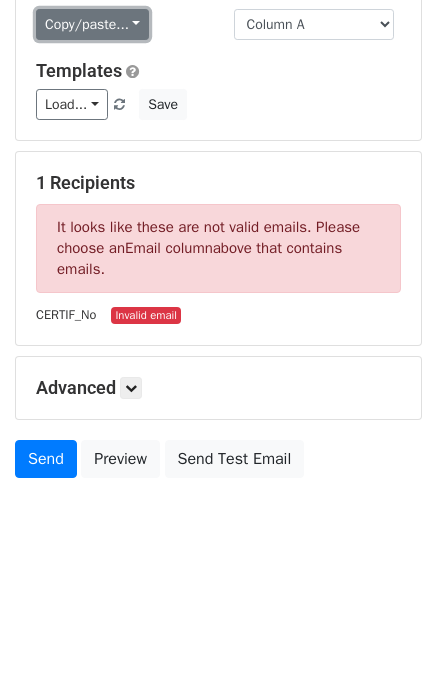 click on "Copy/paste..." at bounding box center [92, 24] 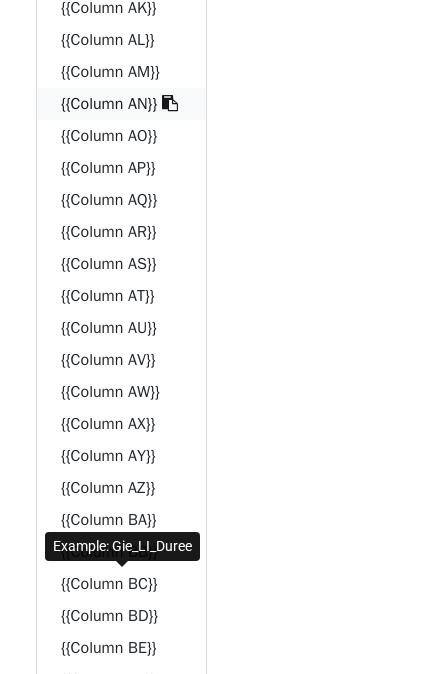 scroll, scrollTop: 1177, scrollLeft: 0, axis: vertical 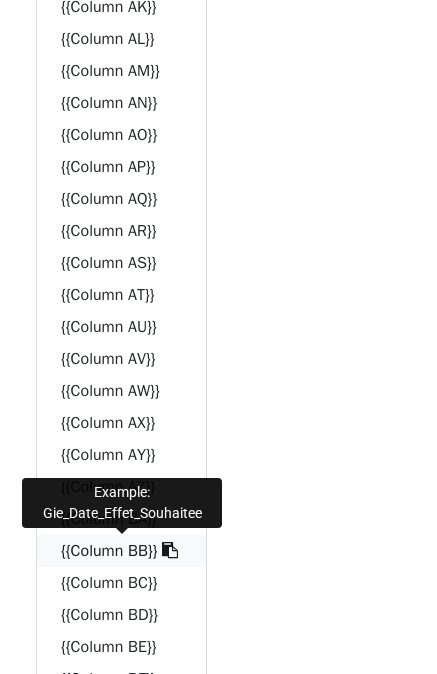 click at bounding box center [170, 550] 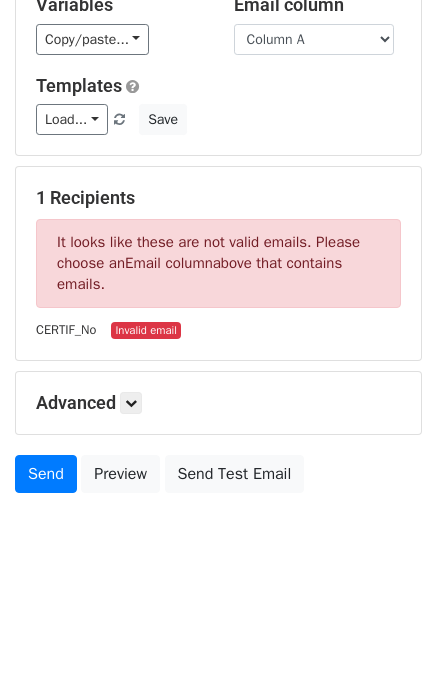 scroll, scrollTop: 212, scrollLeft: 0, axis: vertical 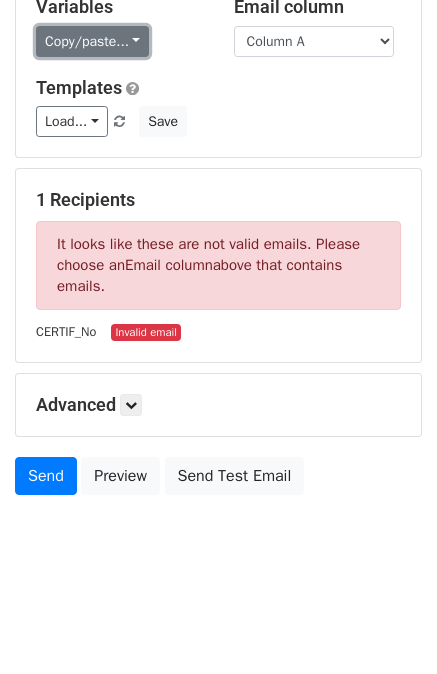 click on "Copy/paste..." at bounding box center (92, 41) 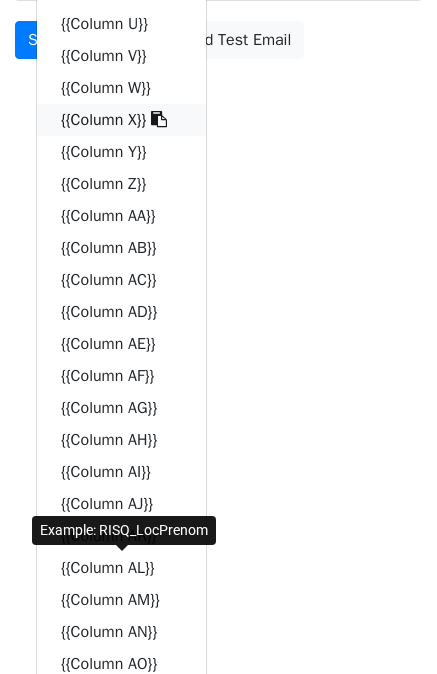scroll, scrollTop: 653, scrollLeft: 0, axis: vertical 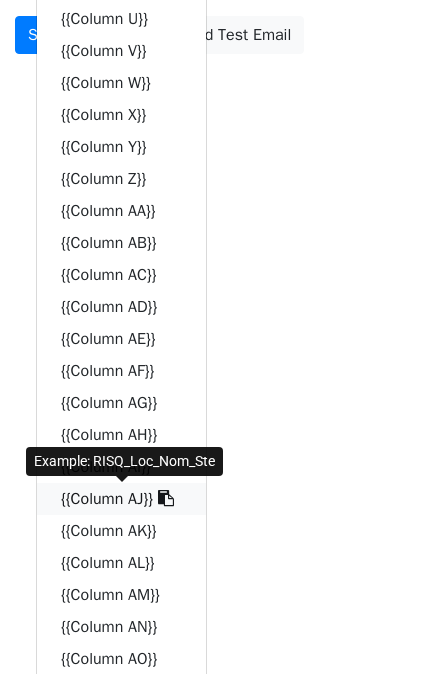 click at bounding box center [166, 498] 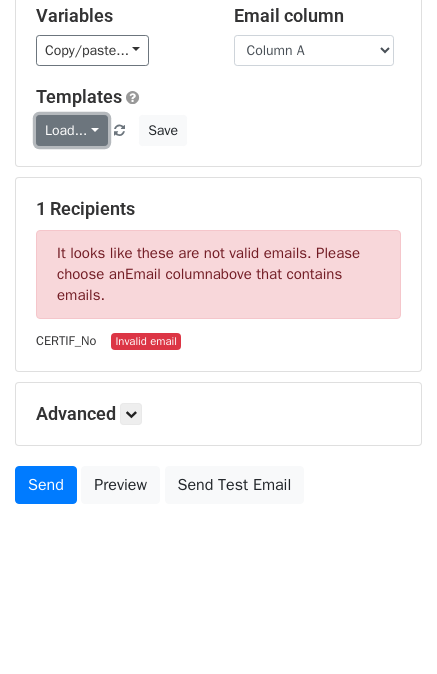 click on "Load..." at bounding box center [72, 130] 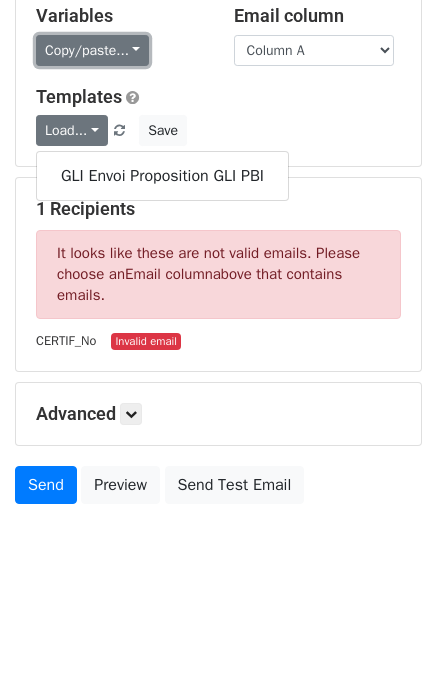 click on "Copy/paste..." at bounding box center (92, 50) 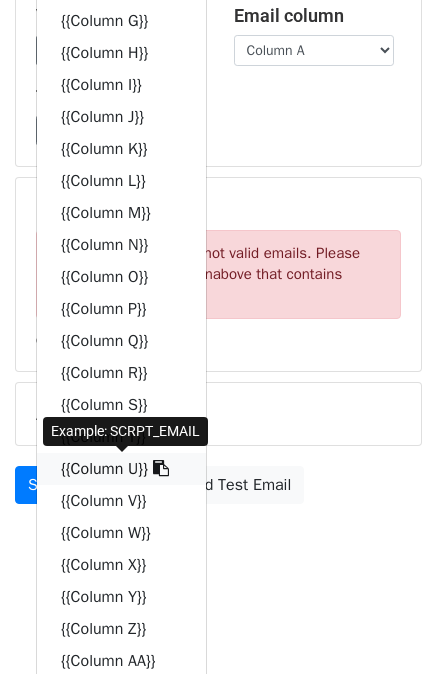 click at bounding box center (161, 468) 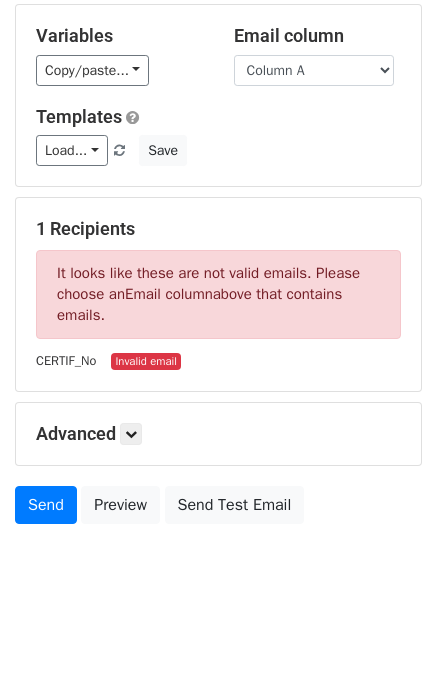 scroll, scrollTop: 184, scrollLeft: 0, axis: vertical 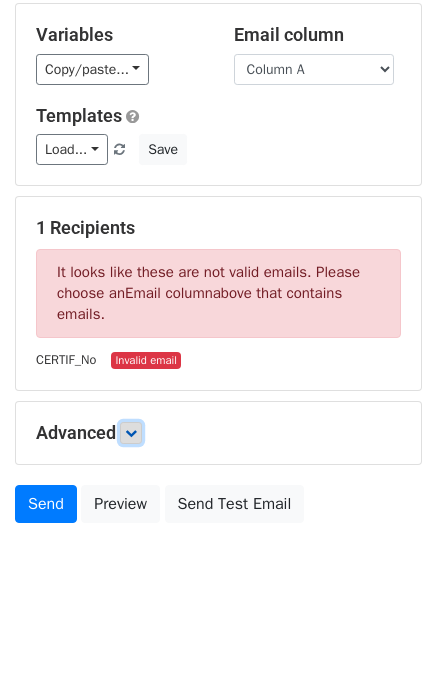 click at bounding box center [131, 433] 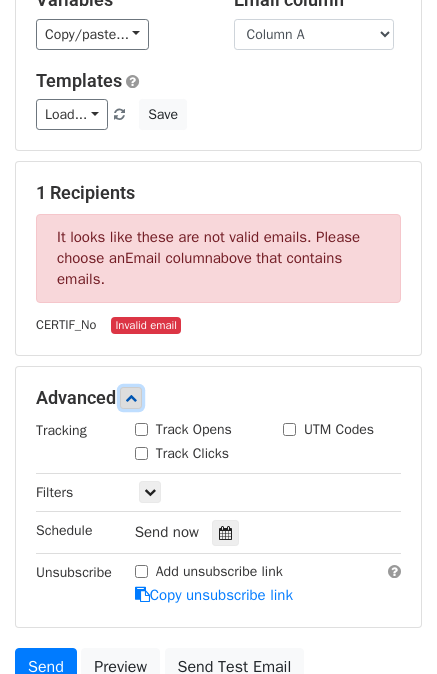 scroll, scrollTop: 213, scrollLeft: 0, axis: vertical 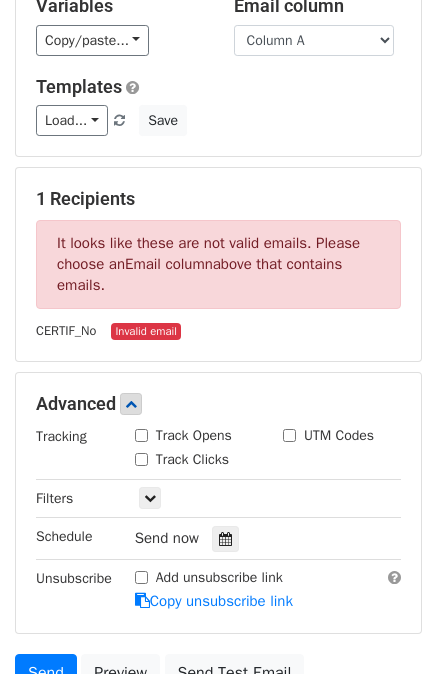 click on "Invalid email" at bounding box center [146, 331] 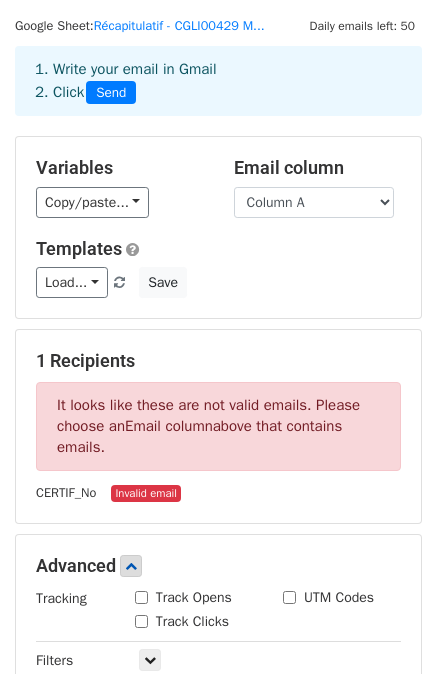 scroll, scrollTop: 0, scrollLeft: 0, axis: both 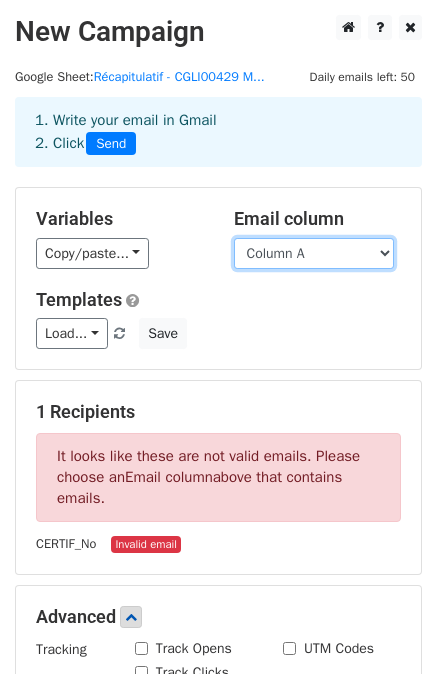 click on "Column A
Column B
Column C
Column D
Column E
Column F
Column G
Column H
Column I
Column J
Column K
Column L
Column M
Column N
Column O
Column P
Column Q
Column R
Column S
Column T
Column U
Column V
Column W
Column X
Column Y
Column Z
Column AA
Column AB
Column AC
Column AD
Column AE
Column AF
Column AG
Column AH
Column AI
Column AJ
Column AK
Column AL
Column AM
Column AN
Column AO
Column AP
Column AQ
Column AR
Column AS
Column AT
Column AU
Column AV
Column AW
Column AX
Column AY
Column AZ
Column BA
Column BB
Column BC
Column BD
Column BE
Column BF
Column BG
Column BH
Column BI
Column BJ
Column BK
Column BL
Column BM
Column BN
Column BO
Column BP
Column BQ
Column BR
Column BS
Column BT
Column BU
Column BV
Column BW
Column BX
Column BY
Column BZ
Column CA
Column CB
Column CC
Column CD
Column CE" at bounding box center (314, 253) 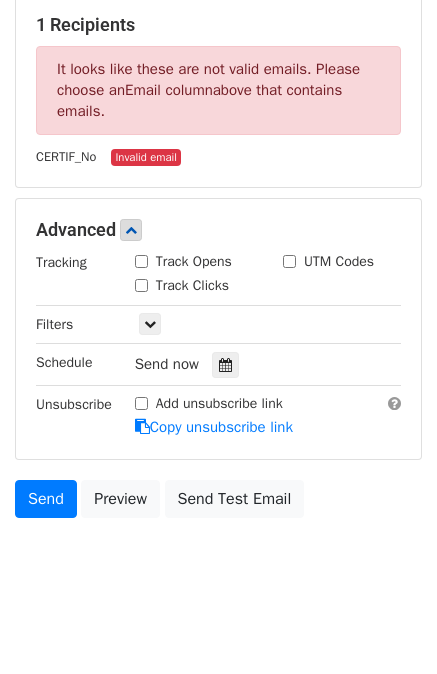 scroll, scrollTop: 399, scrollLeft: 0, axis: vertical 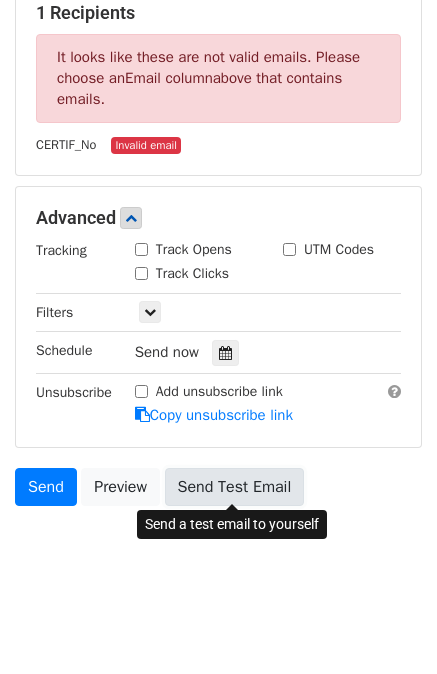 click on "Send Test Email" at bounding box center (235, 487) 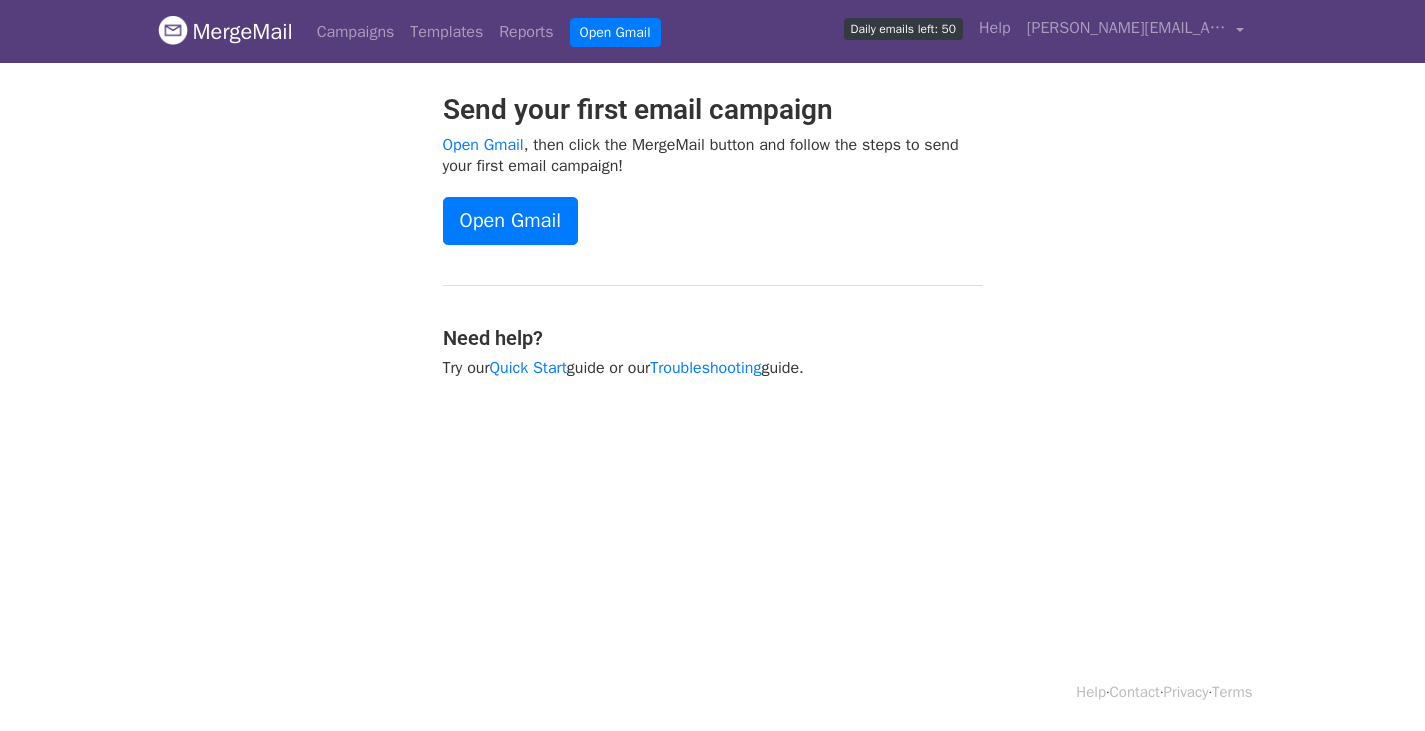 scroll, scrollTop: 0, scrollLeft: 0, axis: both 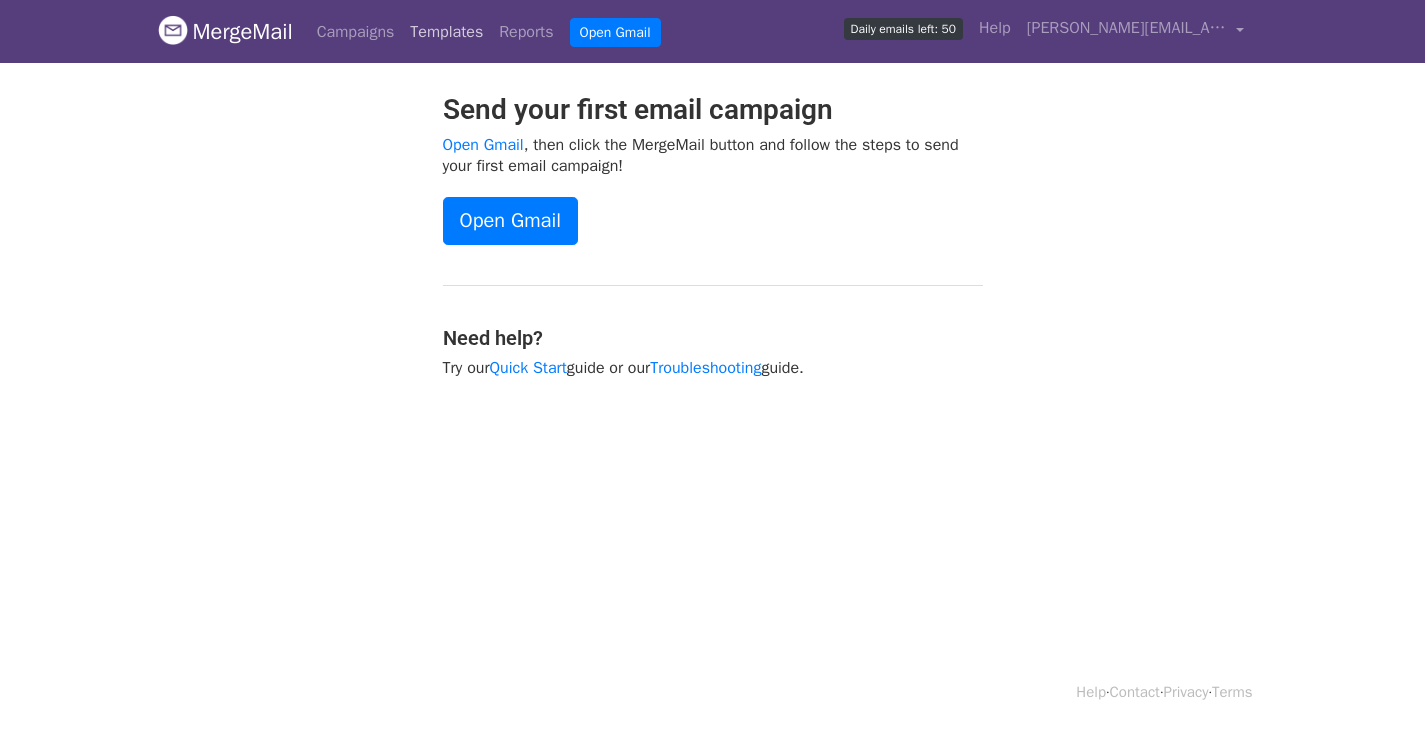 click on "Templates" at bounding box center [446, 32] 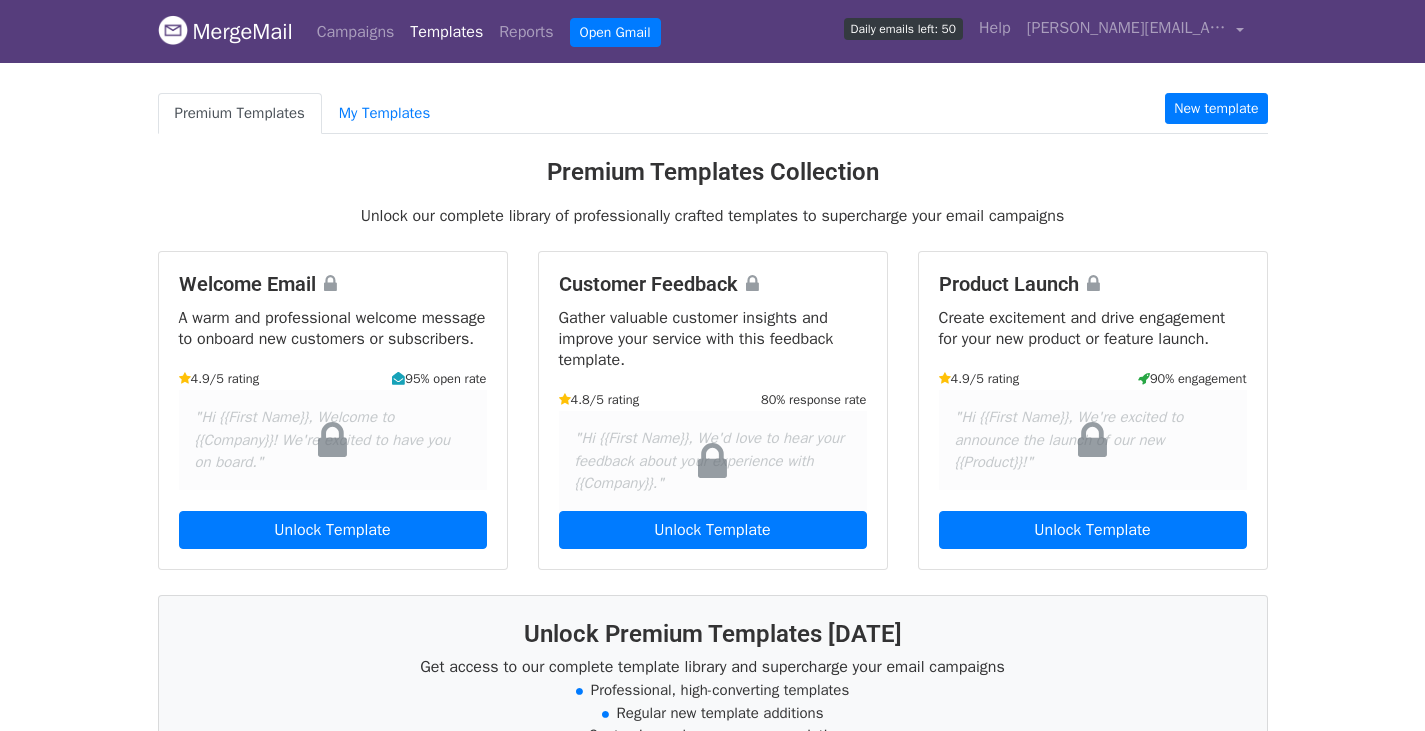 scroll, scrollTop: 0, scrollLeft: 0, axis: both 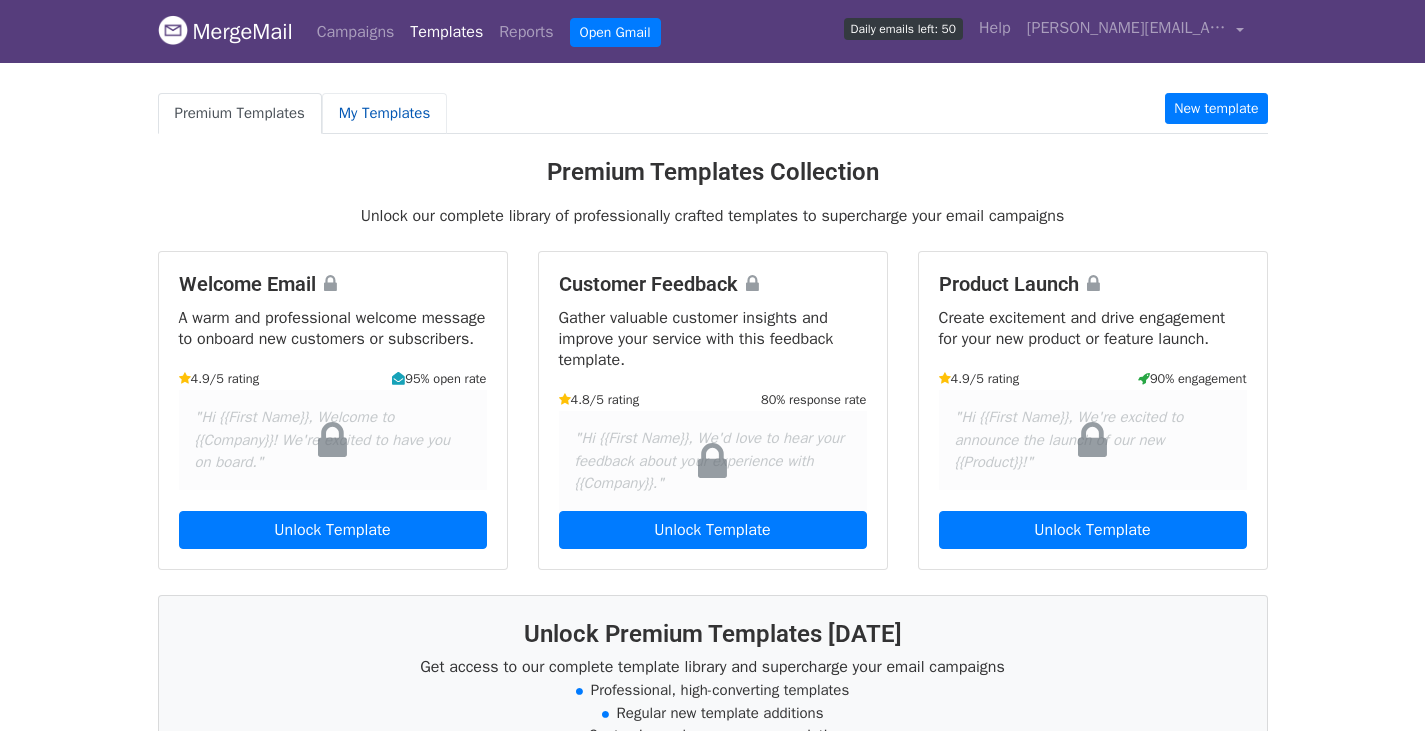 click on "My Templates" at bounding box center (384, 113) 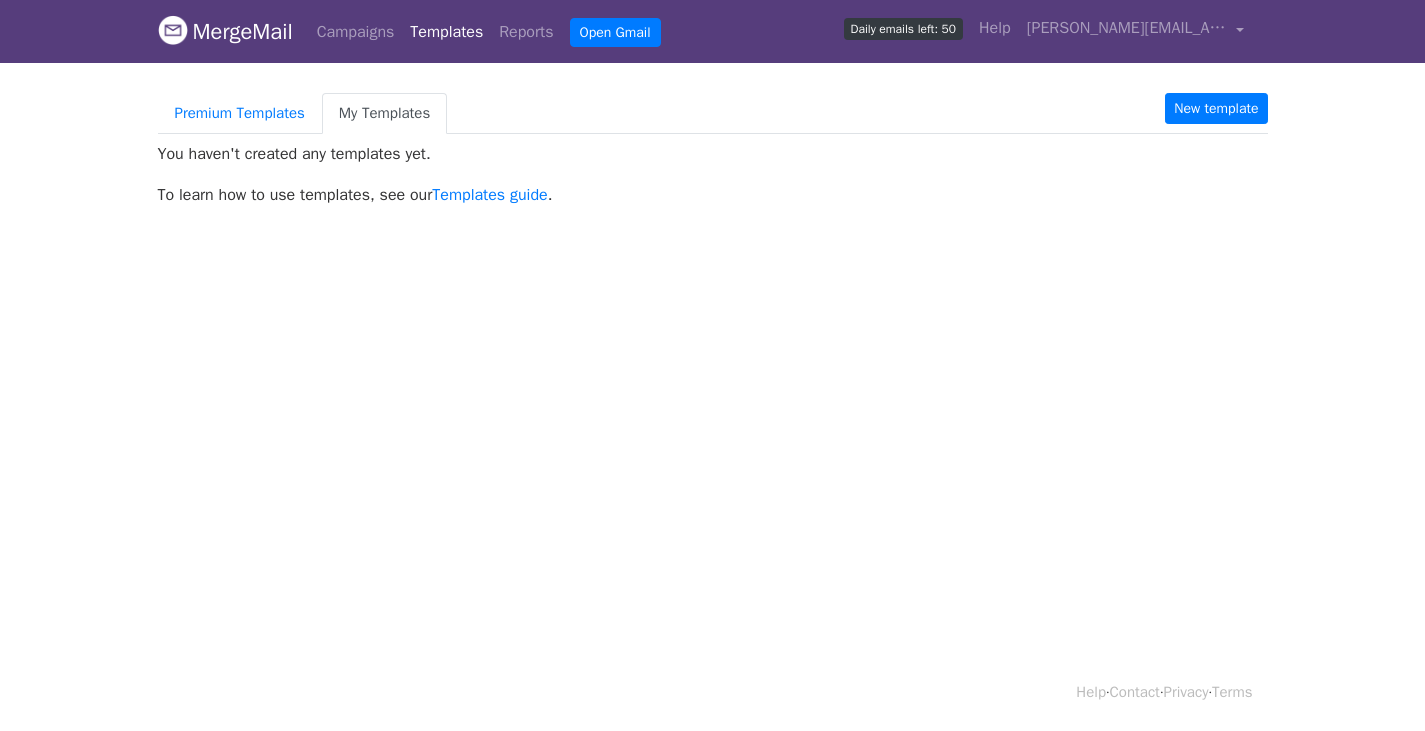 scroll, scrollTop: 0, scrollLeft: 0, axis: both 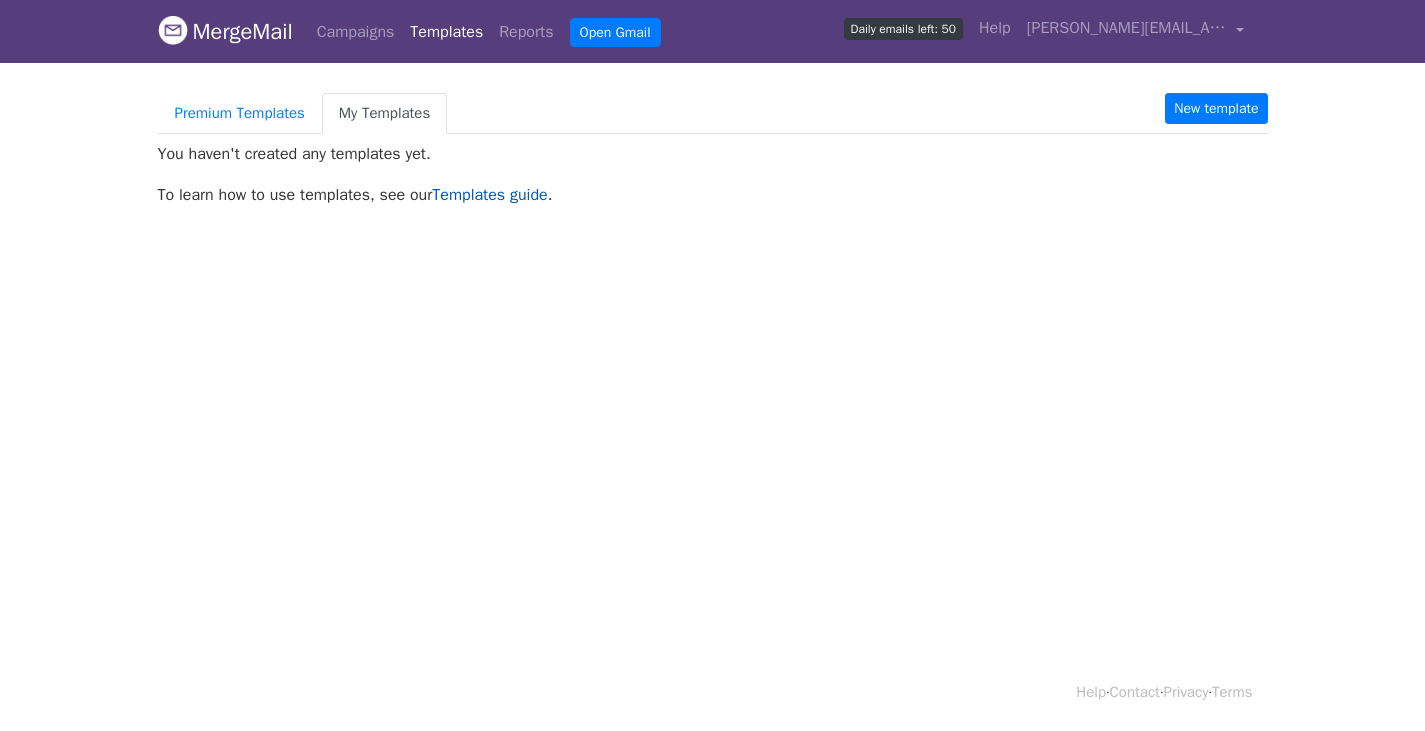 click on "Templates guide" at bounding box center [489, 195] 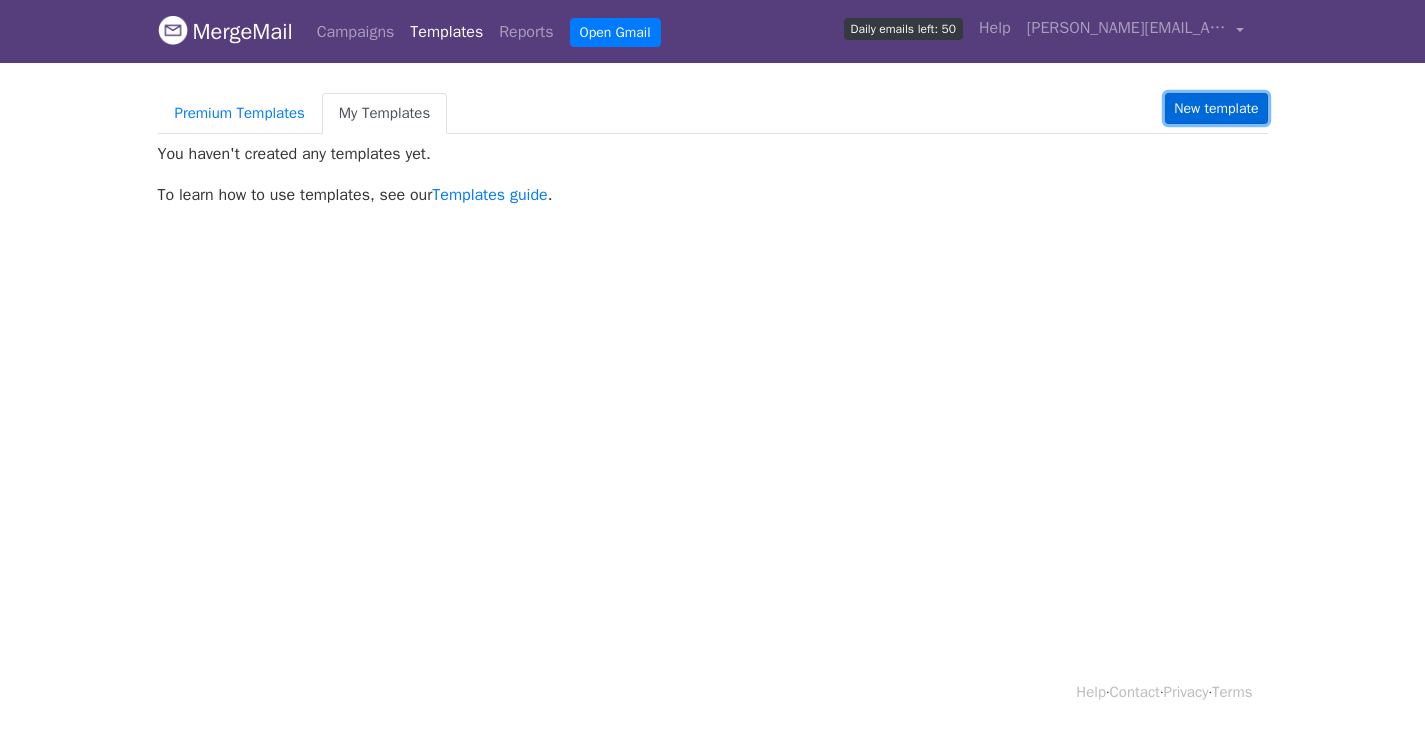 click on "New template" at bounding box center [1216, 108] 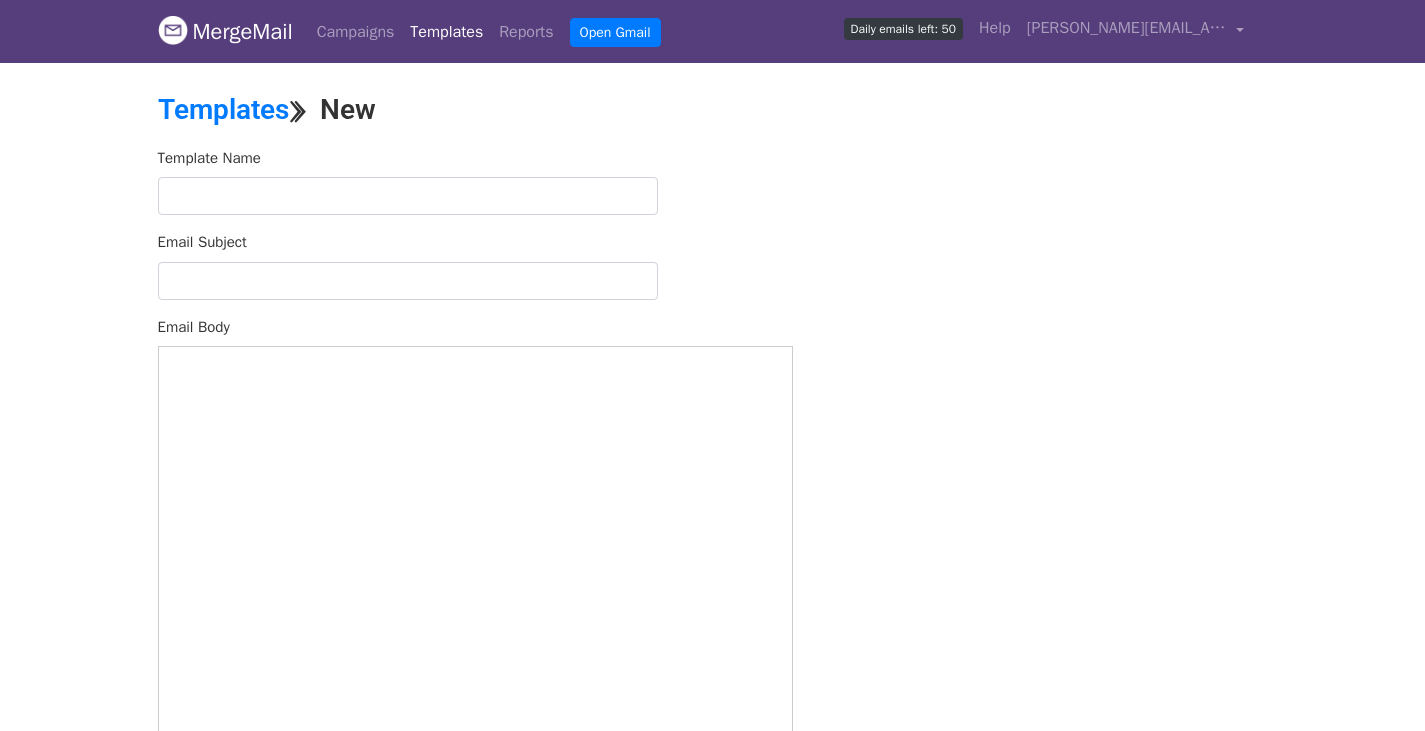 scroll, scrollTop: 0, scrollLeft: 0, axis: both 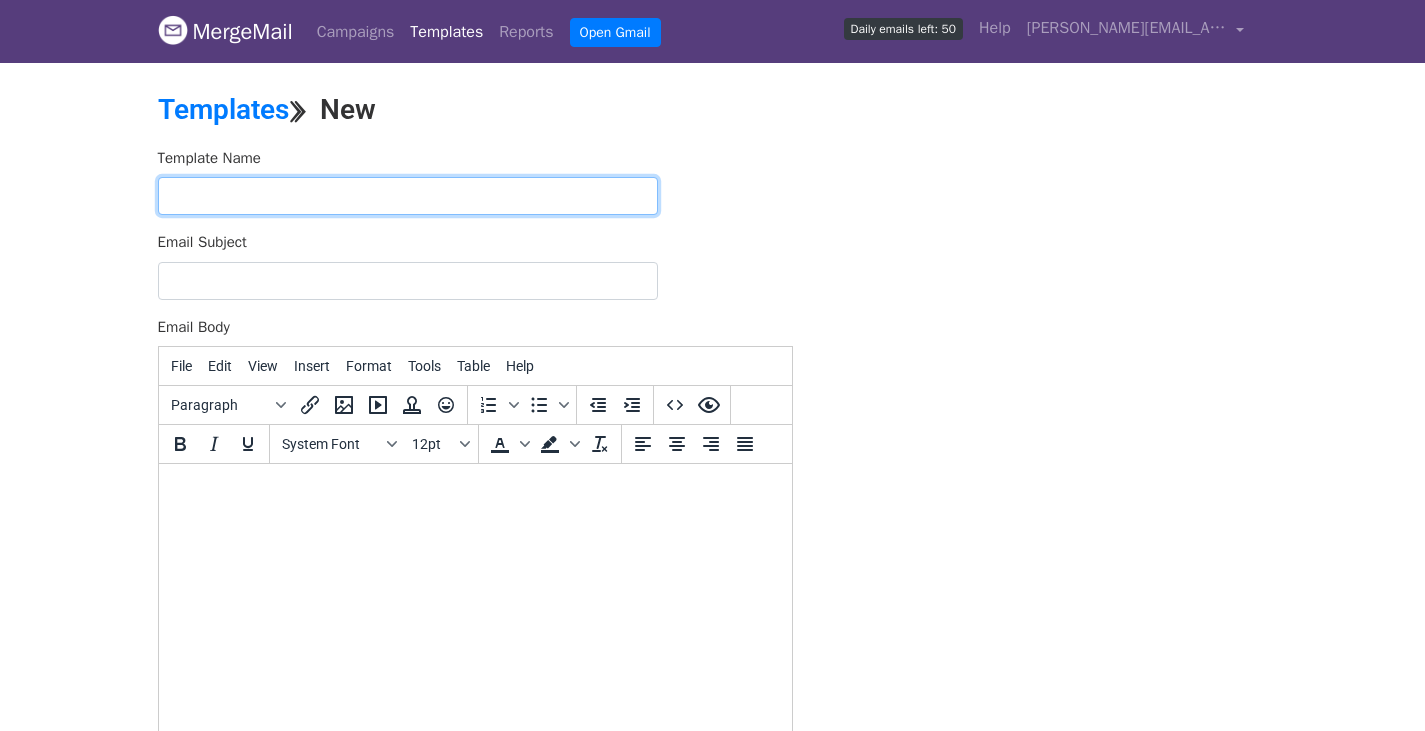 click at bounding box center (408, 196) 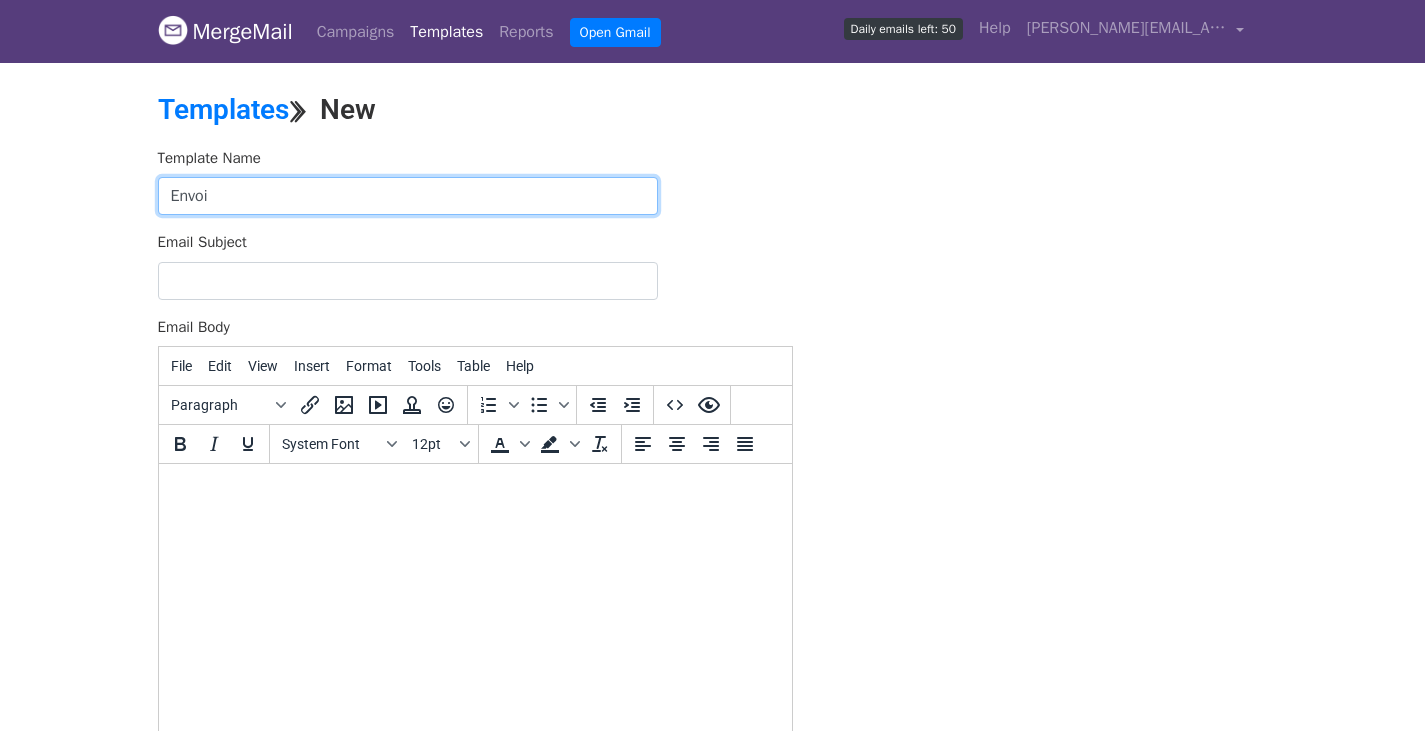 click on "Envoi" at bounding box center [408, 196] 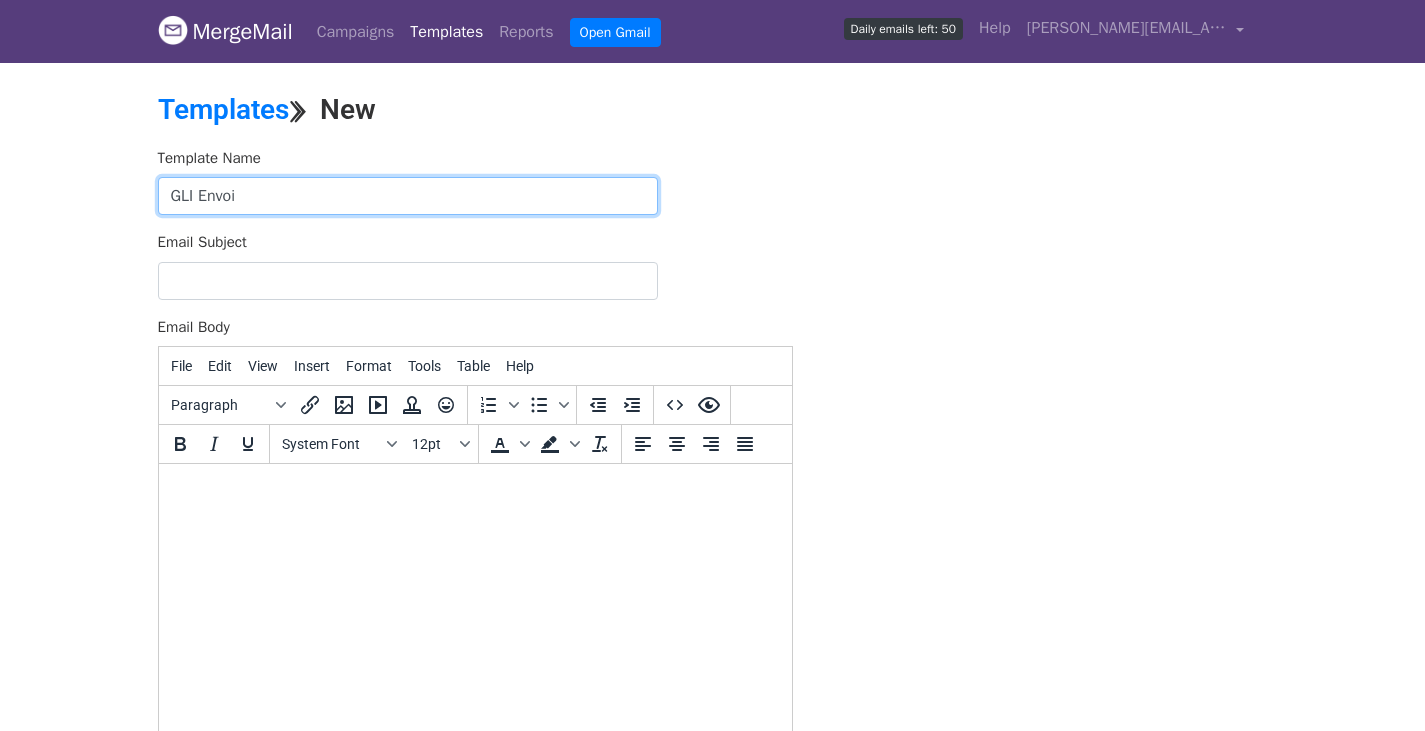 click on "GLI Envoi" at bounding box center (408, 196) 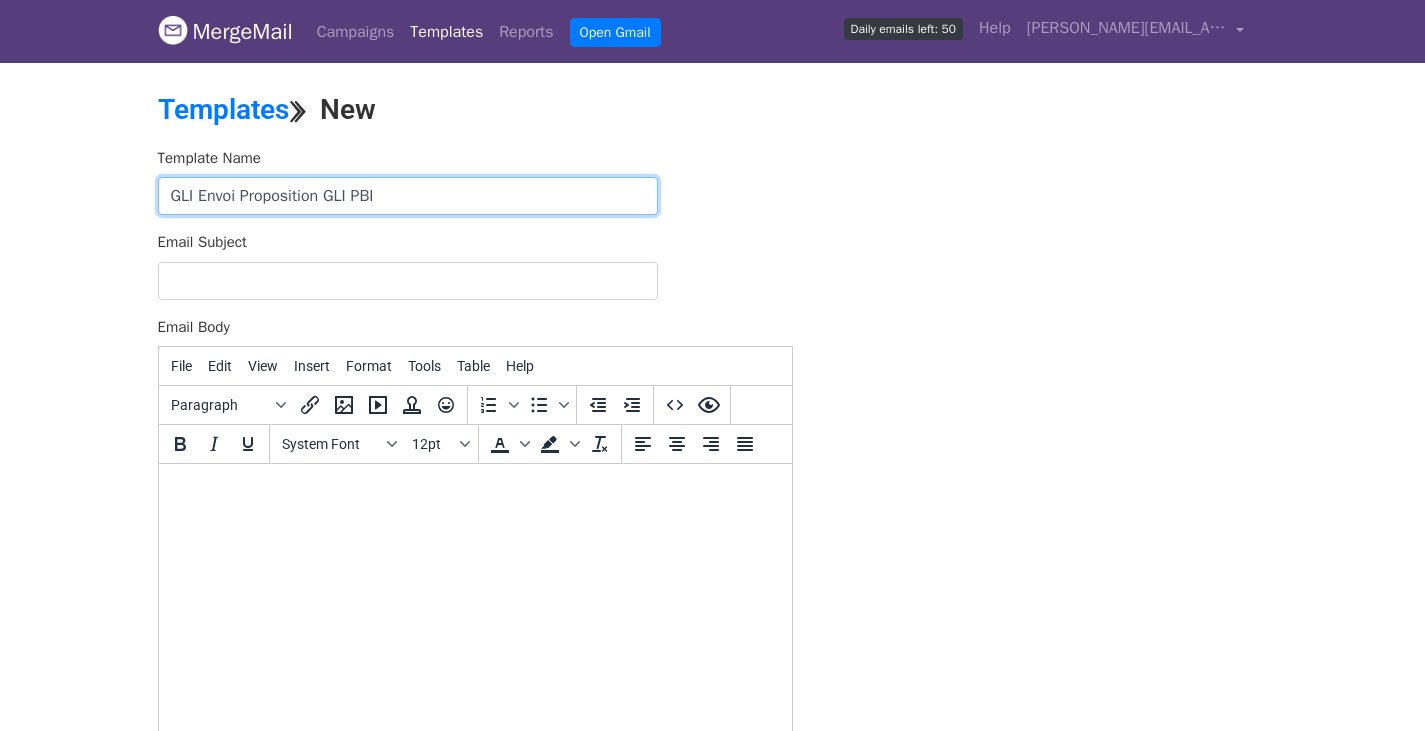 type on "GLI Envoi Proposition GLI PBI" 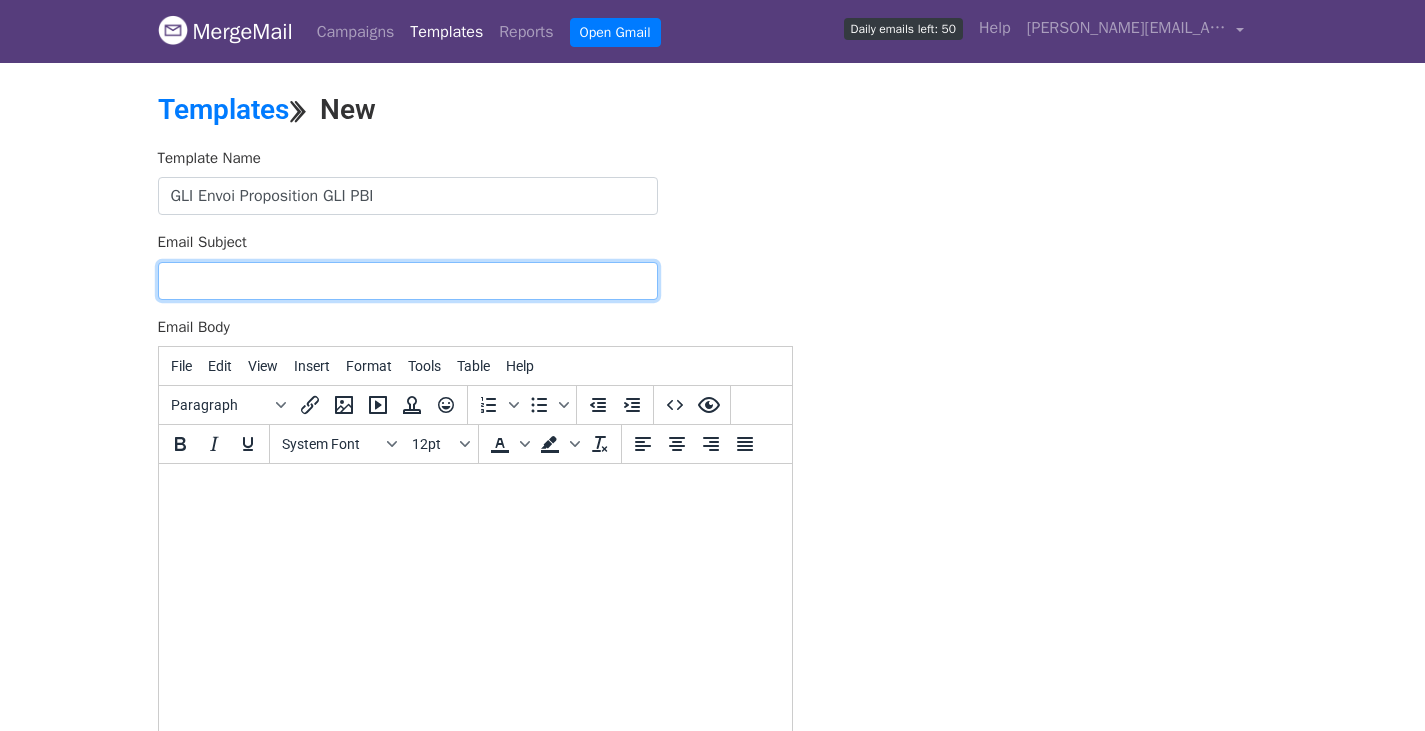 click on "Email Subject" at bounding box center (408, 281) 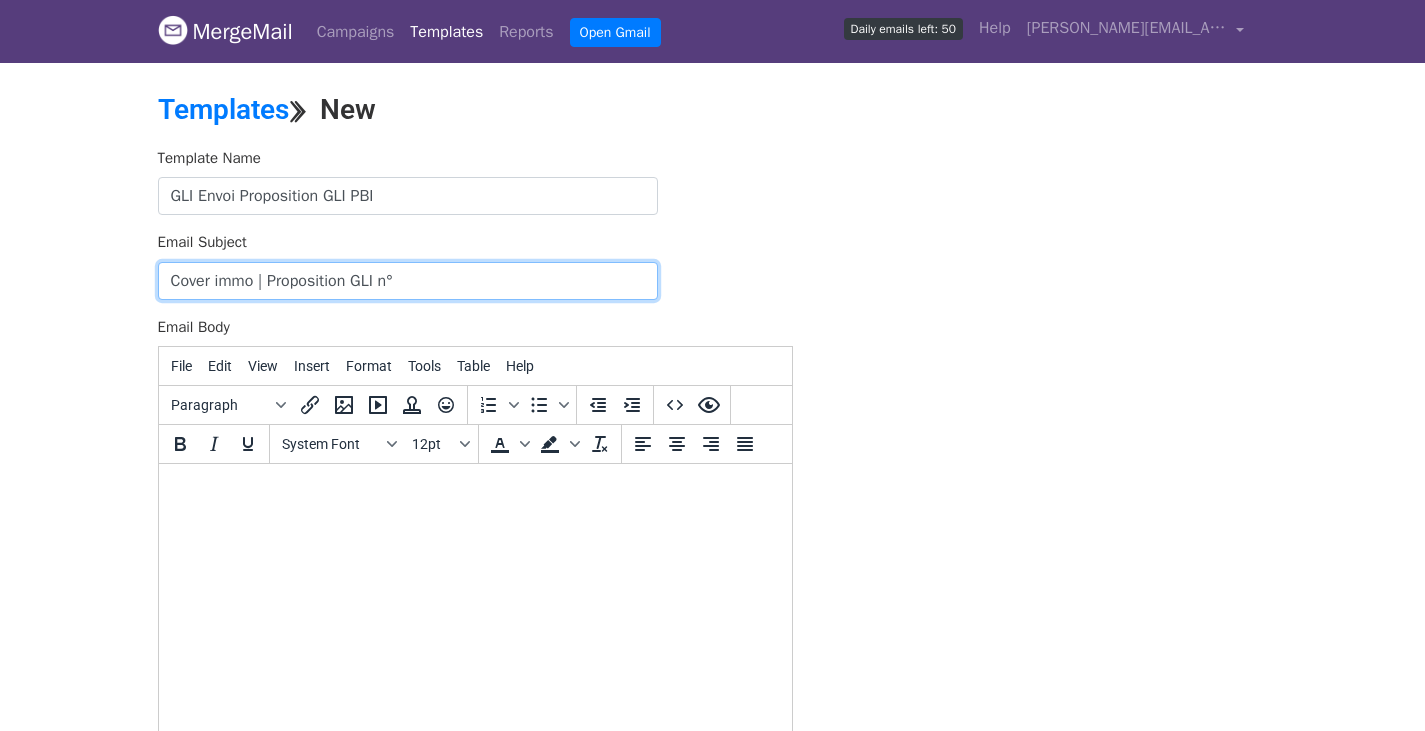 type on "Cover immo | Proposition GLI n°" 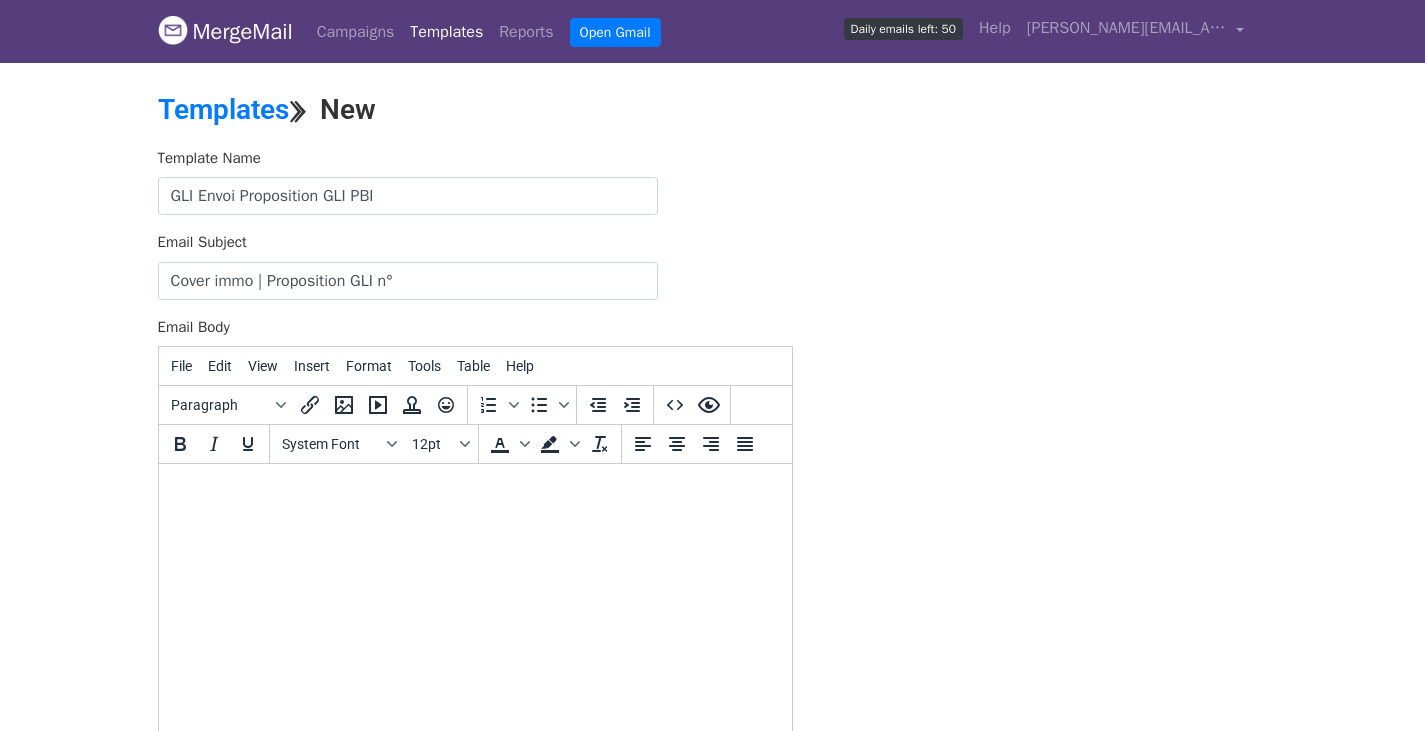 click at bounding box center [474, 491] 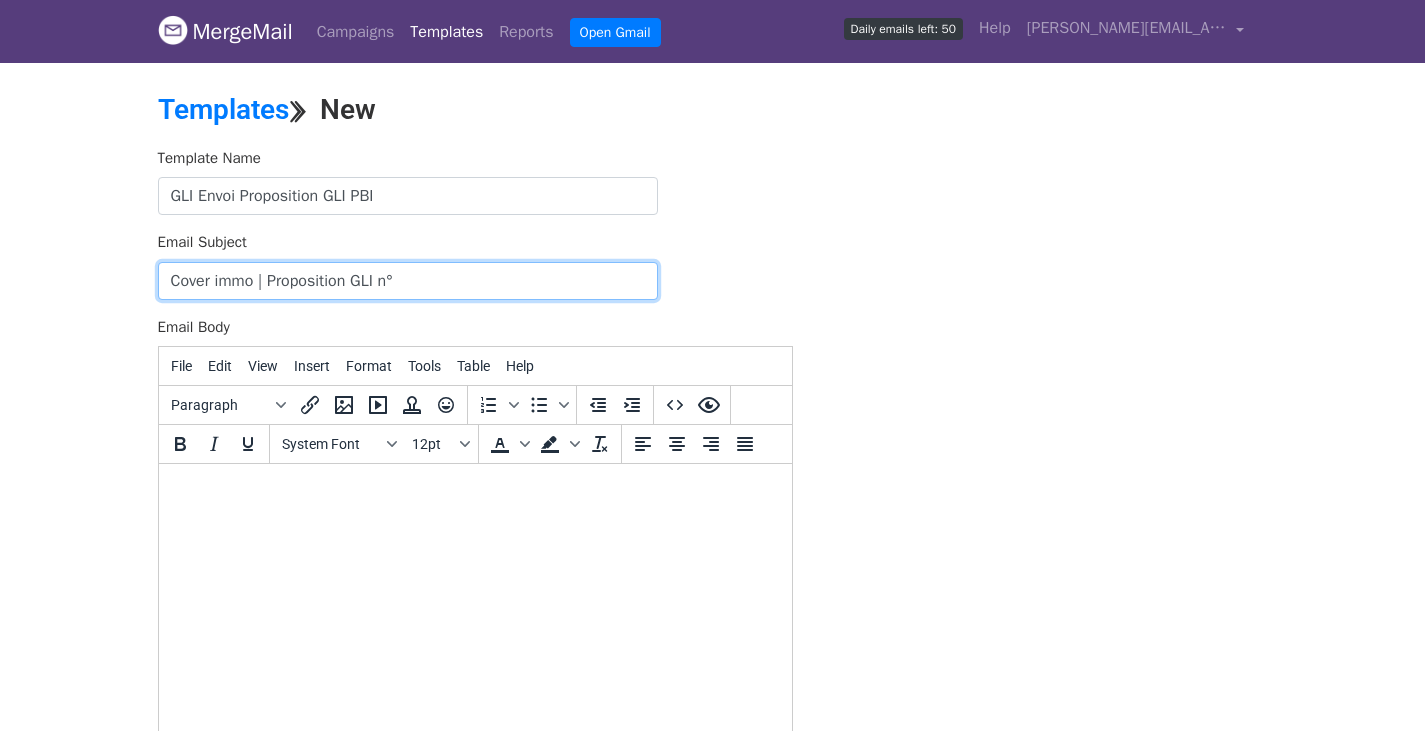 click on "Cover immo | Proposition GLI n°" at bounding box center (408, 281) 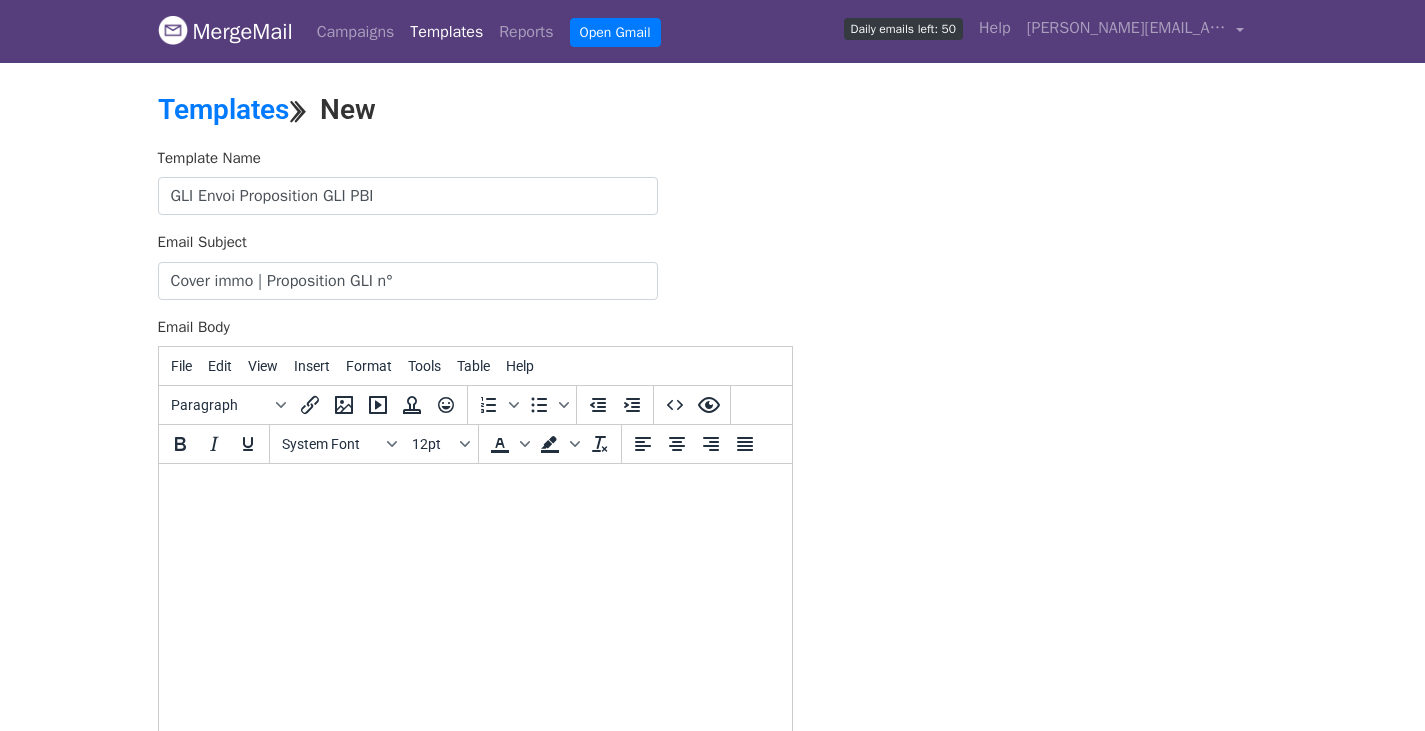 click at bounding box center [474, 491] 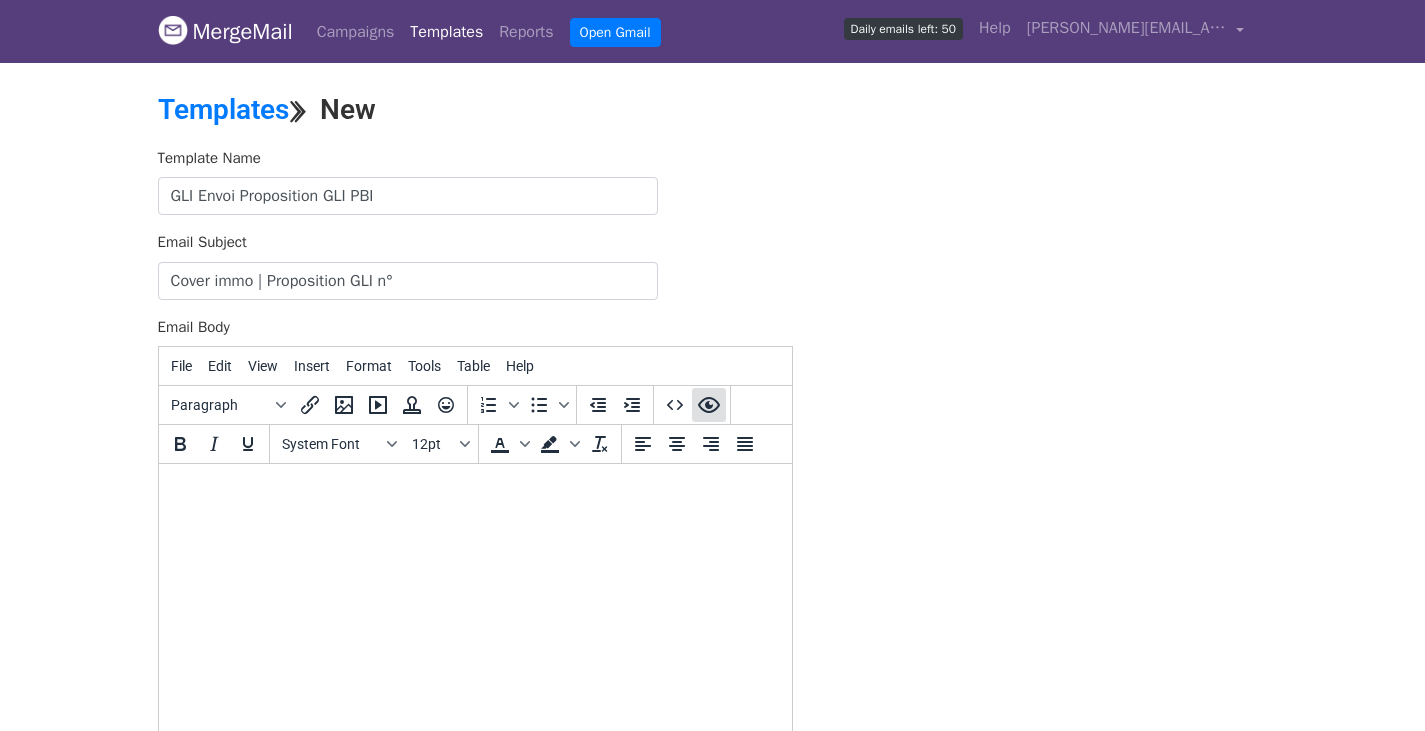 click 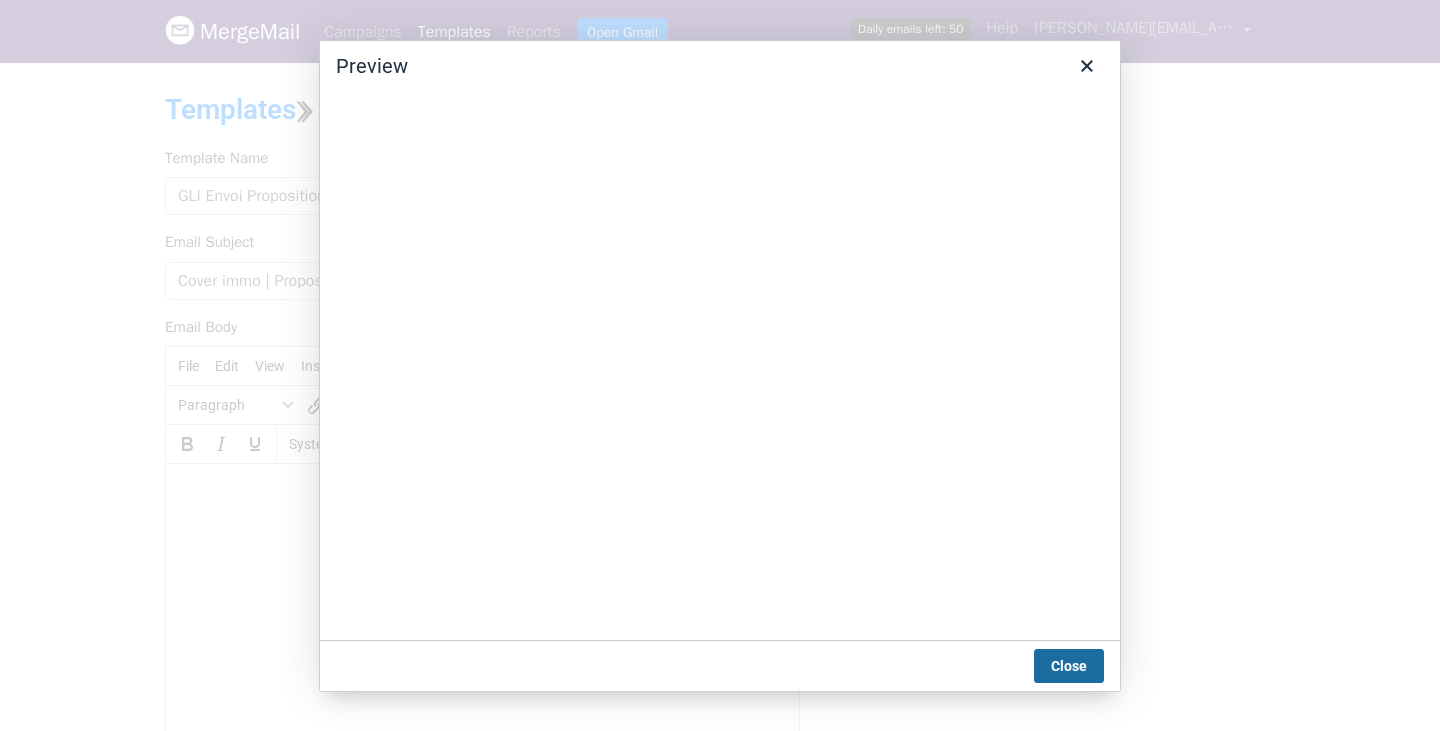 click on "Close" at bounding box center (1069, 666) 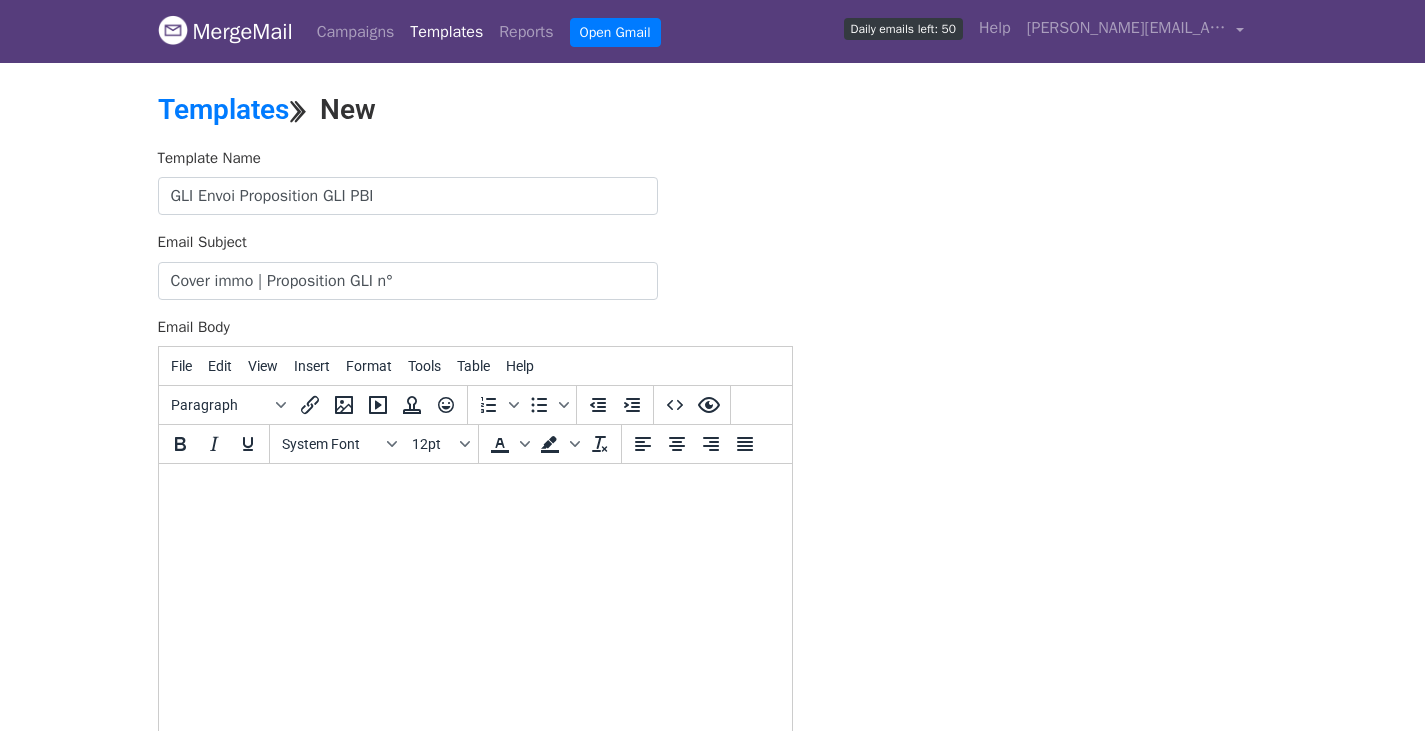 click at bounding box center (474, 491) 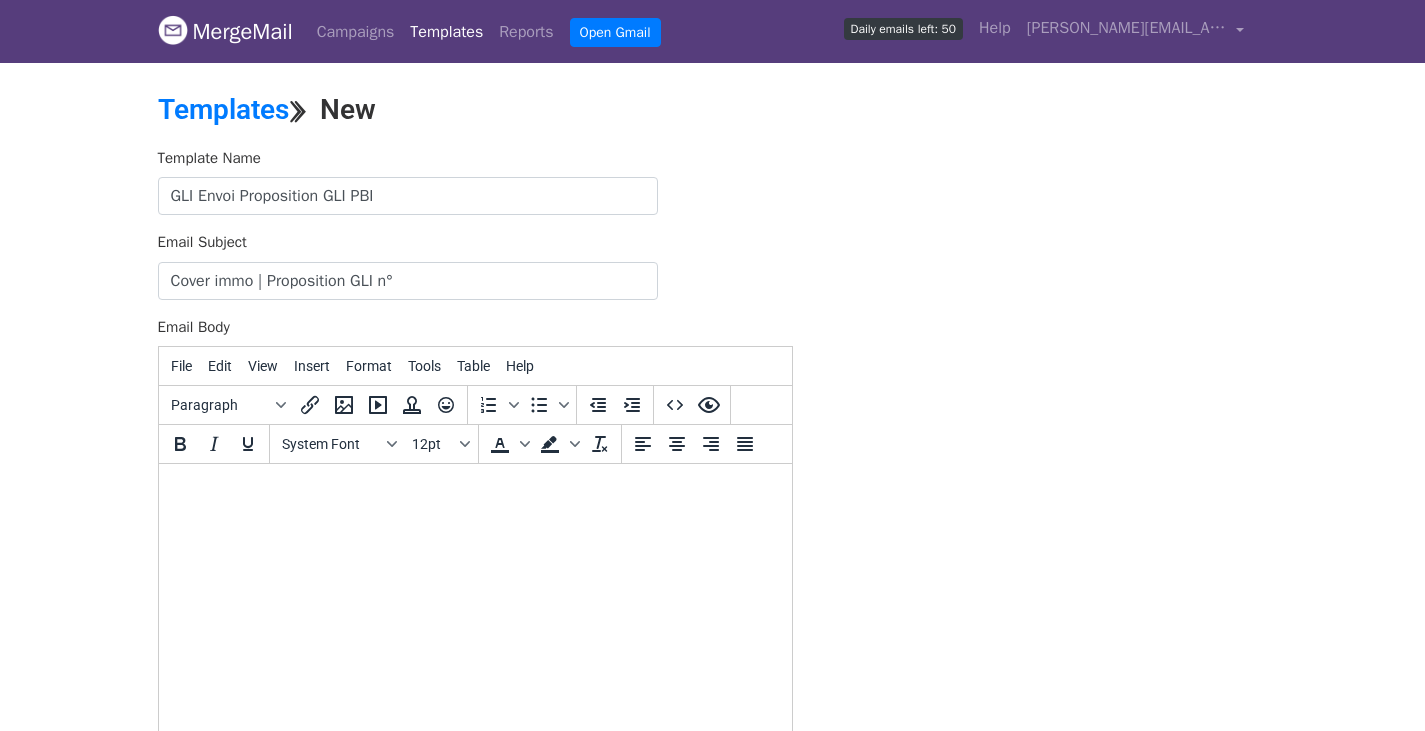 paste 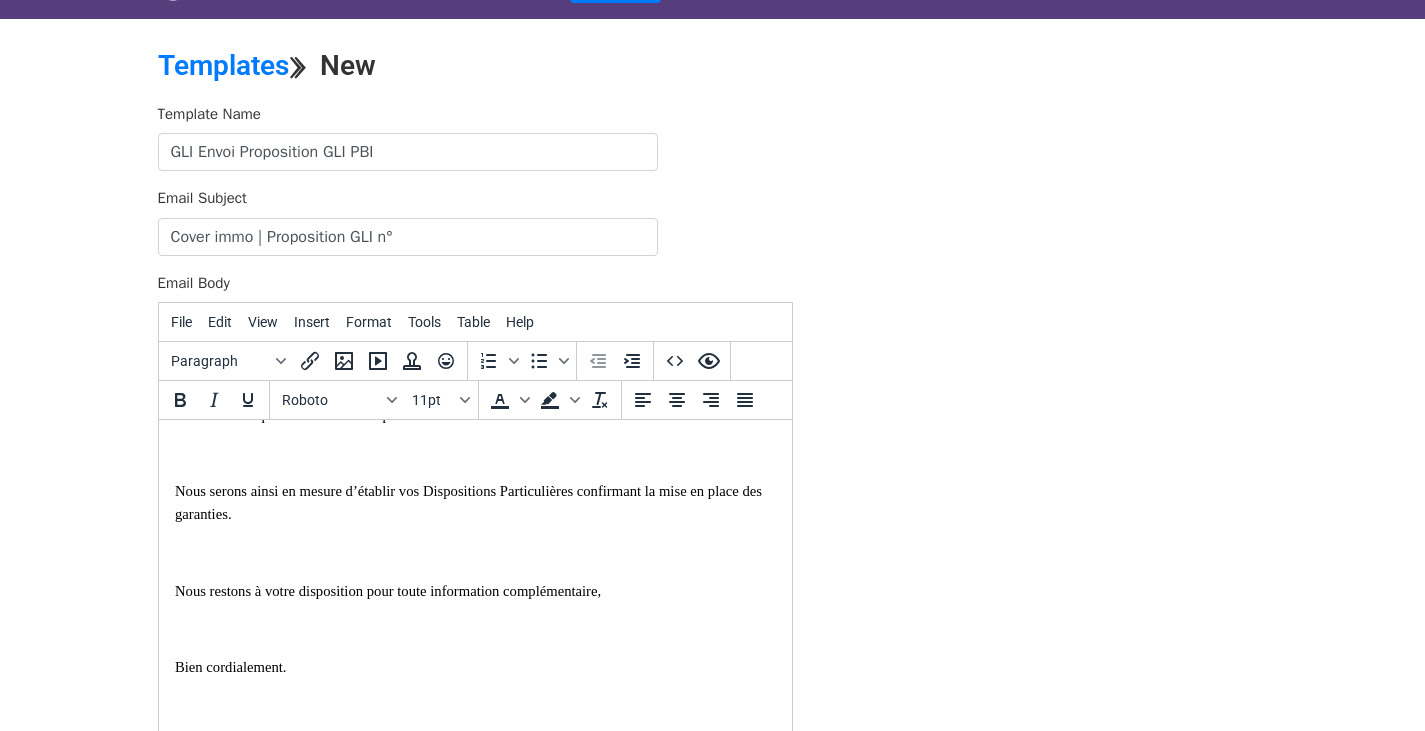 scroll, scrollTop: 785, scrollLeft: 0, axis: vertical 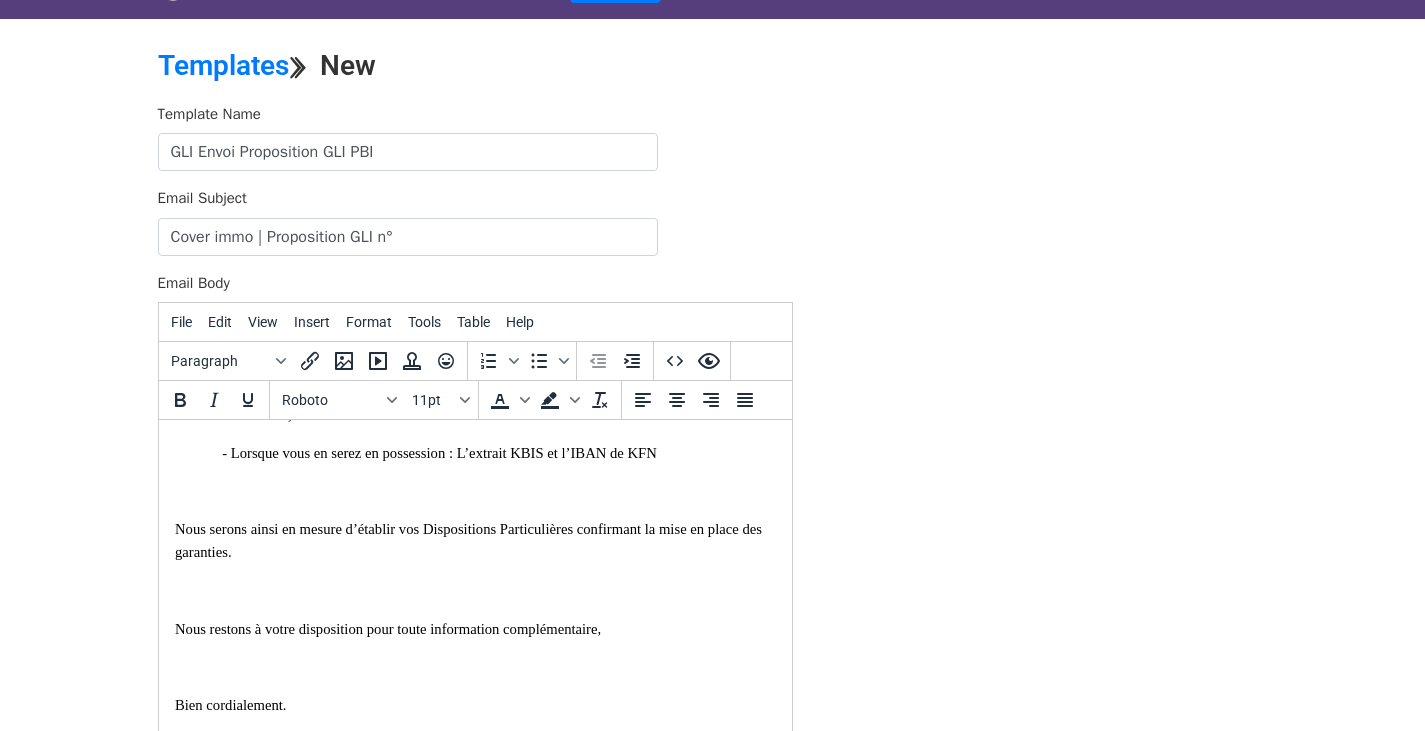 click on "Nous restons à votre disposition pour toute information complémentaire," at bounding box center [387, 629] 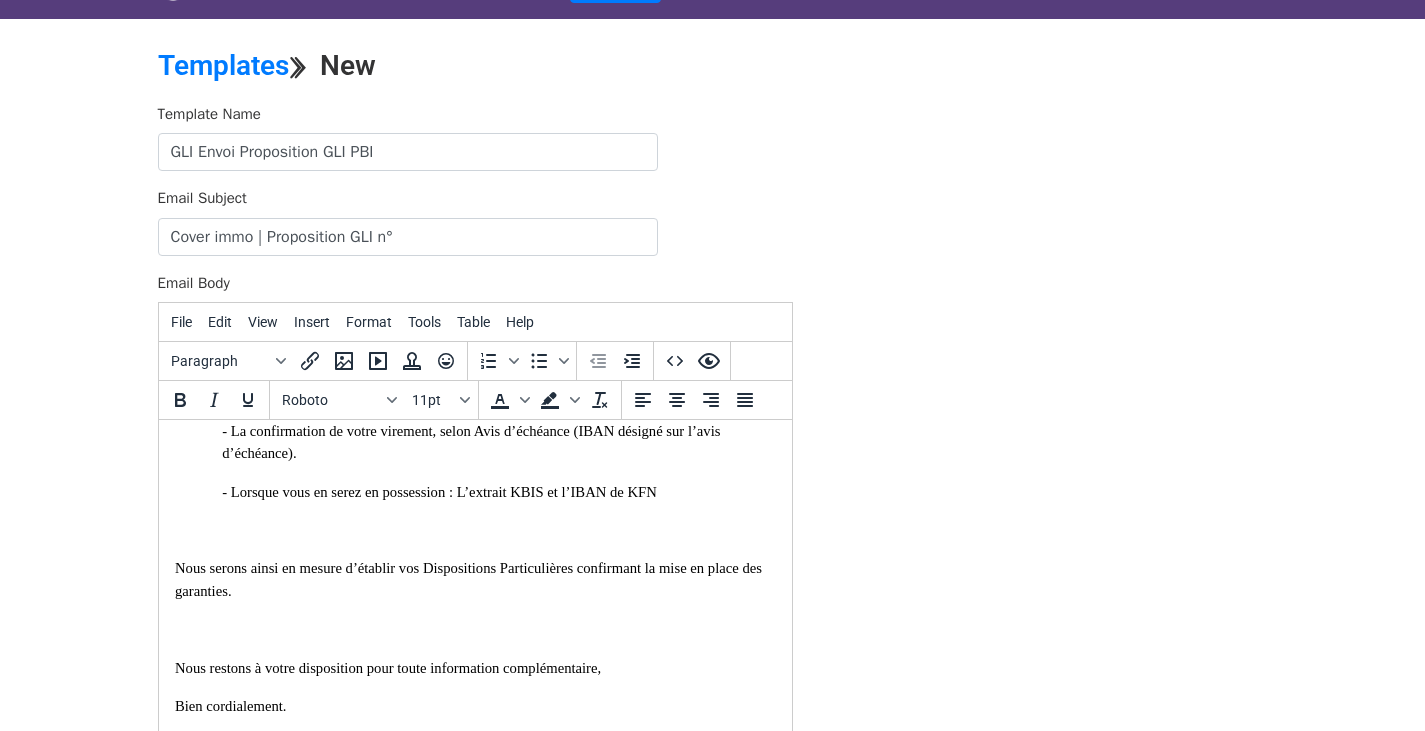 scroll, scrollTop: 746, scrollLeft: 0, axis: vertical 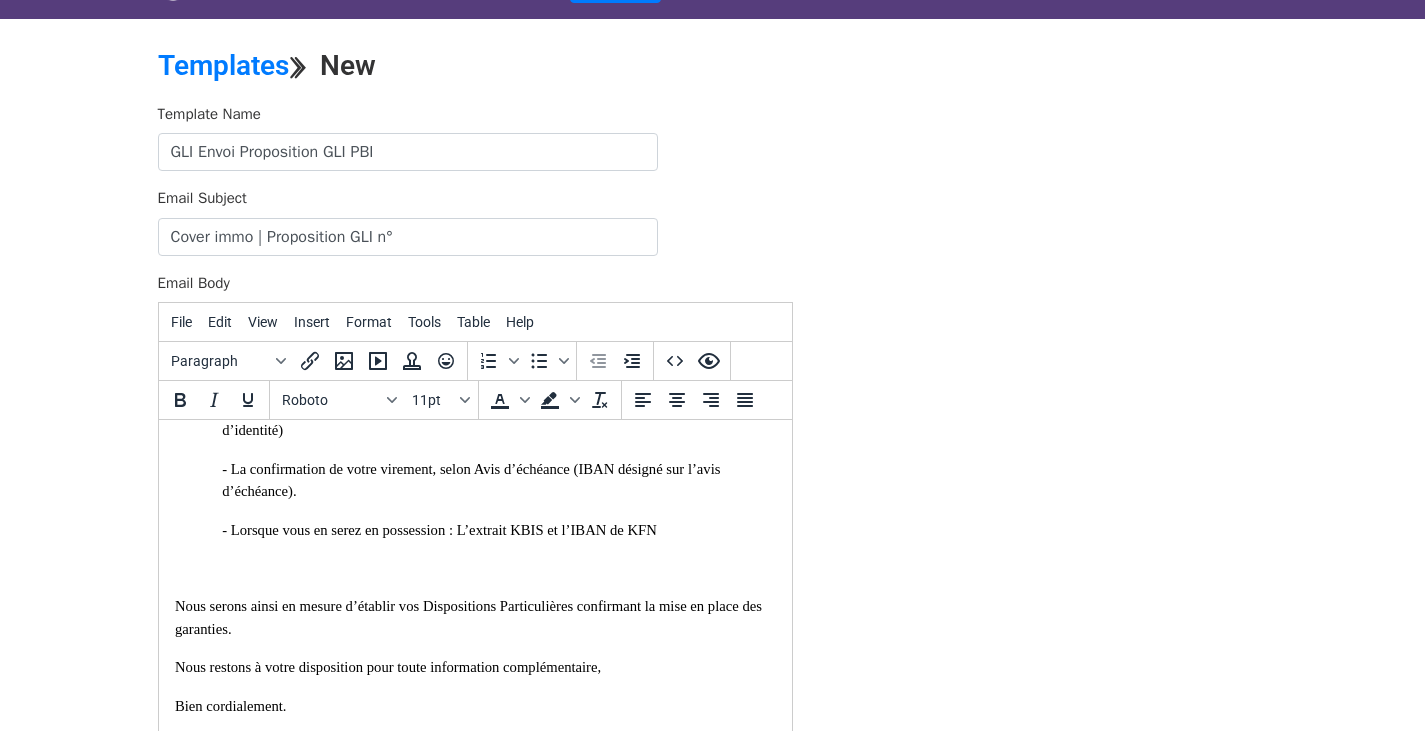 click on "Bonjour Madame Ghenassia,
Nous avons le plaisir de vous confirmer l’éligibilité du locataire KFN,
à notre Garantie de Loyers Impayés.
Vous trouverez ci-joint :
-            Le
Certificat d’éligibilité (réf CGLI00414),
-            La
proposition d’assurance (réf. DGLI000561)
-
L’avis d’échéance établi sur ces bases (prise d’effet au 30-07-2025)
-            La
Fiche d’information et Conseil qui récapitule les informations concernant le
risque soumis, et la présentation de notre cabinet.
Nous joignons également les informations contractuelles, déjà adressées
précédemment :
- Conditions Générales GLI
Coverent, applicables,
- Fiche d’Information normalisée
(IPID) du contrat.
Si comme nous l’espérons, notre proposition retiendra votre agrément,
nous vous prions de nous retourner :
Bien cordialement." at bounding box center (474, 235) 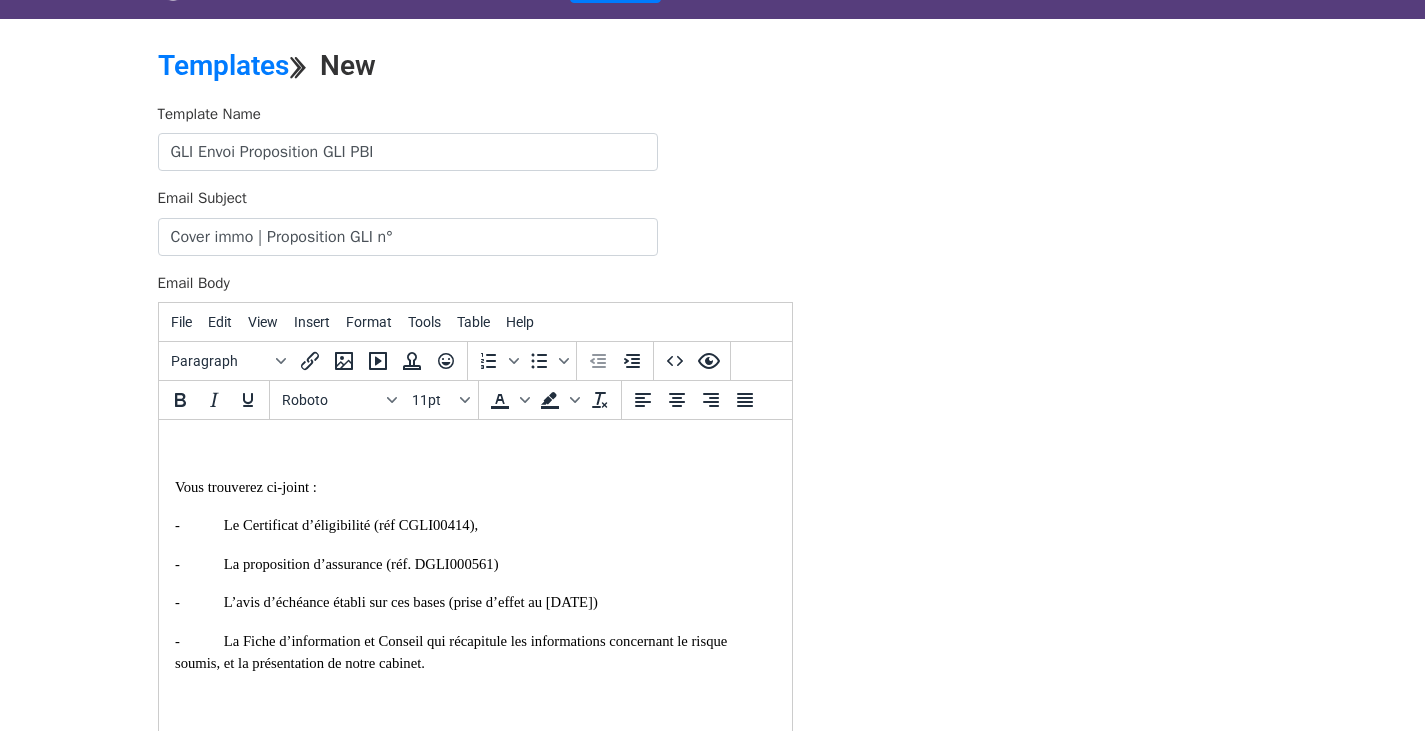 scroll, scrollTop: 0, scrollLeft: 0, axis: both 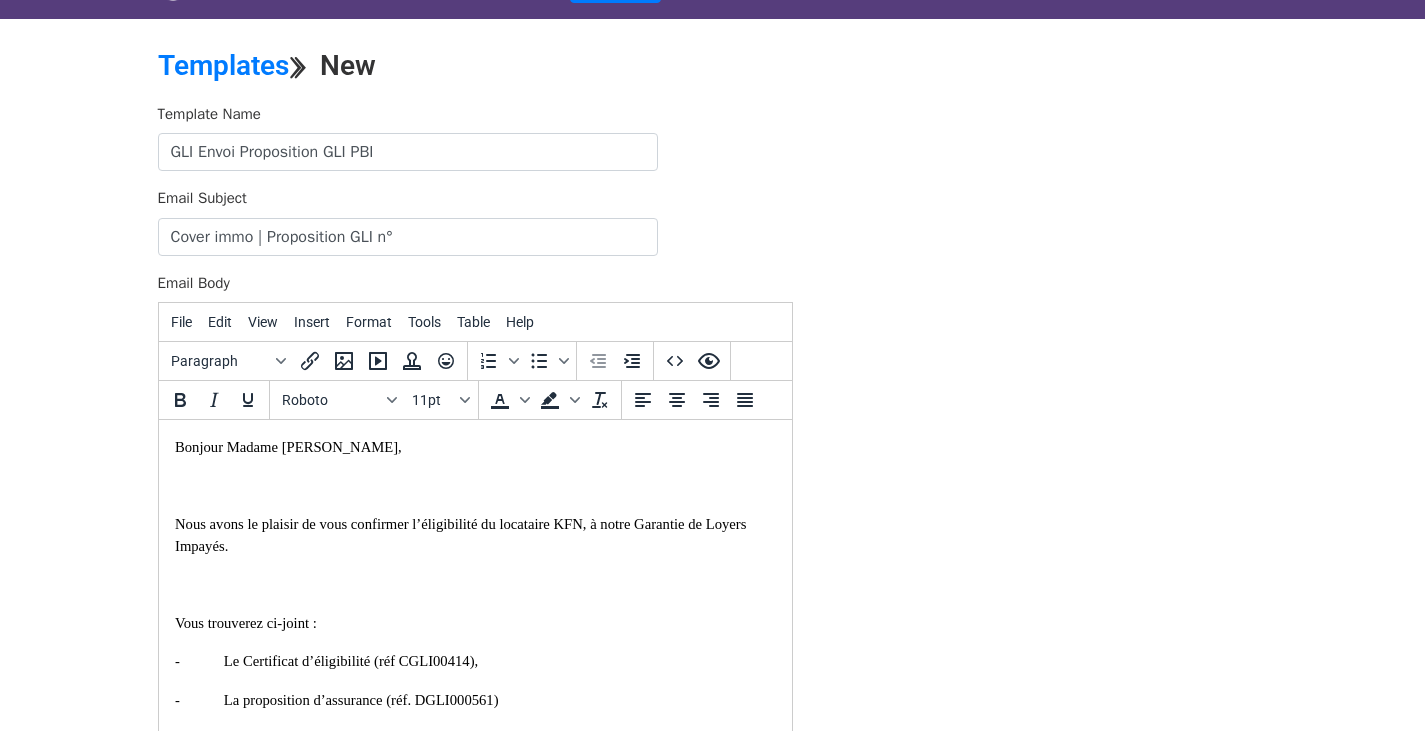 click at bounding box center (474, 485) 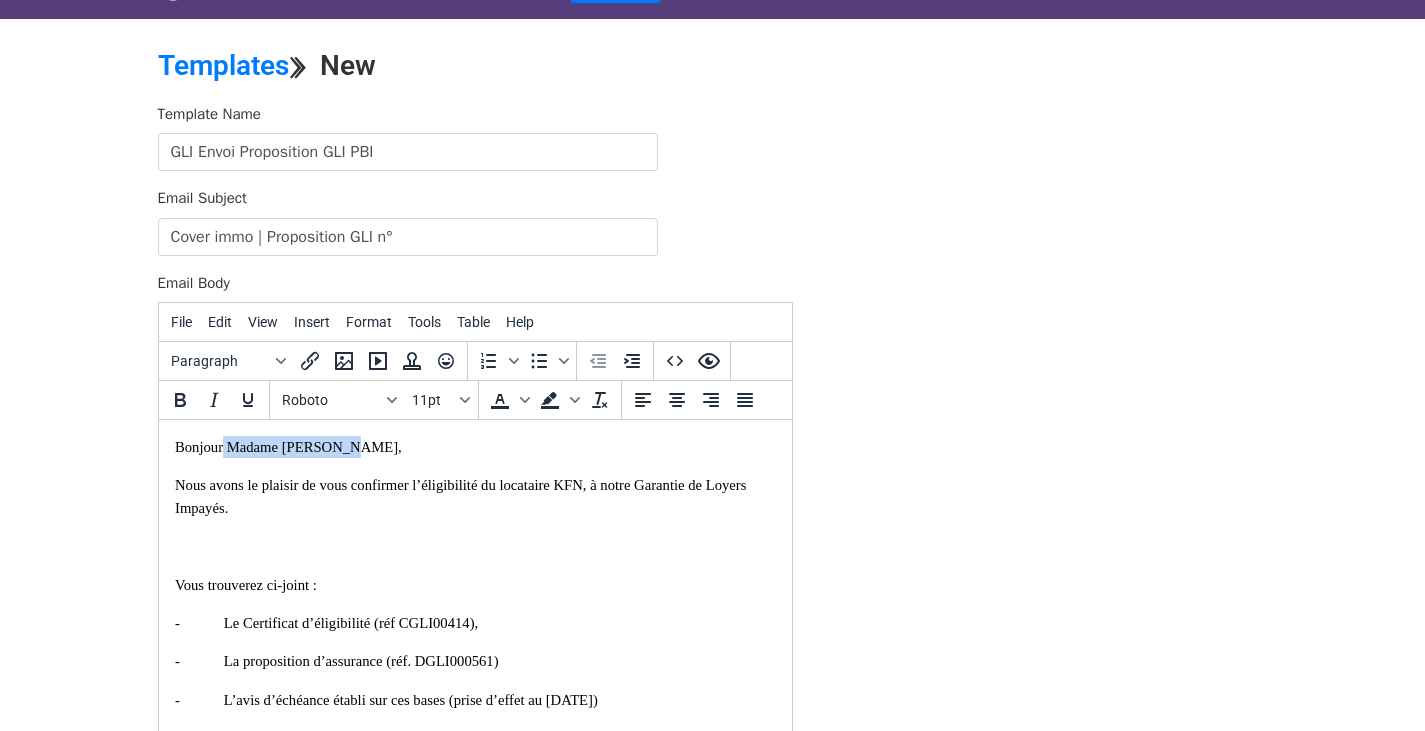 drag, startPoint x: 224, startPoint y: 445, endPoint x: 356, endPoint y: 452, distance: 132.18547 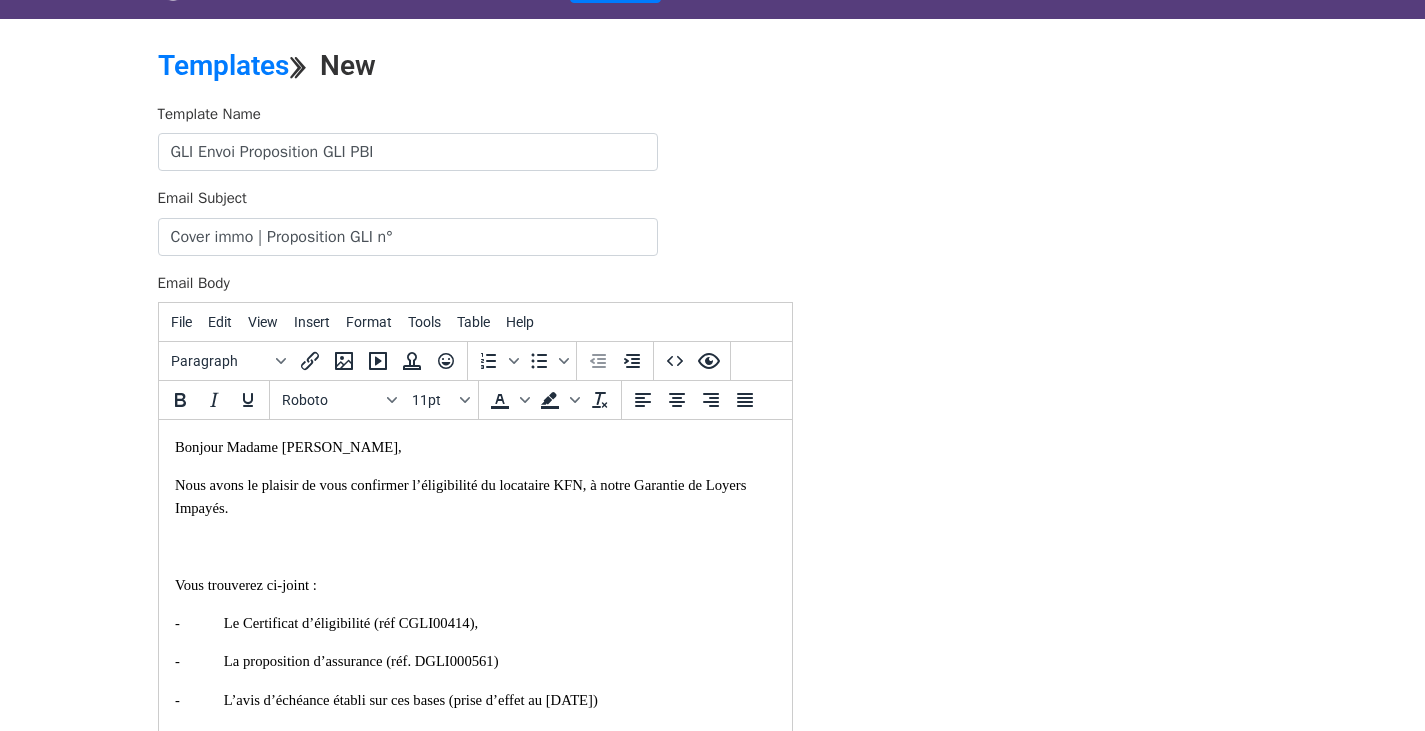 click on "Nous avons le plaisir de vous confirmer l’éligibilité du locataire KFN,
à notre Garantie de Loyers Impayés." at bounding box center (474, 496) 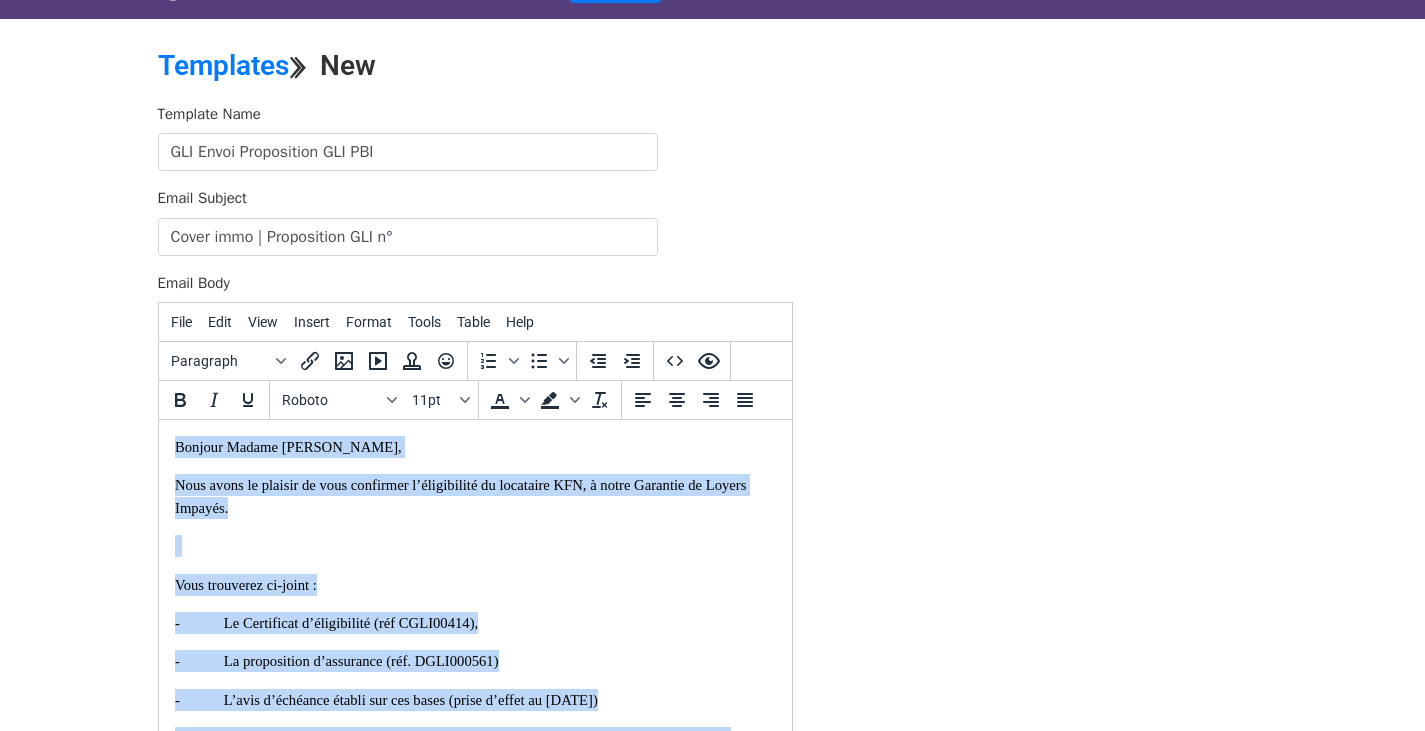 click on "Bonjour Madame Ghenassia,
Nous avons le plaisir de vous confirmer l’éligibilité du locataire KFN,
à notre Garantie de Loyers Impayés.
Vous trouverez ci-joint :
-            Le
Certificat d’éligibilité (réf CGLI00414),
-            La
proposition d’assurance (réf. DGLI000561)
-
L’avis d’échéance établi sur ces bases (prise d’effet au 30-07-2025)
-            La
Fiche d’information et Conseil qui récapitule les informations concernant le
risque soumis, et la présentation de notre cabinet.
Nous joignons également les informations contractuelles, déjà adressées
précédemment :
- Conditions Générales GLI
Coverent, applicables,
- Fiche d’Information normalisée
(IPID) du contrat.
Si comme nous l’espérons, notre proposition retiendra votre agrément,
nous vous prions de nous retourner :
- Lorsque vous en serez en
possession : L’extrait KBIS et l’IBAN de KFN" at bounding box center (474, 879) 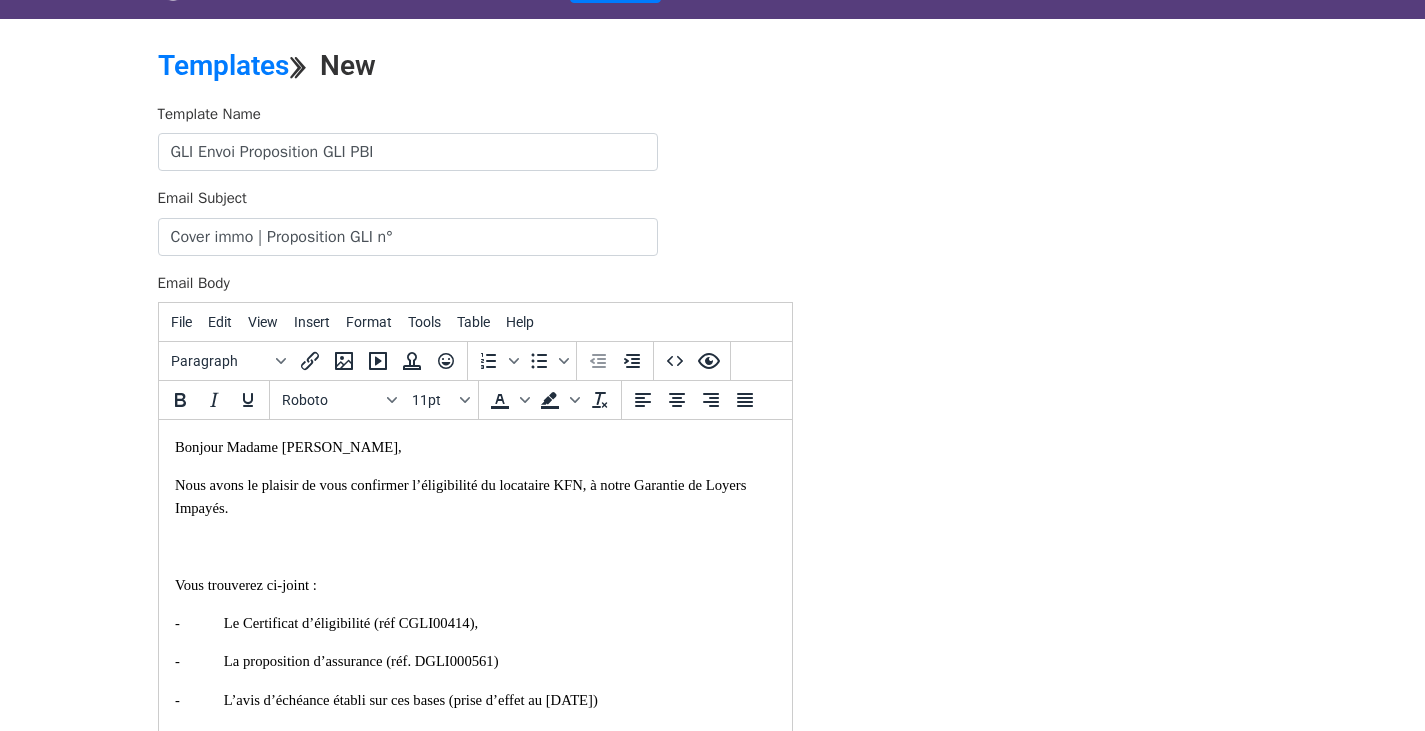 click on "Bonjour Madame Ghenassia,
Nous avons le plaisir de vous confirmer l’éligibilité du locataire KFN,
à notre Garantie de Loyers Impayés.
Vous trouverez ci-joint :
-            Le
Certificat d’éligibilité (réf CGLI00414),
-            La
proposition d’assurance (réf. DGLI000561)
-
L’avis d’échéance établi sur ces bases (prise d’effet au 30-07-2025)
-            La
Fiche d’information et Conseil qui récapitule les informations concernant le
risque soumis, et la présentation de notre cabinet.
Nous joignons également les informations contractuelles, déjà adressées
précédemment :
- Conditions Générales GLI
Coverent, applicables,
- Fiche d’Information normalisée
(IPID) du contrat.
Si comme nous l’espérons, notre proposition retiendra votre agrément,
nous vous prions de nous retourner :
- Lorsque vous en serez en
possession : L’extrait KBIS et l’IBAN de KFN" at bounding box center (474, 879) 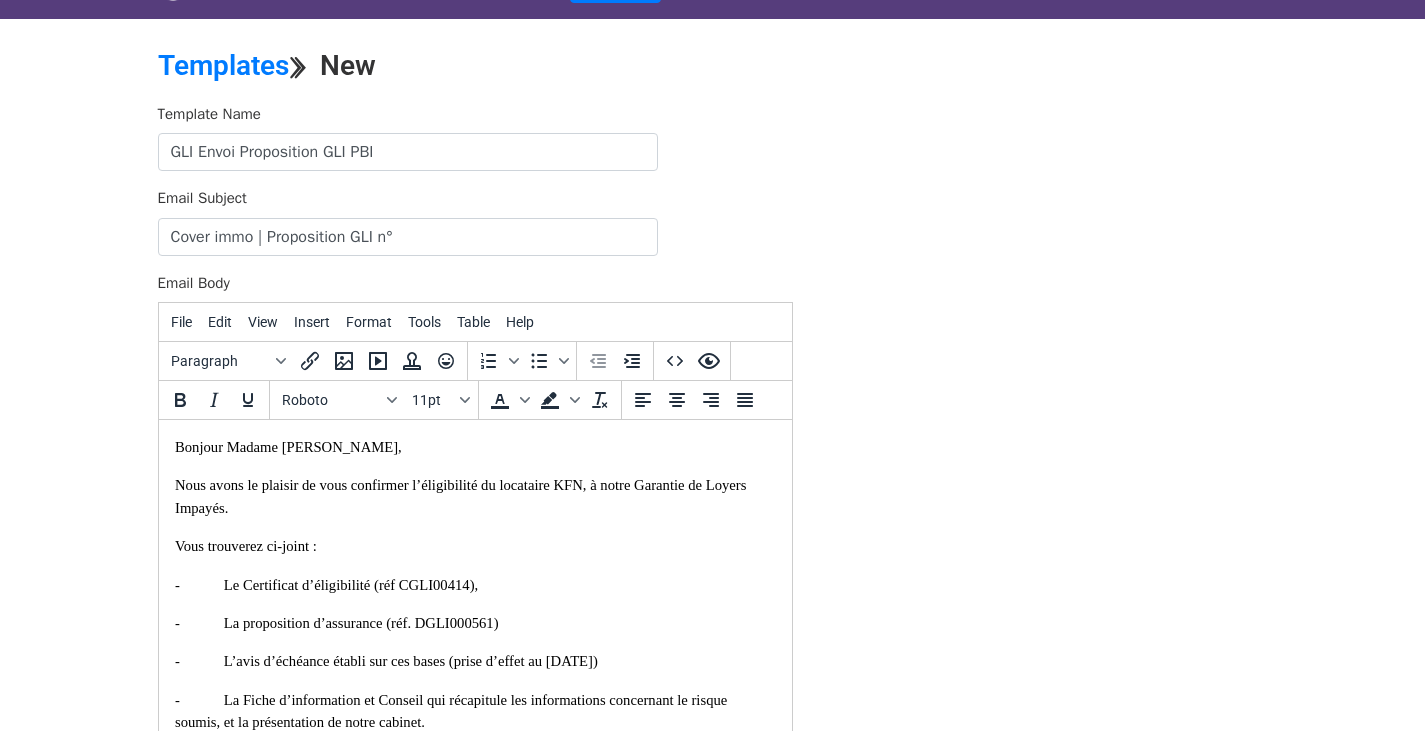 click on "Bonjour Madame Ghenassia,
Nous avons le plaisir de vous confirmer l’éligibilité du locataire KFN,
à notre Garantie de Loyers Impayés.
Vous trouverez ci-joint :
-            Le
Certificat d’éligibilité (réf CGLI00414),
-            La
proposition d’assurance (réf. DGLI000561)
-
L’avis d’échéance établi sur ces bases (prise d’effet au 30-07-2025)
-            La
Fiche d’information et Conseil qui récapitule les informations concernant le
risque soumis, et la présentation de notre cabinet.
Nous joignons également les informations contractuelles, déjà adressées
précédemment :
- Conditions Générales GLI
Coverent, applicables,
- Fiche d’Information normalisée
(IPID) du contrat.
Si comme nous l’espérons, notre proposition retiendra votre agrément,
nous vous prions de nous retourner :
- Lorsque vous en serez en
possession : L’extrait KBIS et l’IBAN de KFN" at bounding box center [474, 860] 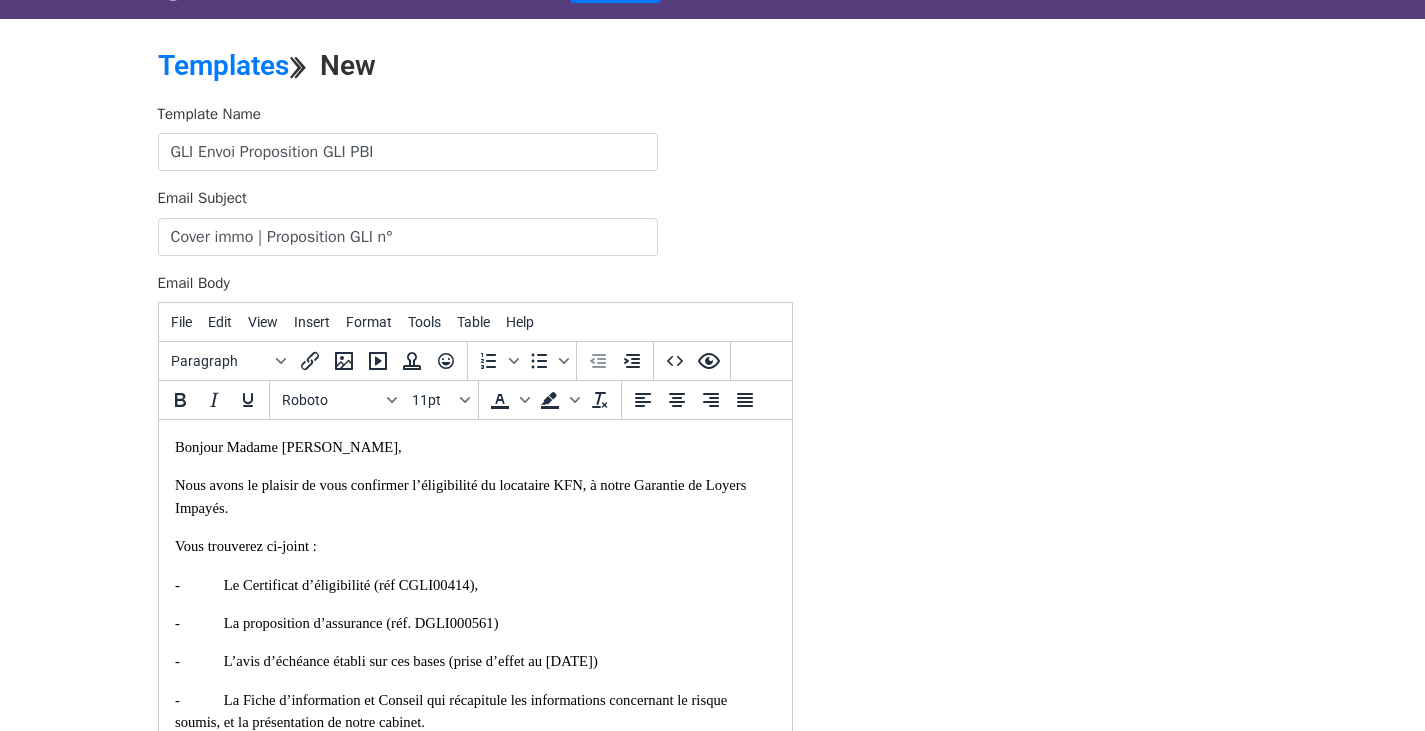 click on "Bonjour Madame Ghenassia,
Nous avons le plaisir de vous confirmer l’éligibilité du locataire KFN,
à notre Garantie de Loyers Impayés.
Vous trouverez ci-joint :
-            Le
Certificat d’éligibilité (réf CGLI00414),
-            La
proposition d’assurance (réf. DGLI000561)
-
L’avis d’échéance établi sur ces bases (prise d’effet au 30-07-2025)
-            La
Fiche d’information et Conseil qui récapitule les informations concernant le
risque soumis, et la présentation de notre cabinet.
Nous joignons également les informations contractuelles, déjà adressées
précédemment :
- Conditions Générales GLI
Coverent, applicables,
- Fiche d’Information normalisée
(IPID) du contrat.
Si comme nous l’espérons, notre proposition retiendra votre agrément,
nous vous prions de nous retourner :
- Lorsque vous en serez en
possession : L’extrait KBIS et l’IBAN de KFN" at bounding box center [474, 860] 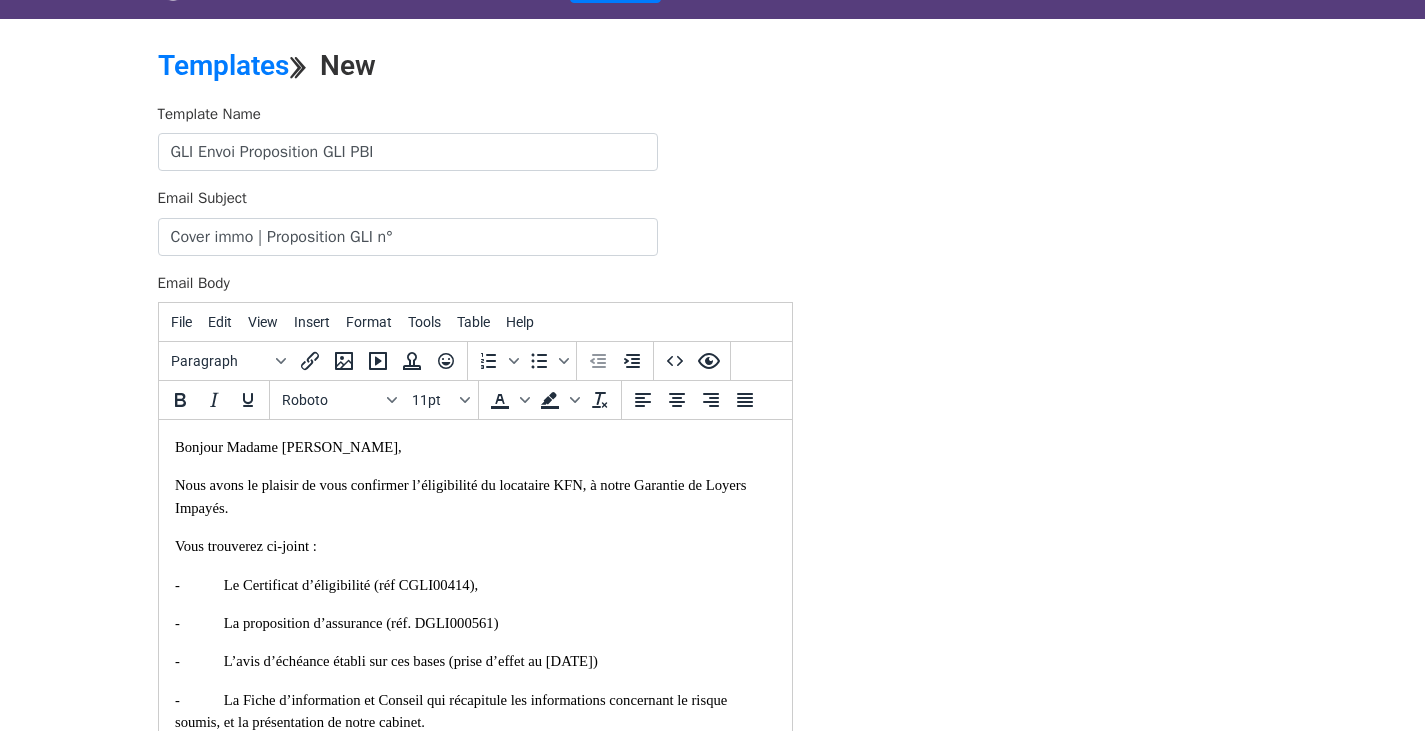 click on "Vous trouverez ci-joint :" at bounding box center [474, 546] 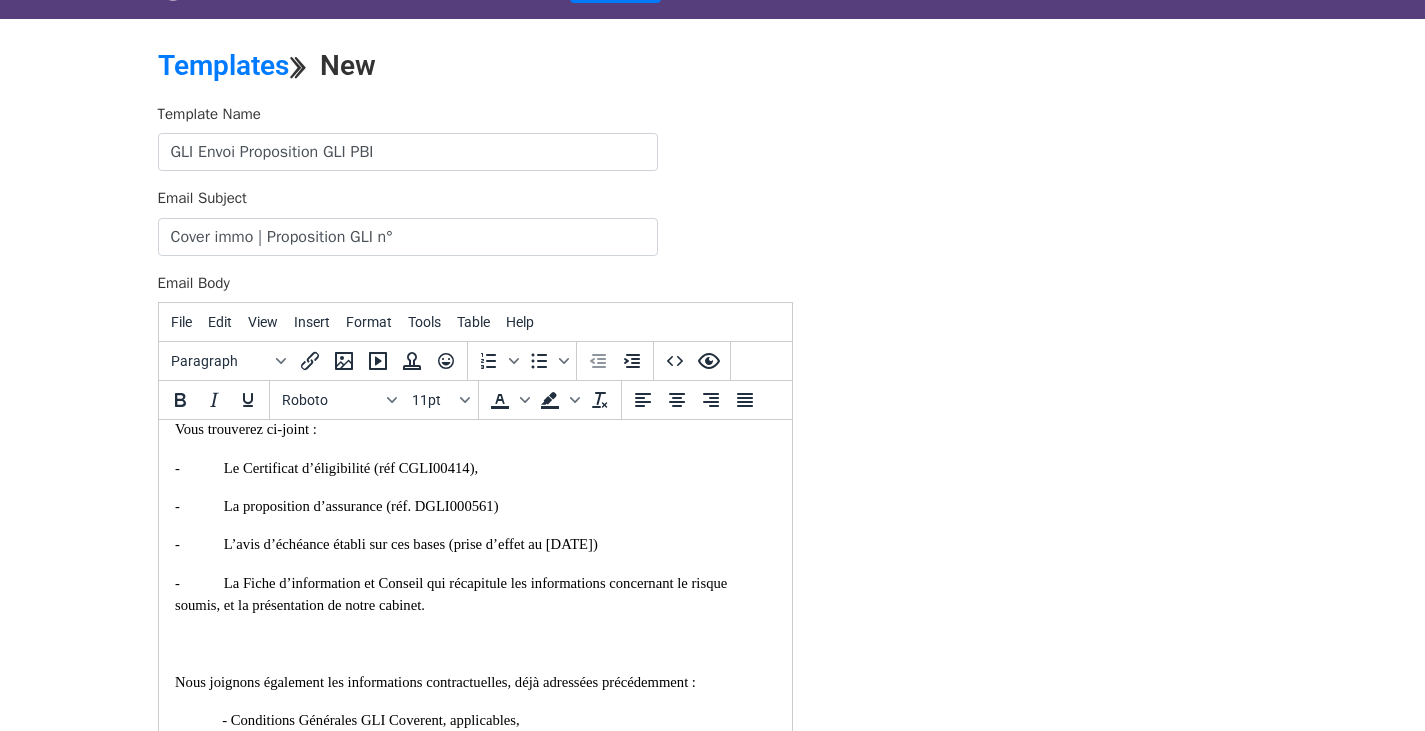 scroll, scrollTop: 118, scrollLeft: 0, axis: vertical 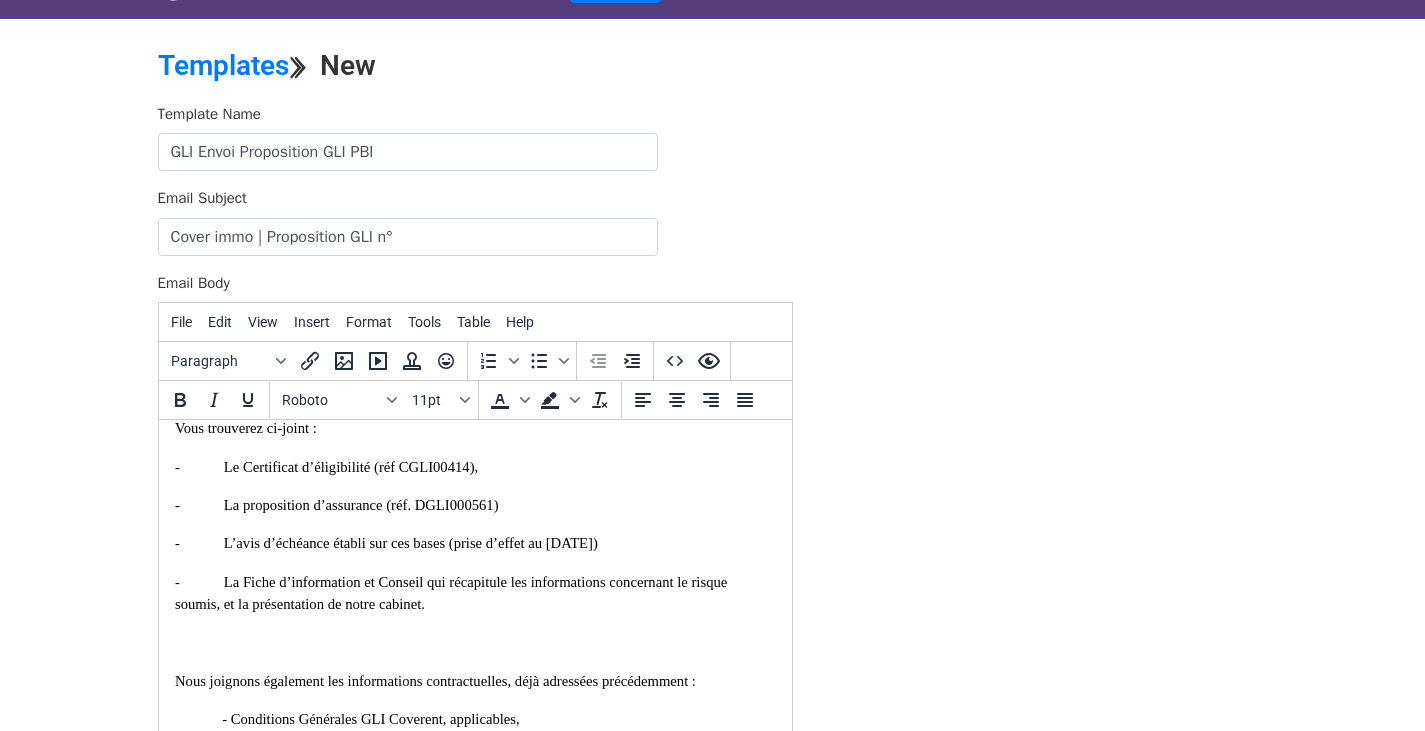 click on "-            La
Fiche d’information et Conseil qui récapitule les informations concernant le
risque soumis, et la présentation de notre cabinet." at bounding box center (450, 593) 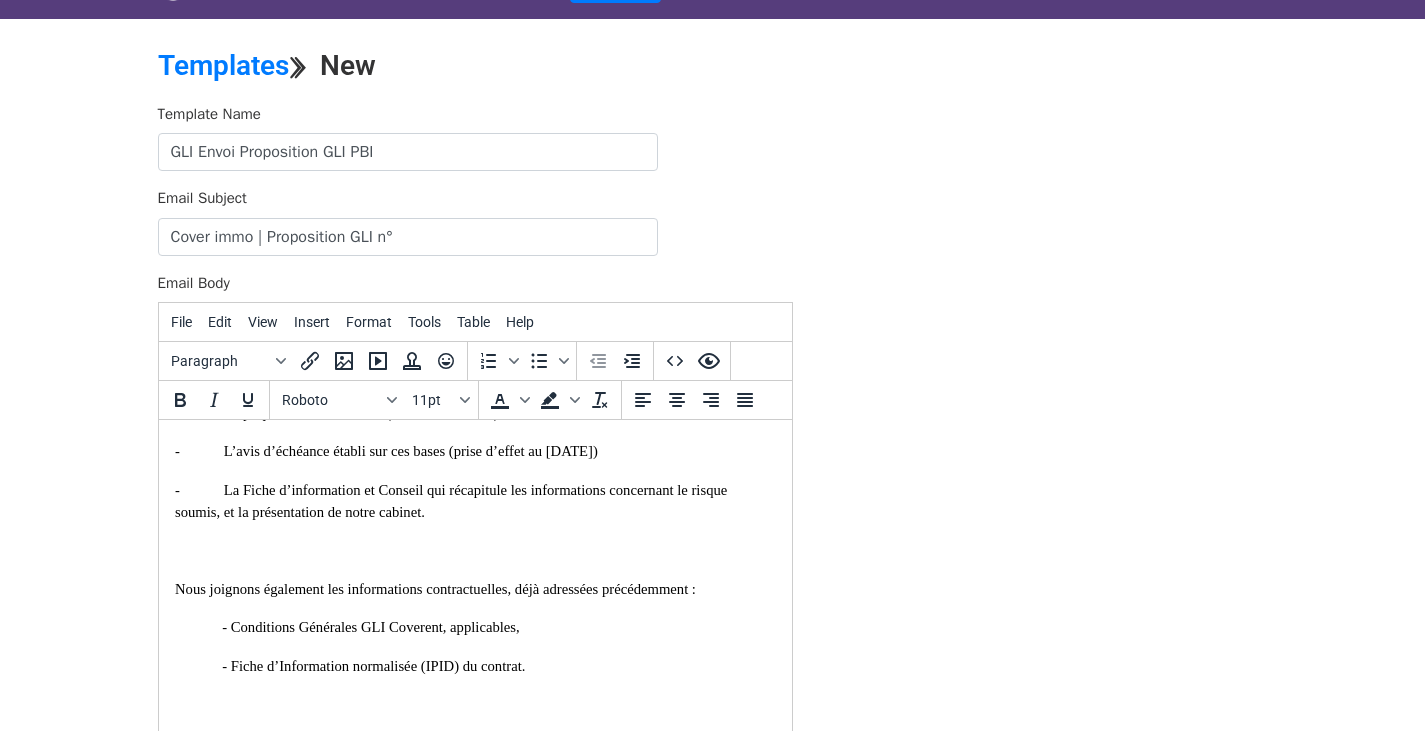 scroll, scrollTop: 215, scrollLeft: 0, axis: vertical 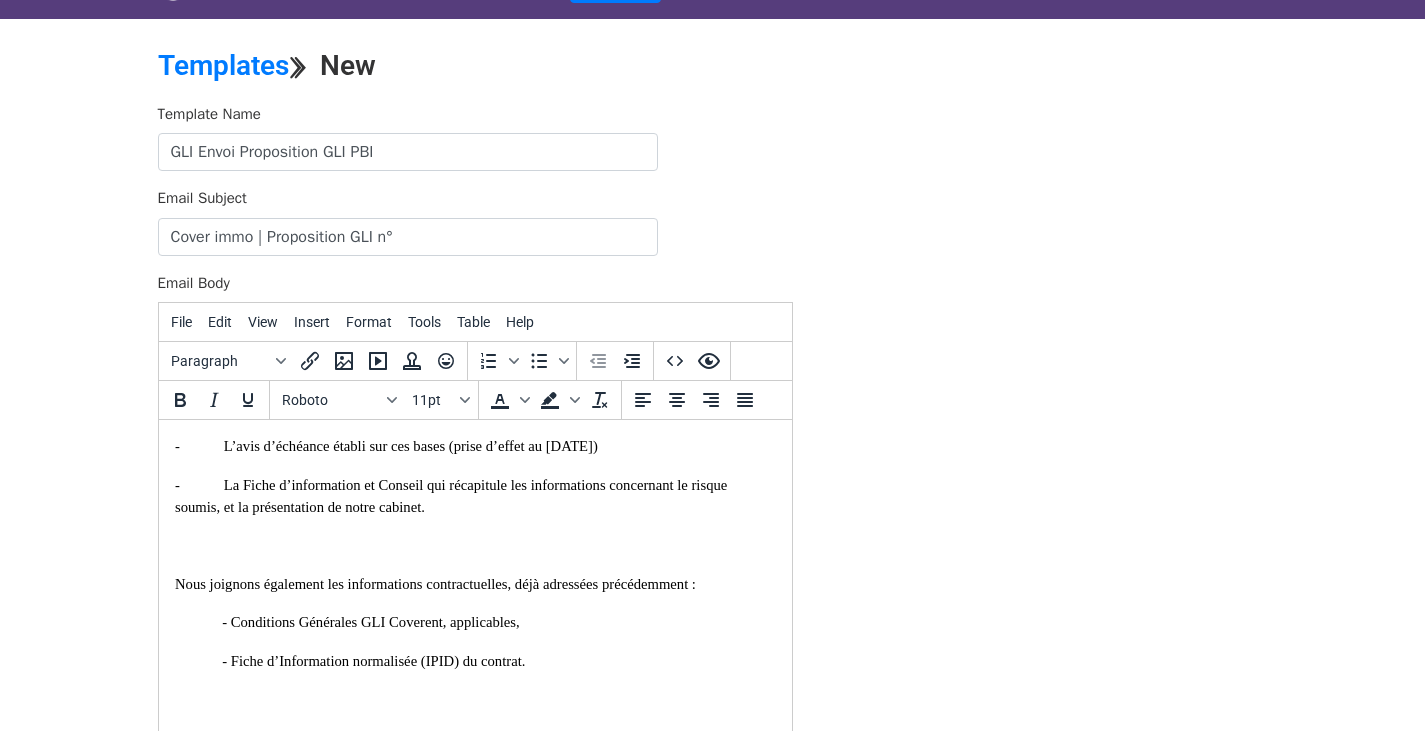 click on "Bonjour Madame Ghenassia,
Nous avons le plaisir de vous confirmer l’éligibilité du locataire KFN,
à notre Garantie de Loyers Impayés.
Vous trouverez ci-joint :
-            Le
Certificat d’éligibilité (réf CGLI00414), -            La
proposition d’assurance (réf. DGLI000561)
-
L’avis d’échéance établi sur ces bases (prise d’effet au 30-07-2025)
-            La
Fiche d’information et Conseil qui récapitule les informations concernant le
risque soumis, et la présentation de notre cabinet.
Nous joignons également les informations contractuelles, déjà adressées
précédemment :
- Conditions Générales GLI
Coverent, applicables,
- Fiche d’Information normalisée
(IPID) du contrat.
Si comme nous l’espérons, notre proposition retiendra votre agrément,
nous vous prions de nous retourner :
- Lorsque vous en serez en
possession : L’extrait KBIS et l’IBAN de KFN" at bounding box center (474, 645) 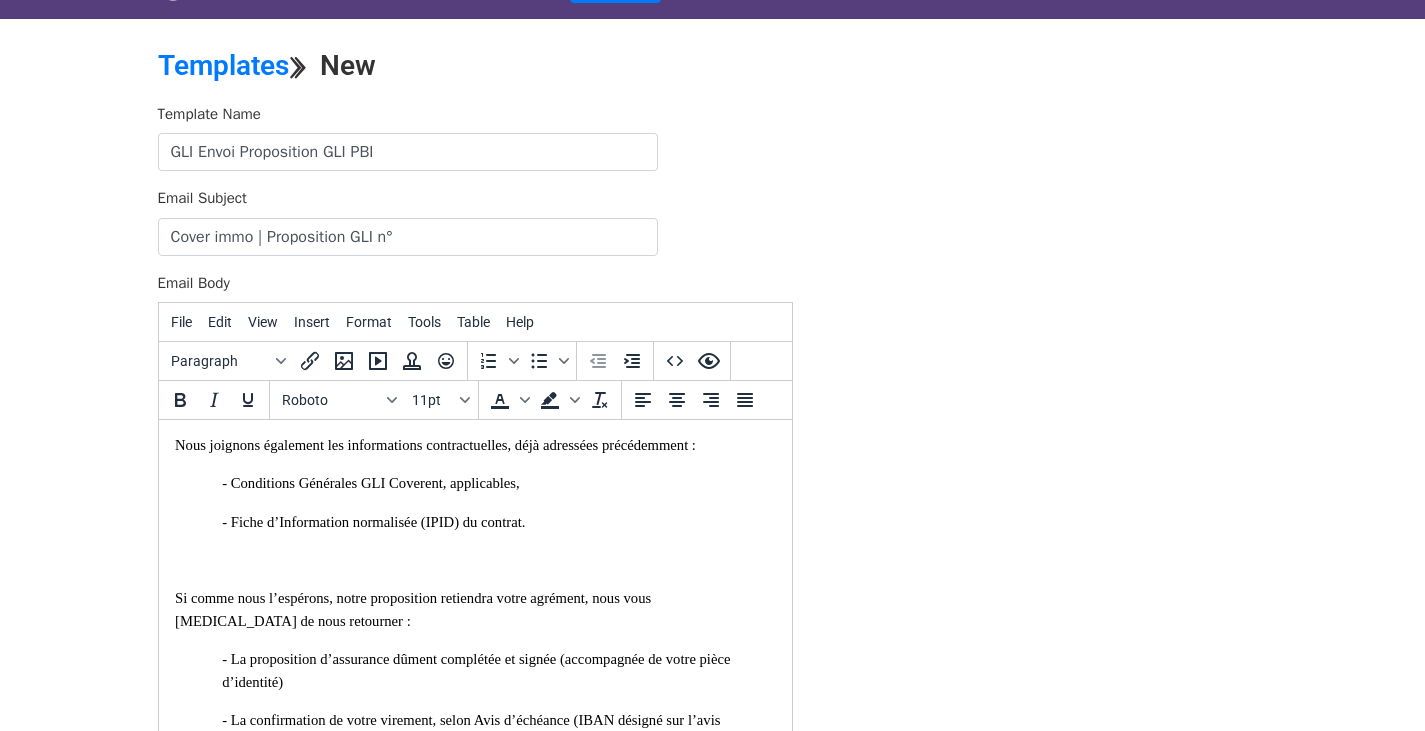 scroll, scrollTop: 355, scrollLeft: 0, axis: vertical 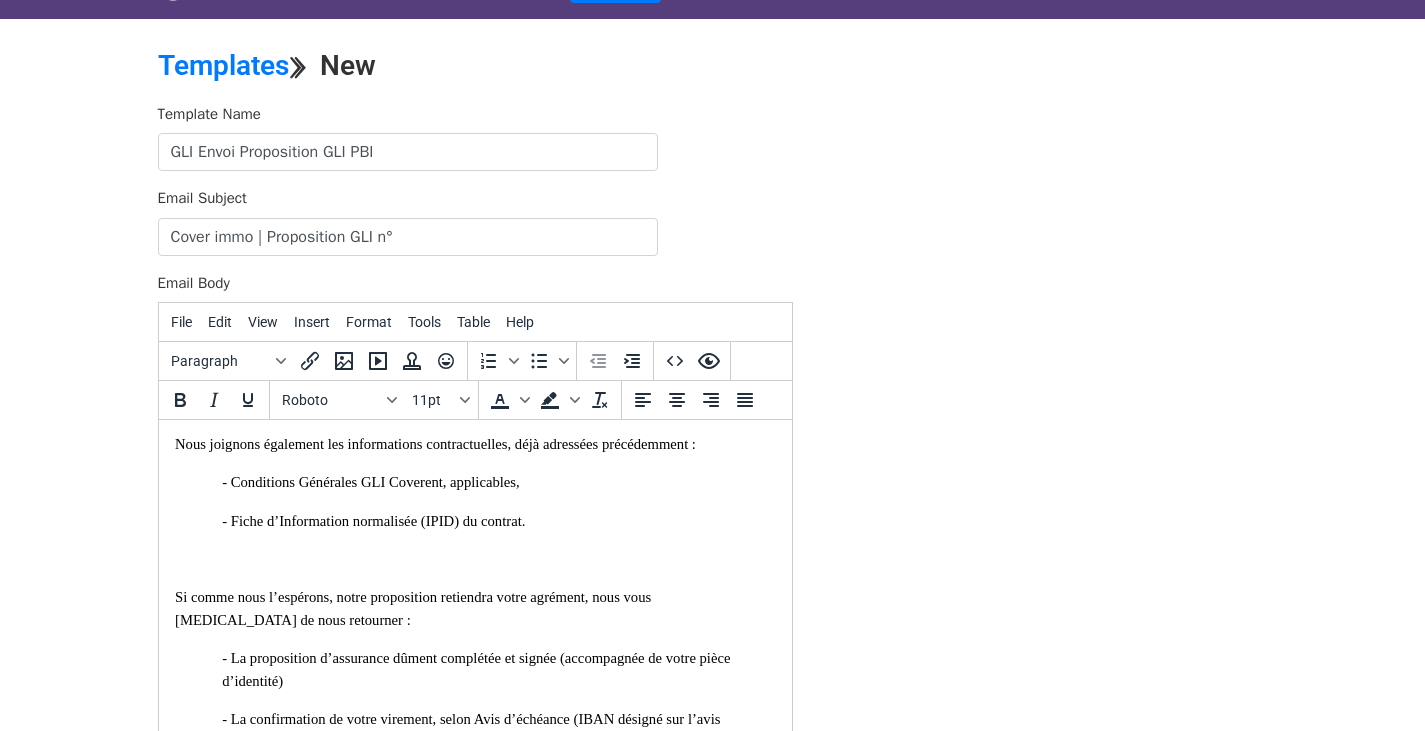 click at bounding box center [474, 559] 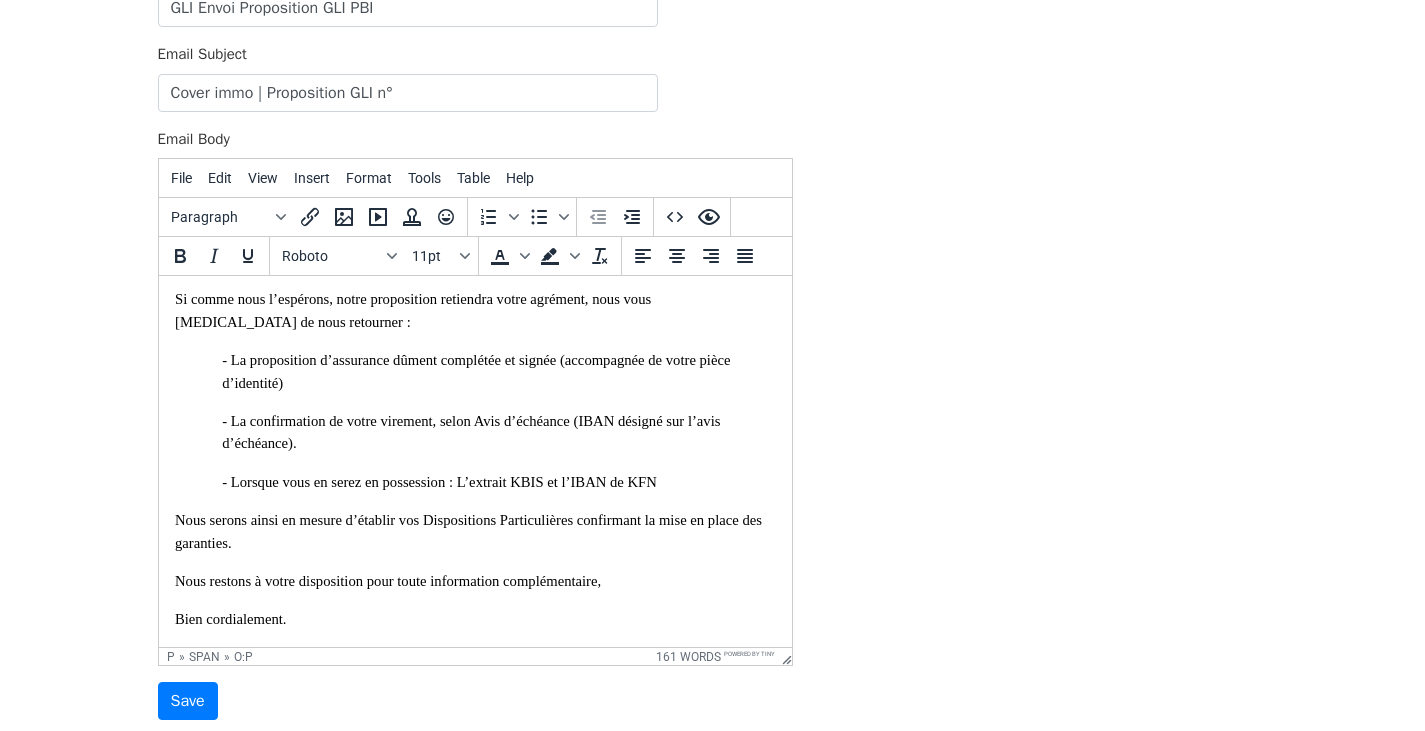 scroll, scrollTop: 504, scrollLeft: 0, axis: vertical 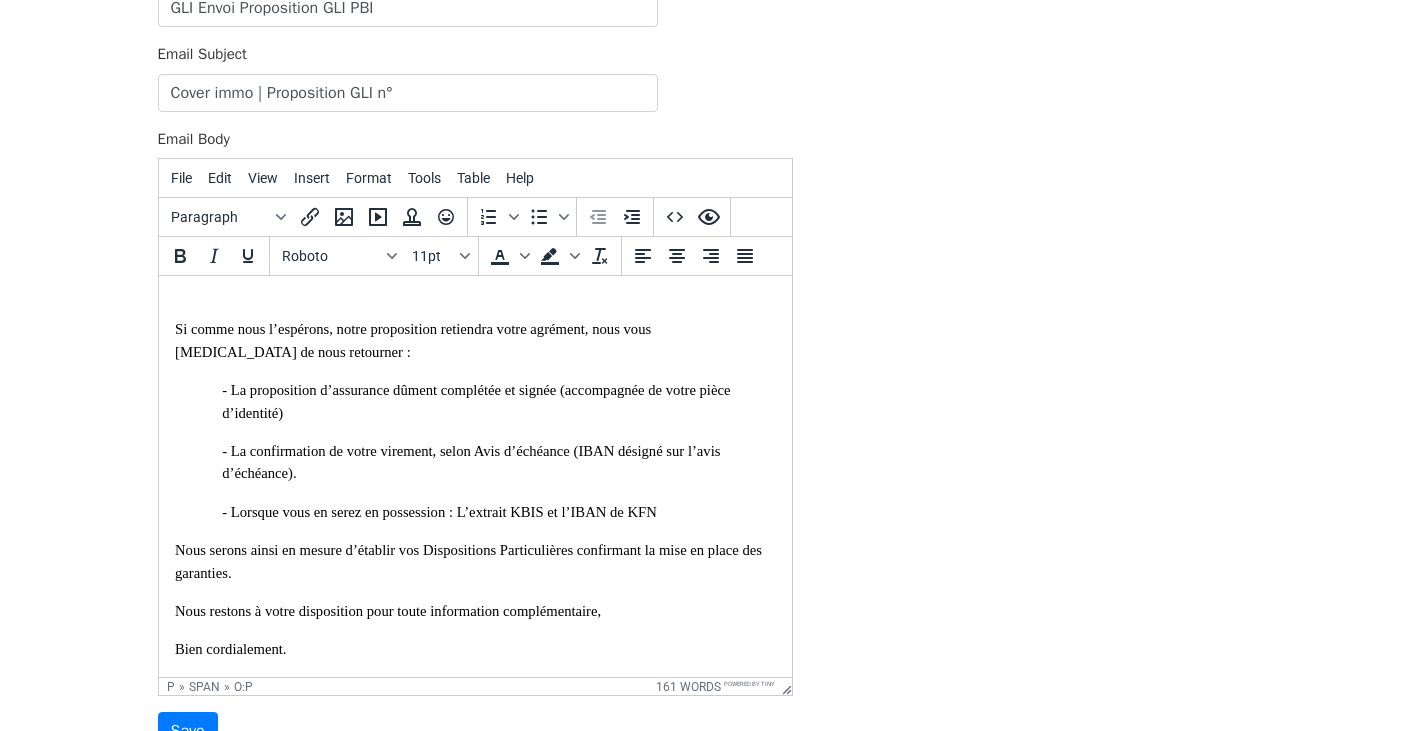drag, startPoint x: 789, startPoint y: 602, endPoint x: 869, endPoint y: 692, distance: 120.41595 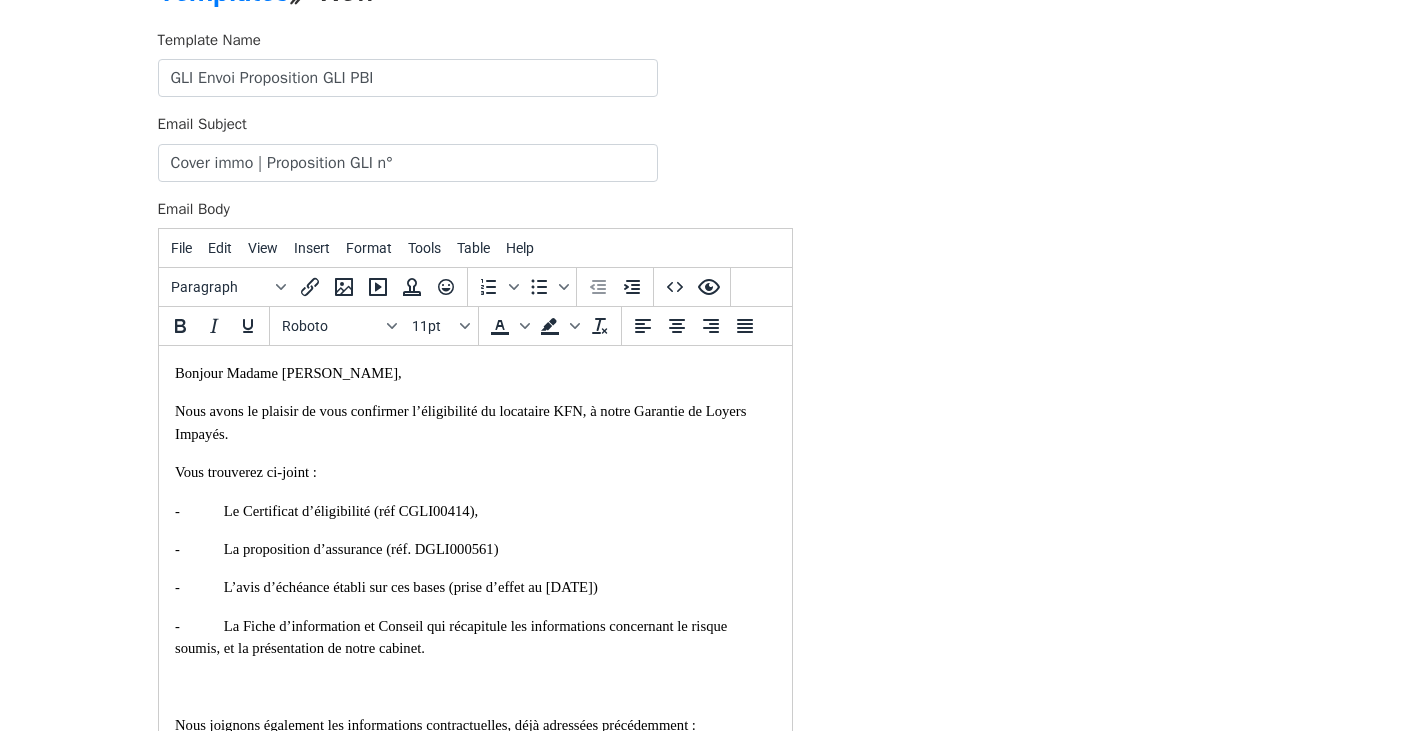 scroll, scrollTop: 70, scrollLeft: 0, axis: vertical 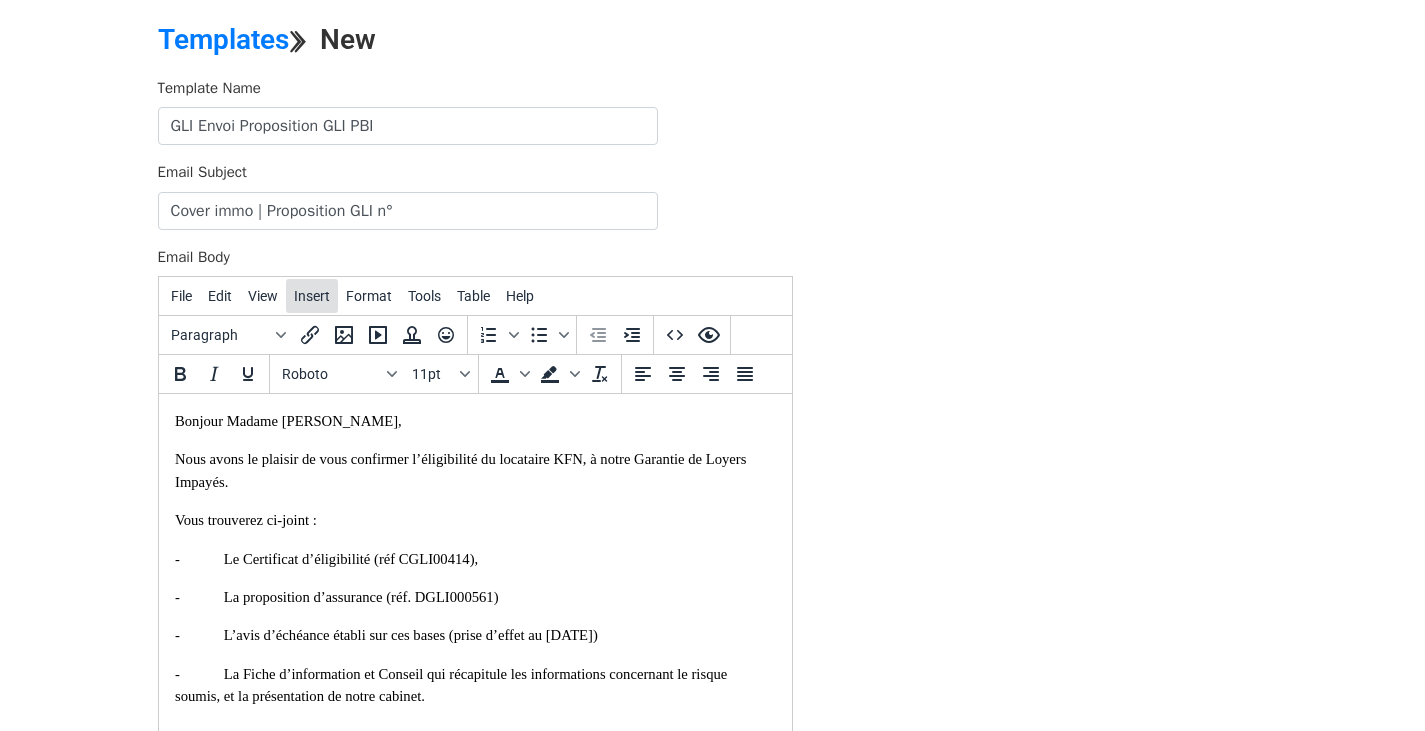 click on "Insert" at bounding box center (312, 296) 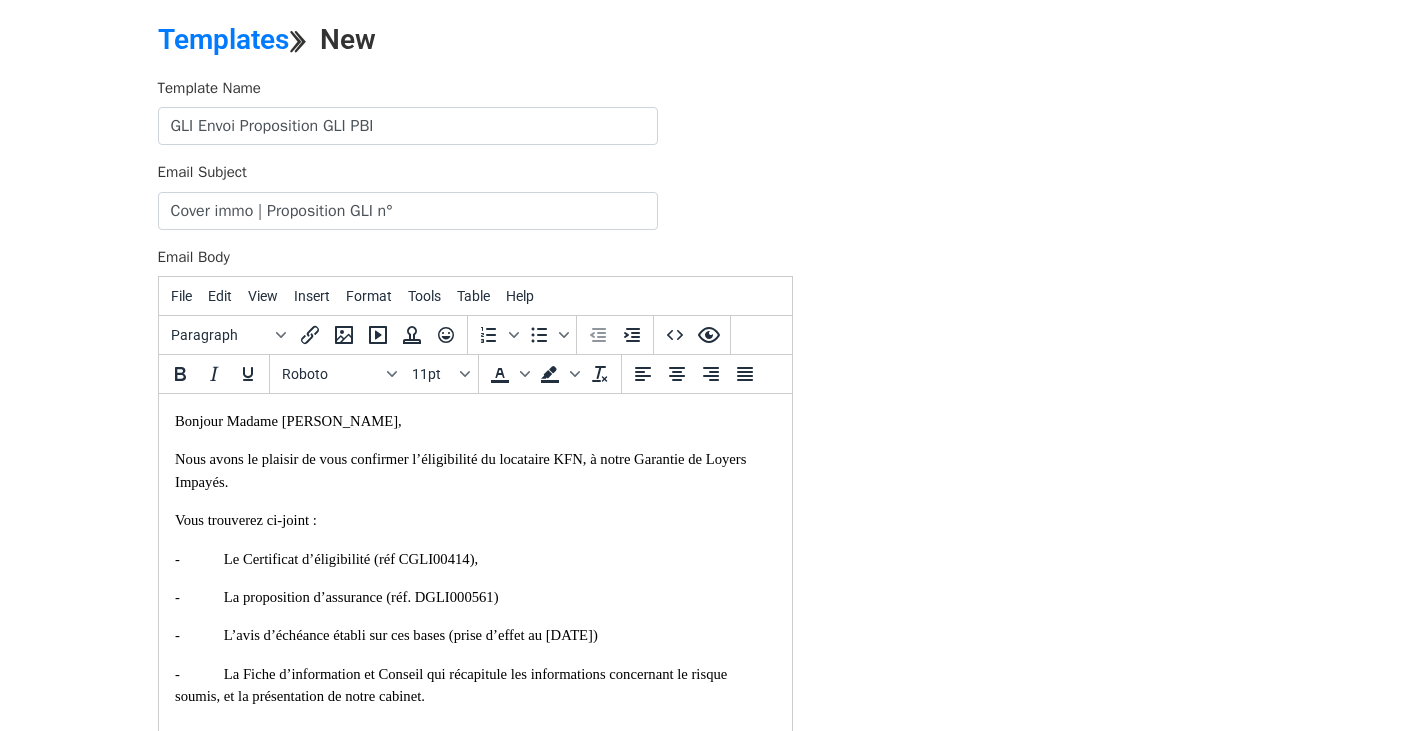 click on "-            La
proposition d’assurance (réf. DGLI000561)" at bounding box center (474, 597) 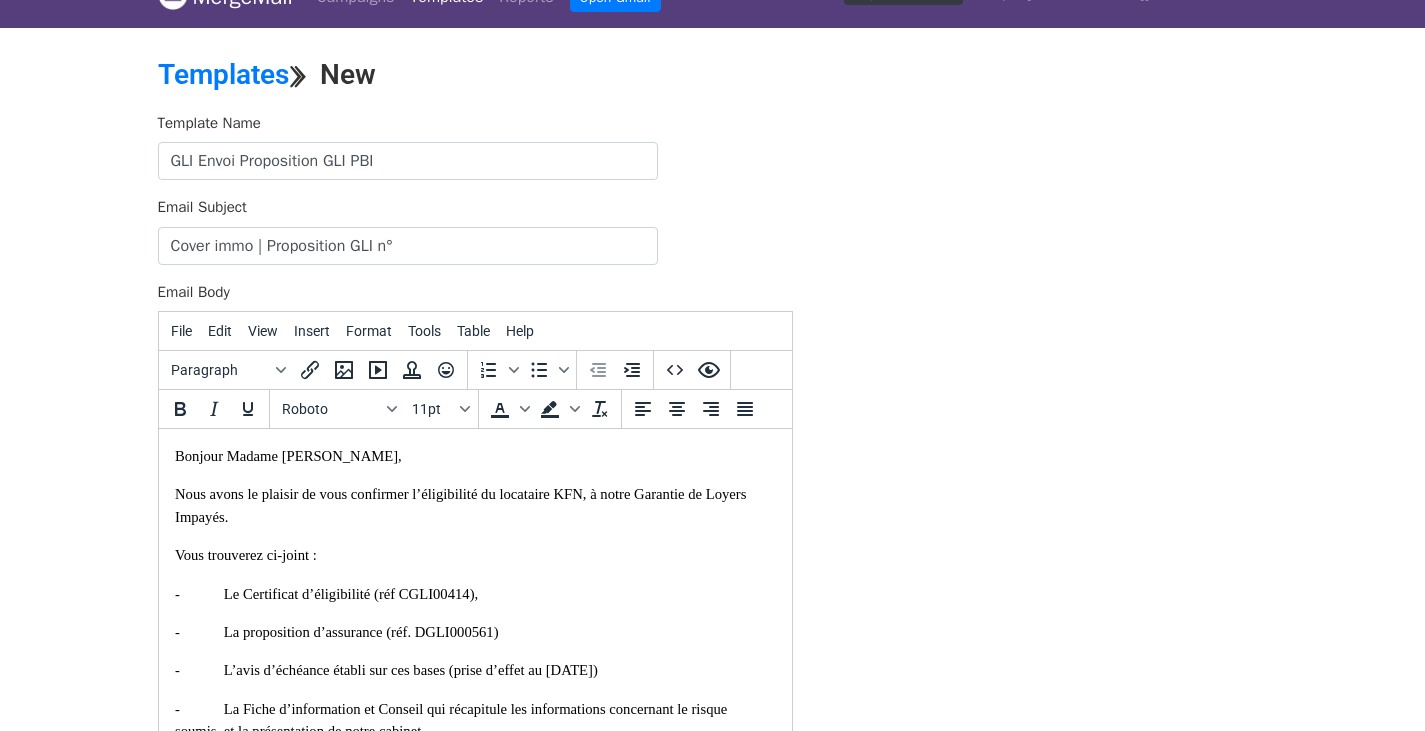 scroll, scrollTop: 33, scrollLeft: 0, axis: vertical 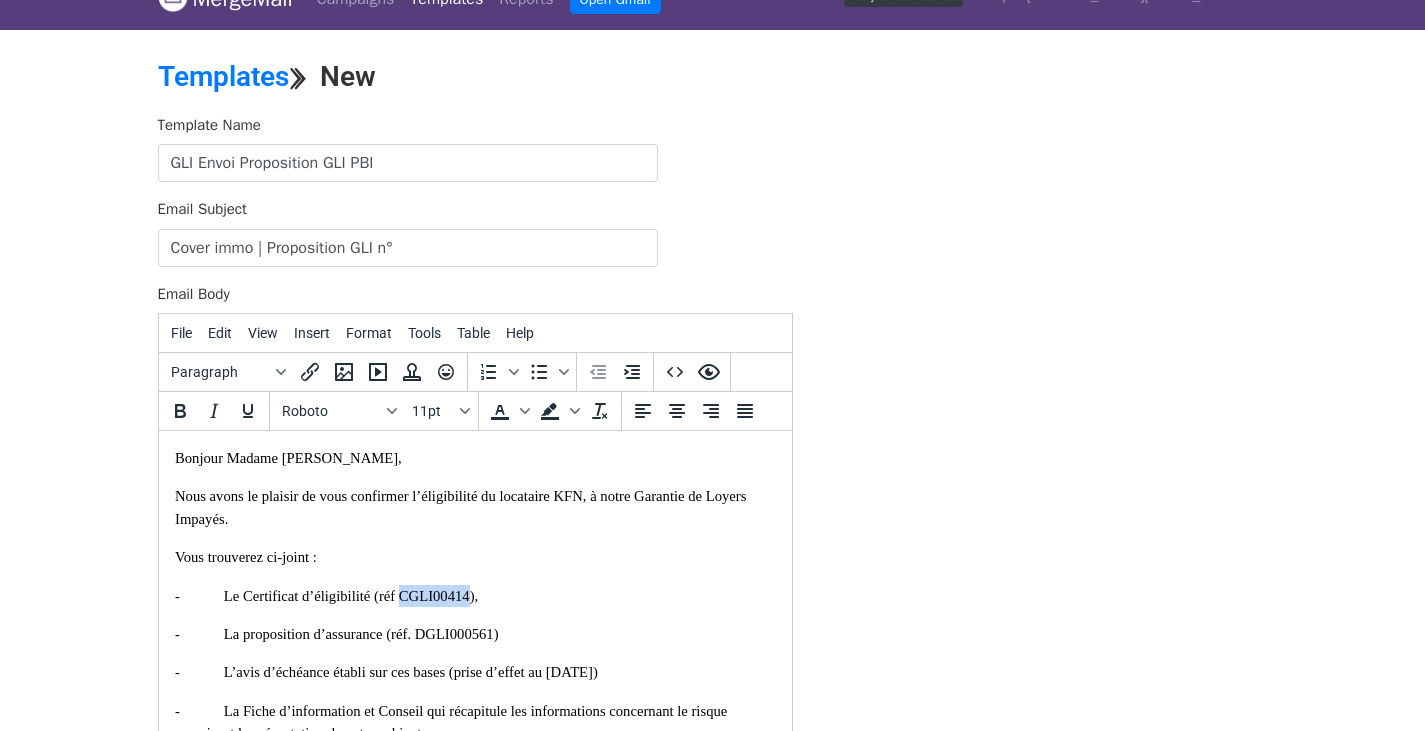 drag, startPoint x: 405, startPoint y: 596, endPoint x: 473, endPoint y: 591, distance: 68.18358 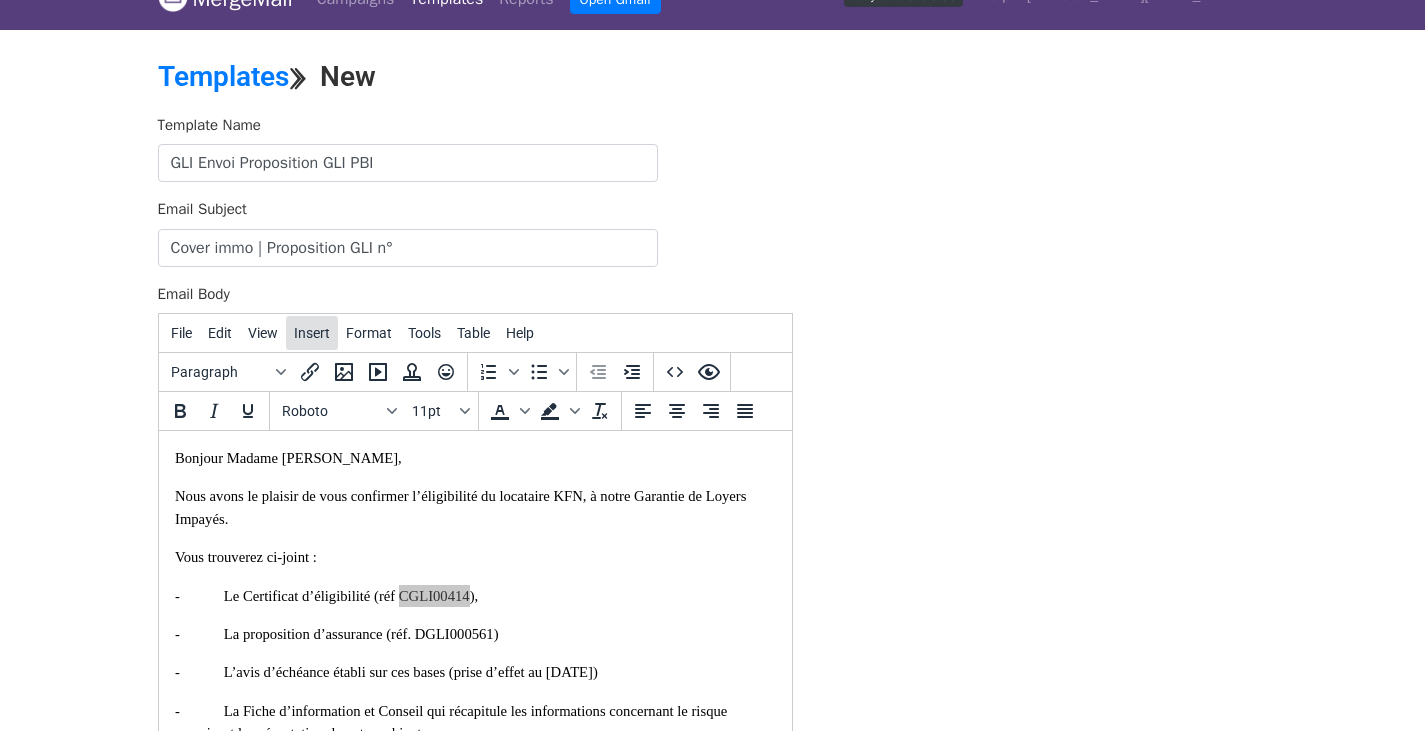 click on "Insert" at bounding box center (312, 333) 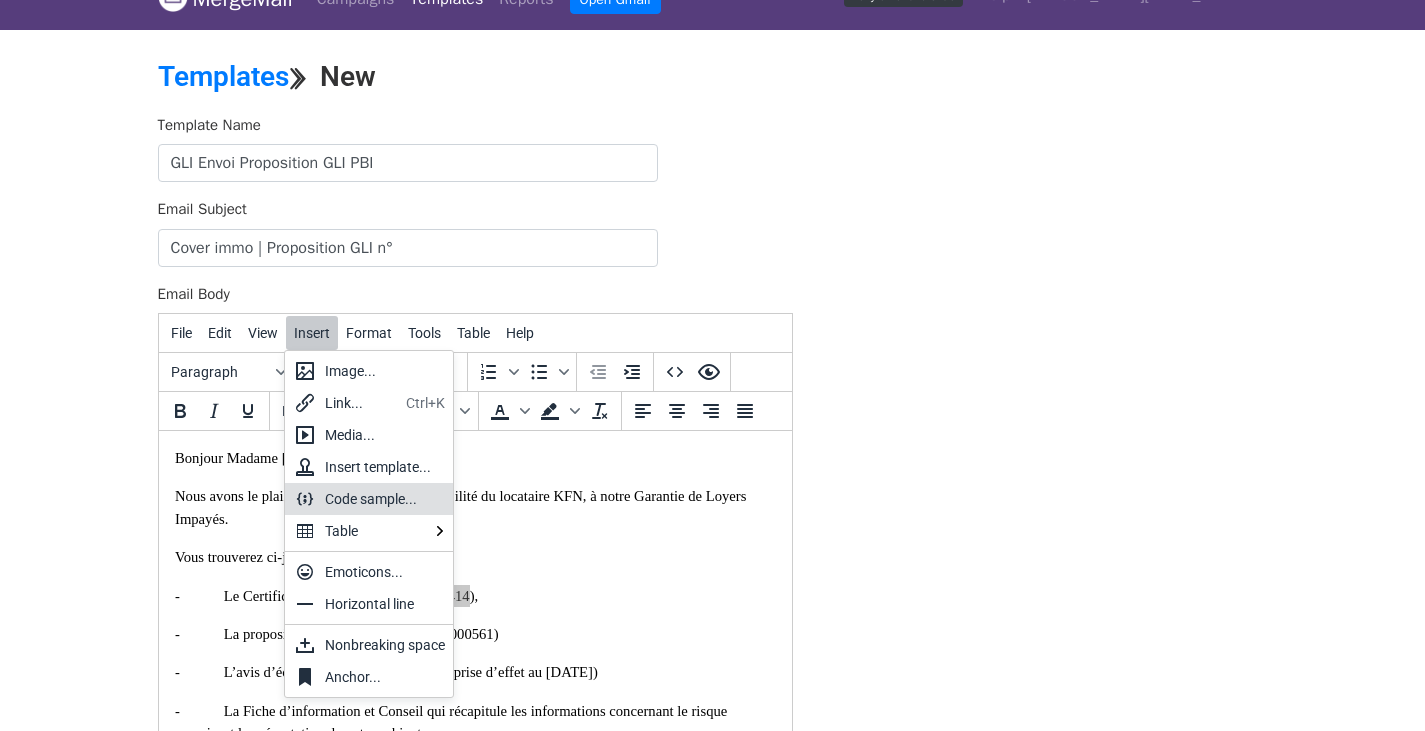 click on "Code sample..." at bounding box center [385, 499] 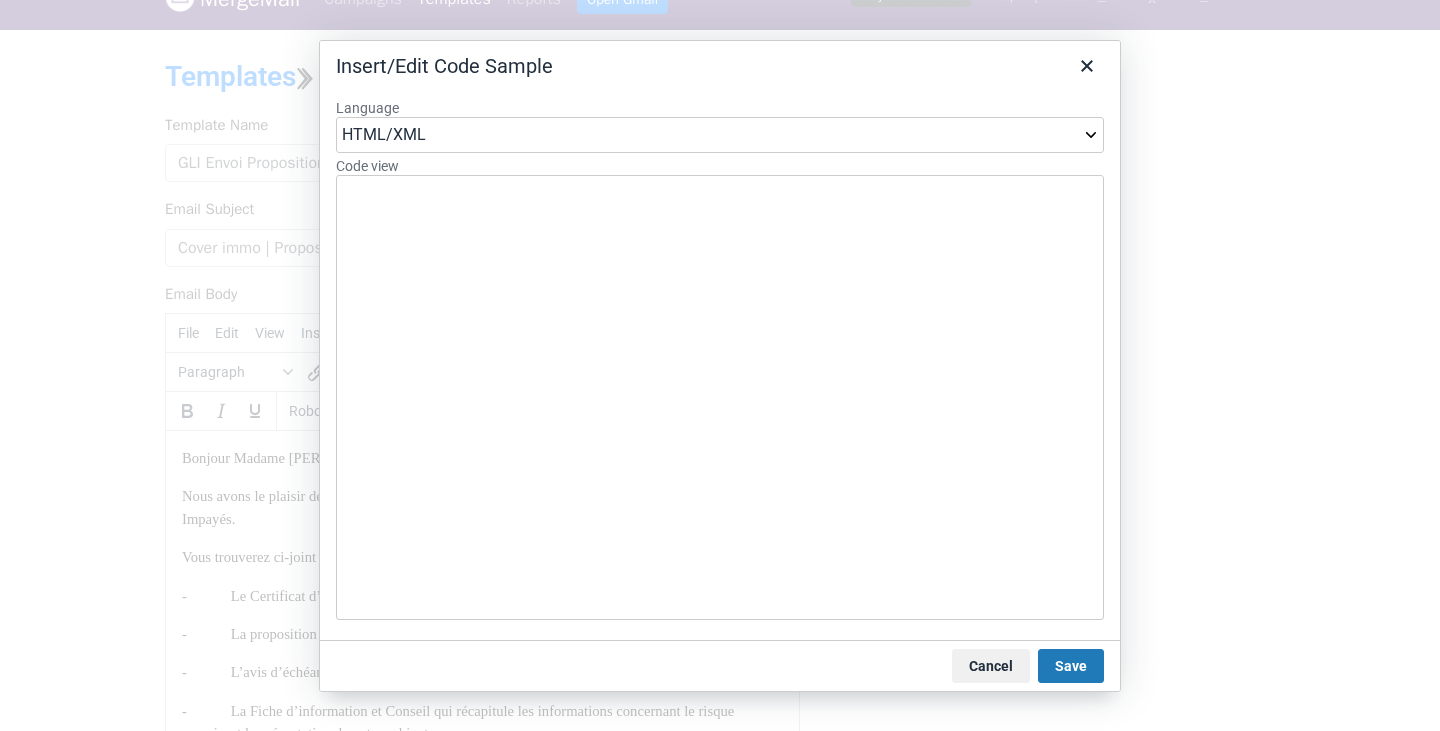 click on "HTML/XML JavaScript CSS PHP Ruby Python Java C C# C++" at bounding box center [720, 135] 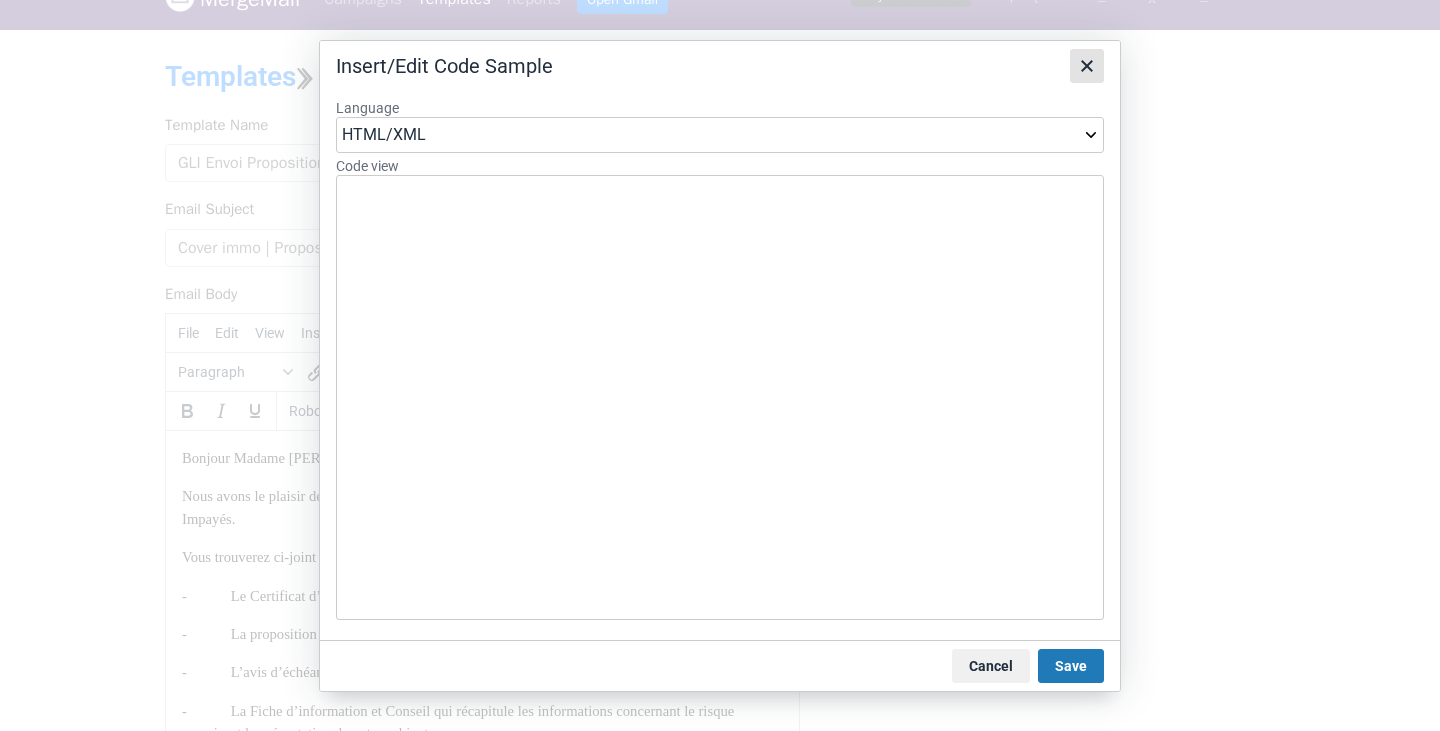 click 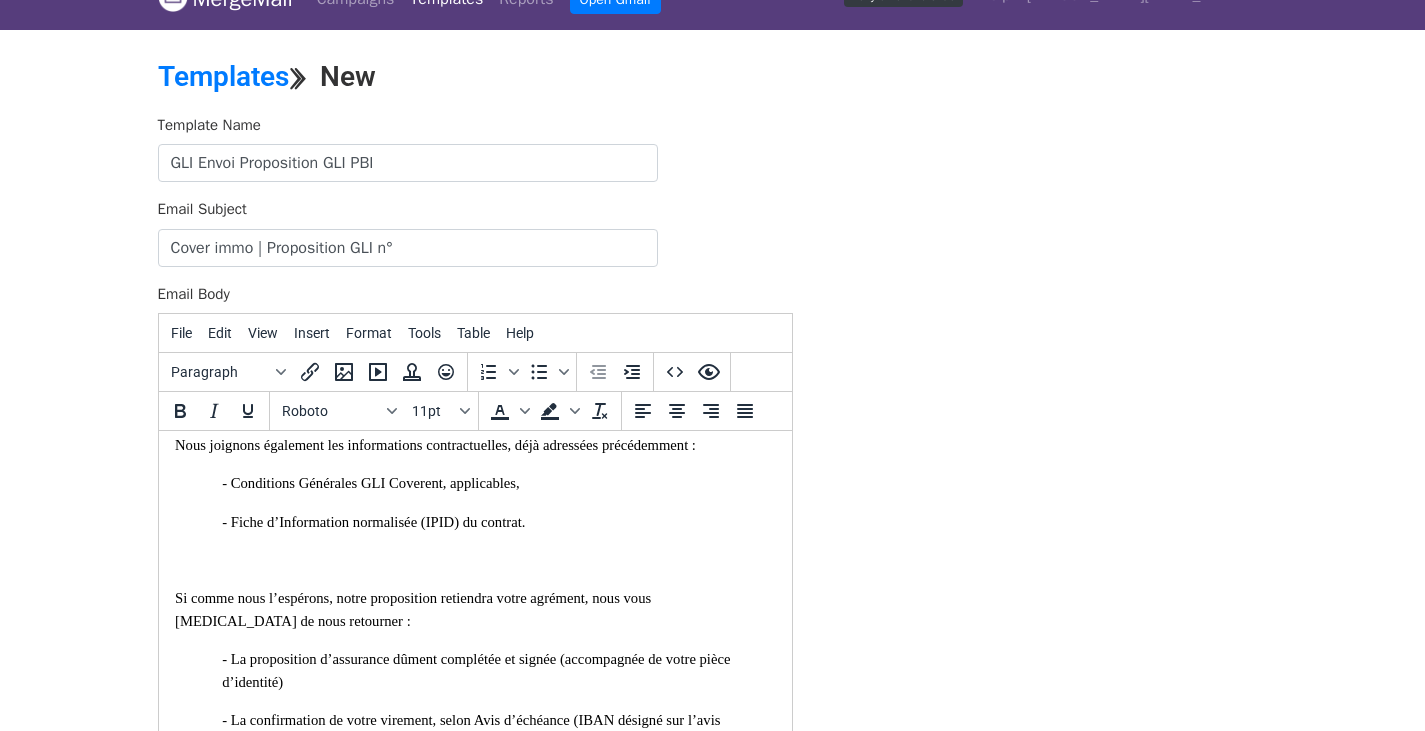 scroll, scrollTop: 366, scrollLeft: 0, axis: vertical 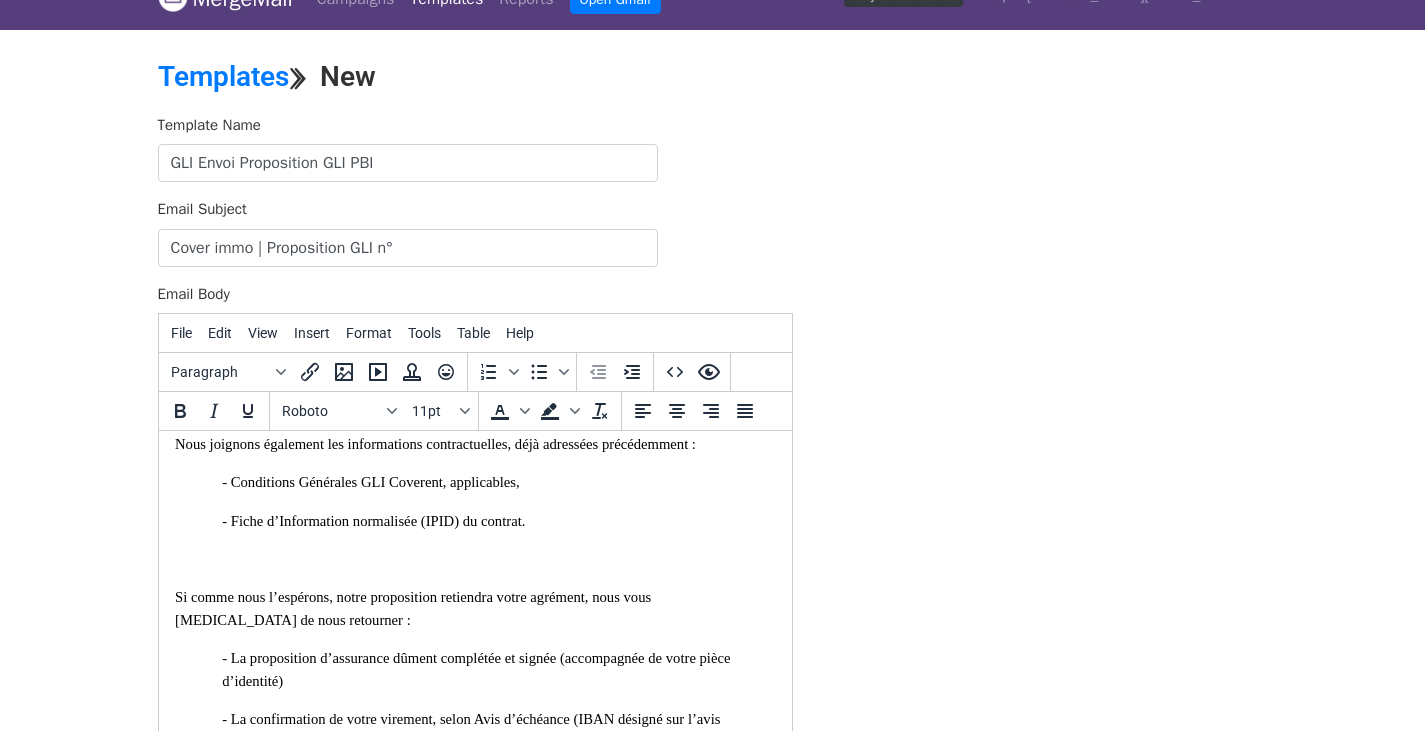 click on "Bonjour Madame Ghenassia,
Nous avons le plaisir de vous confirmer l’éligibilité du locataire KFN,
à notre Garantie de Loyers Impayés.
Vous trouverez ci-joint :
-            Le
Certificat d’éligibilité (réf CGLI00414), -            La
proposition d’assurance (réf. DGLI000561)
-
L’avis d’échéance établi sur ces bases (prise d’effet au 30-07-2025)
-            La
Fiche d’information et Conseil qui récapitule les informations concernant le
risque soumis, et la présentation de notre cabinet.
Nous joignons également les informations contractuelles, déjà adressées
précédemment :
- Conditions Générales GLI
Coverent, applicables,
- Fiche d’Information normalisée
(IPID) du contrat.
Si comme nous l’espérons, notre proposition retiendra votre agrément,
nous vous prions de nous retourner :
- Lorsque vous en serez en
possession : L’extrait KBIS et l’IBAN de KFN" at bounding box center (474, 505) 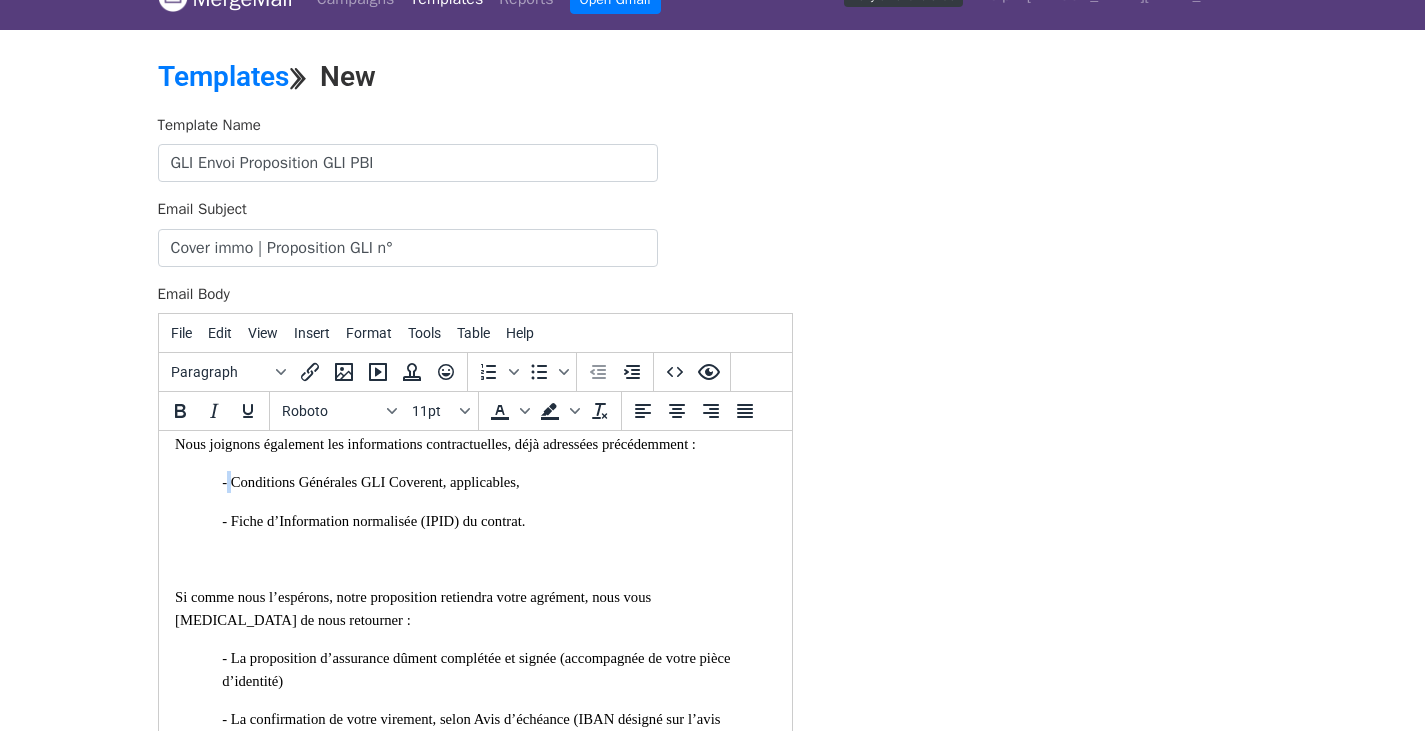 click on "- Conditions Générales GLI
Coverent, applicables," at bounding box center (370, 482) 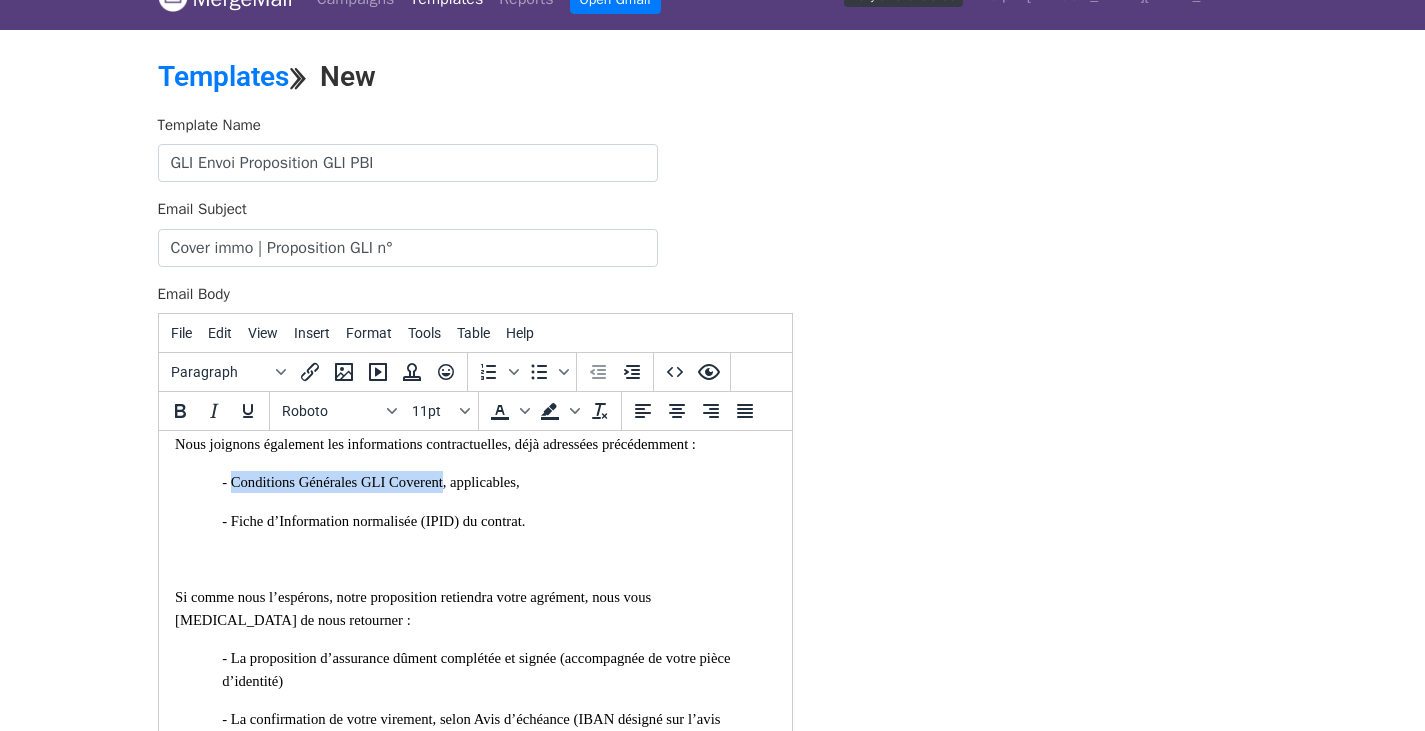 drag, startPoint x: 233, startPoint y: 504, endPoint x: 456, endPoint y: 502, distance: 223.00897 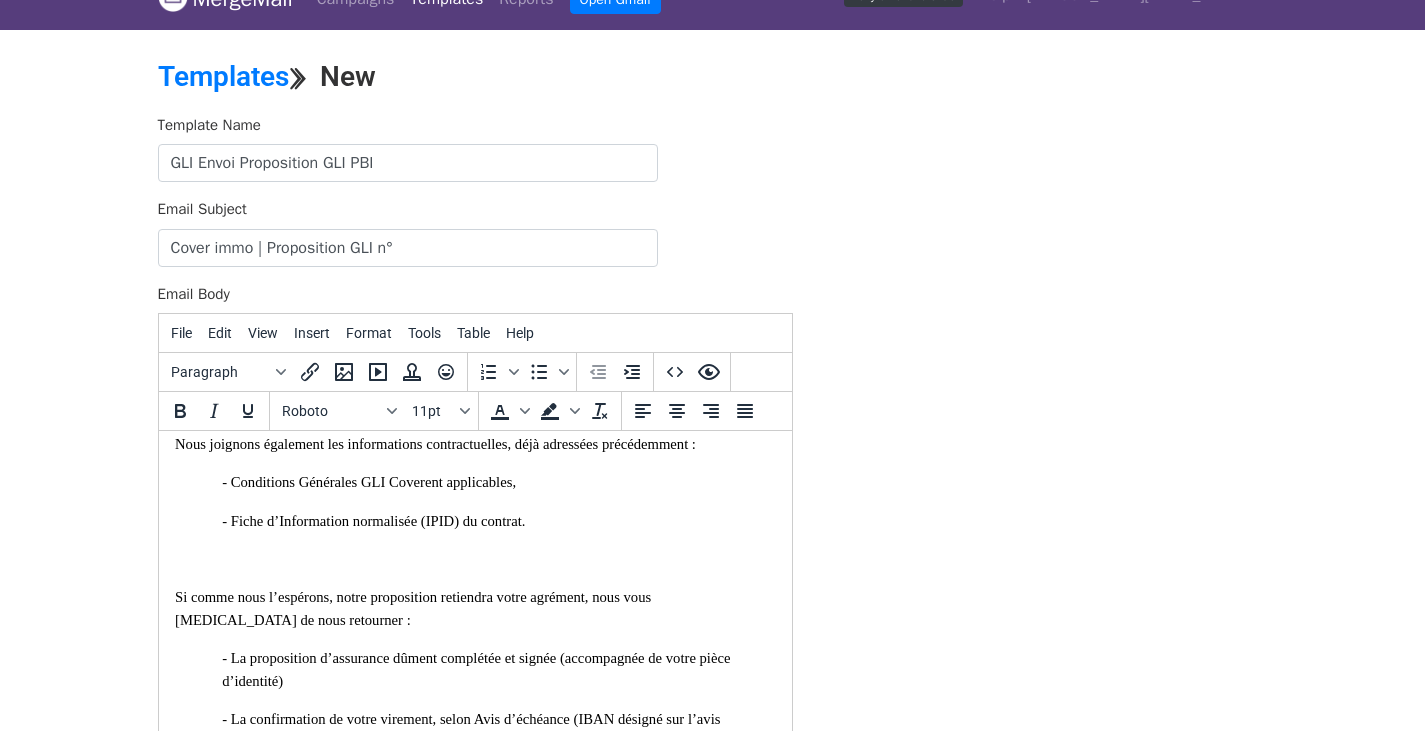 click on "- Conditions Générales GLI
Coverent applicables," at bounding box center (368, 482) 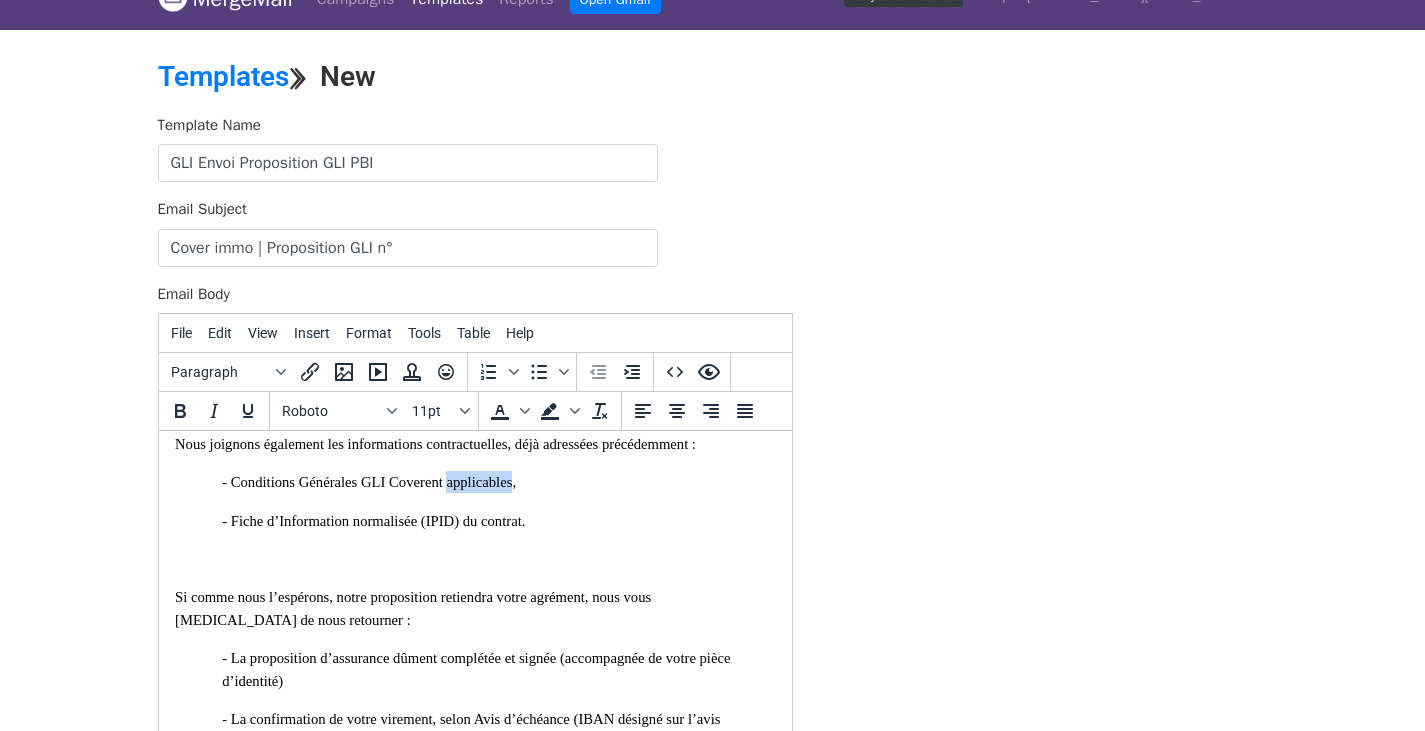 click on "- Conditions Générales GLI
Coverent applicables," at bounding box center [368, 482] 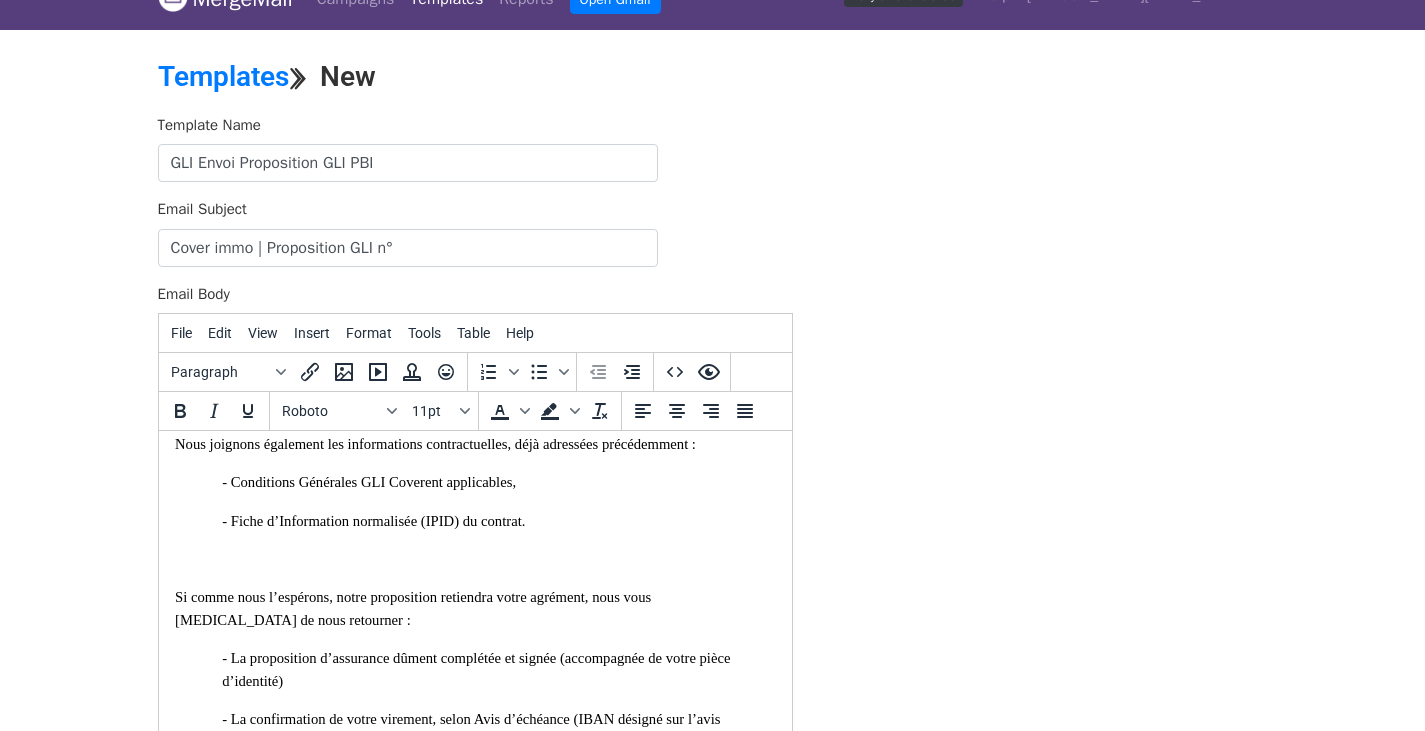 click on "- Conditions Générales GLI
Coverent applicables," at bounding box center [368, 482] 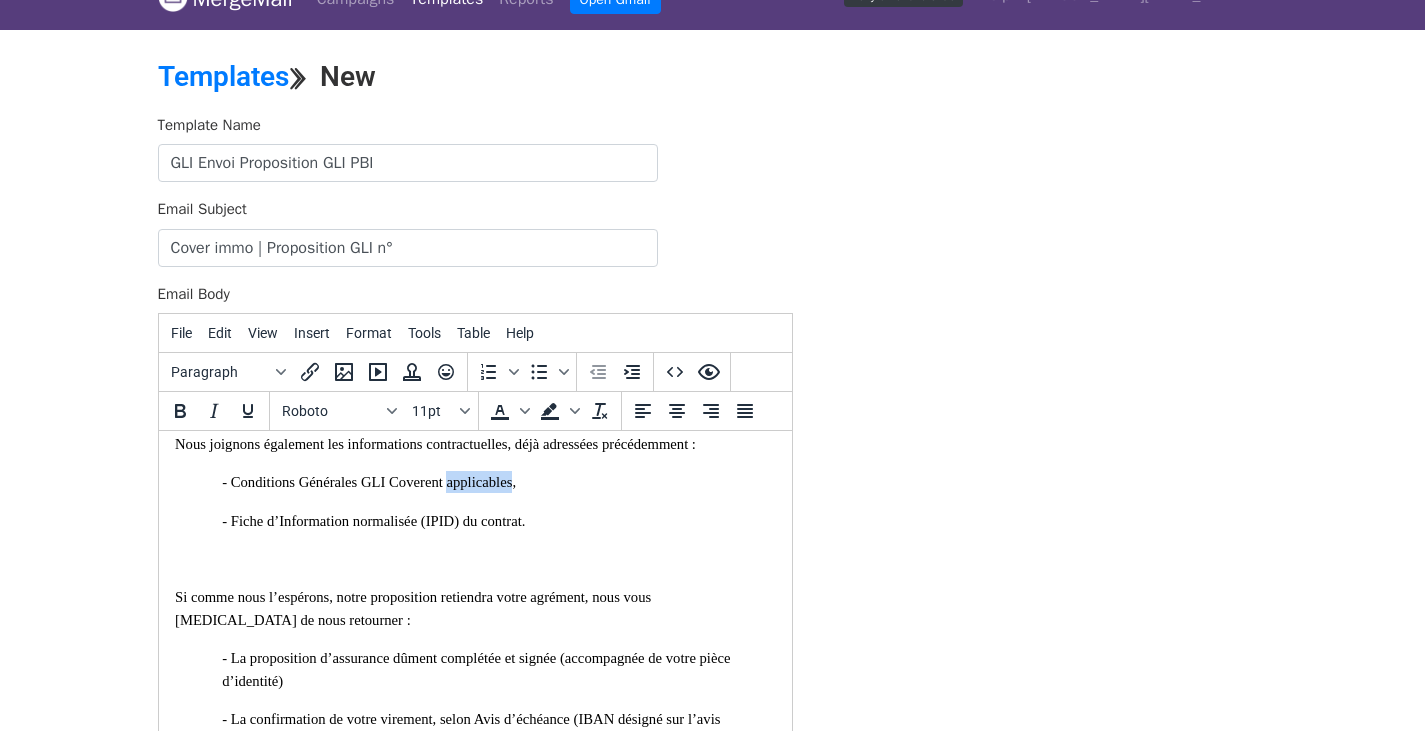 click on "- Conditions Générales GLI
Coverent applicables," at bounding box center (368, 482) 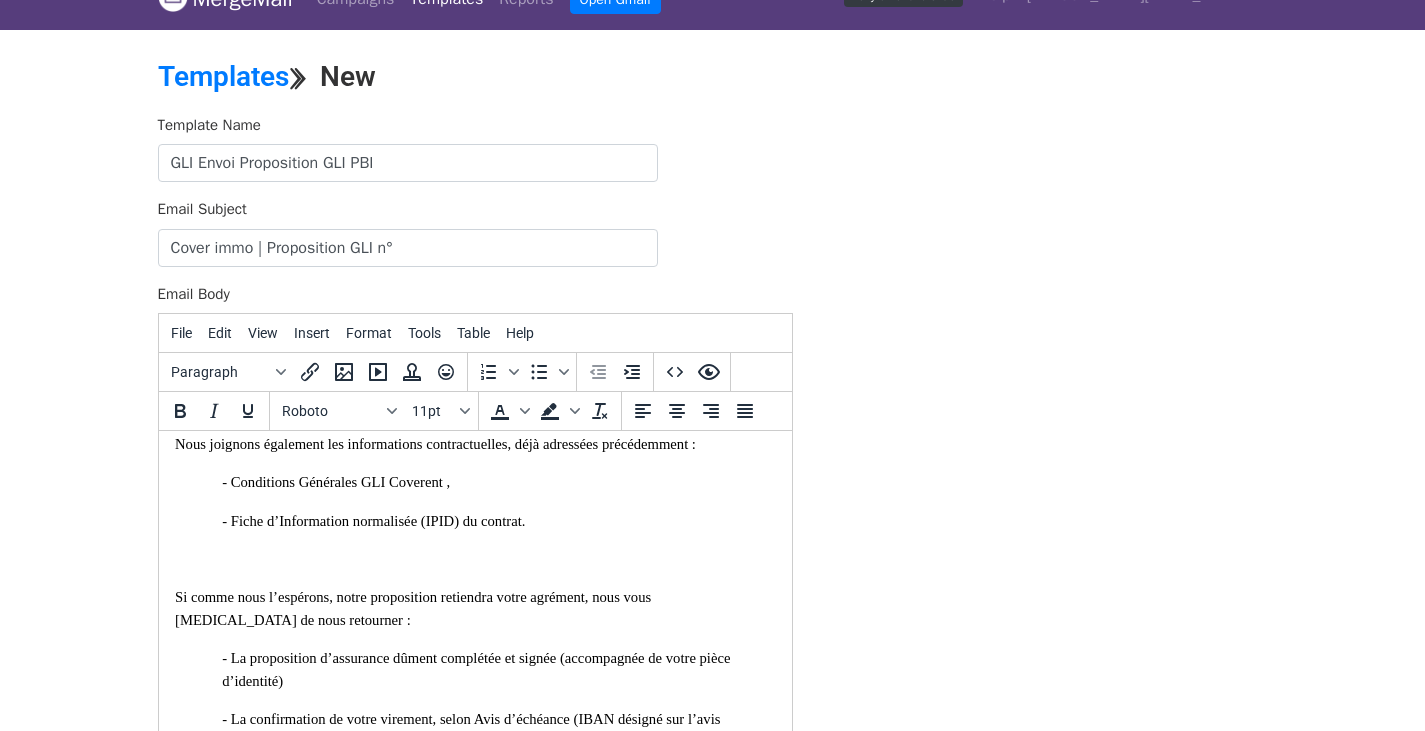 click on "- Conditions Générales GLI
Coverent ," at bounding box center [335, 482] 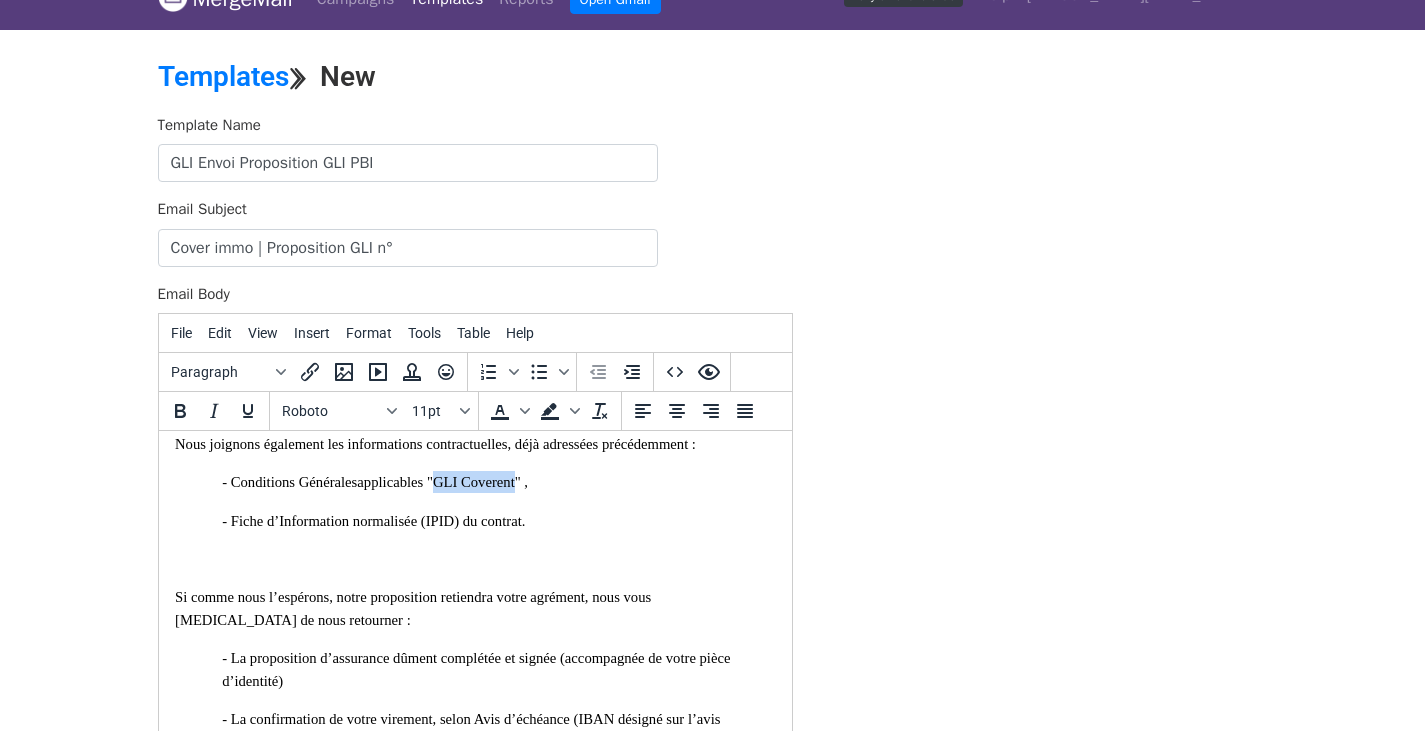 drag, startPoint x: 452, startPoint y: 506, endPoint x: 538, endPoint y: 504, distance: 86.023254 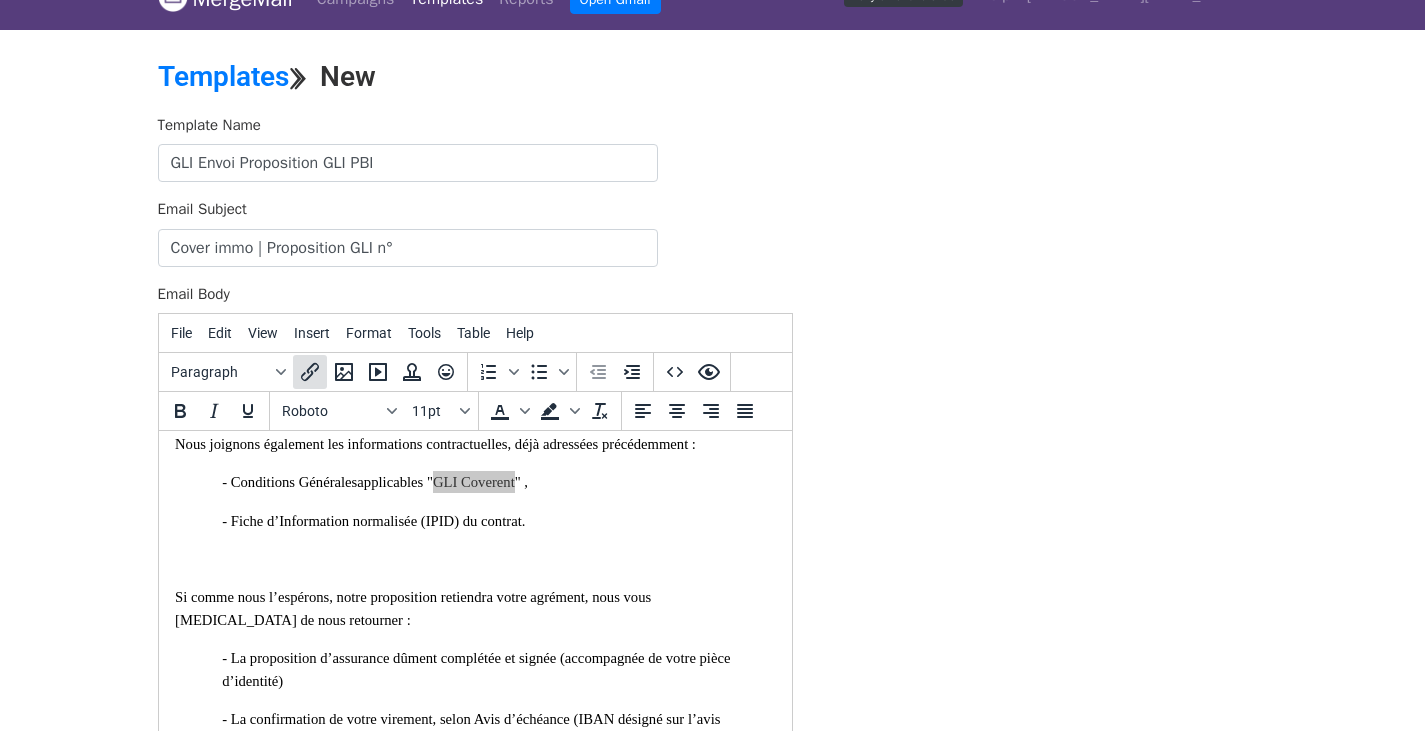 click 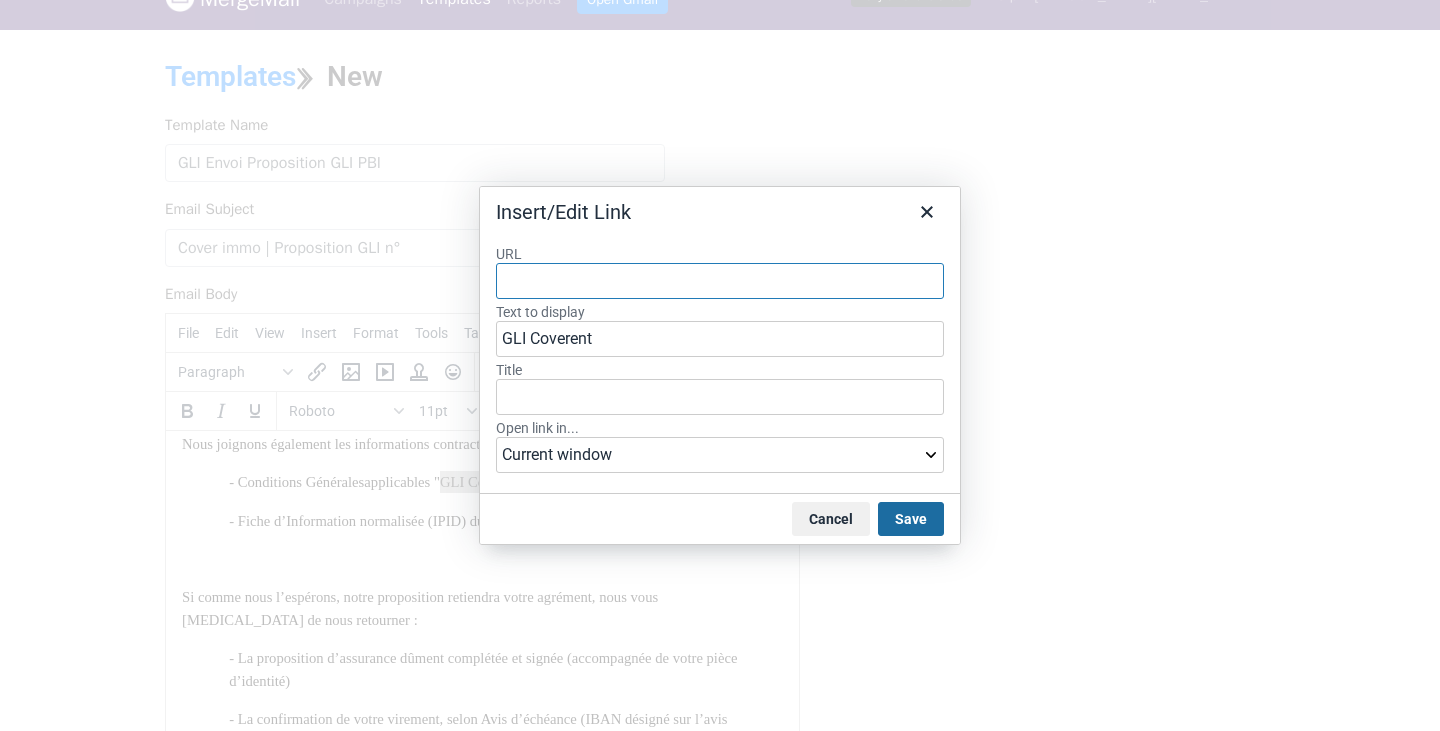 click on "Save" at bounding box center (911, 519) 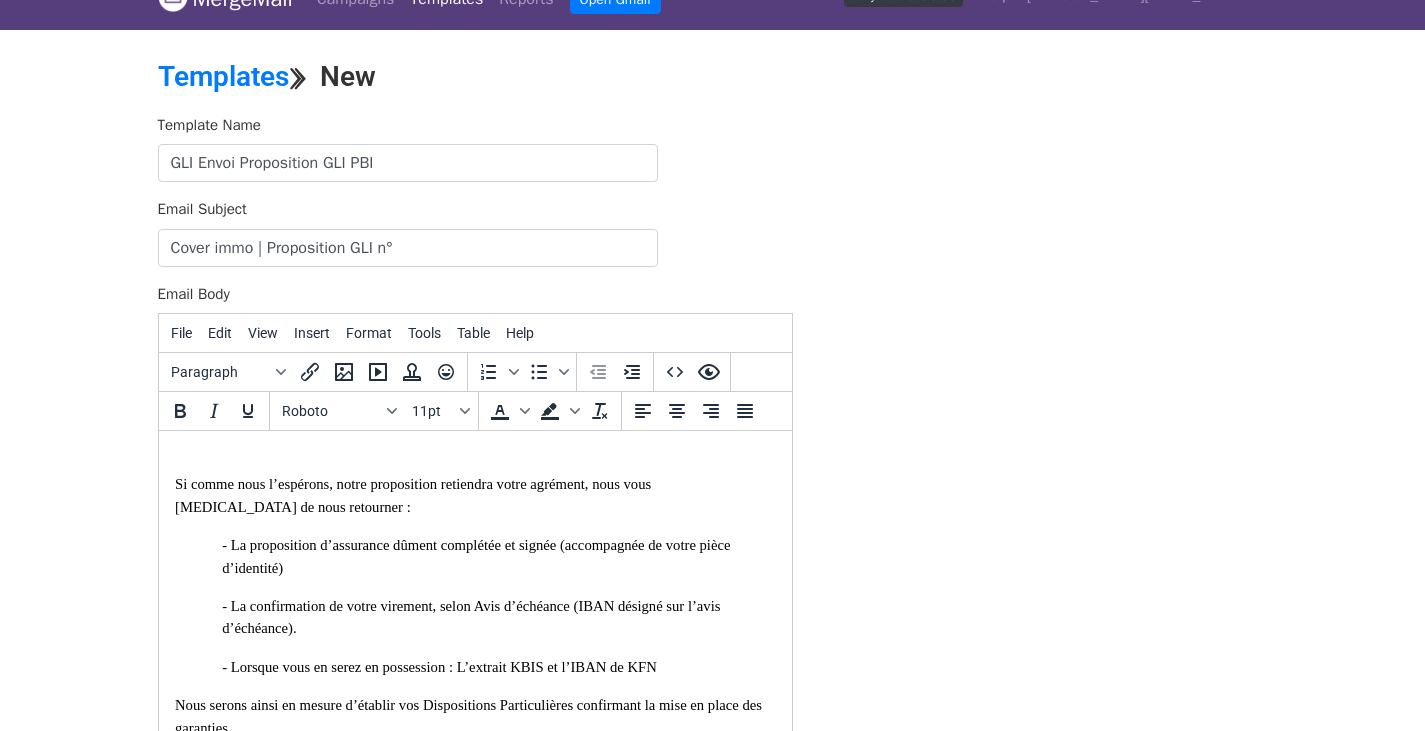 scroll, scrollTop: 368, scrollLeft: 0, axis: vertical 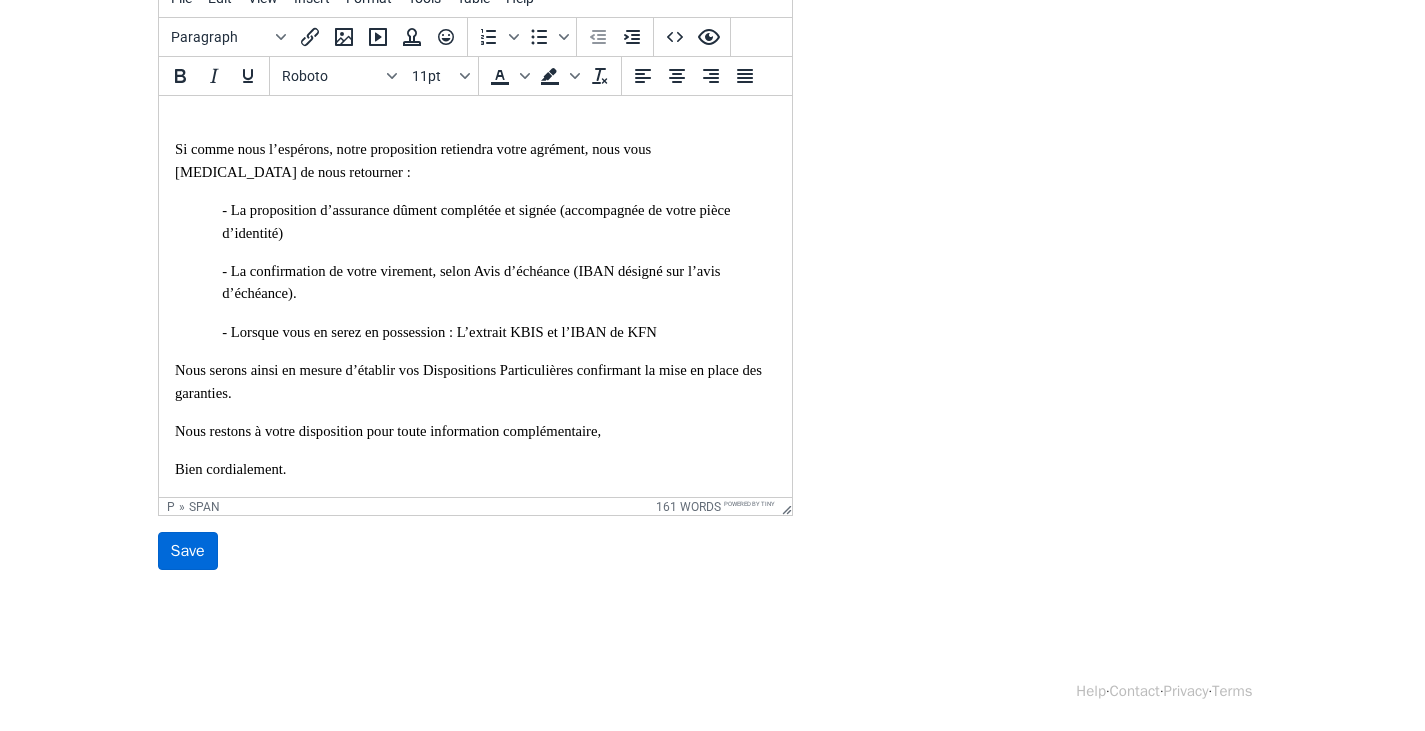 click on "Save" at bounding box center (188, 551) 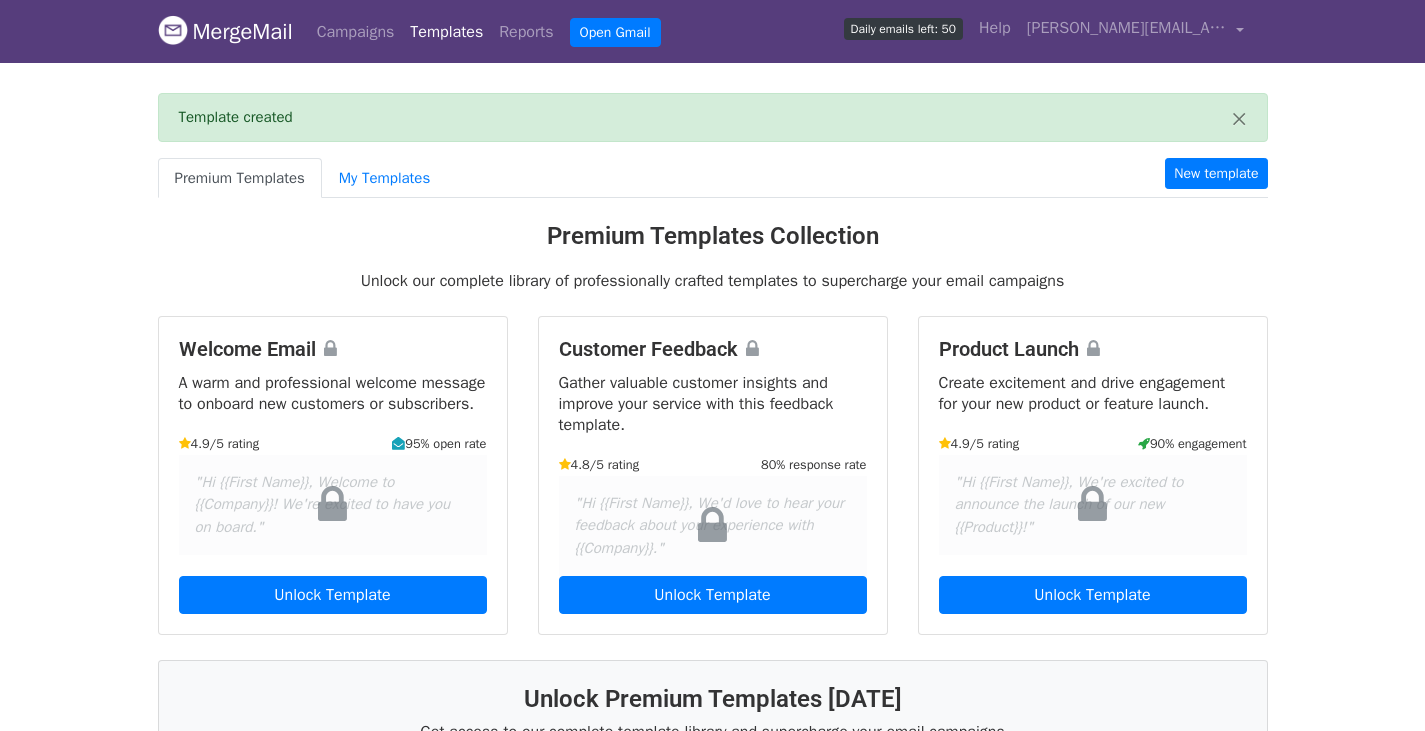 scroll, scrollTop: 0, scrollLeft: 0, axis: both 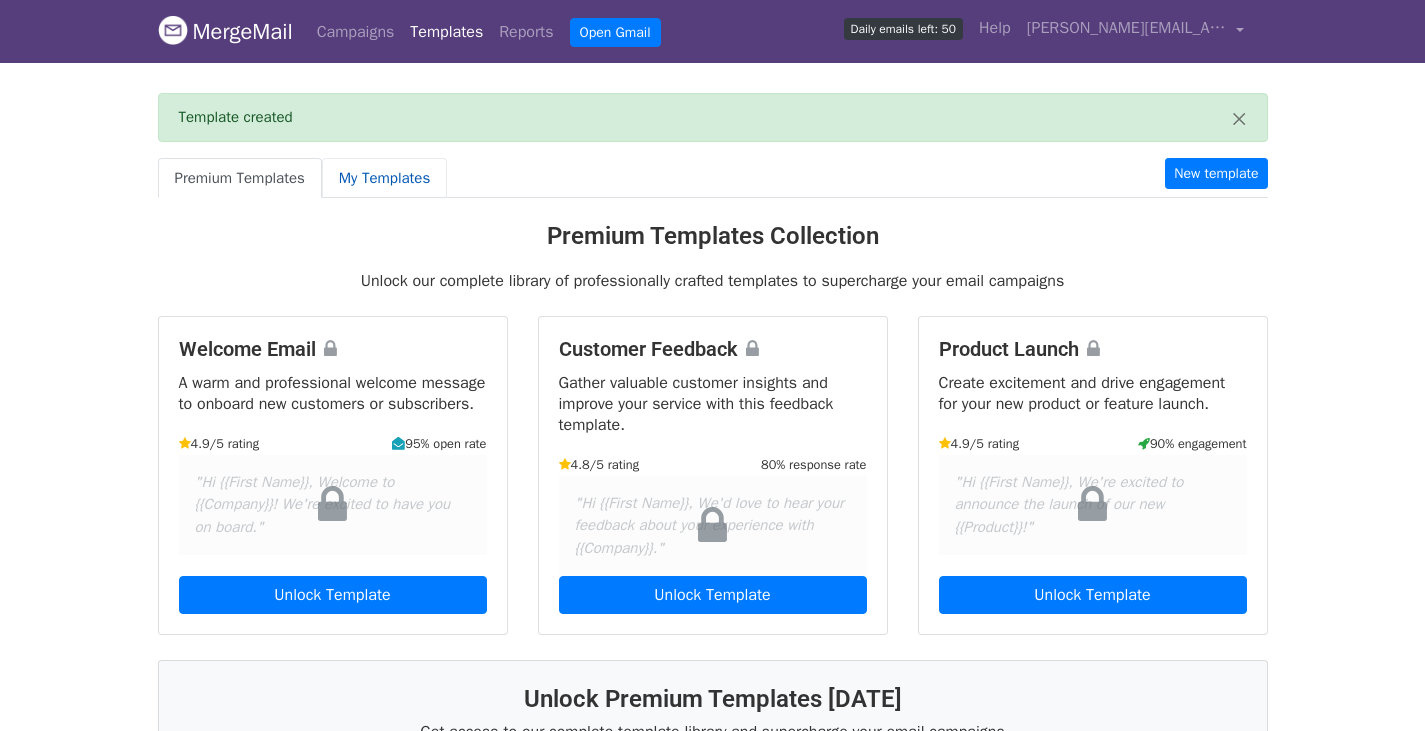 click on "My Templates" at bounding box center (384, 178) 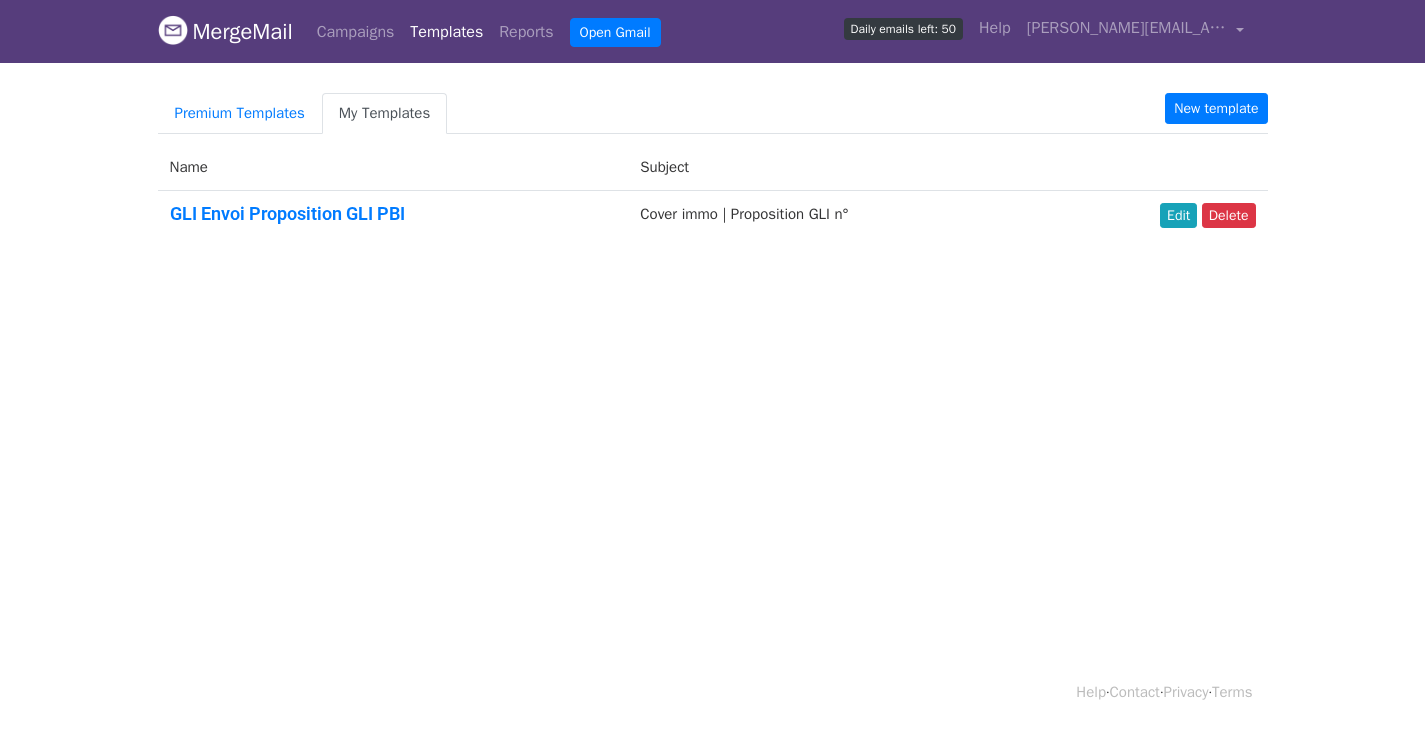 scroll, scrollTop: 0, scrollLeft: 0, axis: both 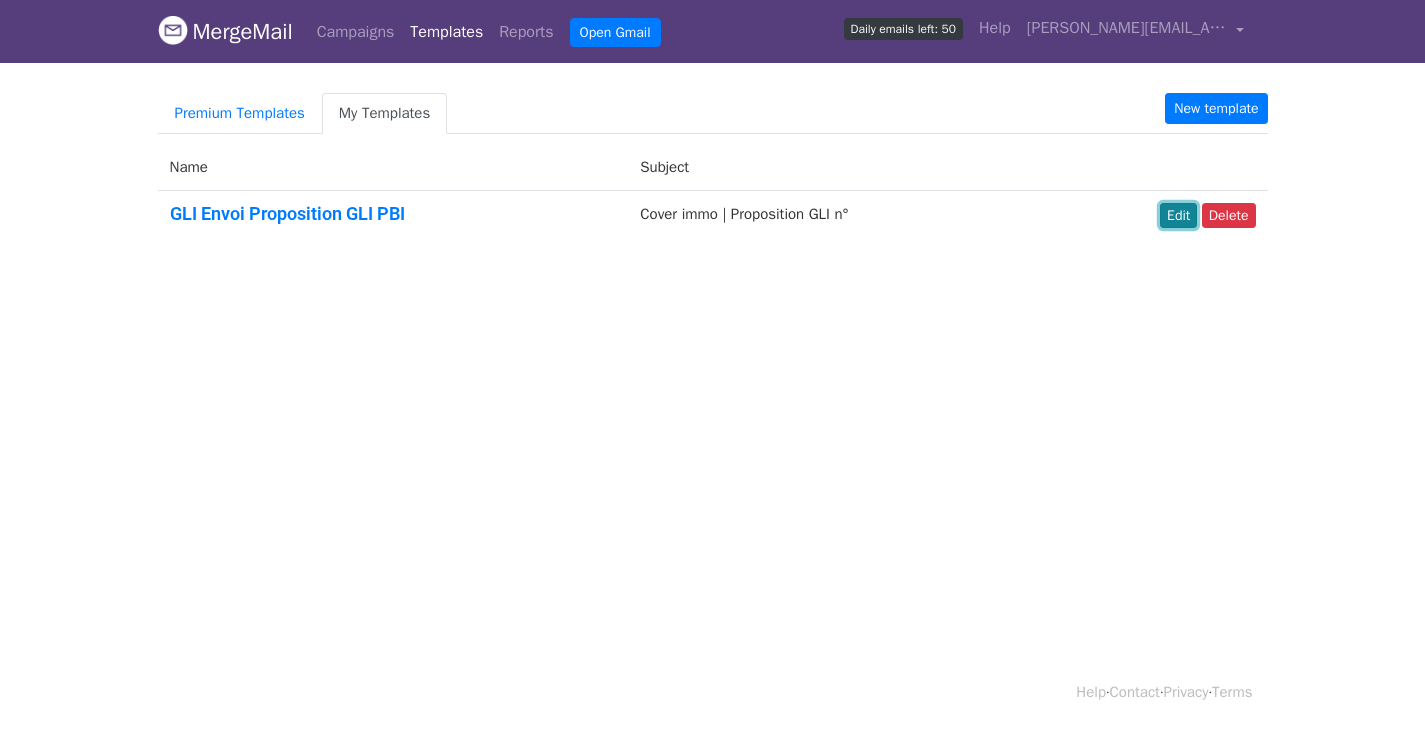 click on "Edit" at bounding box center (1178, 215) 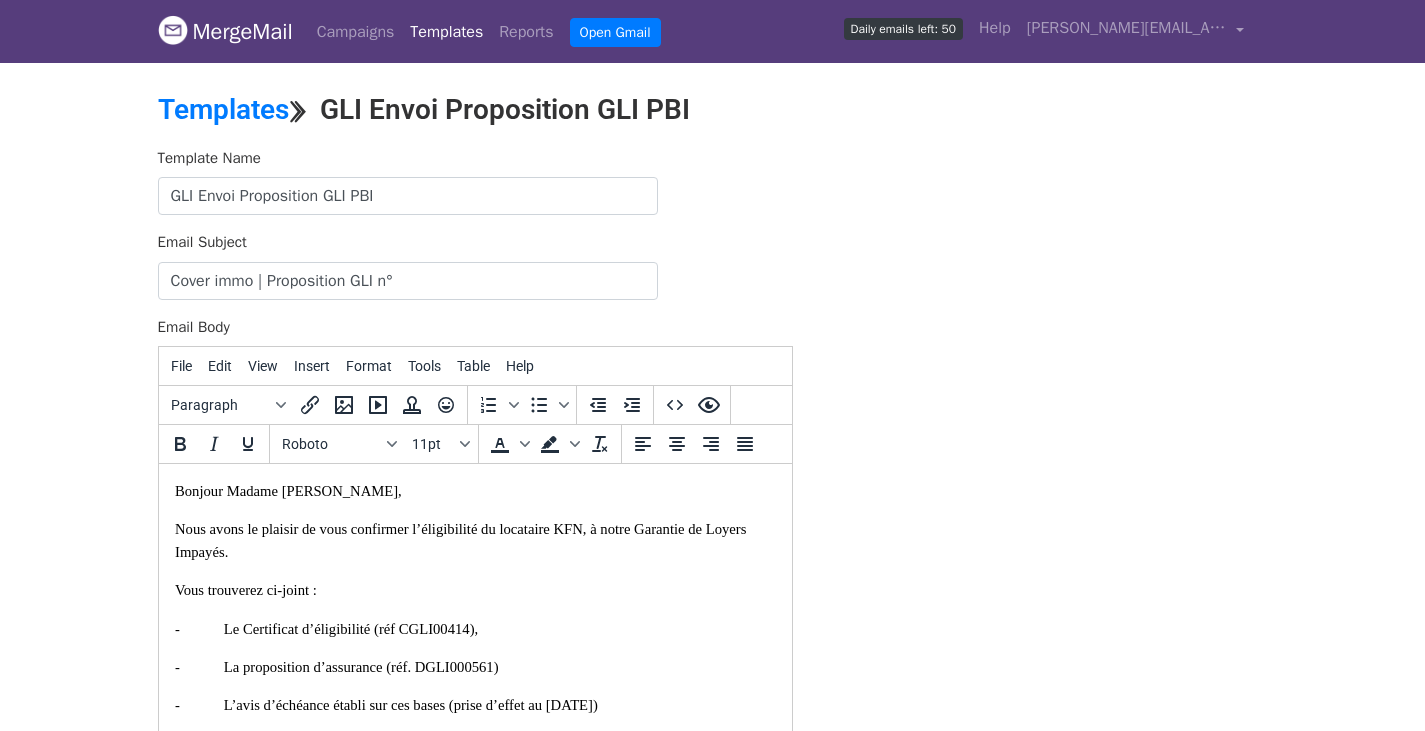 scroll, scrollTop: 0, scrollLeft: 0, axis: both 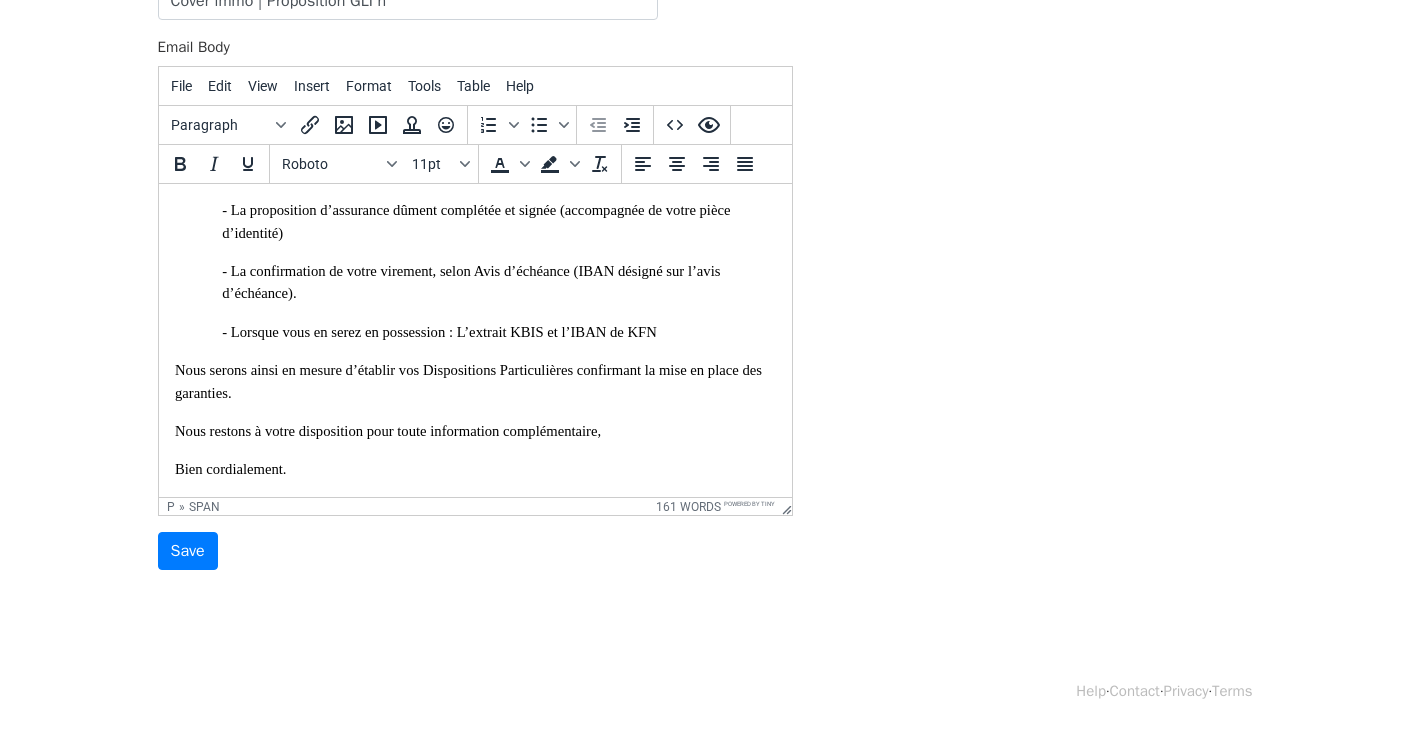 click on "Bien cordialement." at bounding box center (474, 469) 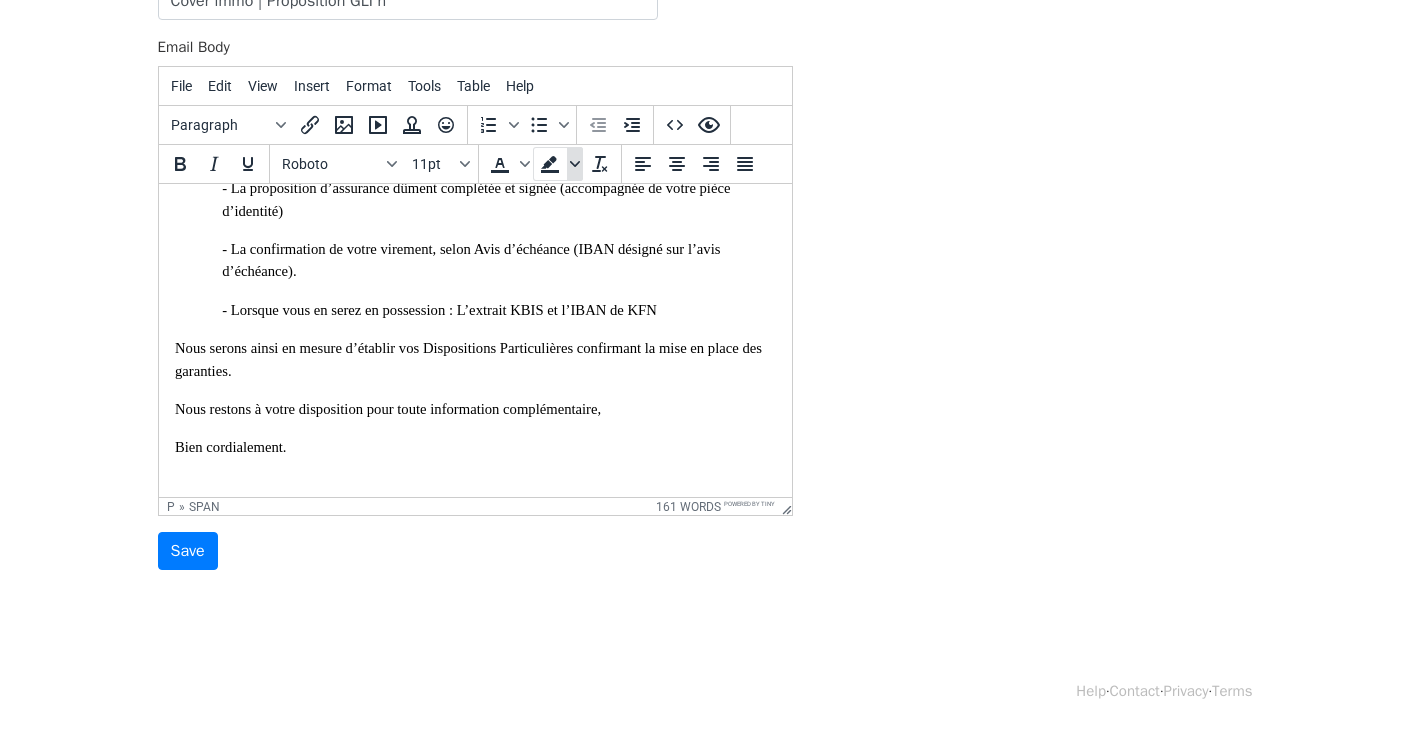 click 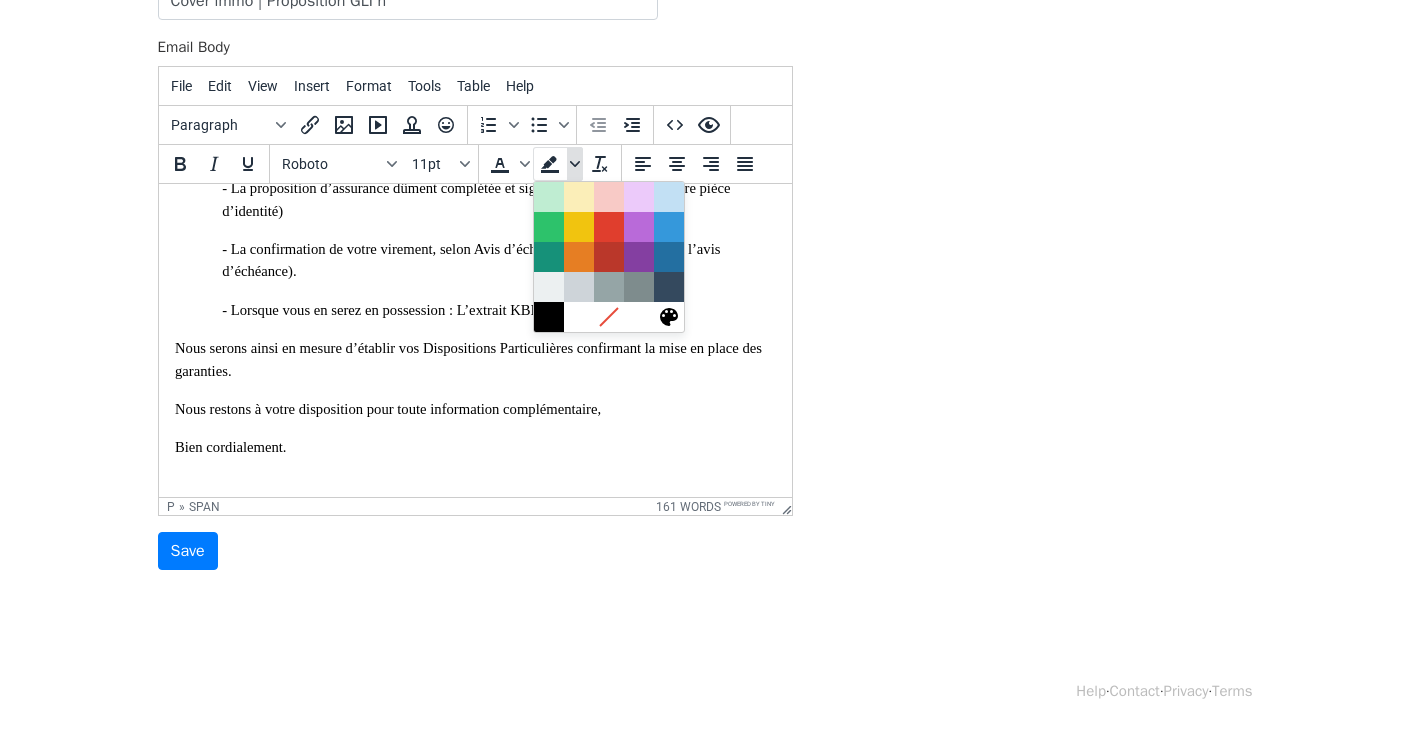 click 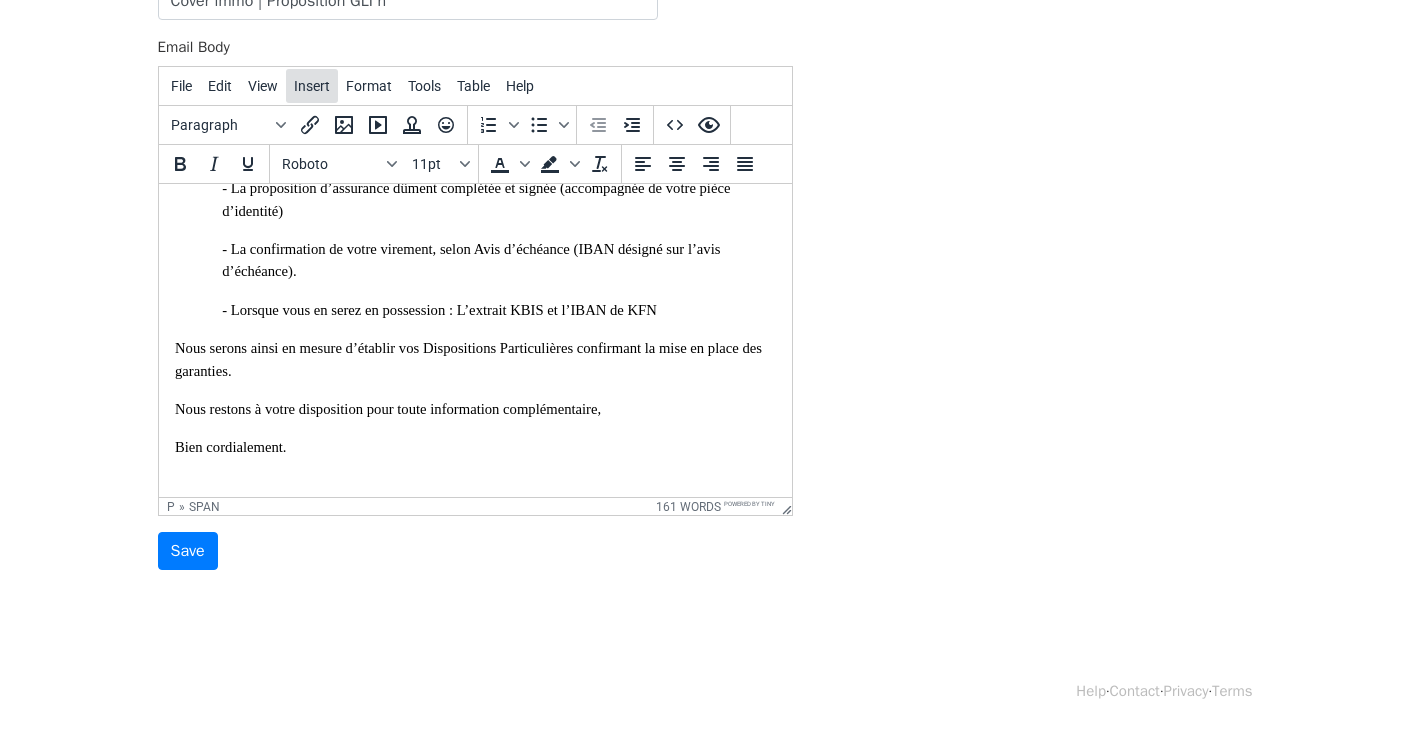 click on "Insert" at bounding box center [312, 86] 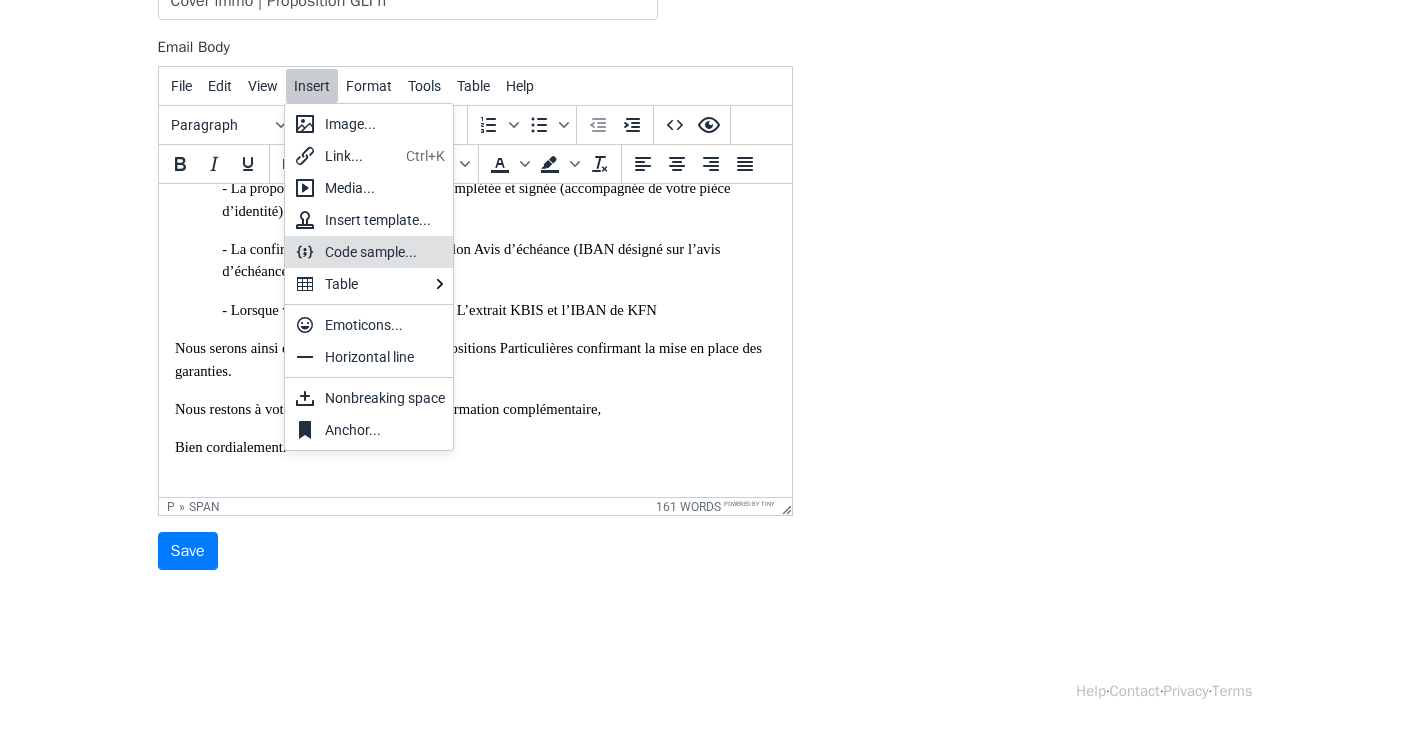 click on "Code sample..." at bounding box center (385, 252) 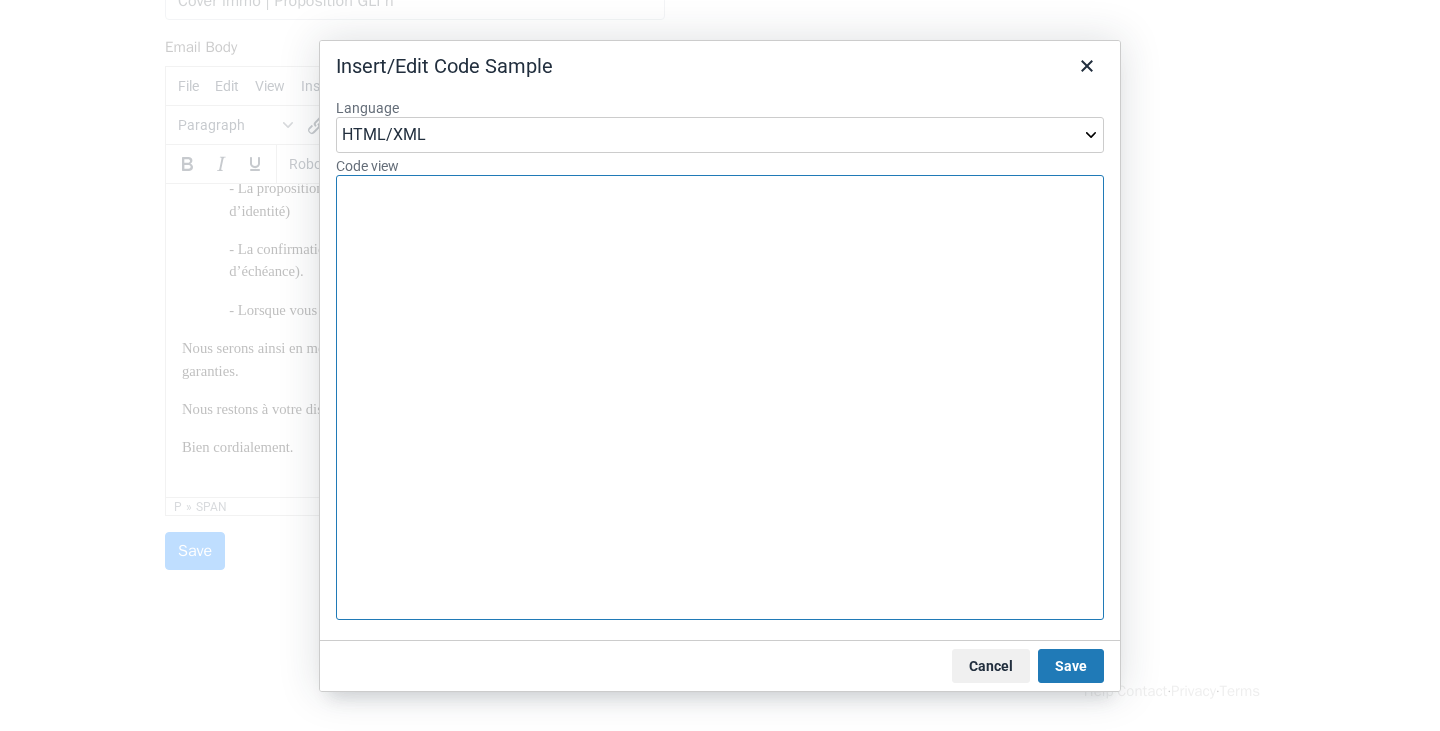 click on "Code view" at bounding box center (720, 397) 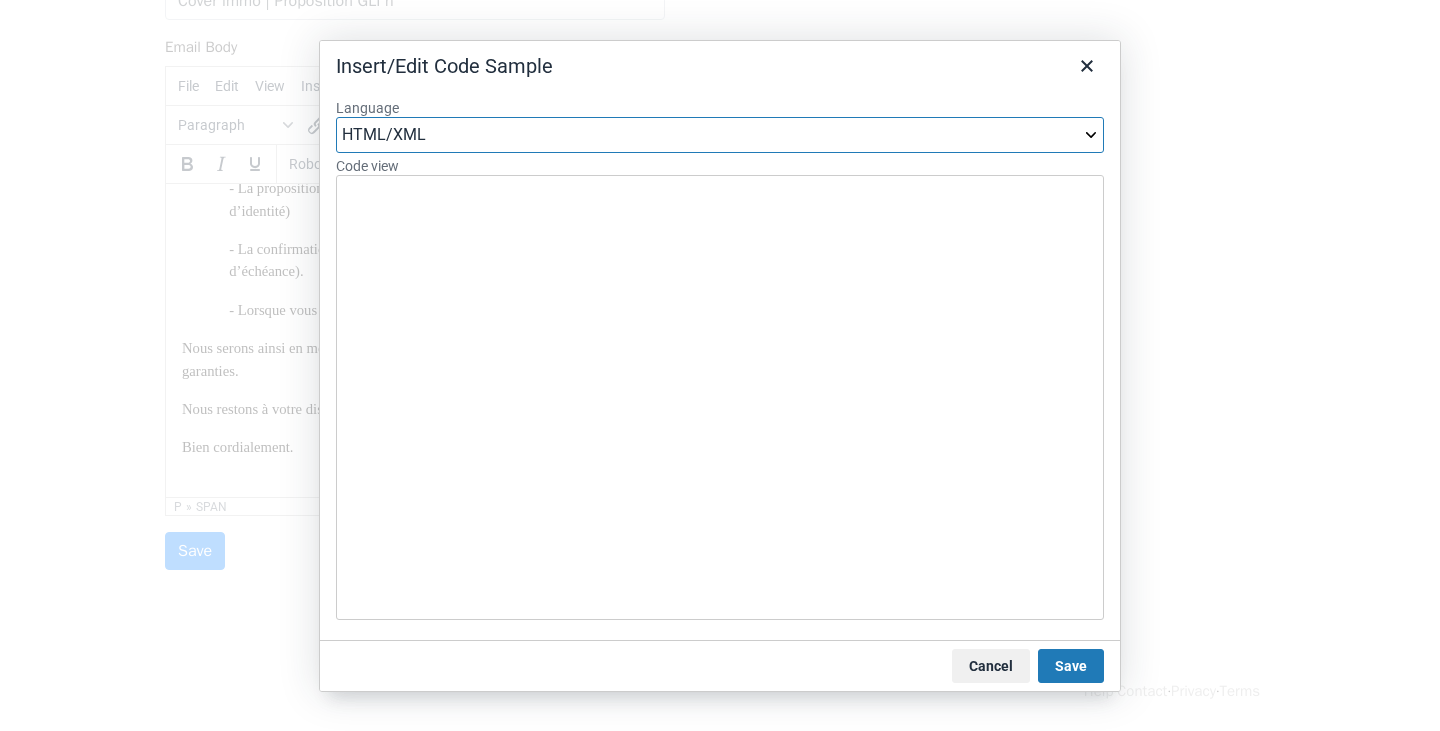 click on "HTML/XML JavaScript CSS PHP Ruby Python Java C C# C++" at bounding box center [720, 135] 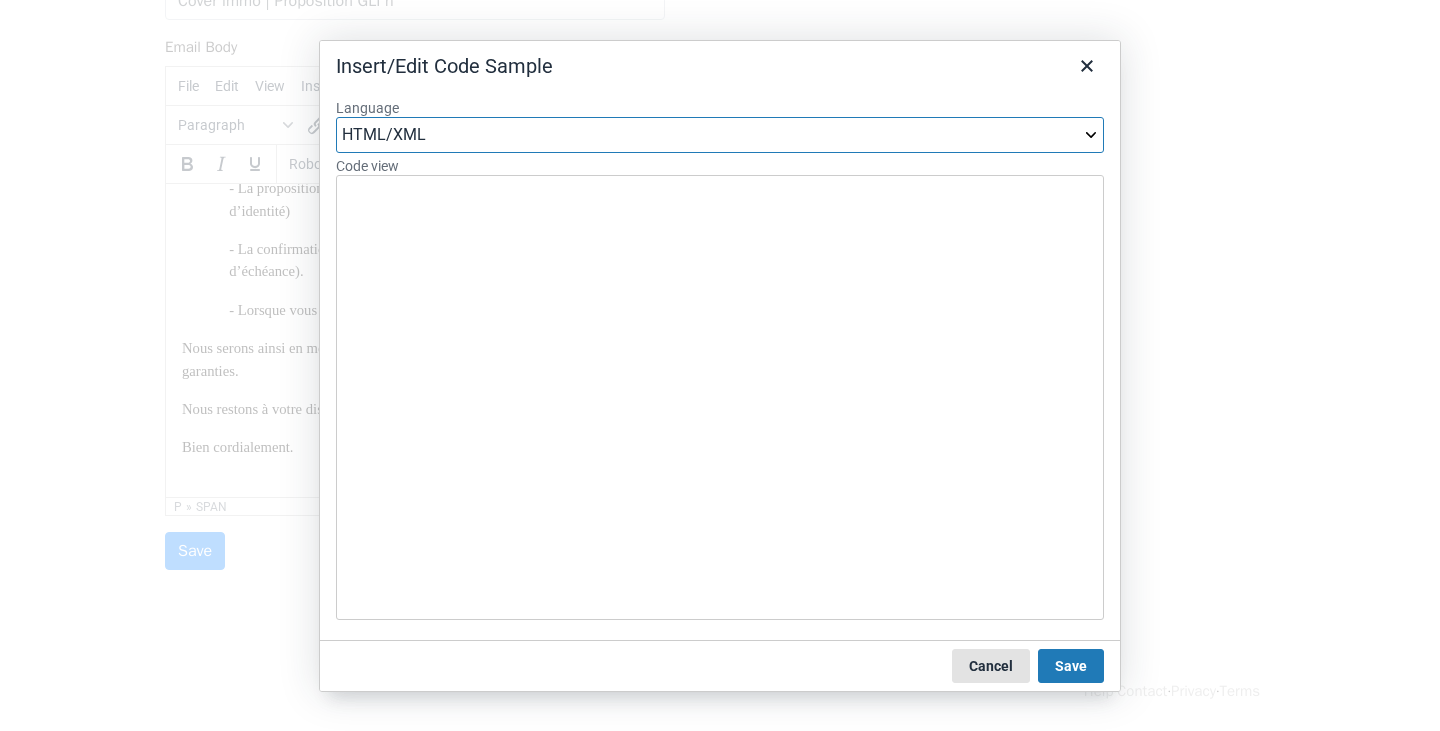 click on "Cancel" at bounding box center [991, 666] 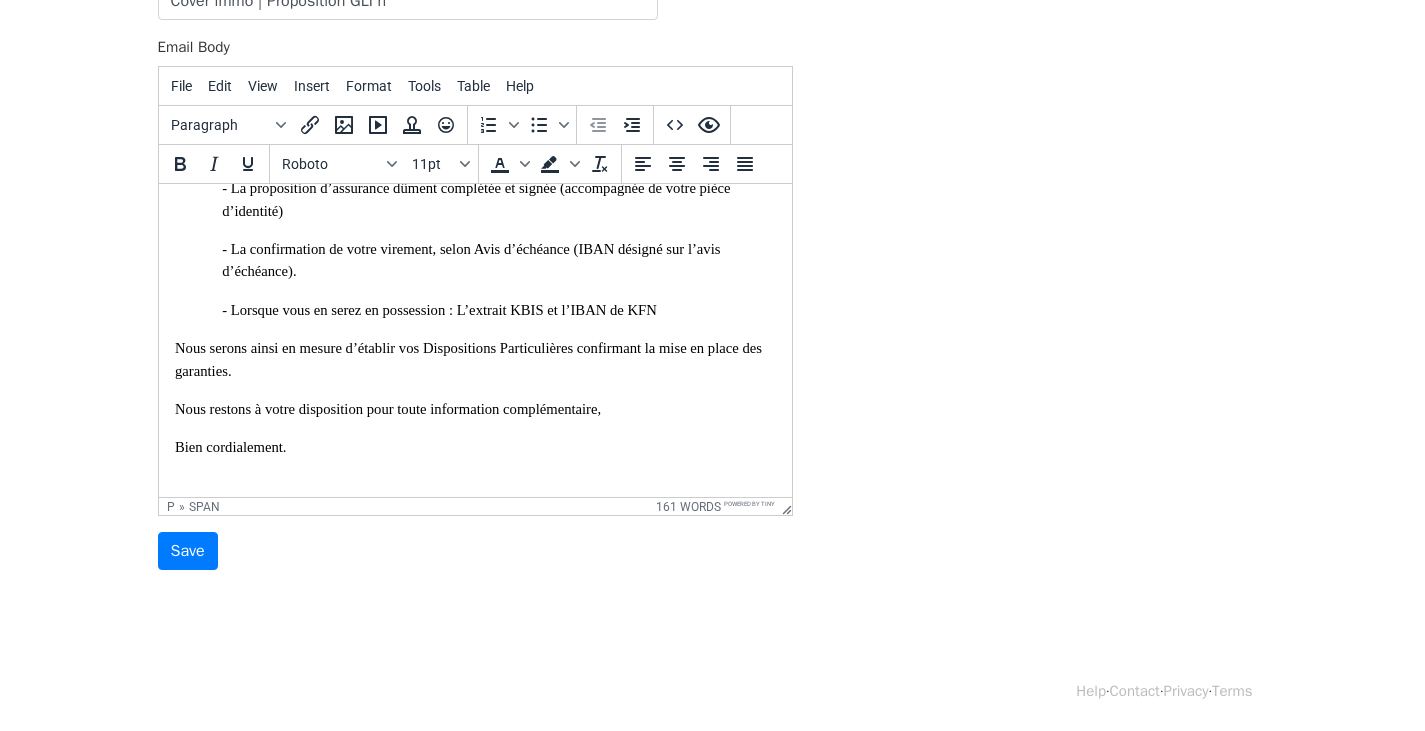 scroll, scrollTop: 615, scrollLeft: 0, axis: vertical 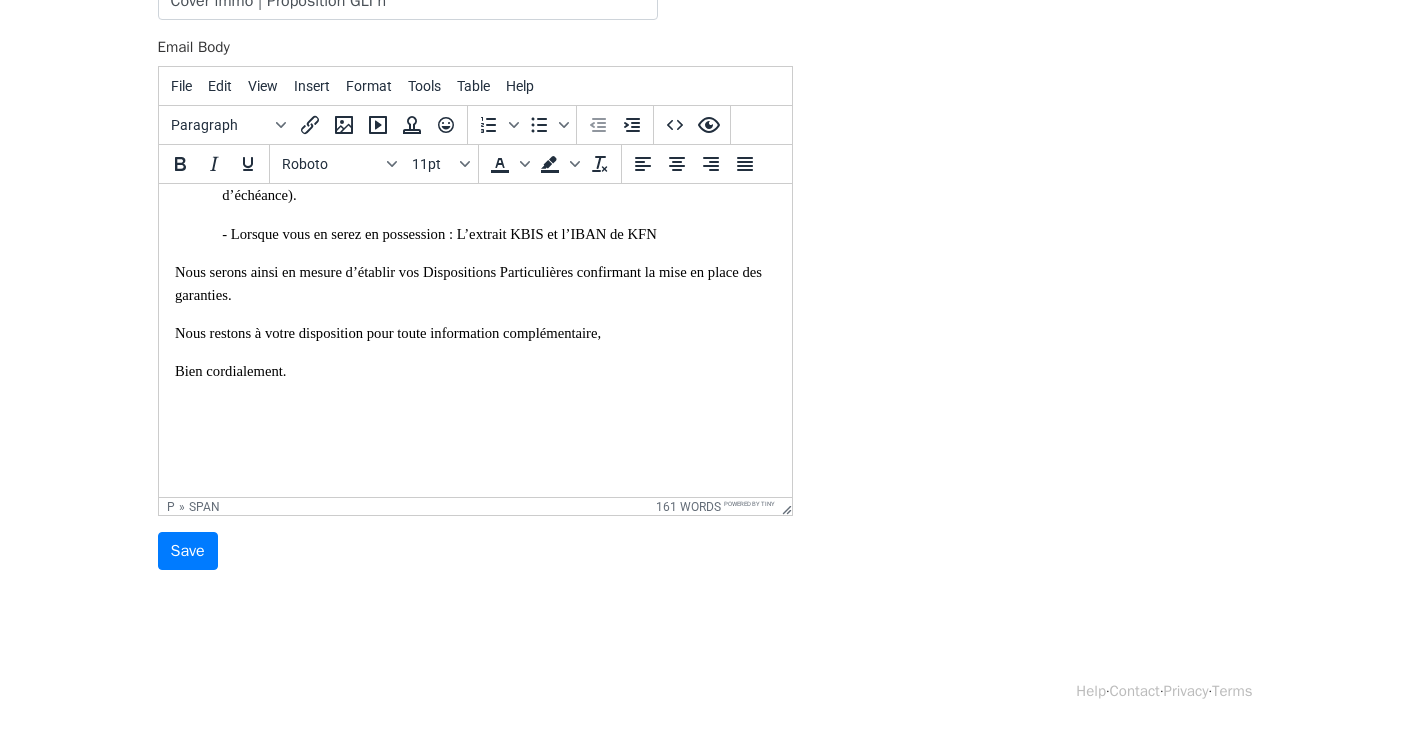 click on "Bien cordialement." at bounding box center (474, 427) 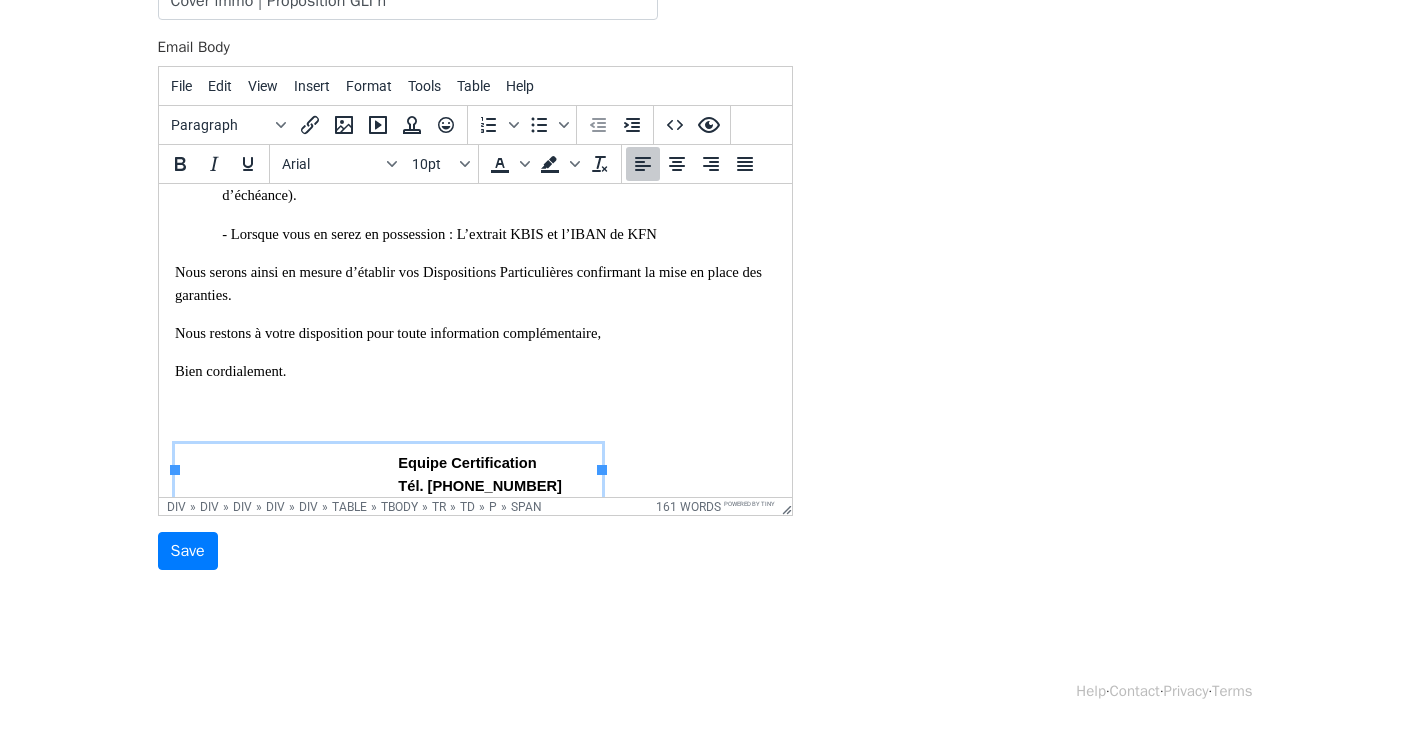 scroll, scrollTop: 849, scrollLeft: 0, axis: vertical 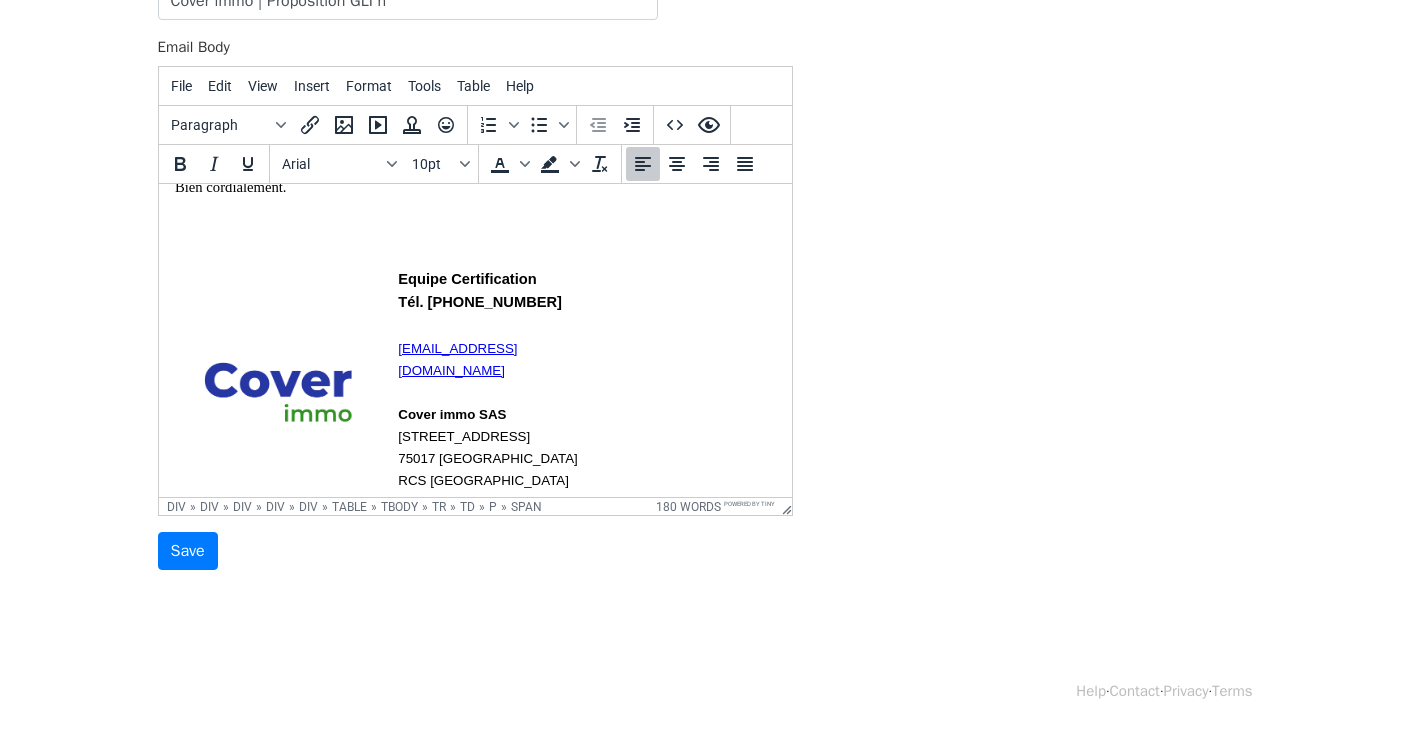click on "Bonjour Madame Ghenassia, Nous avons le plaisir de vous confirmer l’éligibilité du locataire KFN, à notre Garantie de Loyers Impayés. Vous trouverez ci-joint :  -            Le Certificat d’éligibilité (réf CGLI00414), -            La proposition d’assurance (réf. DGLI000561) -            L’avis d’échéance établi sur ces bases (prise d’effet au 30-07-2025) -            La Fiche d’information et Conseil qui récapitule les informations concernant le risque soumis, et la présentation de notre cabinet.   Nous joignons également les informations contractuelles, déjà adressées précédemment :  - Conditions Générales  applicables " GLI Coverent" , - Fiche d’Information normalisée (IPID) du contrat.   Si comme nous l’espérons, notre proposition retiendra votre agrément, nous vous prions de nous retourner : - La proposition d’assurance dûment complétée et signée (accompagnée de votre pièce d’identité) Bien cordialement." at bounding box center [474, -23] 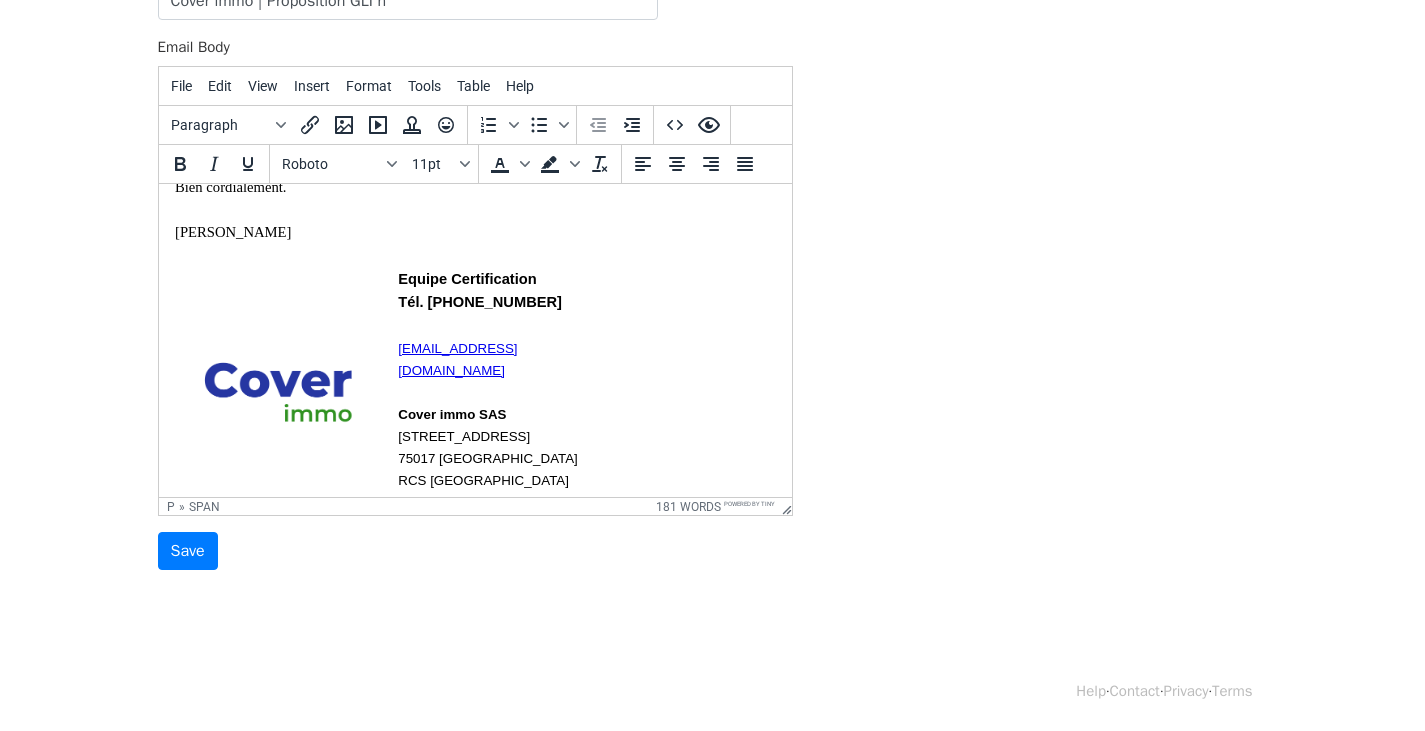 click on "Bien cordialement. Olivier" at bounding box center [474, 209] 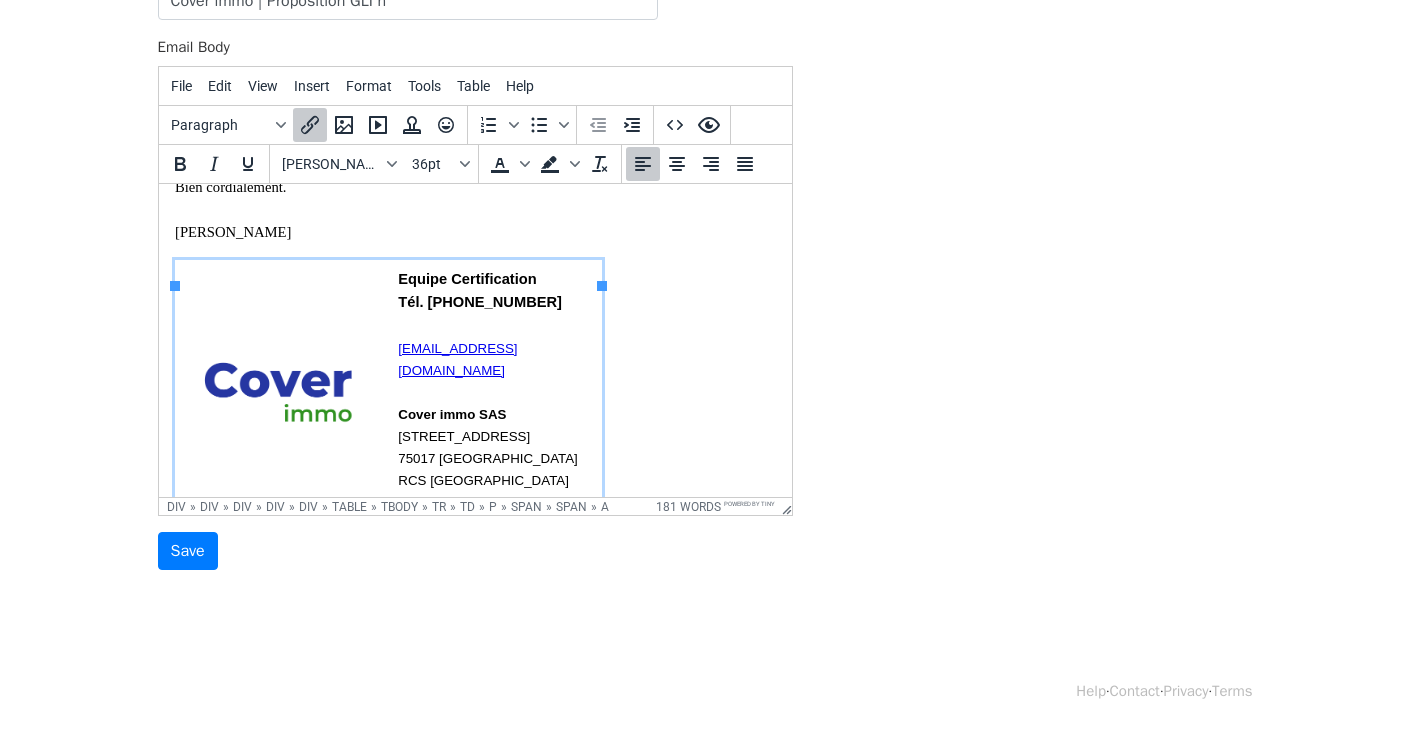 click on "﻿" at bounding box center [278, 390] 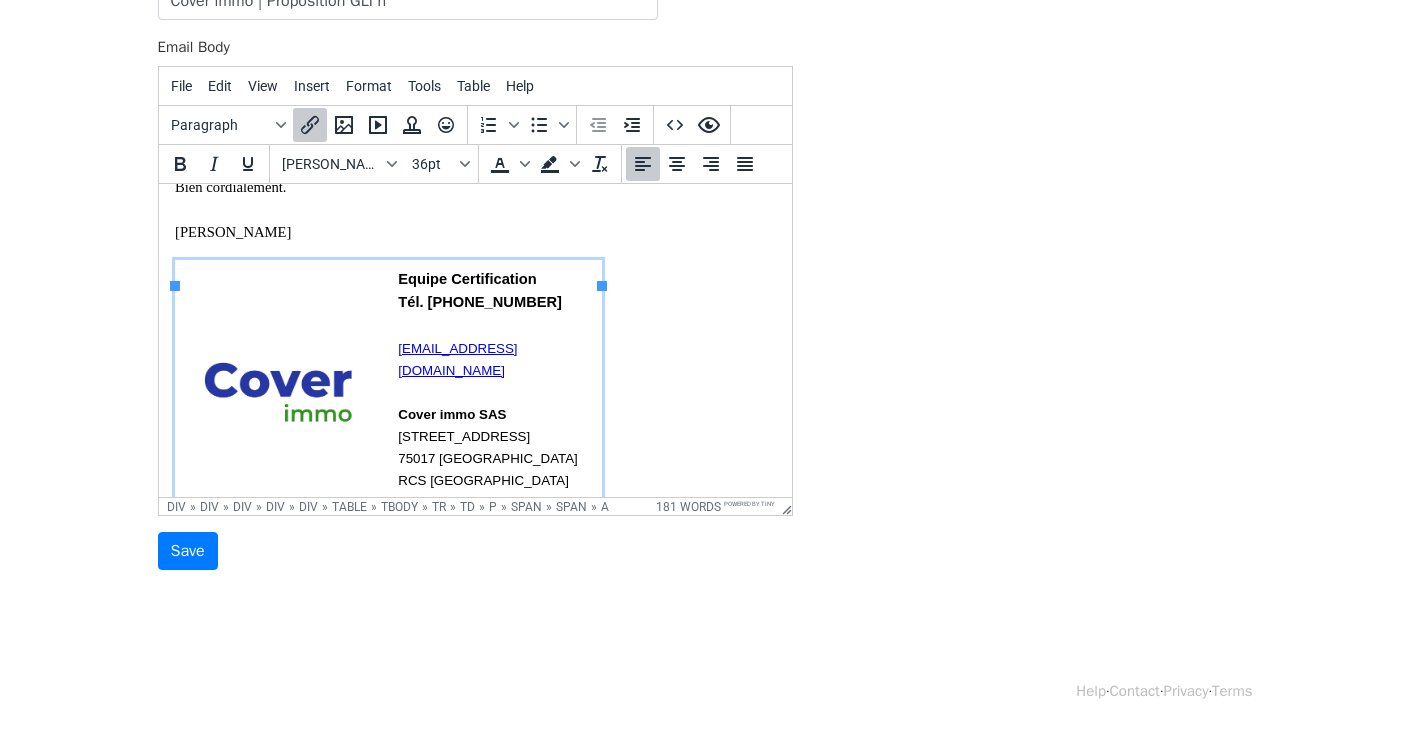 click on "Bien cordialement. Olivier" at bounding box center [474, 209] 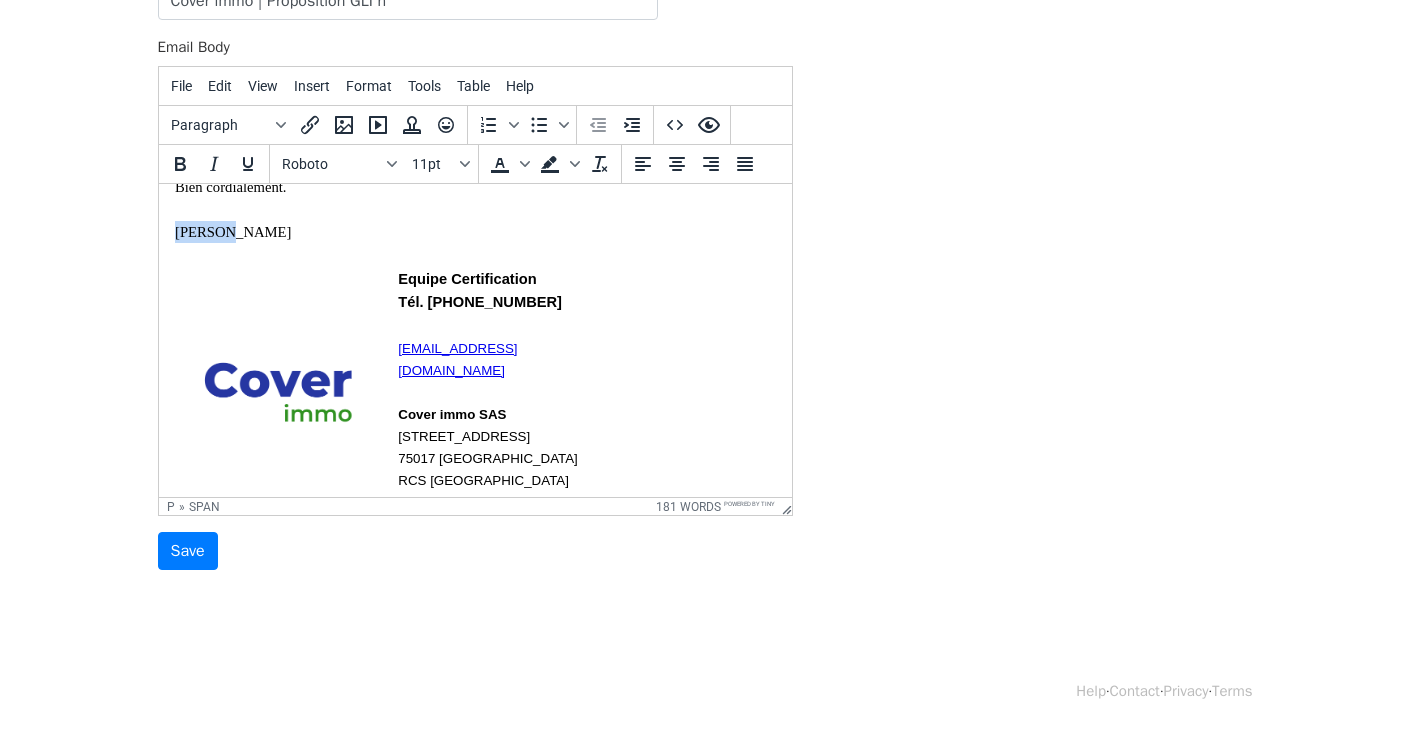 drag, startPoint x: 217, startPoint y: 256, endPoint x: 173, endPoint y: 249, distance: 44.553337 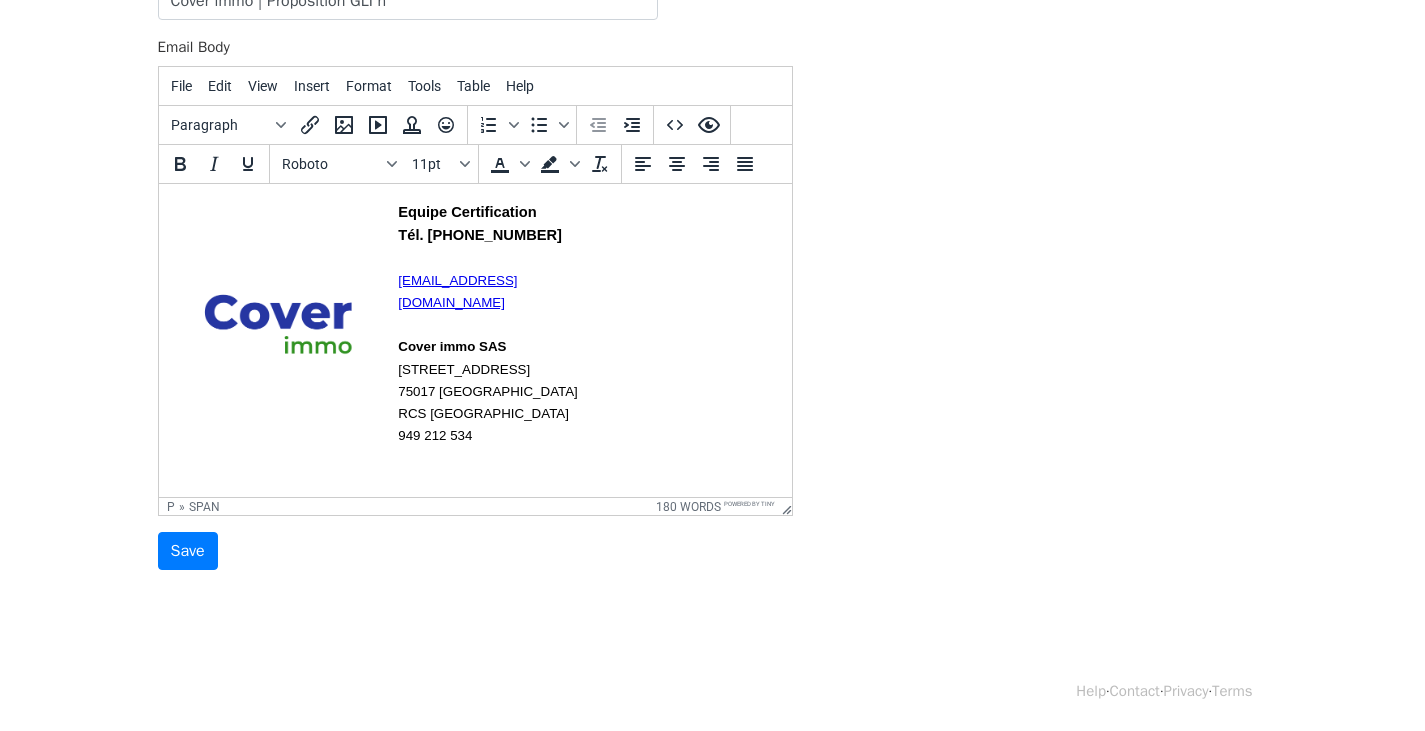 scroll, scrollTop: 935, scrollLeft: 0, axis: vertical 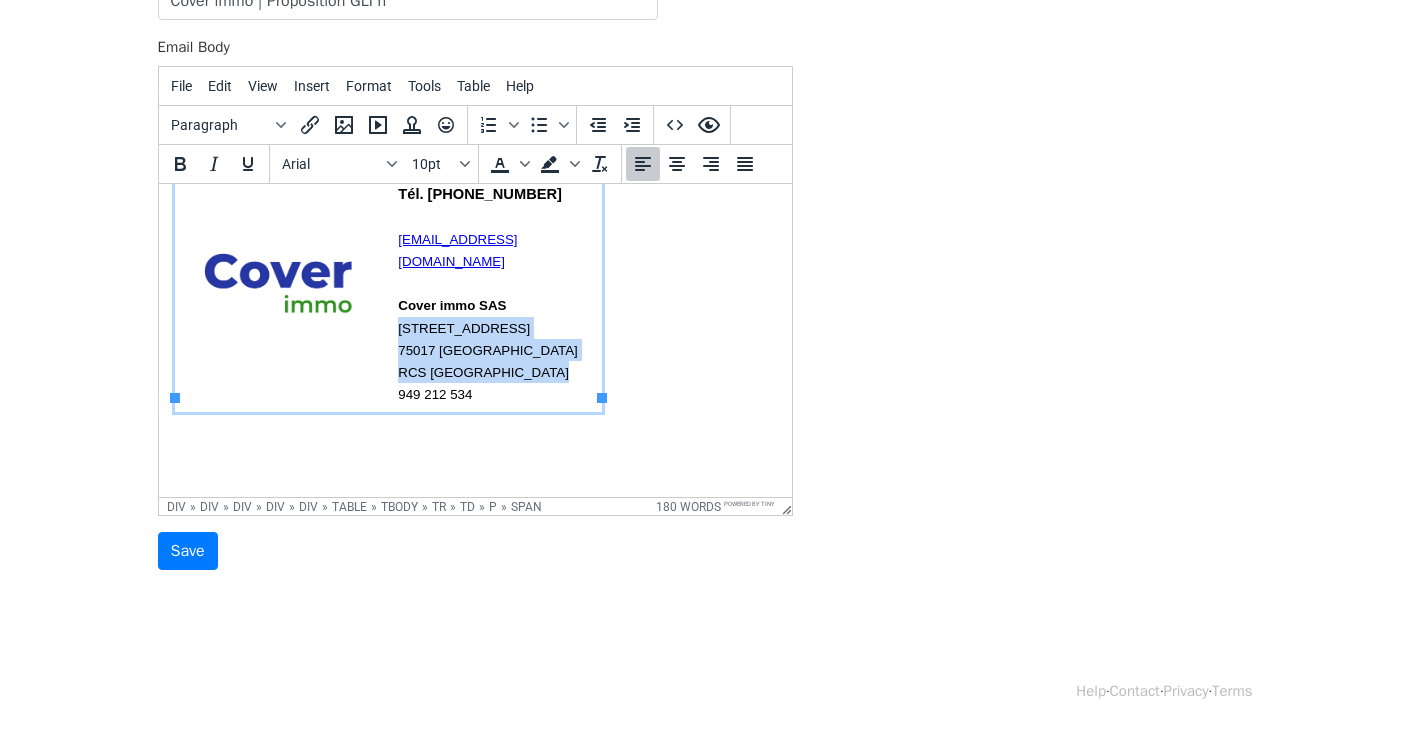 drag, startPoint x: 547, startPoint y: 378, endPoint x: 394, endPoint y: 332, distance: 159.76546 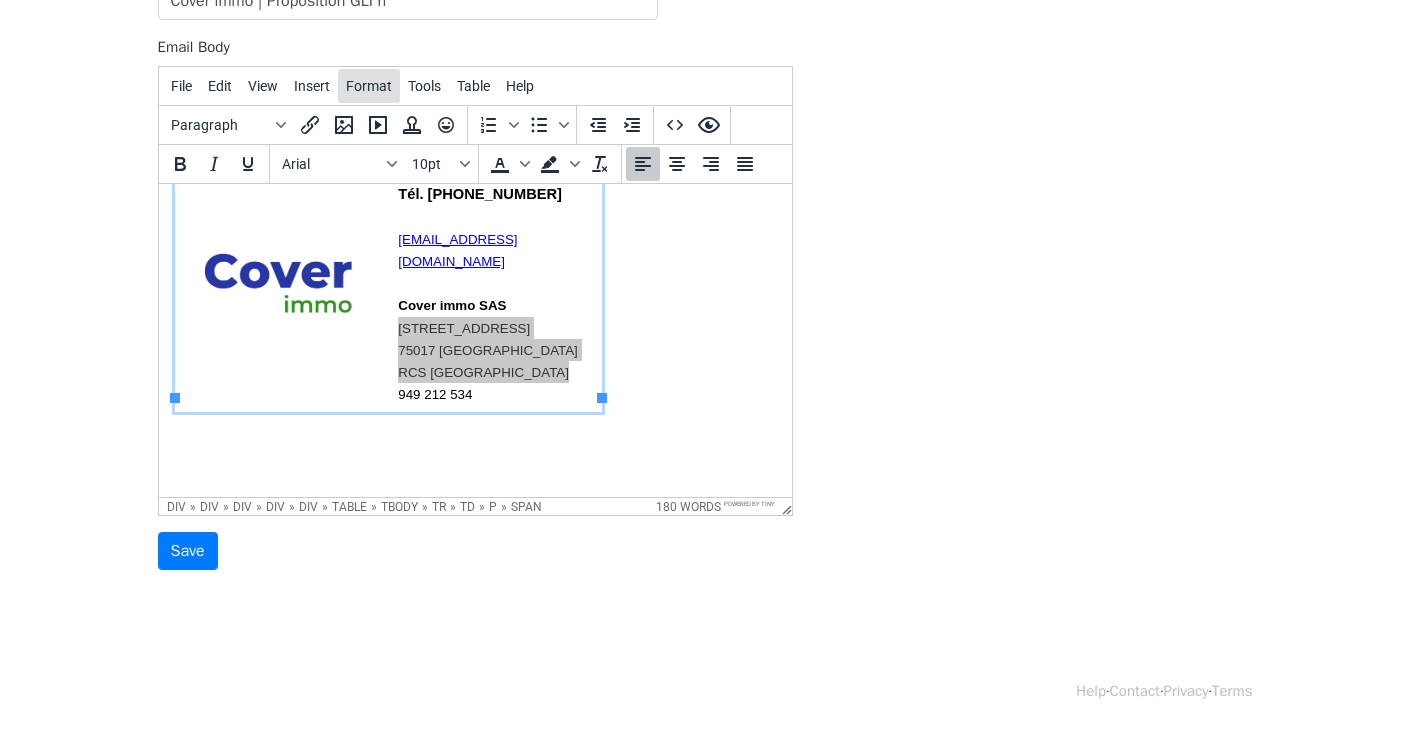 click on "Format" at bounding box center (369, 86) 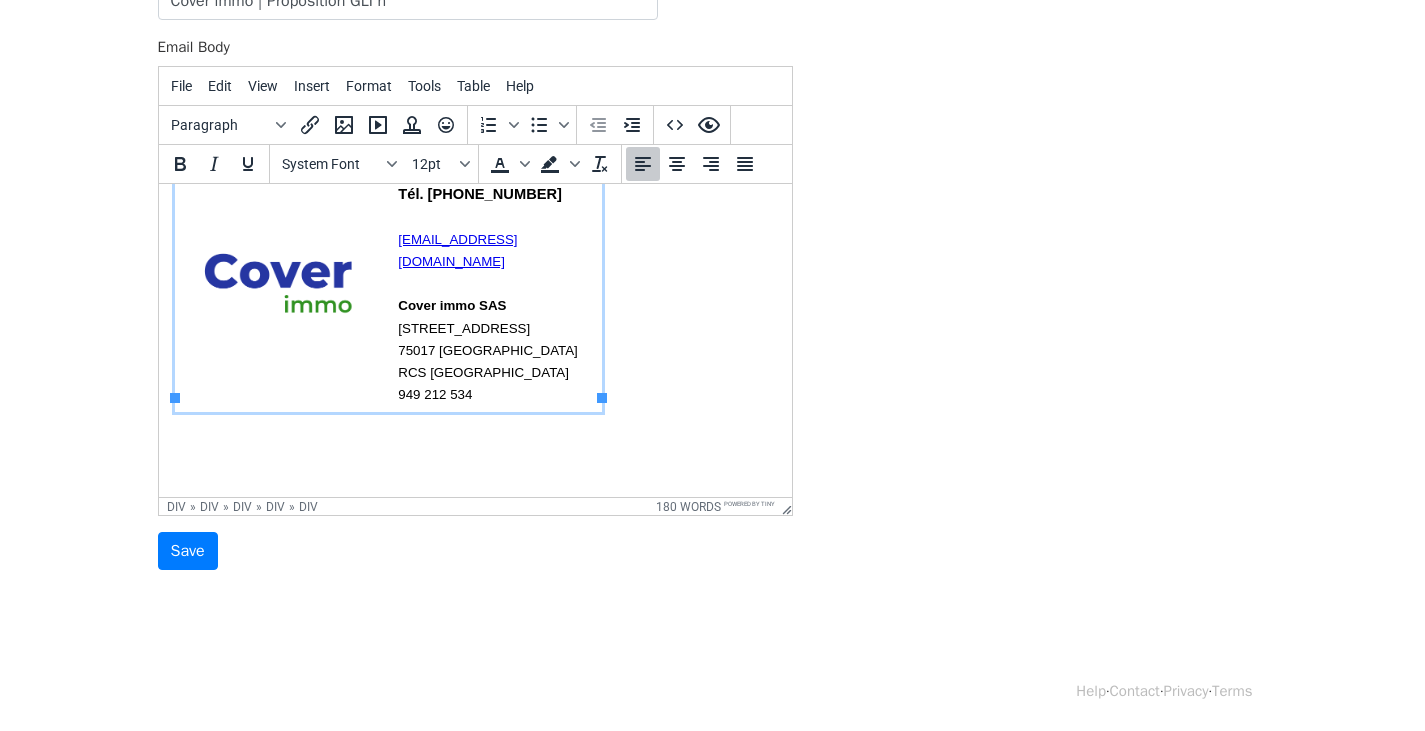 click on "Equipe Certification Tél. 01.89.88.10.00 certification@coverimmo.com Cover immo SAS 46 avenue Niel 75017 PARIS ​ RCS Paris 949 212 534" at bounding box center (474, 281) 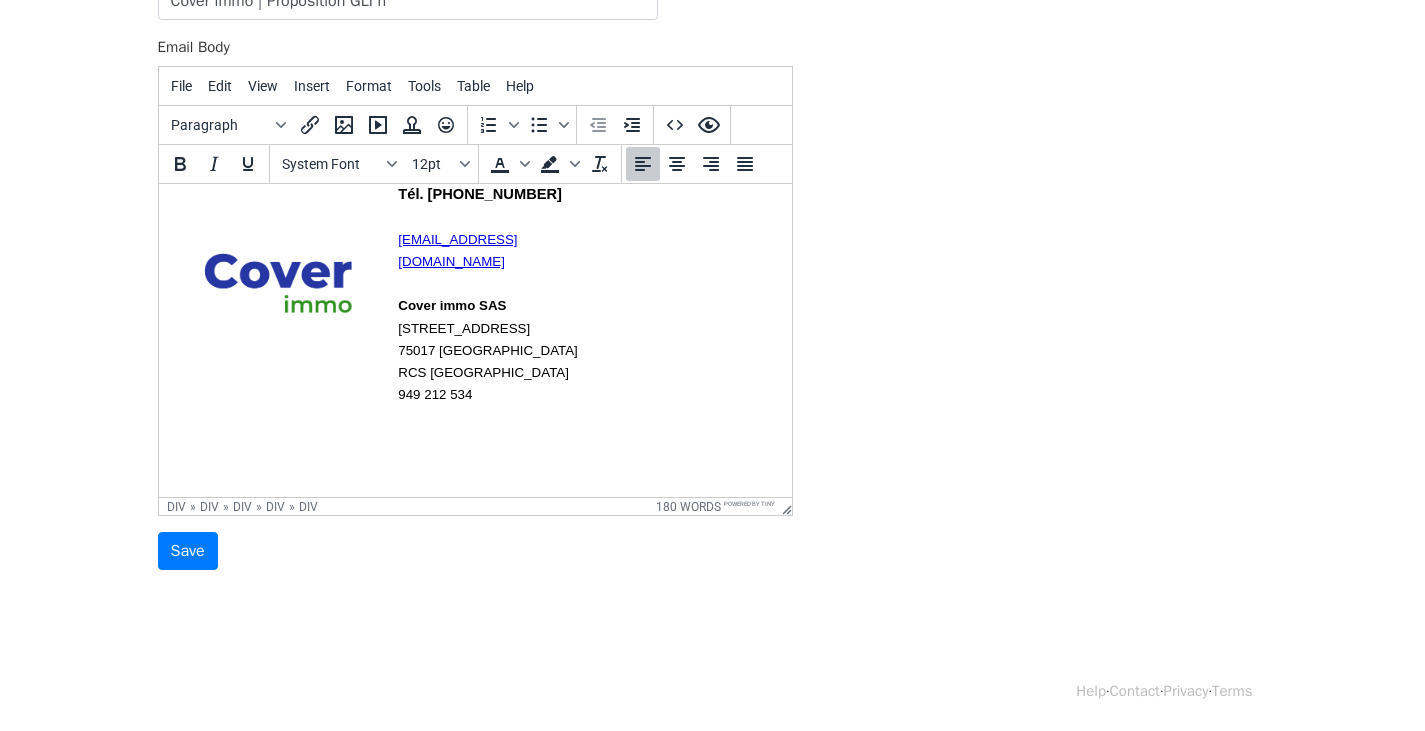 click on "75017 PARIS ​ RCS Paris 949 212 534" at bounding box center (495, 372) 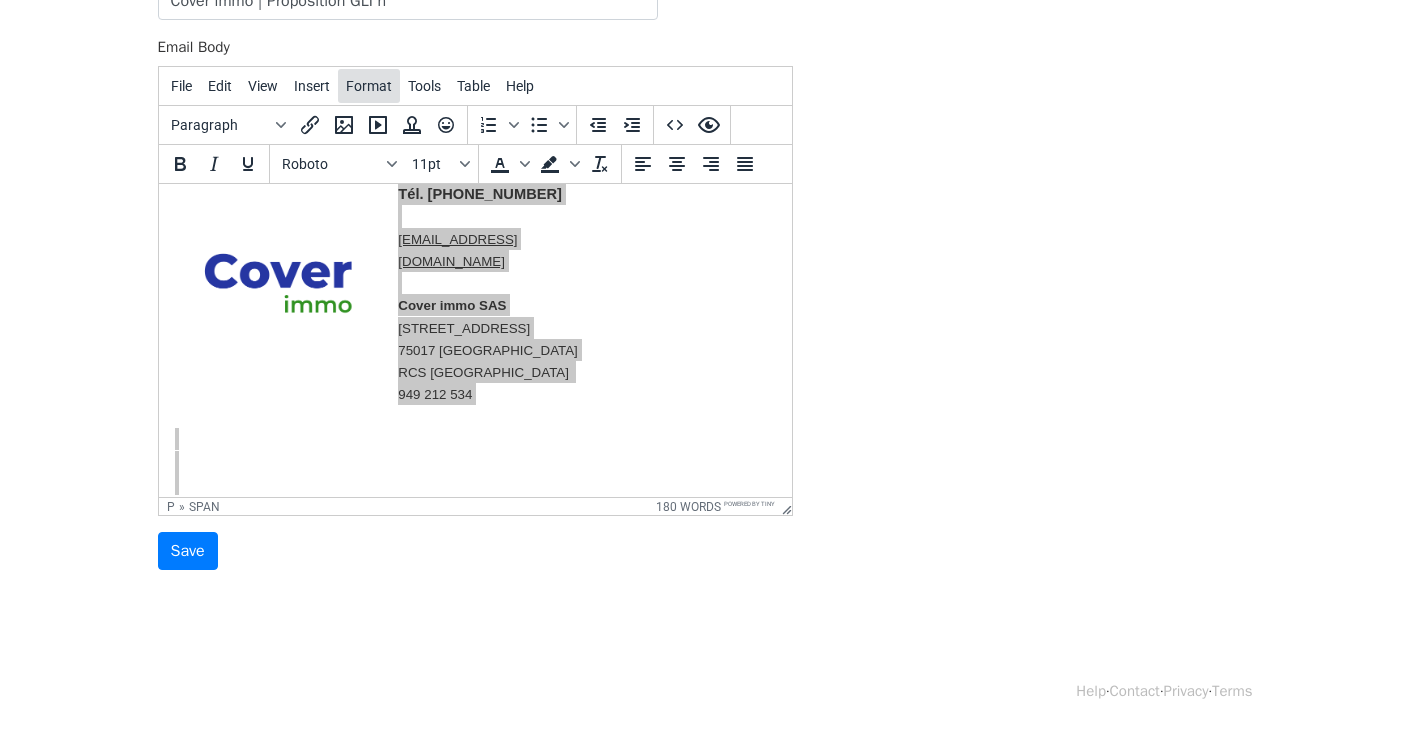 click on "Format" at bounding box center [369, 86] 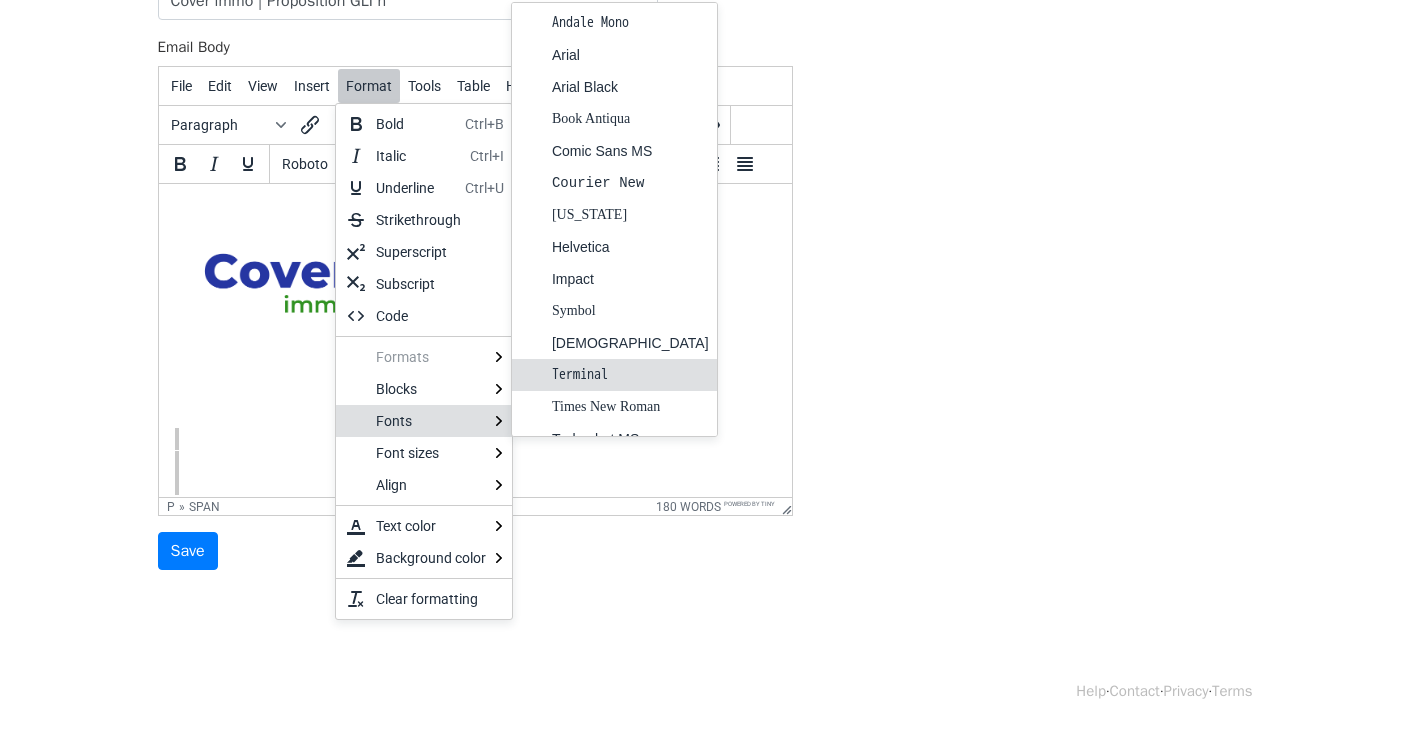 scroll, scrollTop: 119, scrollLeft: 0, axis: vertical 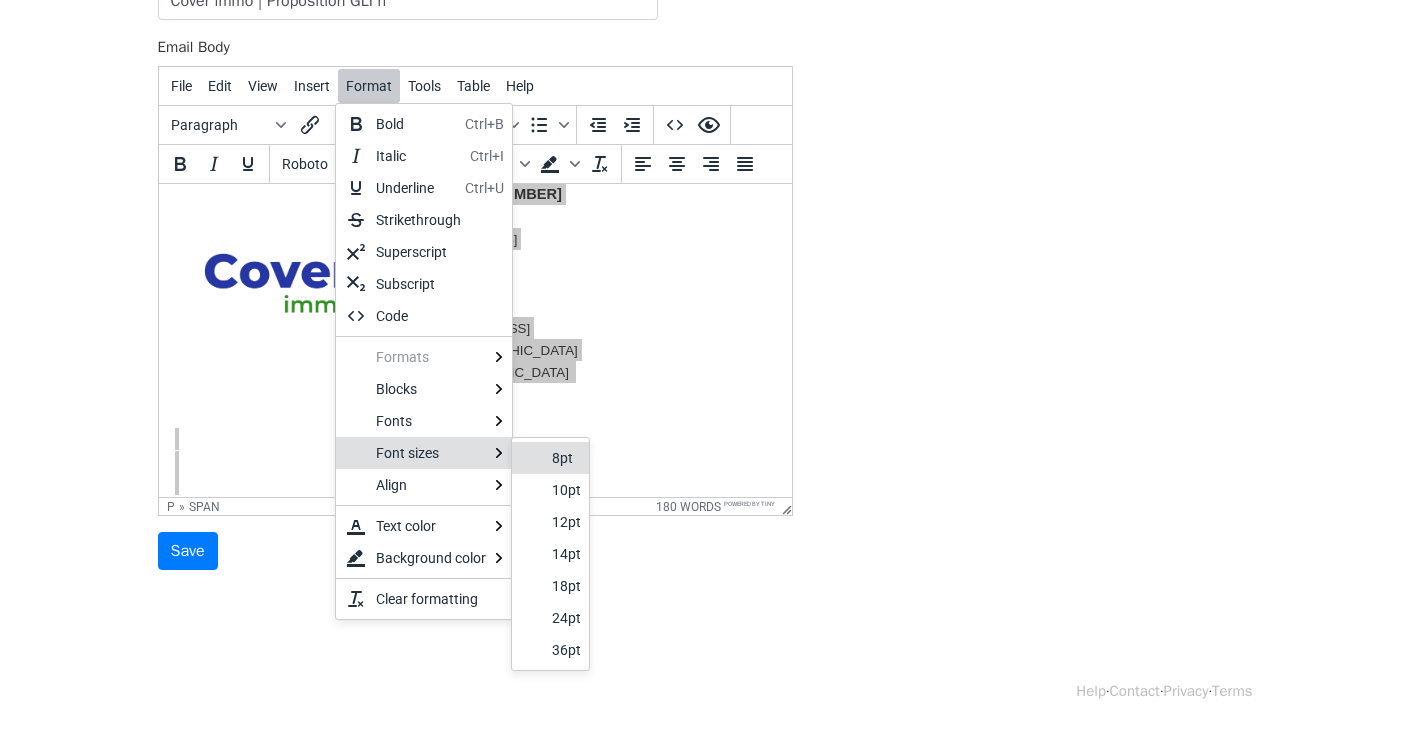 click on "8pt" at bounding box center (566, 458) 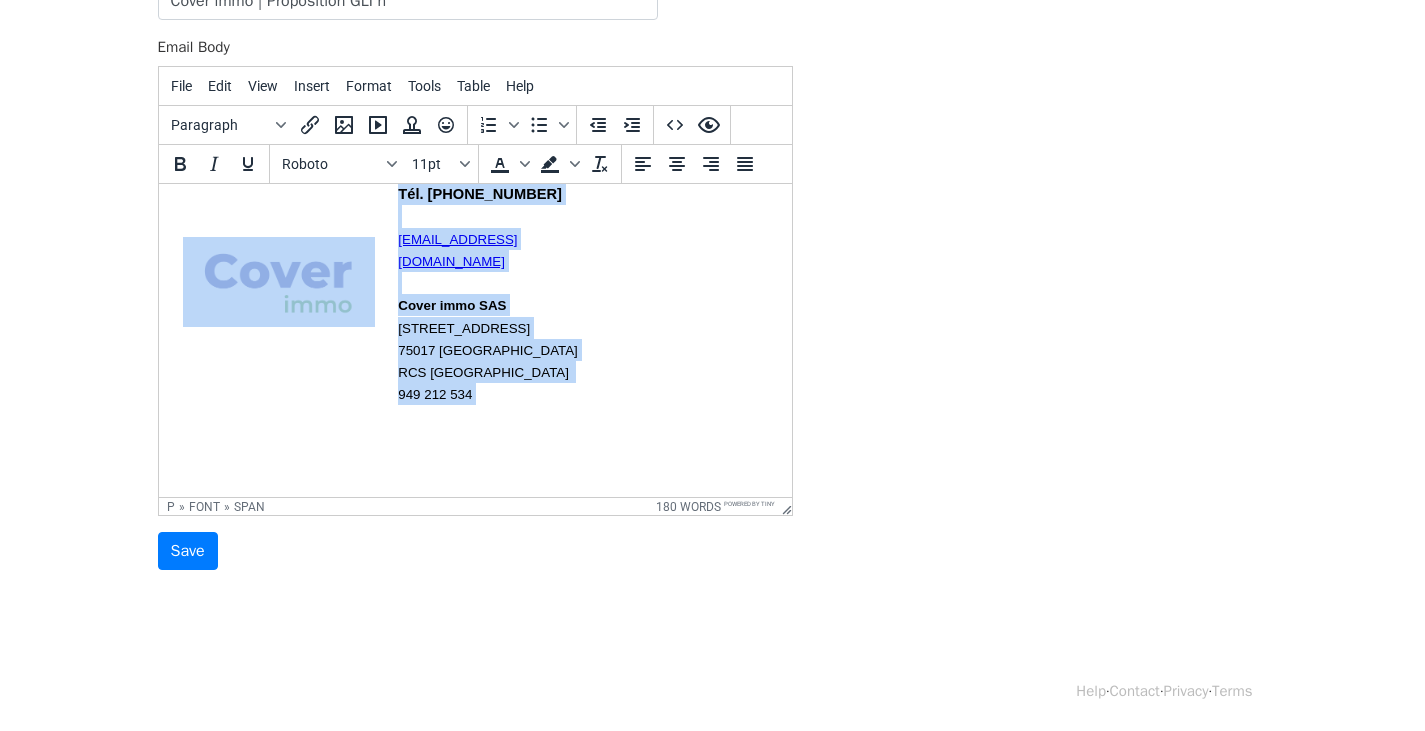 click on "Equipe Certification Tél. 01.89.88.10.00 certification@coverimmo.com Cover immo SAS 46 avenue Niel 75017 PARIS ​ RCS Paris 949 212 534" at bounding box center (474, 281) 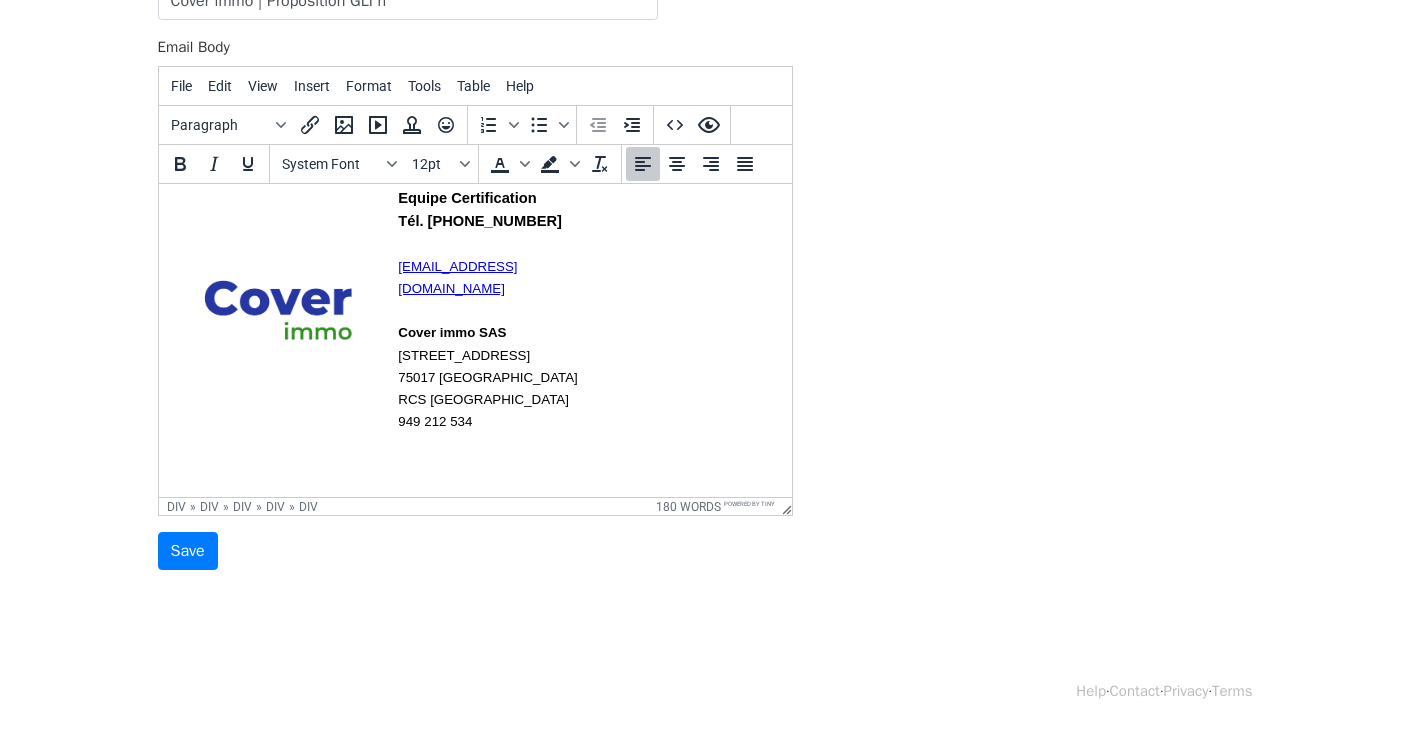 scroll, scrollTop: 910, scrollLeft: 0, axis: vertical 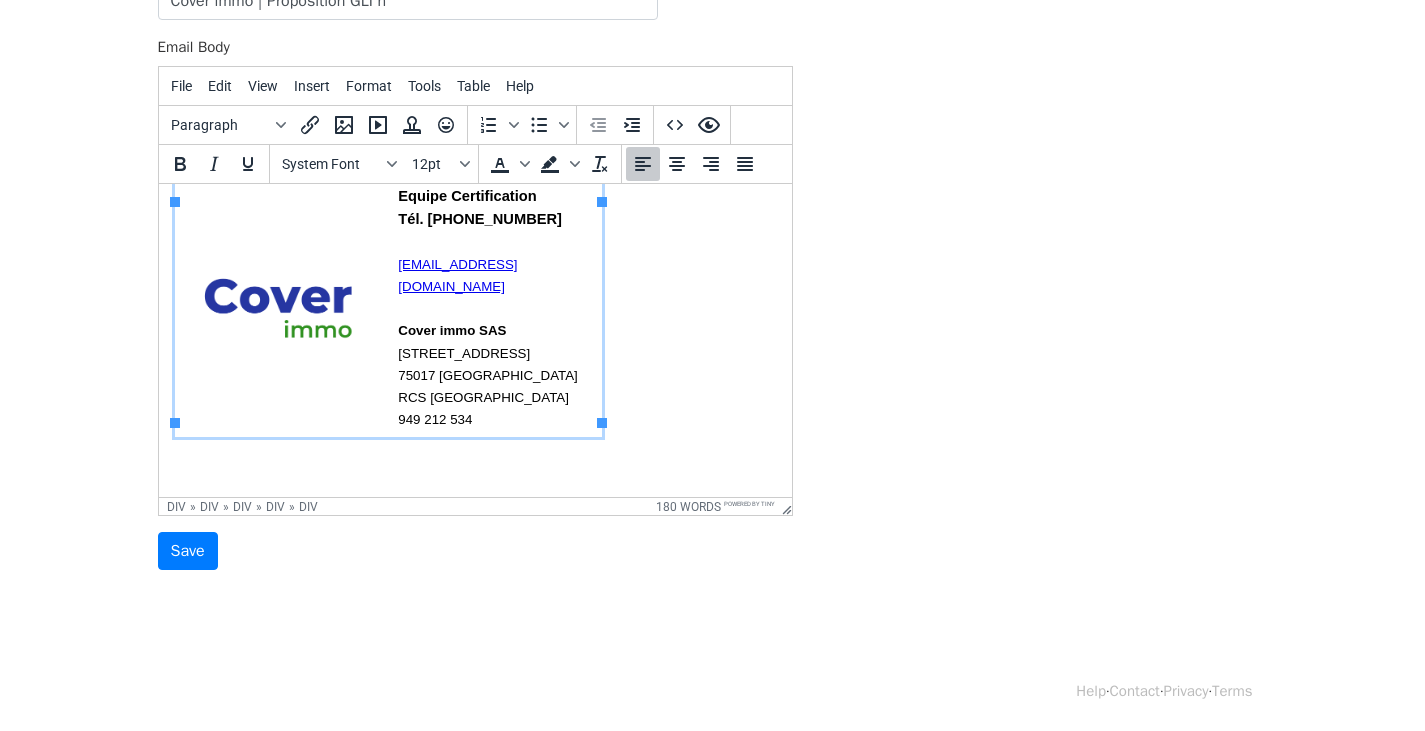 click on "Equipe Certification Tél. 01.89.88.10.00" at bounding box center [479, 207] 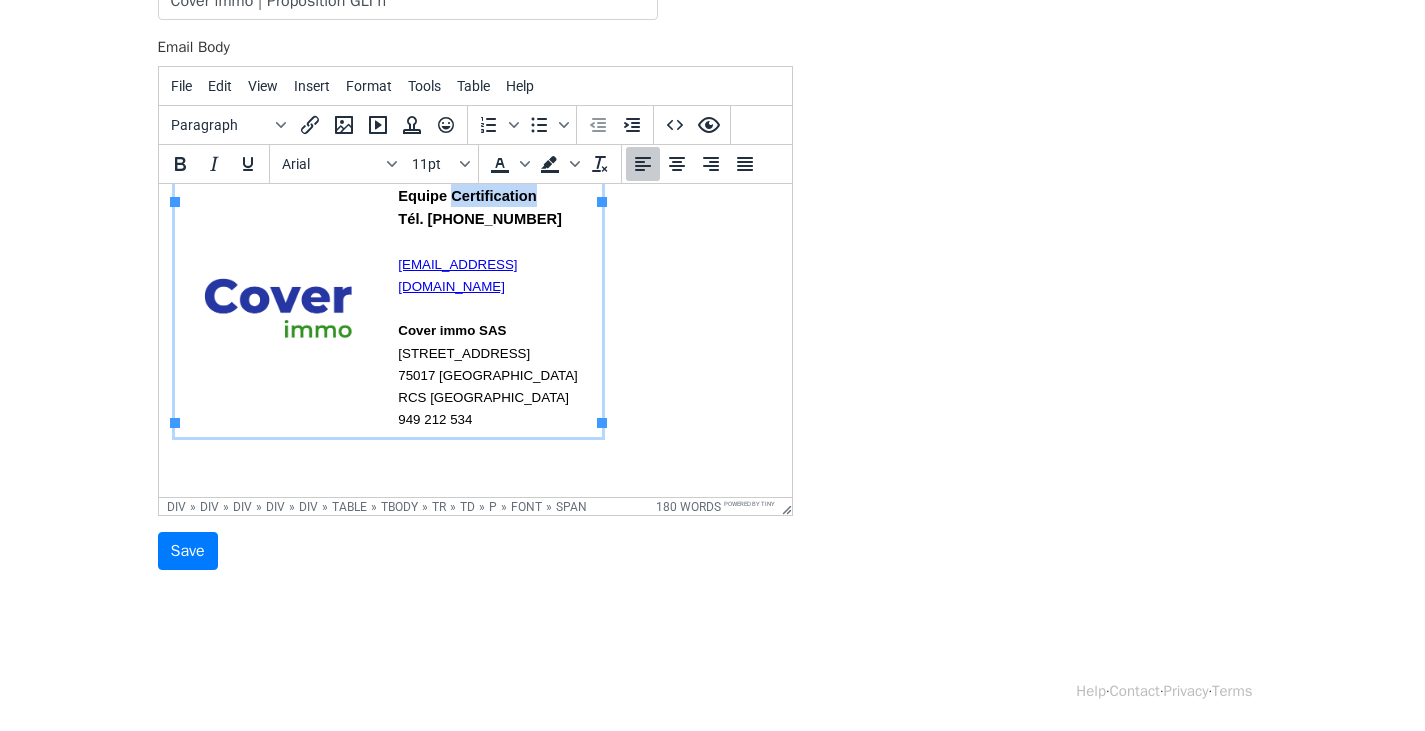 click on "Equipe Certification Tél. 01.89.88.10.00" at bounding box center (479, 207) 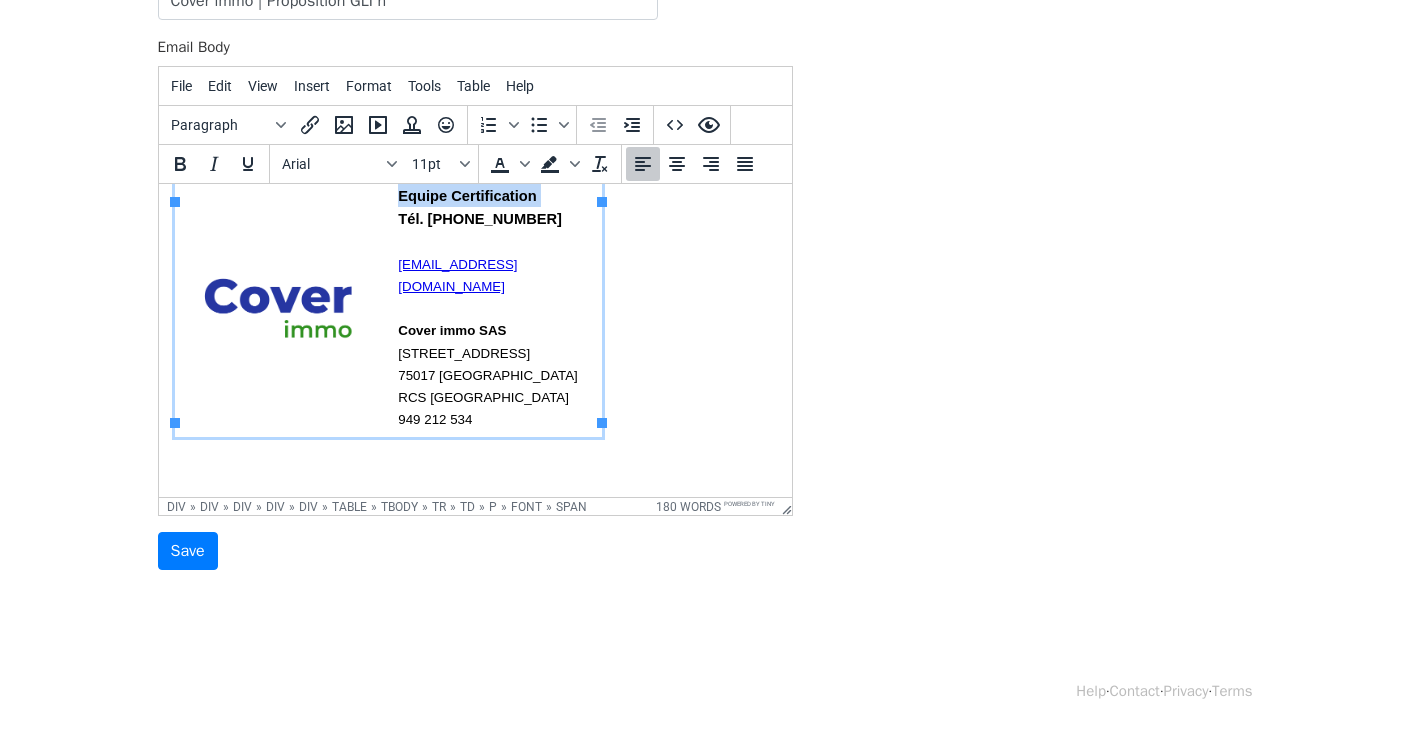 click on "Equipe Certification Tél. 01.89.88.10.00" at bounding box center (479, 207) 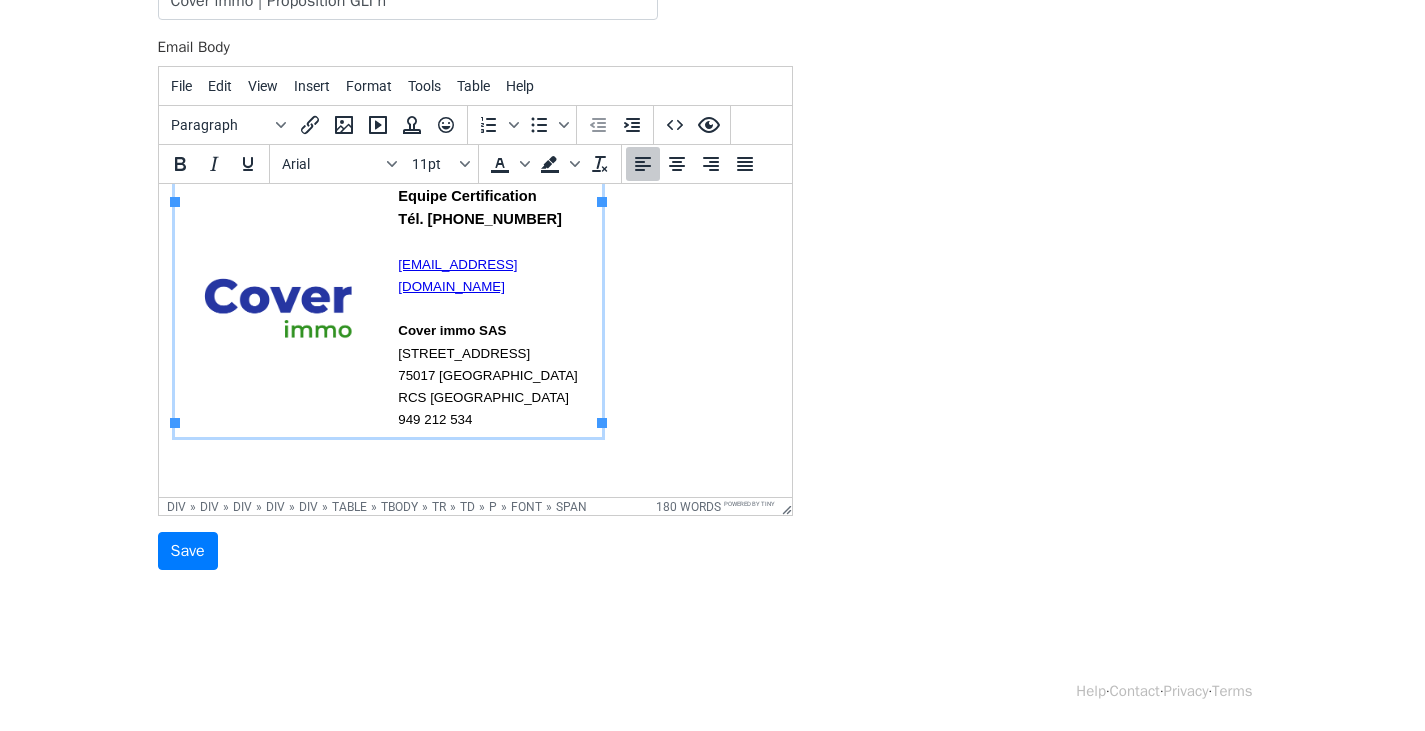 click on "Equipe Certification Tél. 01.89.88.10.00" at bounding box center (479, 207) 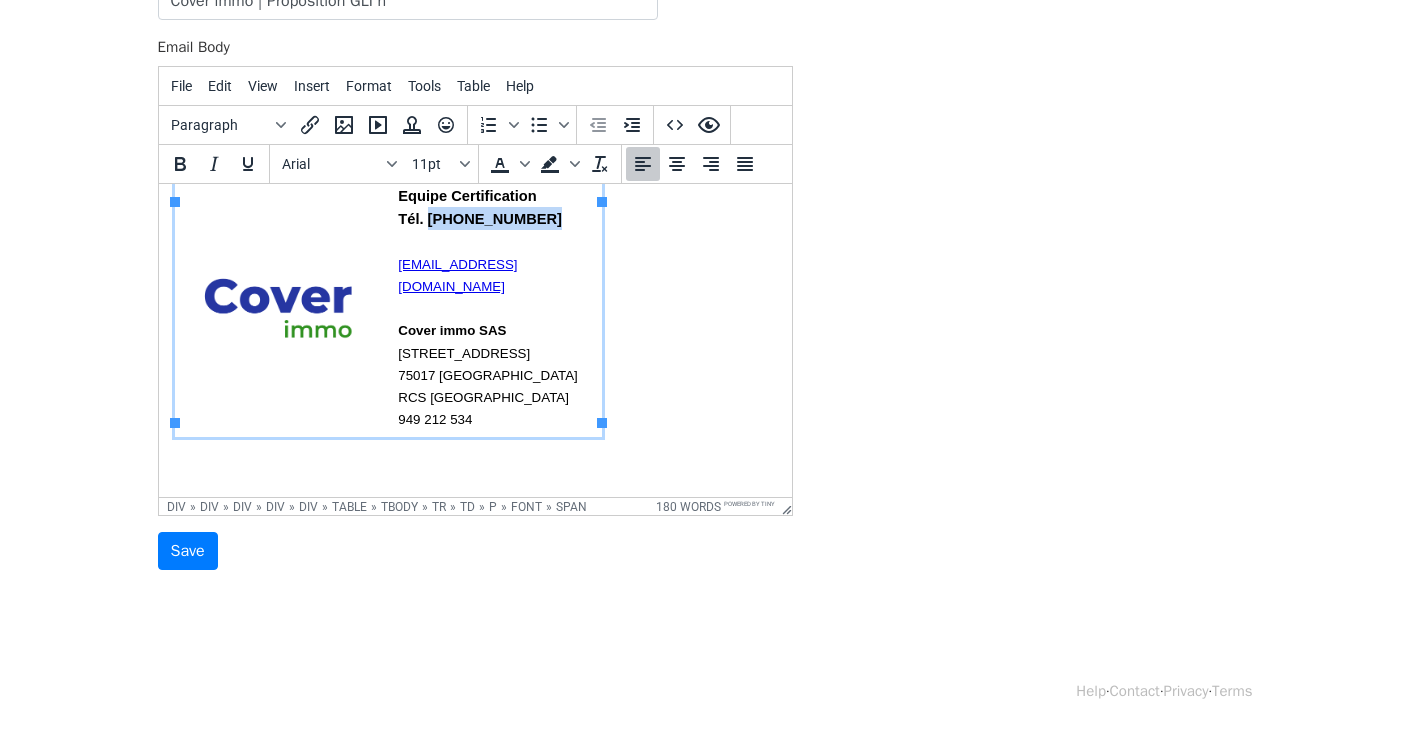 click on "Equipe Certification Tél. 01.89.88.10.00" at bounding box center (479, 207) 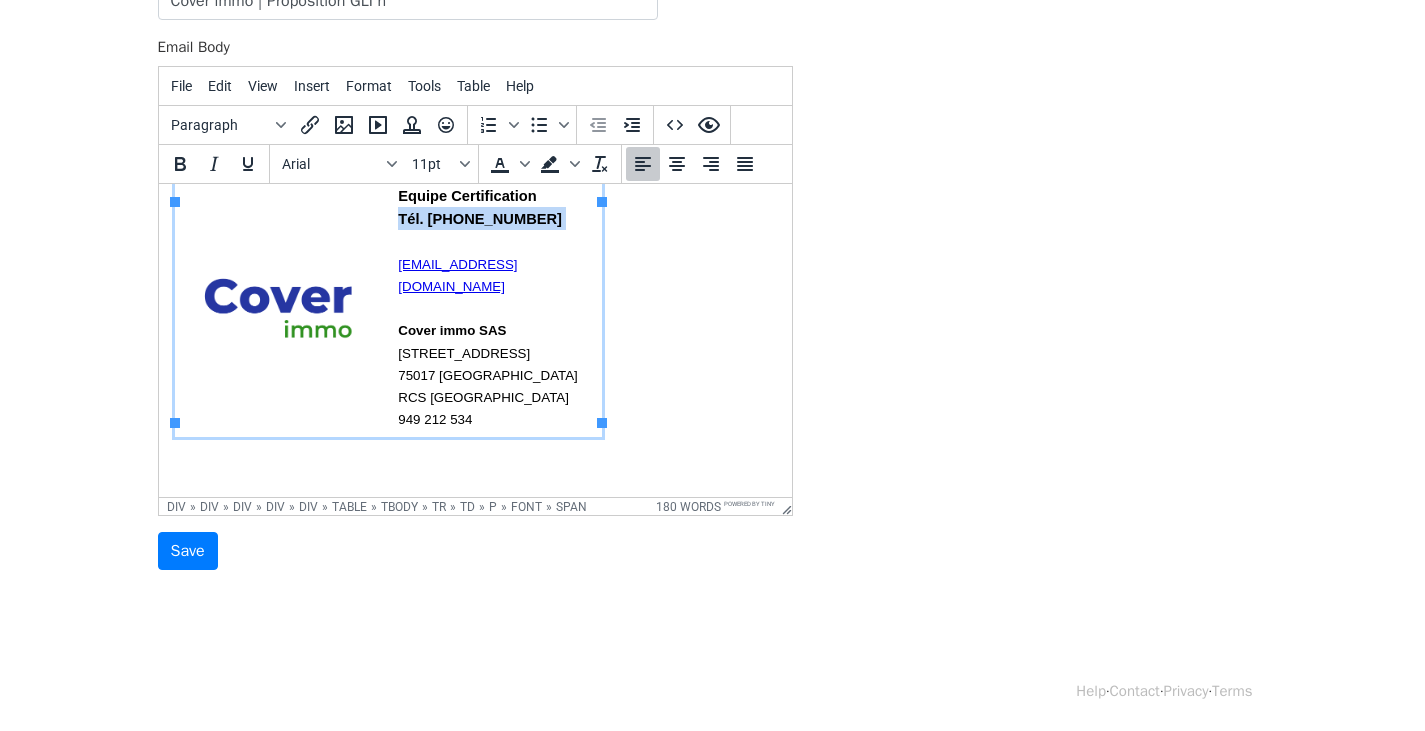 click on "Equipe Certification Tél. 01.89.88.10.00" at bounding box center (479, 207) 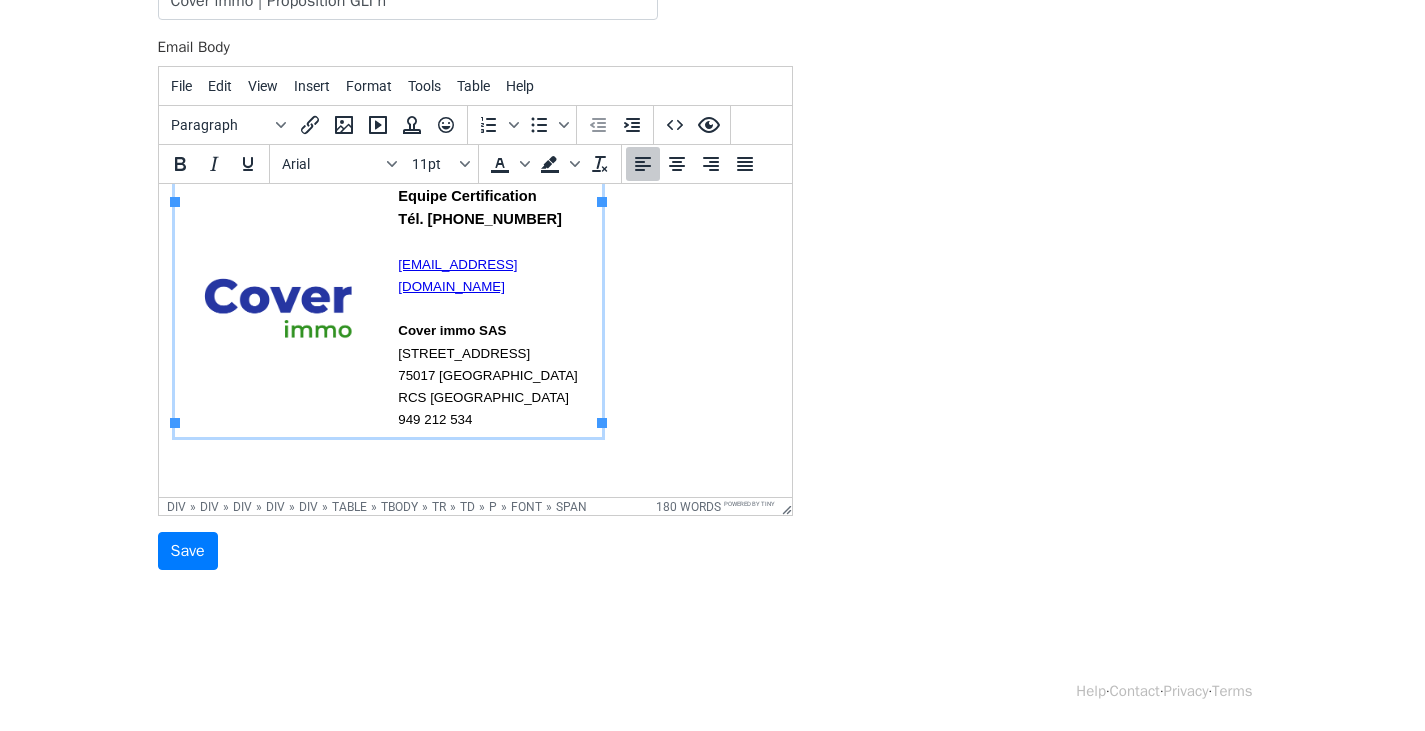 click on "Cover immo SAS" at bounding box center (451, 330) 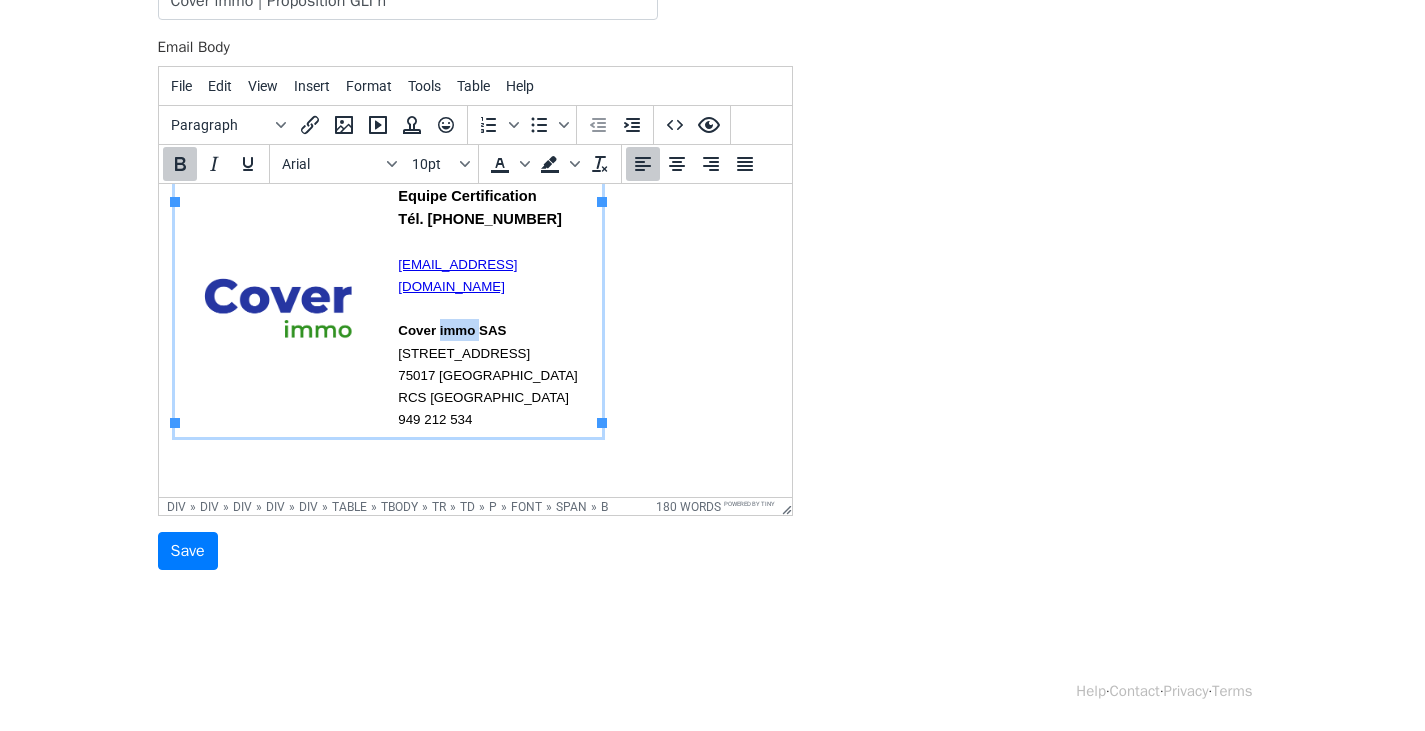 click on "Cover immo SAS" at bounding box center [451, 330] 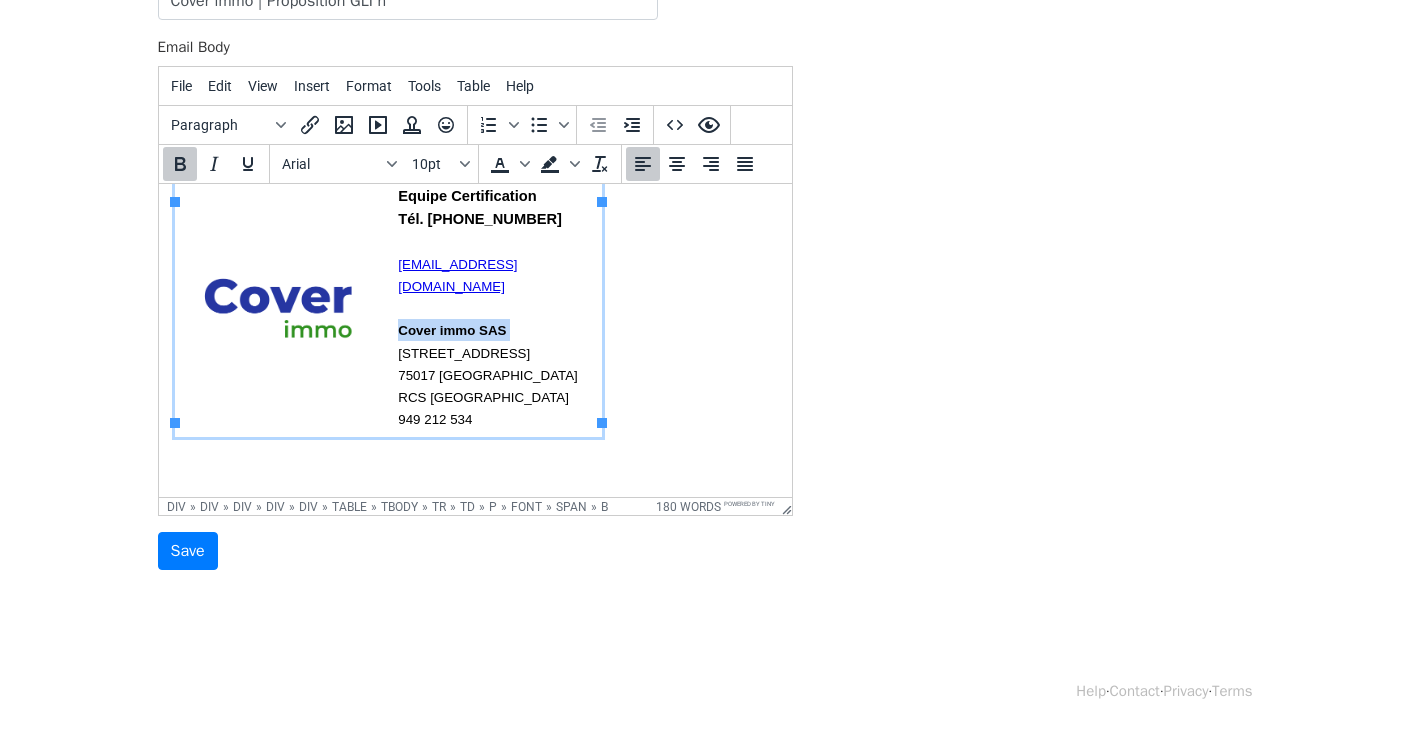 click on "Cover immo SAS" at bounding box center (451, 330) 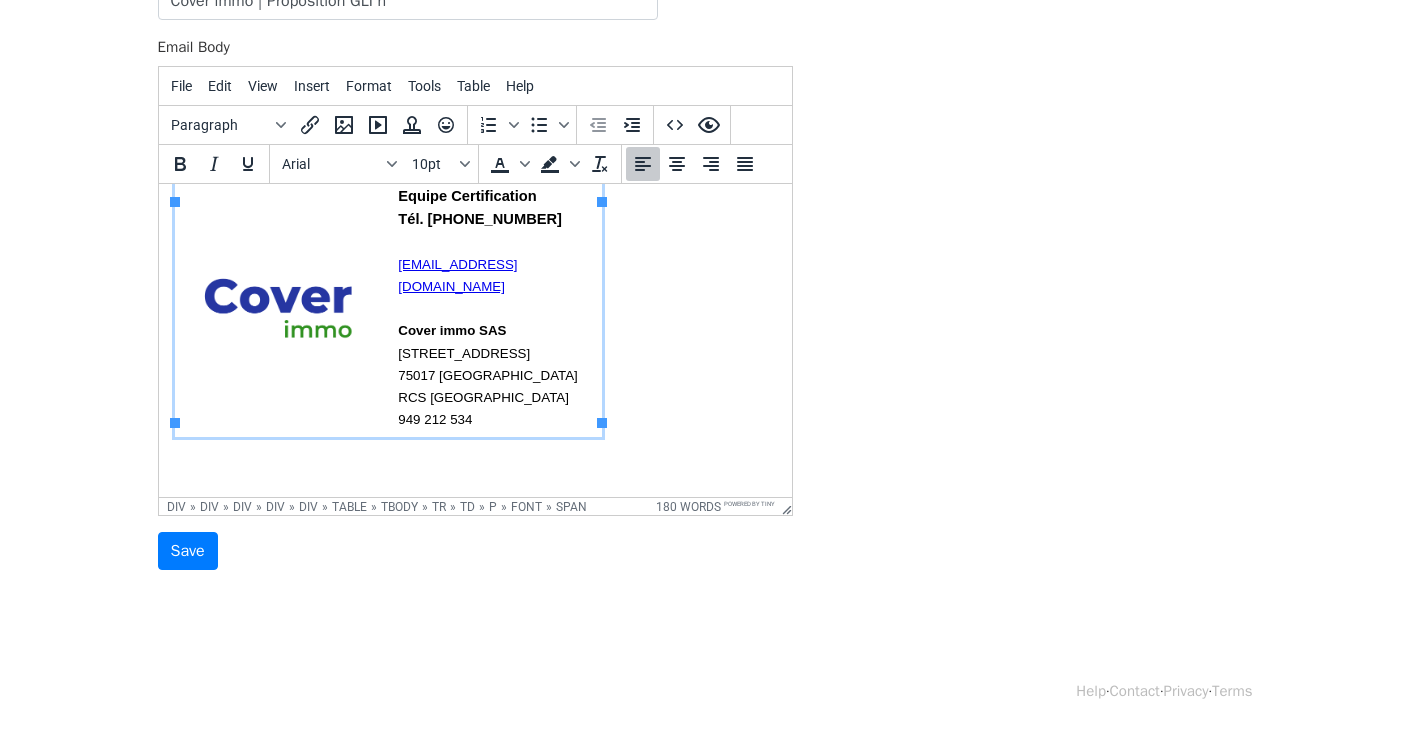 click on "Cover immo SAS 46 avenue Niel" at bounding box center [463, 341] 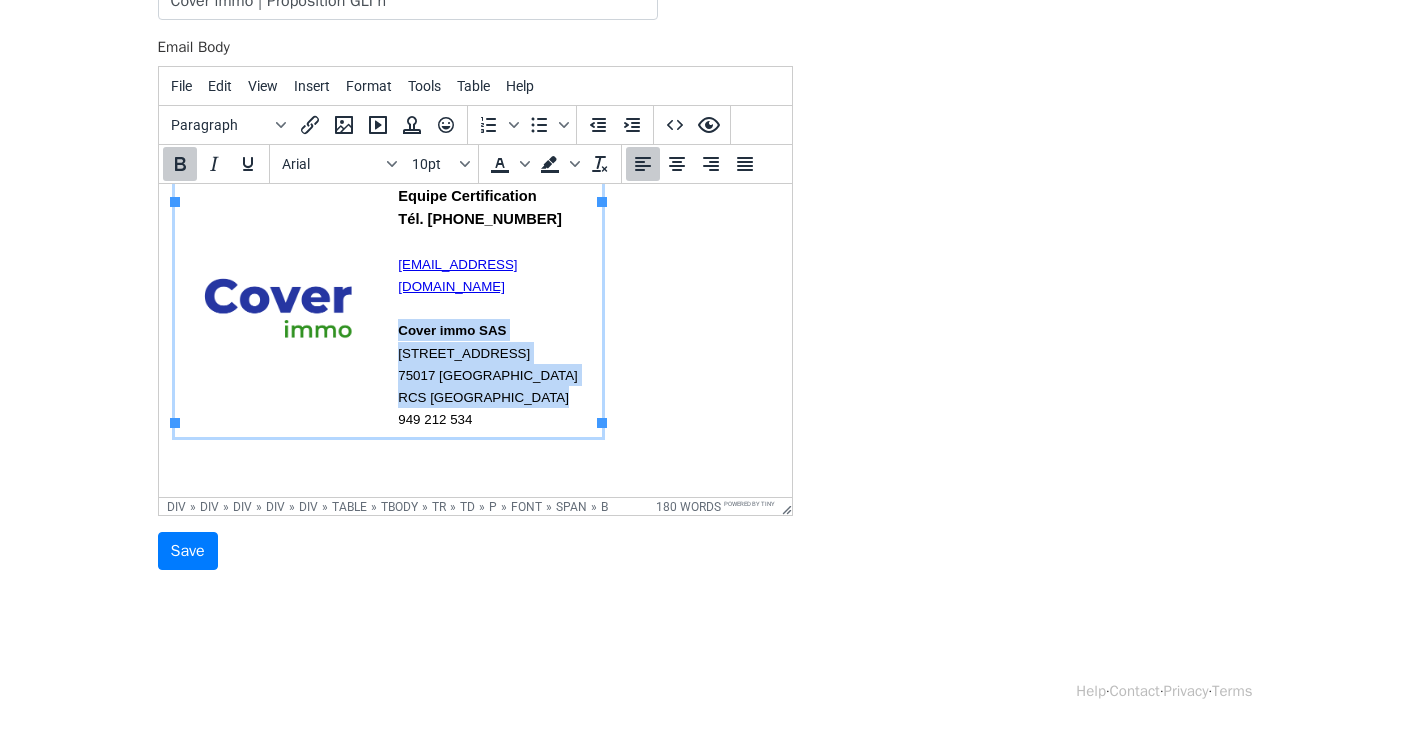 drag, startPoint x: 535, startPoint y: 402, endPoint x: 387, endPoint y: 334, distance: 162.87419 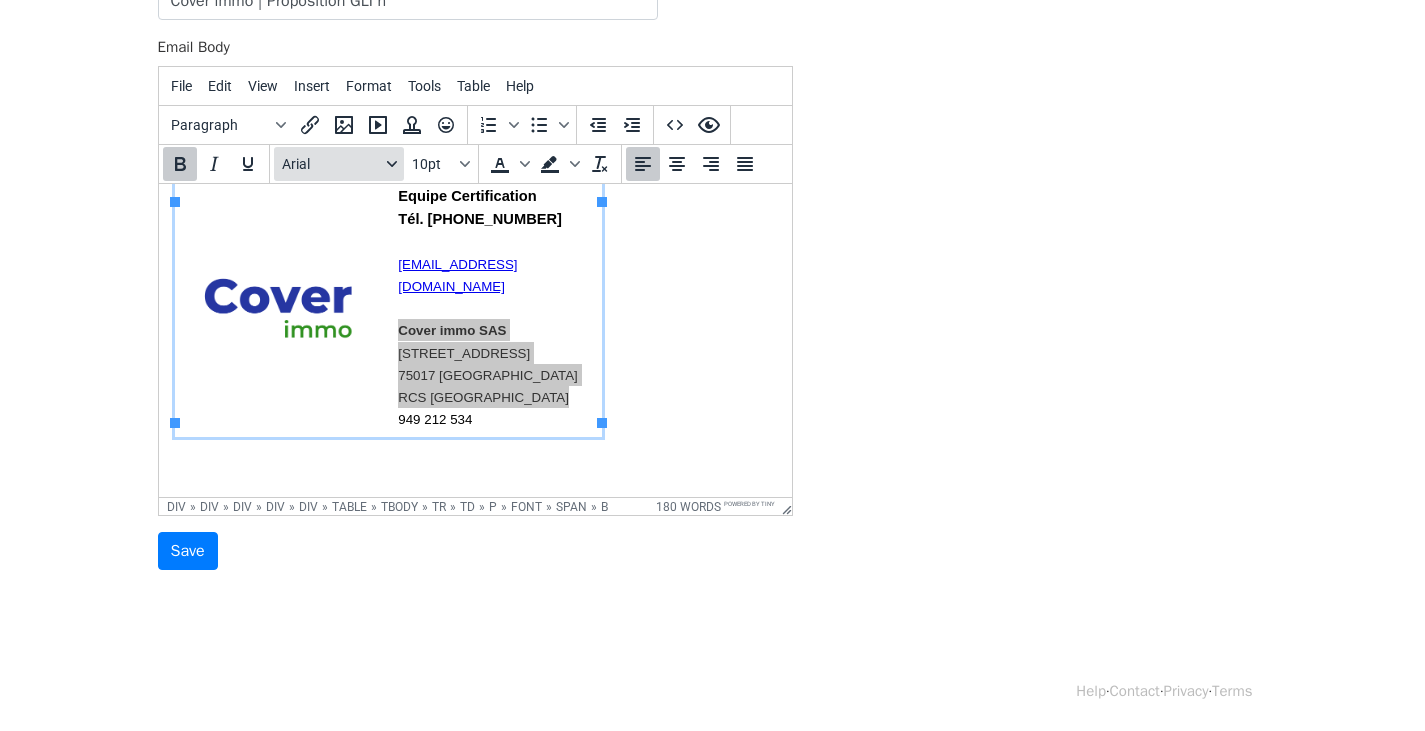 click on "Arial" at bounding box center [331, 164] 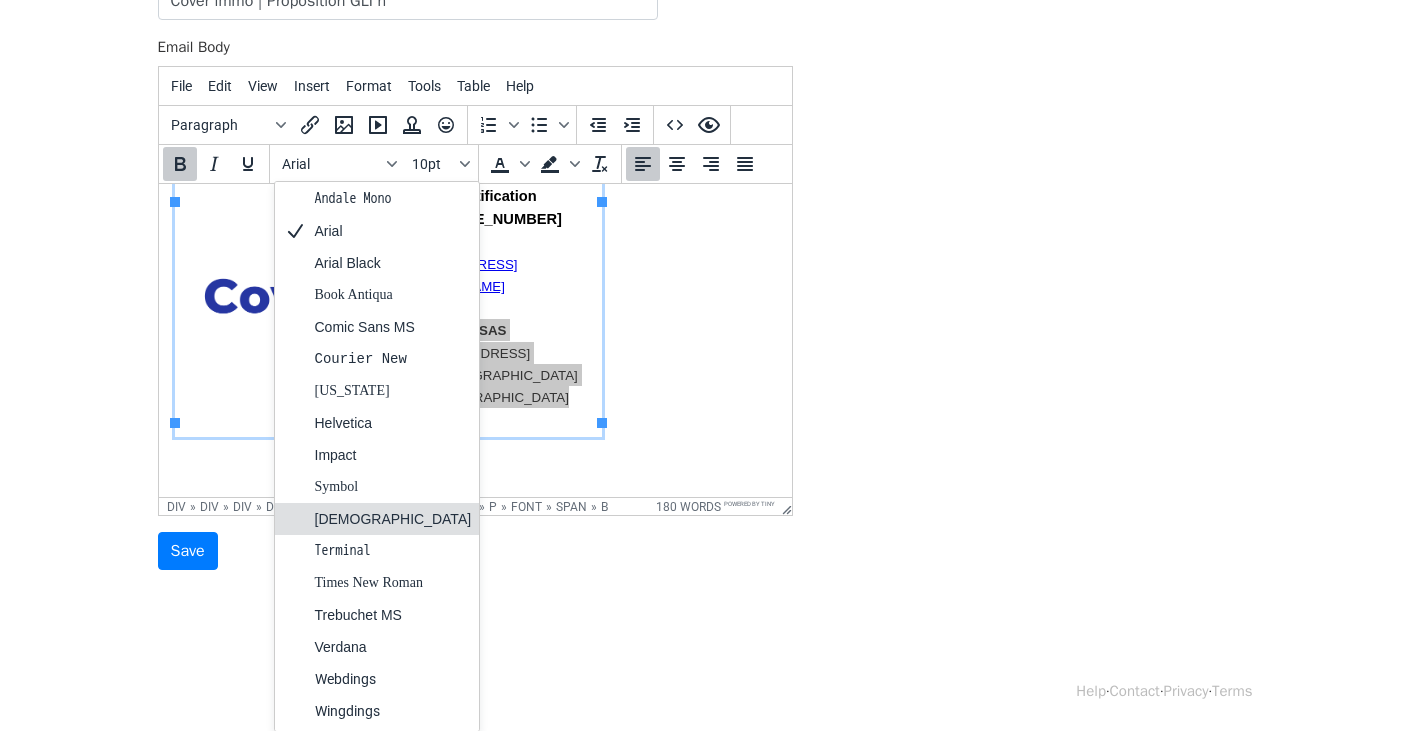 scroll, scrollTop: 0, scrollLeft: 0, axis: both 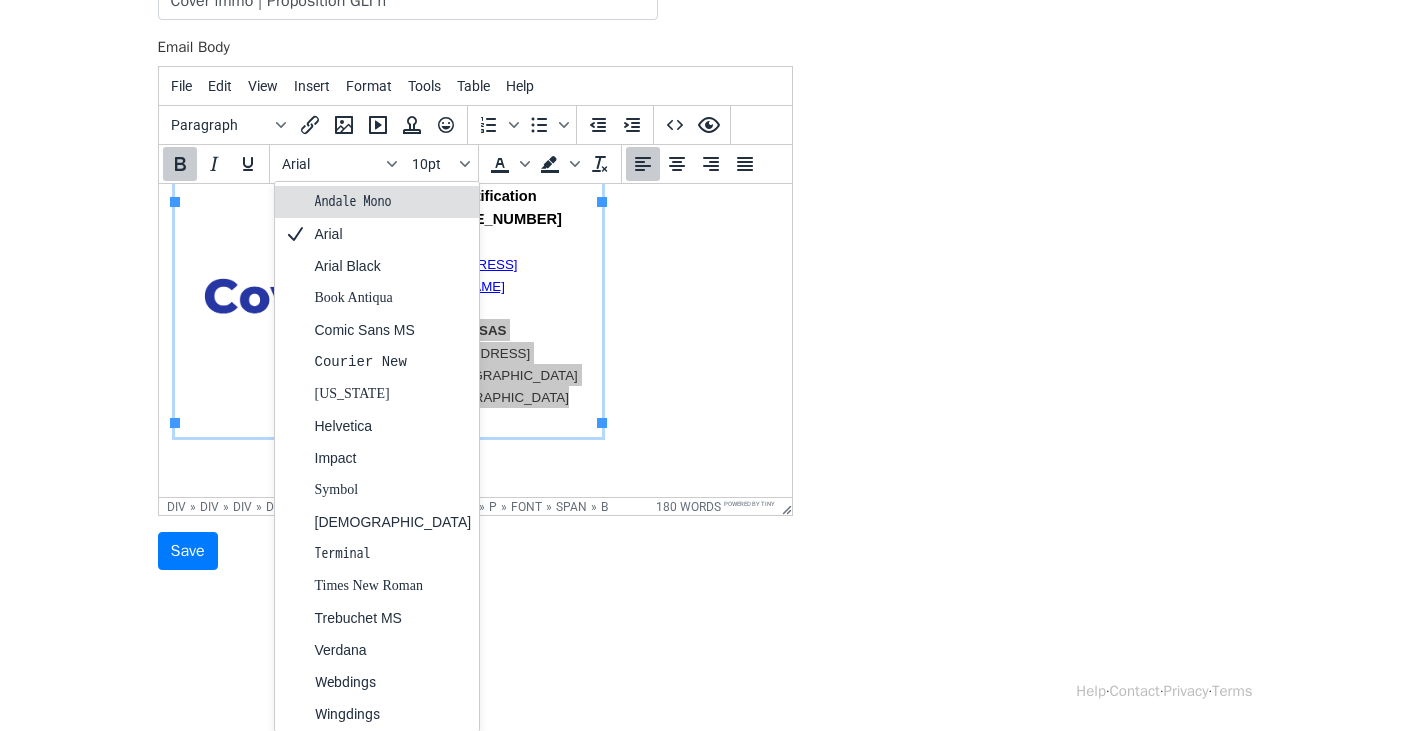 click on "Template Name
GLI Envoi Proposition GLI PBI
Email Subject
Cover immo | Proposition GLI n°
Email Body
File Edit View Insert Format Tools Table Help Paragraph To open the popup, press Shift+Enter To open the popup, press Shift+Enter Arial 10pt To open the popup, press Shift+Enter To open the popup, press Shift+Enter div  »  div  »  div  »  div  »  div  »  table  »  tbody  »  tr  »  td  »  p  »  font  »  span  »  b 180 words Powered by Tiny
Save" at bounding box center (713, 219) 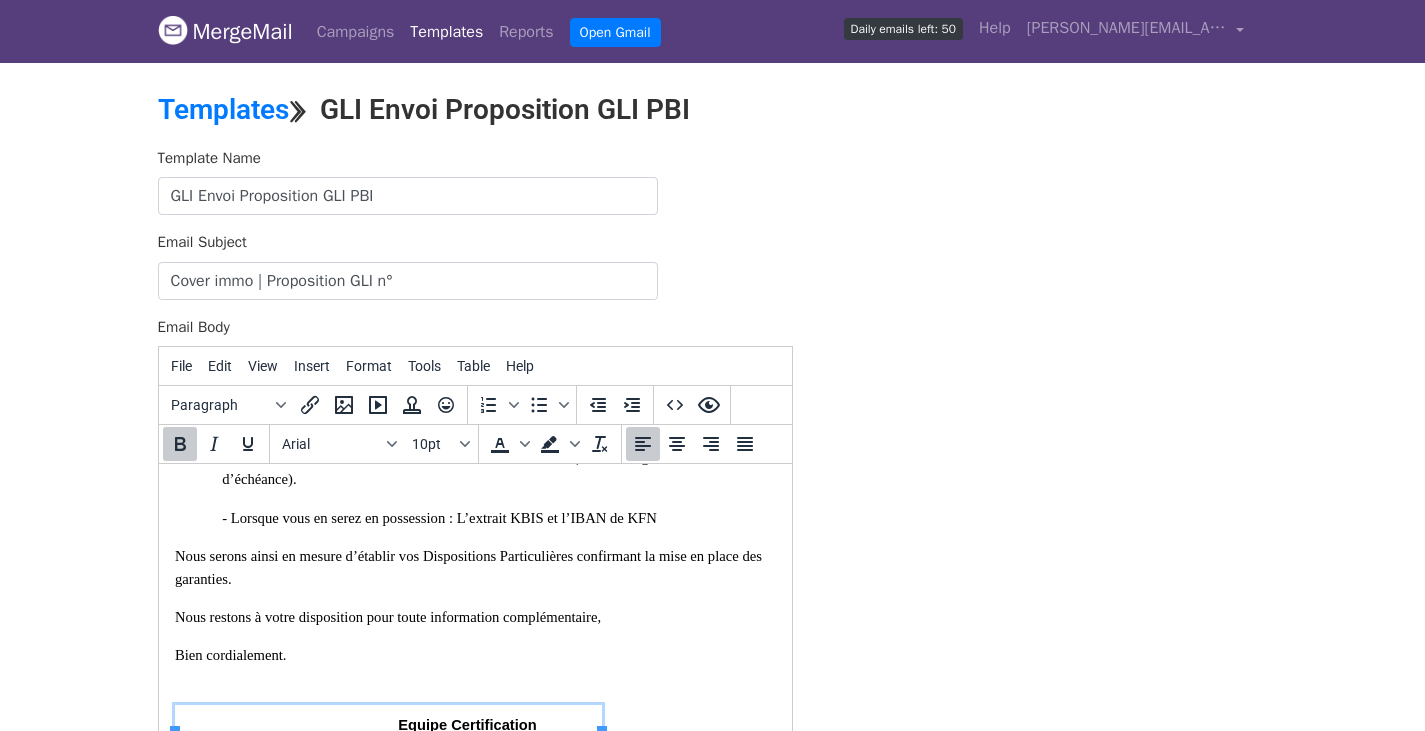 scroll, scrollTop: 639, scrollLeft: 0, axis: vertical 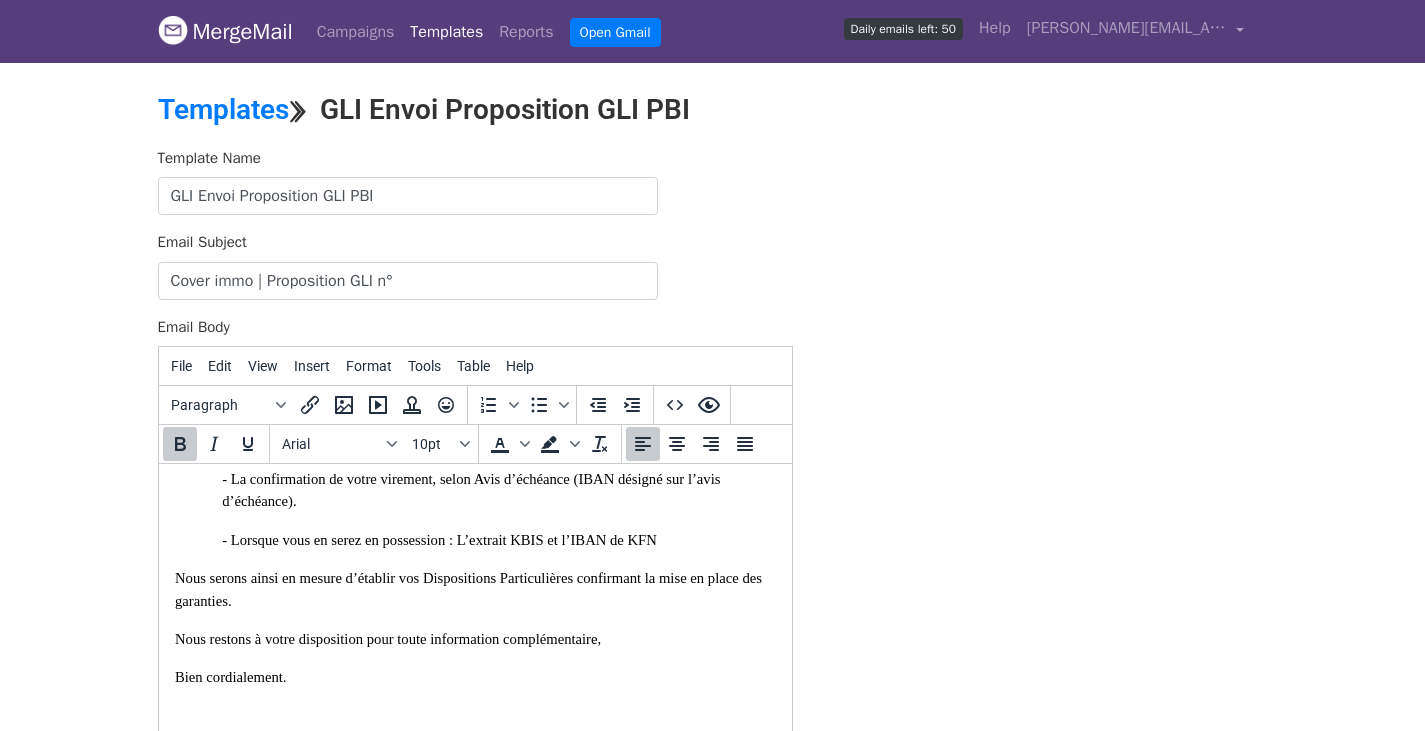 click on "- Lorsque vous en serez en possession : L’extrait KBIS et l’IBAN de KFN" at bounding box center [498, 540] 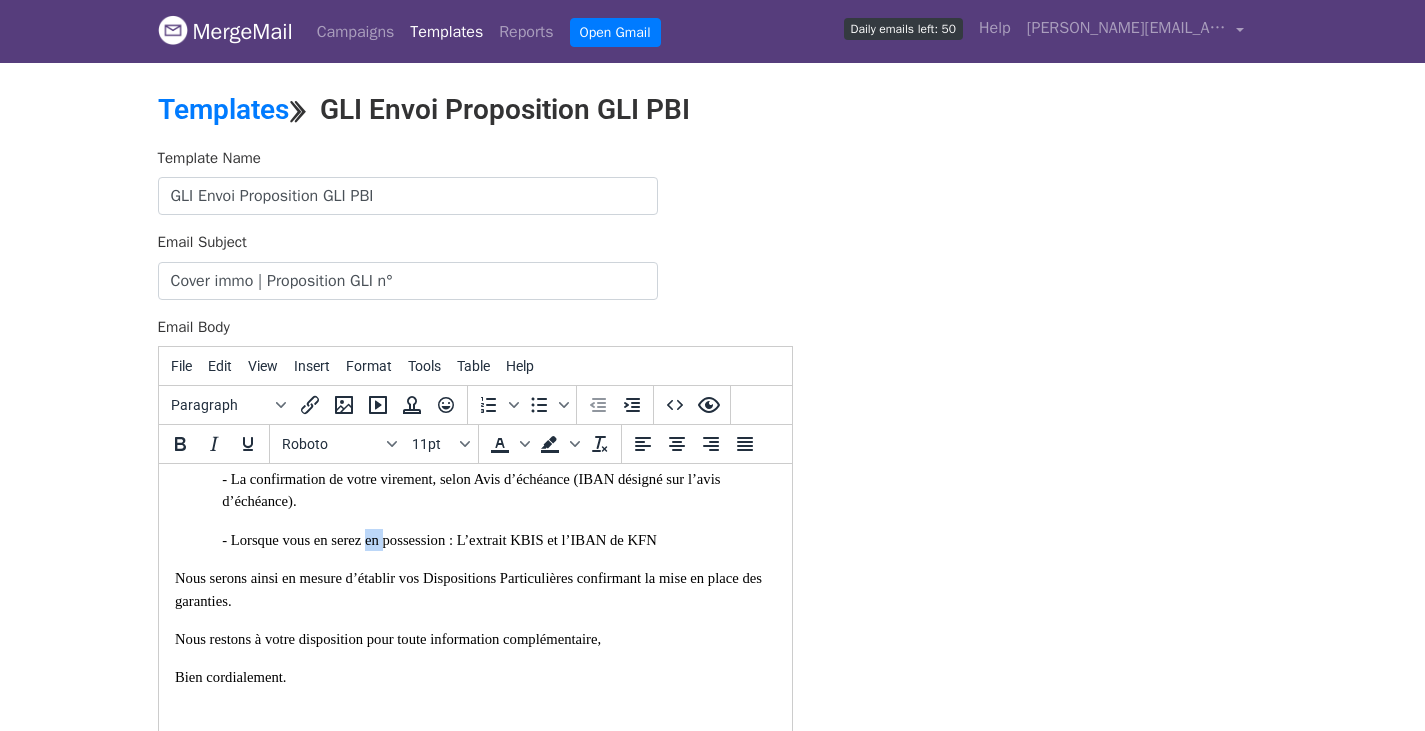 click on "- Lorsque vous en serez en possession : L’extrait KBIS et l’IBAN de KFN" at bounding box center (498, 540) 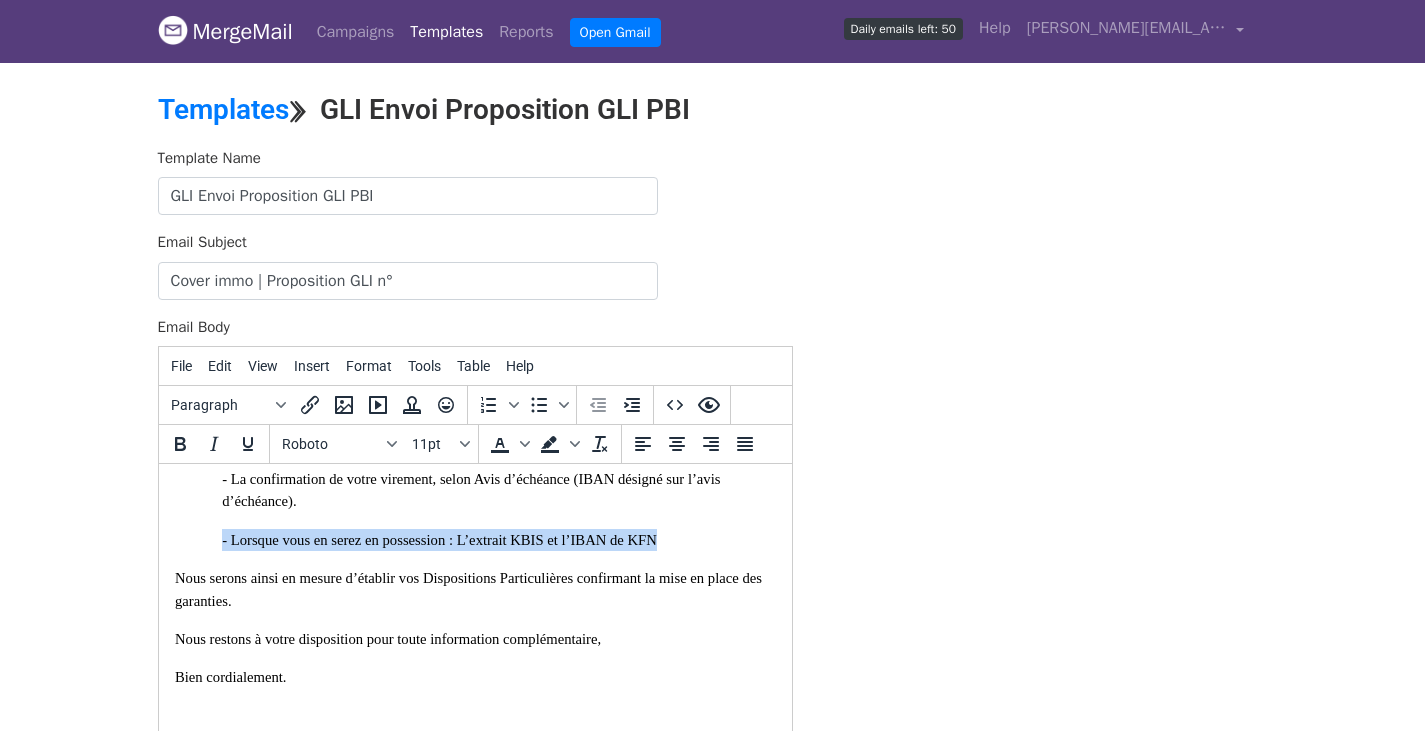 click on "- Lorsque vous en serez en possession : L’extrait KBIS et l’IBAN de KFN" at bounding box center [498, 540] 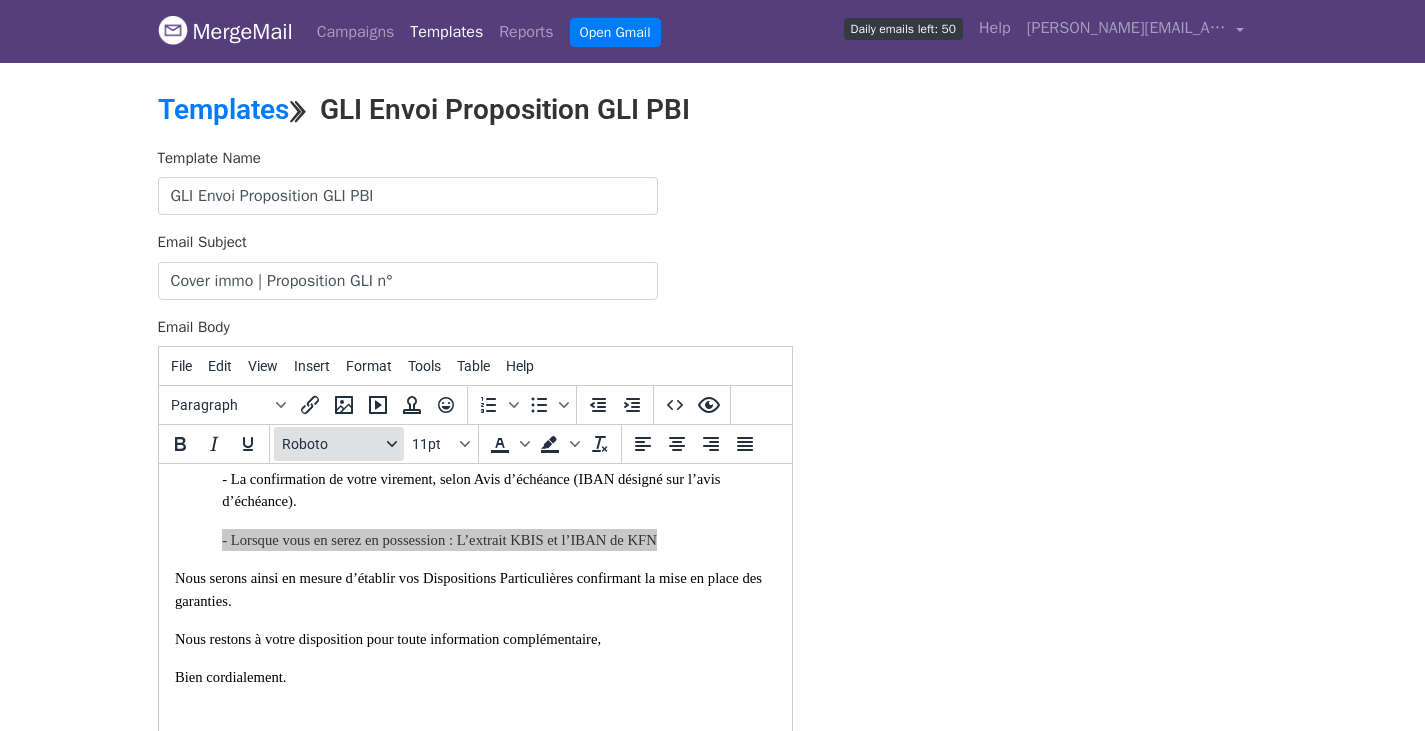 click at bounding box center (392, 444) 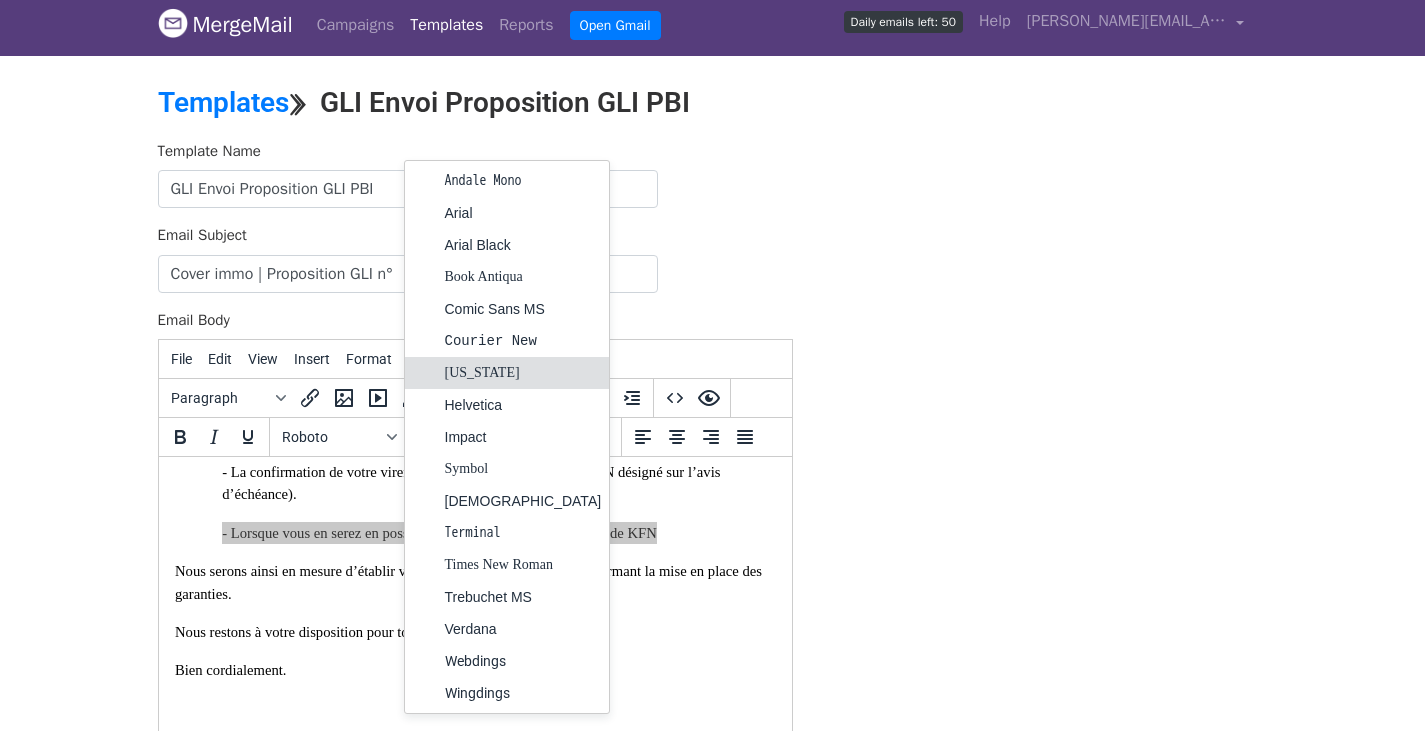 scroll, scrollTop: 0, scrollLeft: 0, axis: both 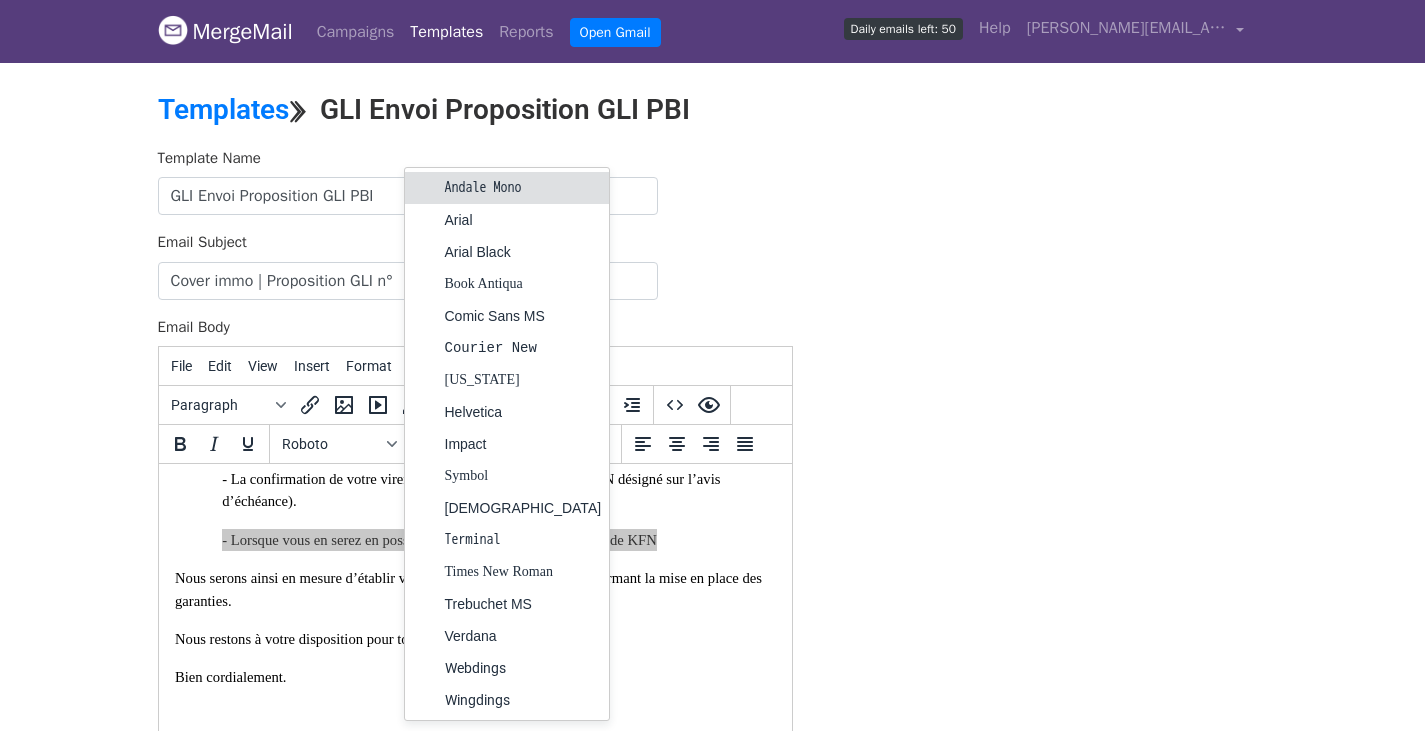 click on "Andale Mono" at bounding box center [523, 188] 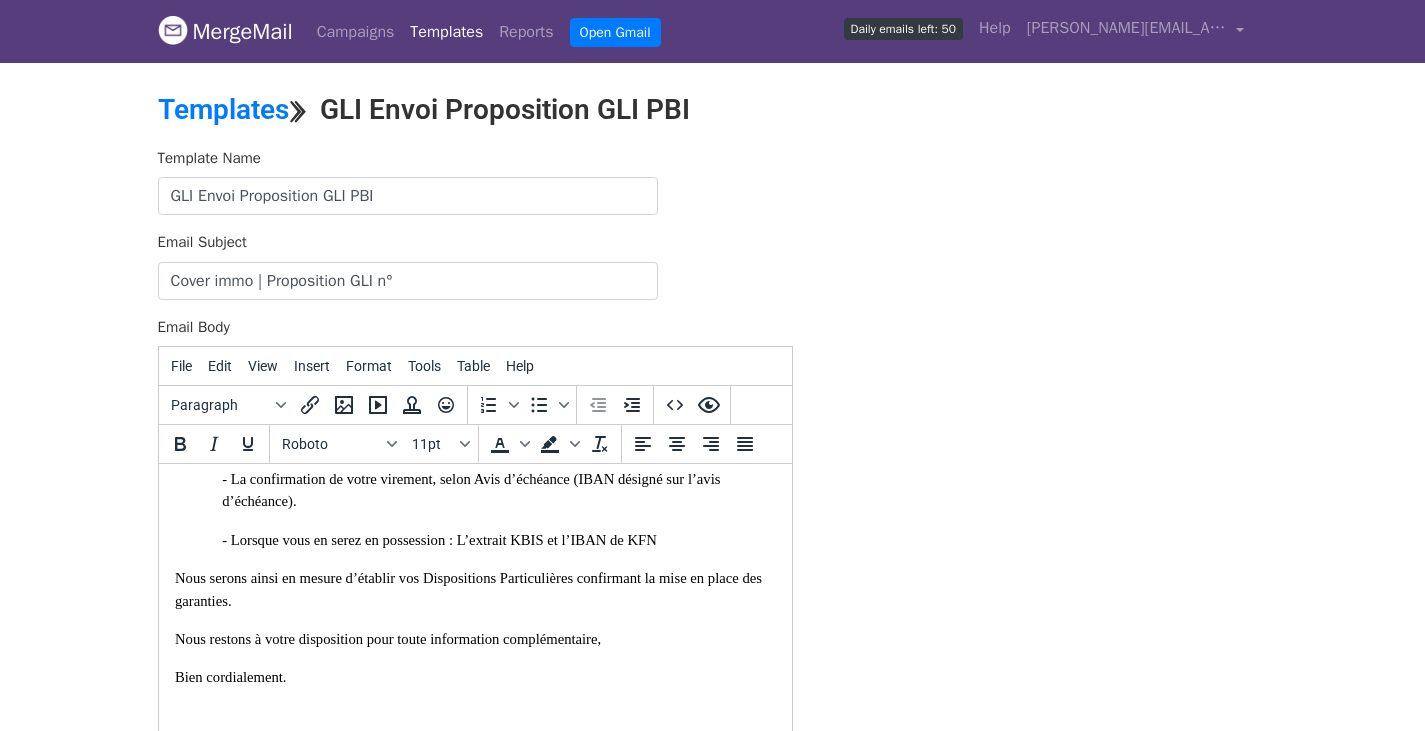 click on "Bonjour Madame Ghenassia, Nous avons le plaisir de vous confirmer l’éligibilité du locataire KFN, à notre Garantie de Loyers Impayés. Vous trouverez ci-joint :  -            Le Certificat d’éligibilité (réf CGLI00414), -            La proposition d’assurance (réf. DGLI000561) -            L’avis d’échéance établi sur ces bases (prise d’effet au 30-07-2025) -            La Fiche d’information et Conseil qui récapitule les informations concernant le risque soumis, et la présentation de notre cabinet.   Nous joignons également les informations contractuelles, déjà adressées précédemment :  - Conditions Générales  applicables " GLI Coverent" , - Fiche d’Information normalisée (IPID) du contrat.   Si comme nous l’espérons, notre proposition retiendra votre agrément, nous vous prions de nous retourner : - La proposition d’assurance dûment complétée et signée (accompagnée de votre pièce d’identité) Bien cordialement." at bounding box center [474, 456] 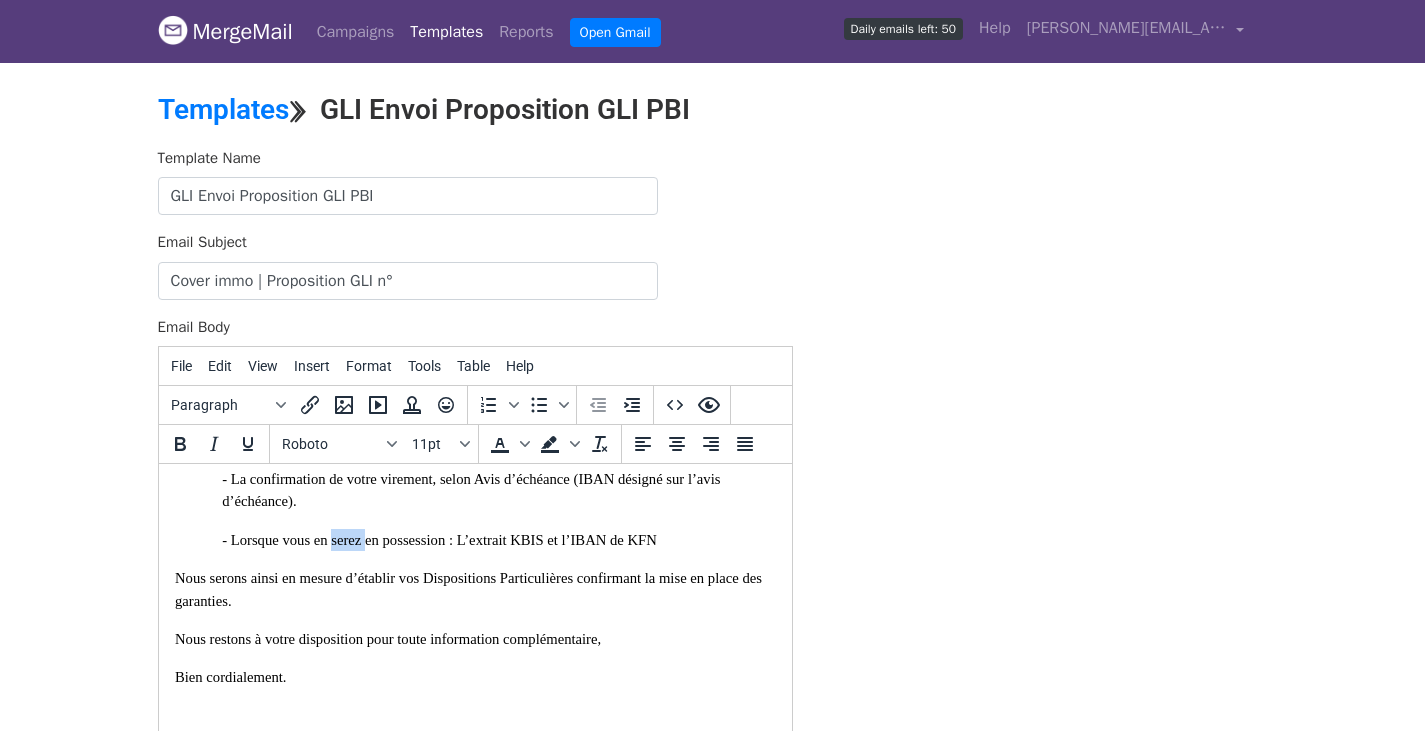 click on "- Lorsque vous en serez en possession : L’extrait KBIS et l’IBAN de KFN" at bounding box center (438, 540) 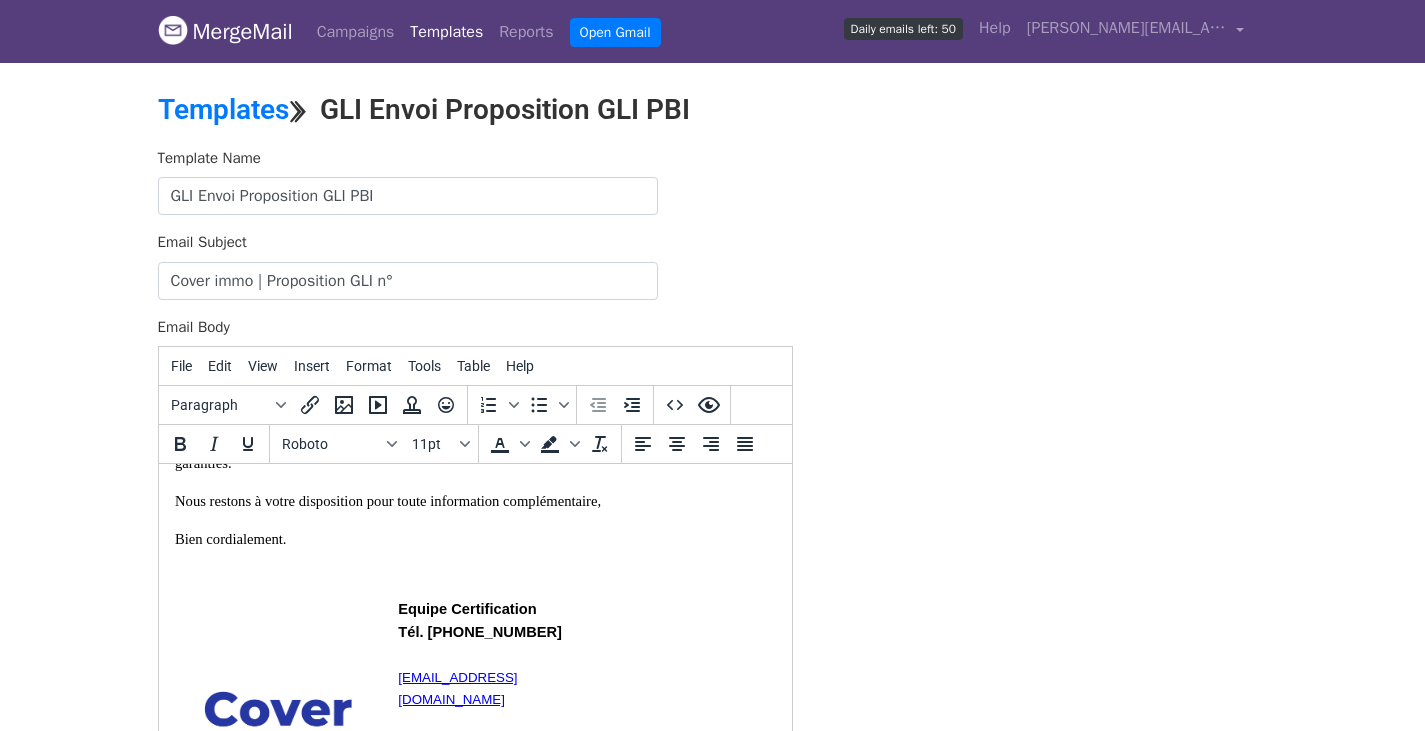 scroll, scrollTop: 779, scrollLeft: 0, axis: vertical 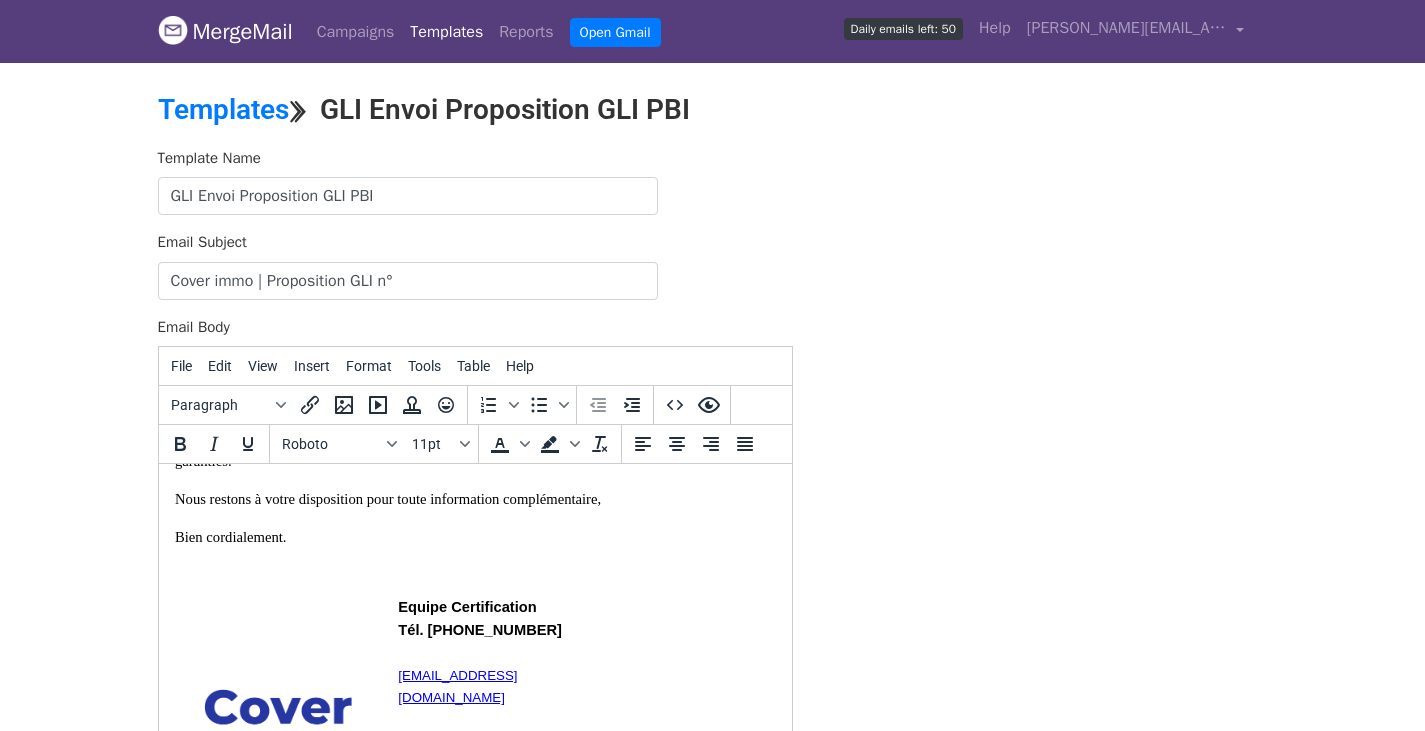 click on "Bien cordialement." at bounding box center [474, 548] 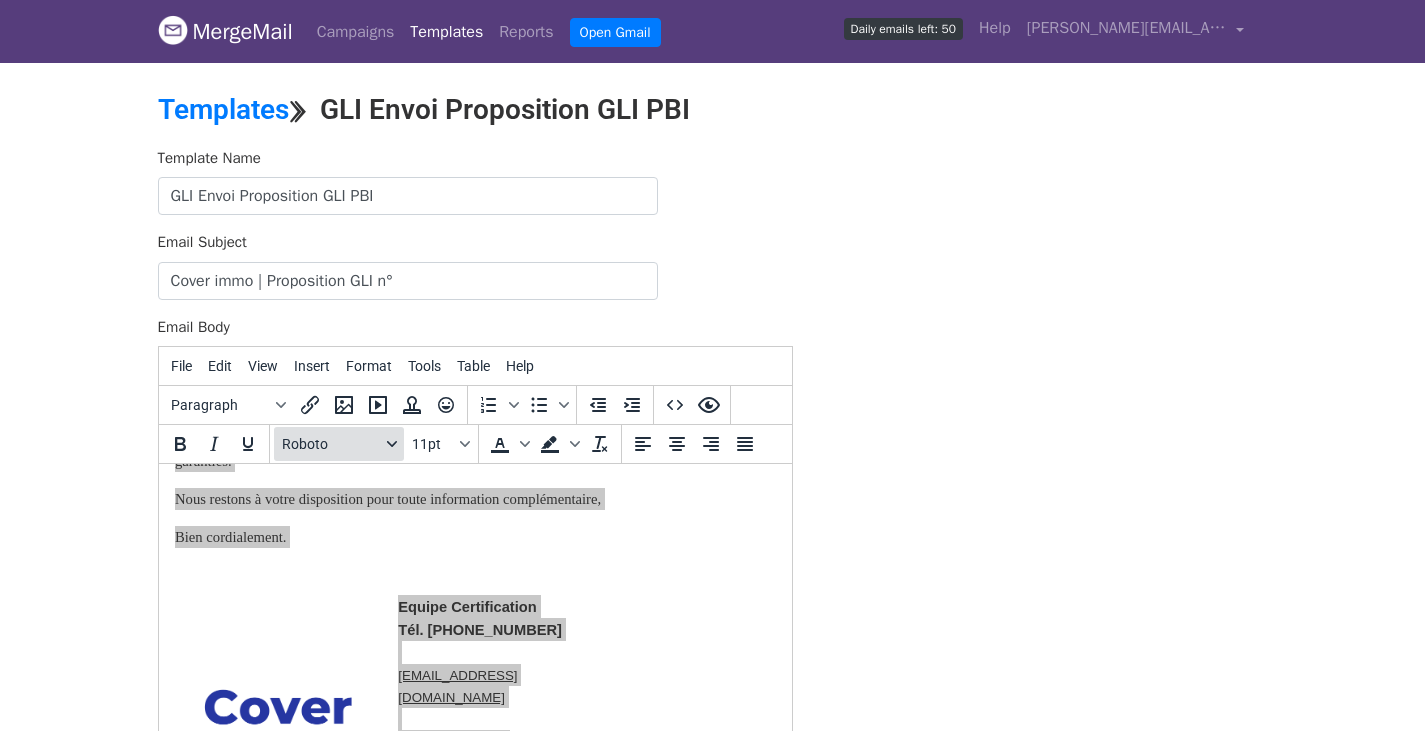 click on "Roboto" at bounding box center (339, 444) 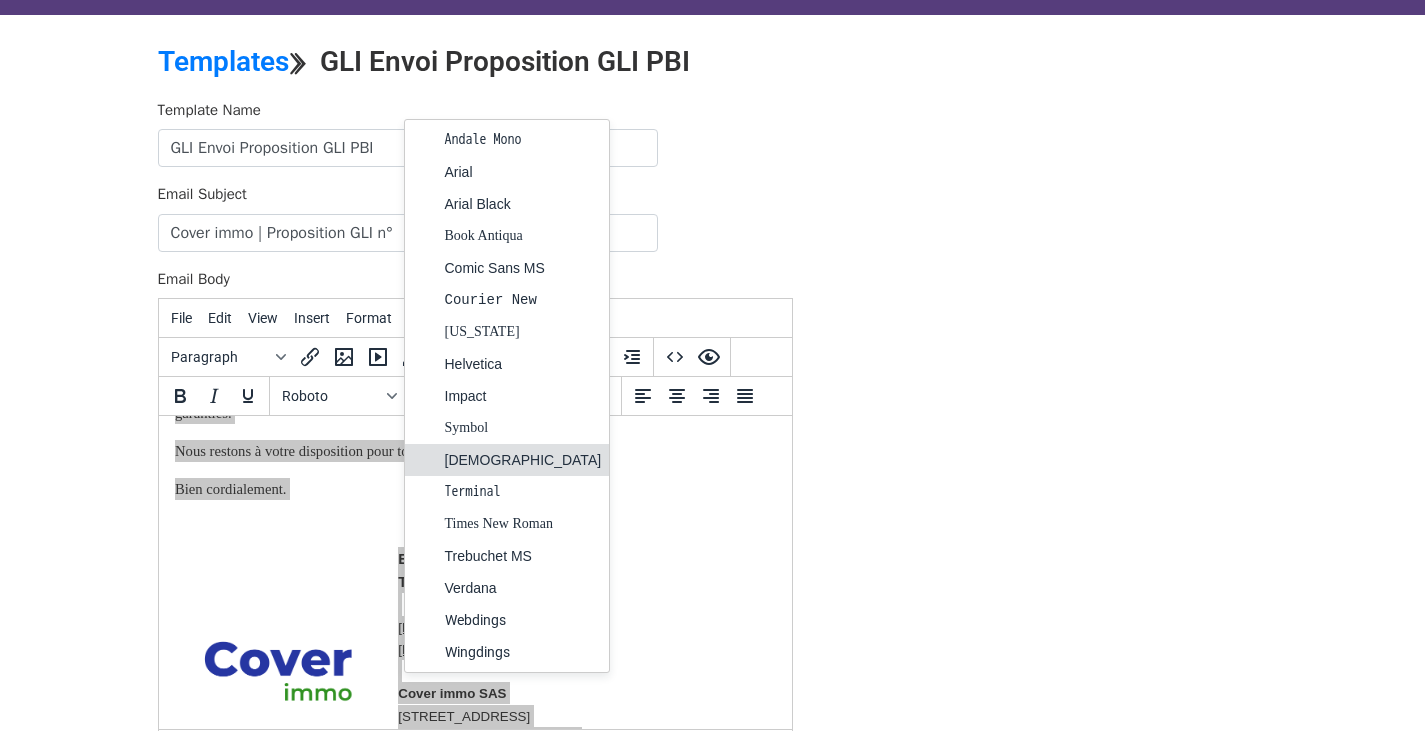 scroll, scrollTop: 39, scrollLeft: 0, axis: vertical 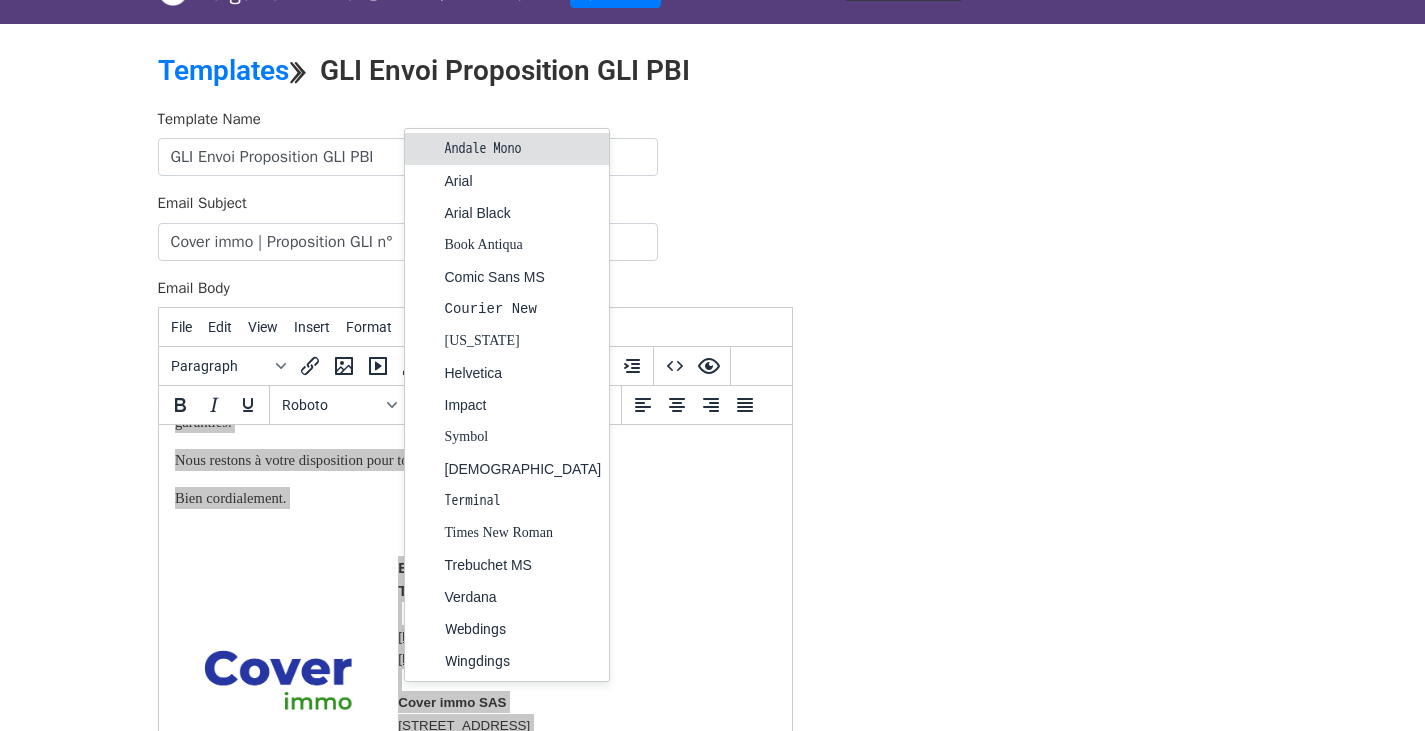 click on "Andale Mono" at bounding box center [523, 149] 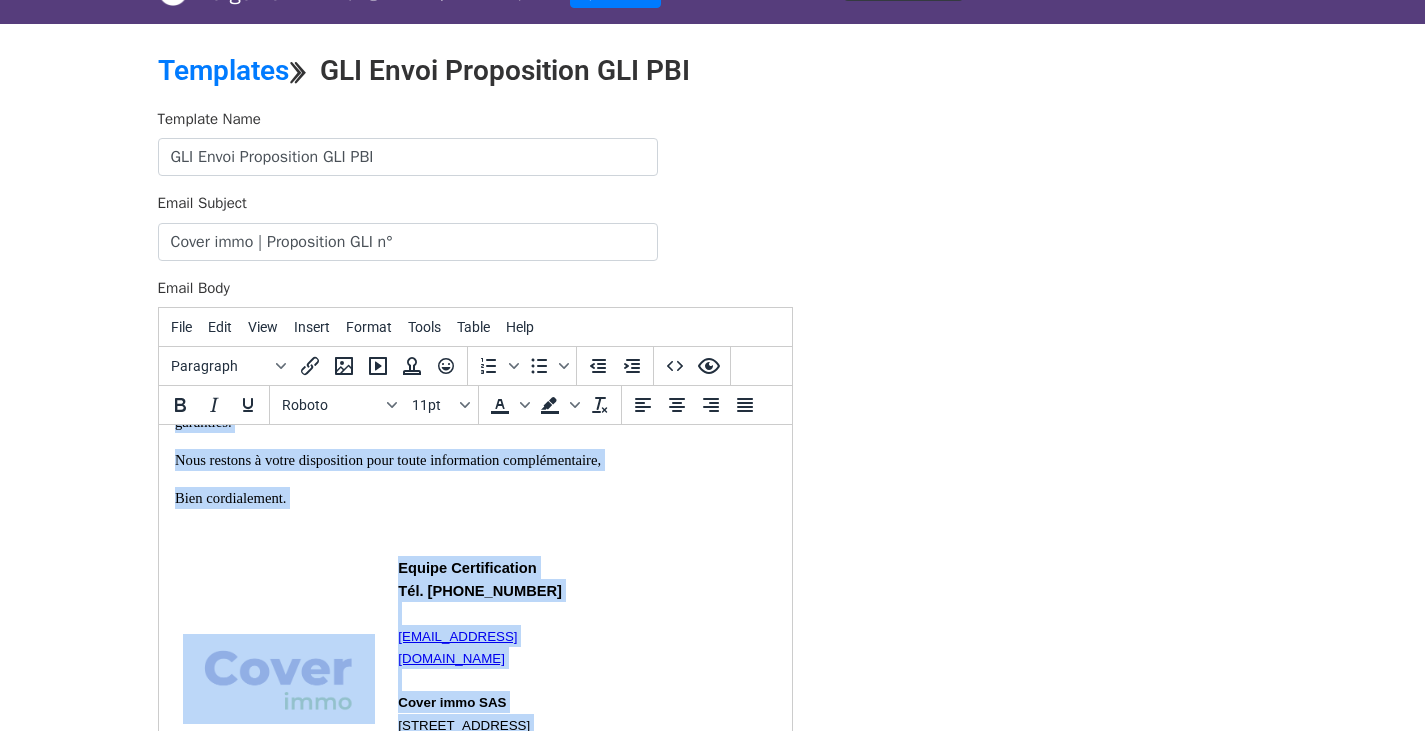 click on "Bonjour Madame Ghenassia, Nous avons le plaisir de vous confirmer l’éligibilité du locataire KFN, à notre Garantie de Loyers Impayés. Vous trouverez ci-joint :  -            Le Certificat d’éligibilité (réf CGLI00414), -            La proposition d’assurance (réf. DGLI000561) -            L’avis d’échéance établi sur ces bases (prise d’effet au 30-07-2025) -            La Fiche d’information et Conseil qui récapitule les informations concernant le risque soumis, et la présentation de notre cabinet.   Nous joignons également les informations contractuelles, déjà adressées précédemment :  - Conditions Générales  applicables " GLI Coverent" , - Fiche d’Information normalisée (IPID) du contrat.   Si comme nous l’espérons, notre proposition retiendra votre agrément, nous vous prions de nous retourner : - La proposition d’assurance dûment complétée et signée (accompagnée de votre pièce d’identité) Bien cordialement." at bounding box center [474, 277] 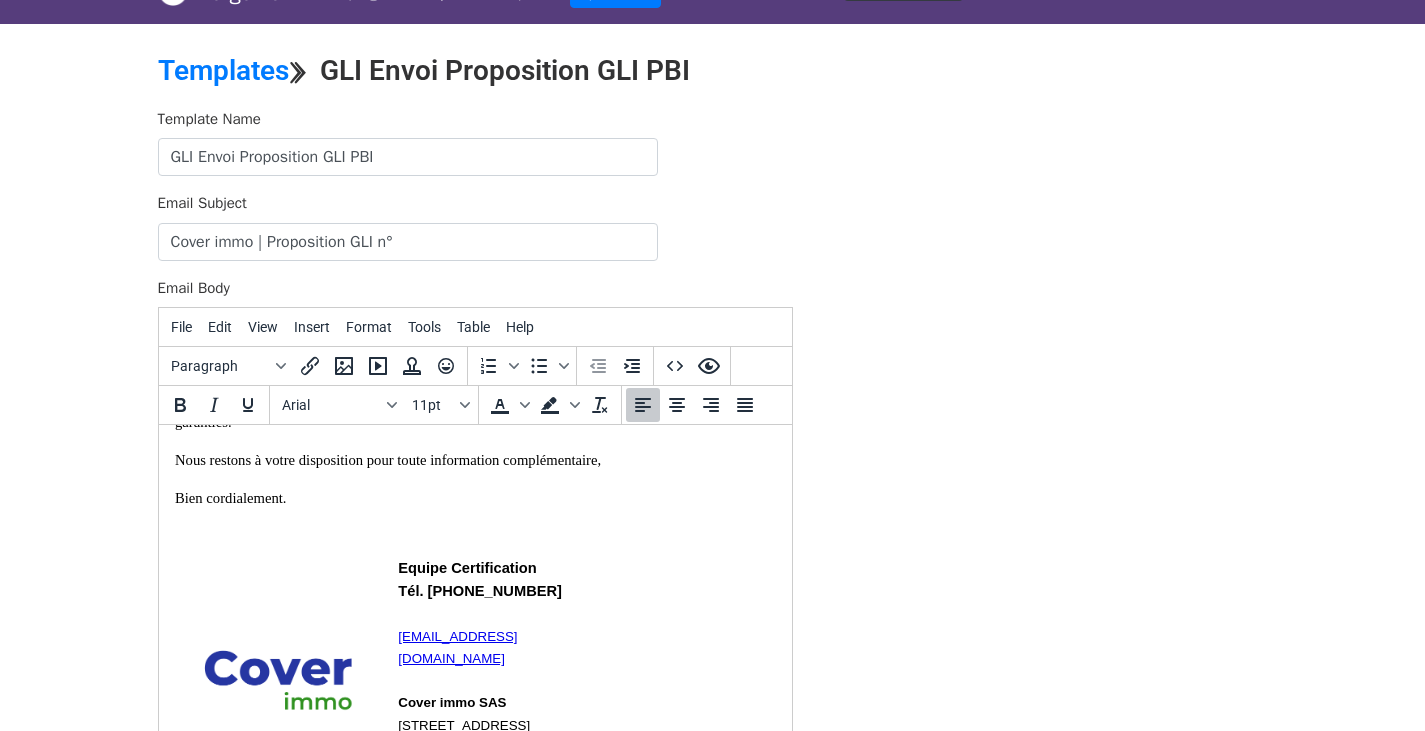 click on "Equipe Certification Tél. 01.89.88.10.00" at bounding box center (479, 579) 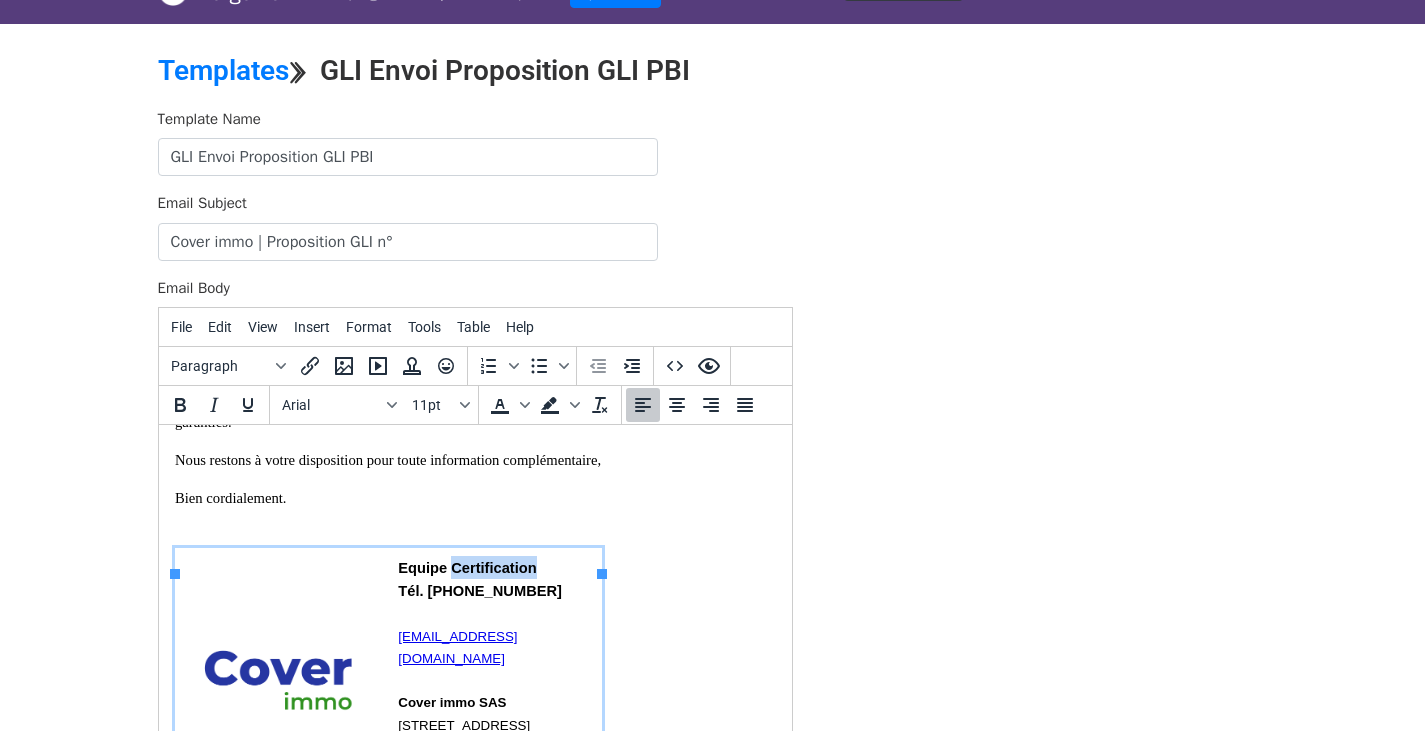 click on "Equipe Certification Tél. 01.89.88.10.00" at bounding box center (479, 579) 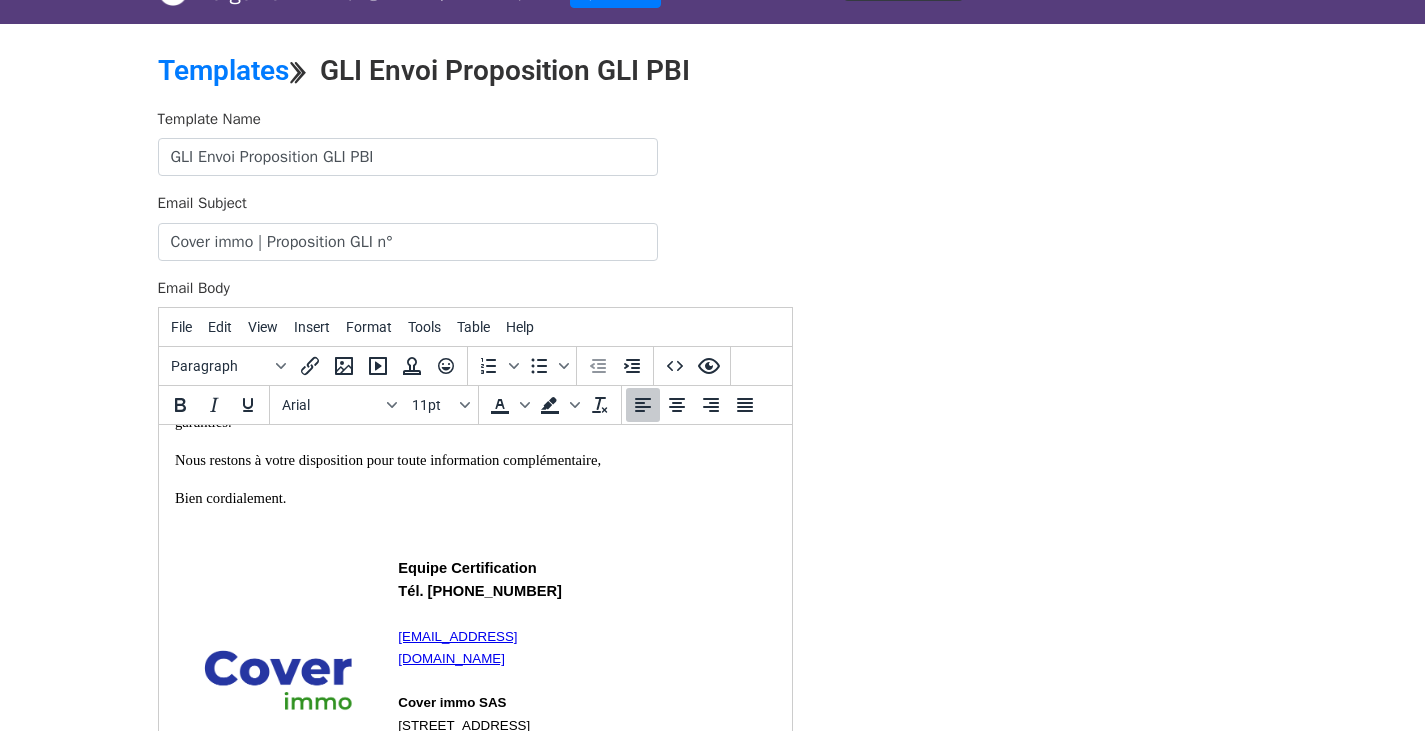 click on "Bien cordialement." at bounding box center (230, 498) 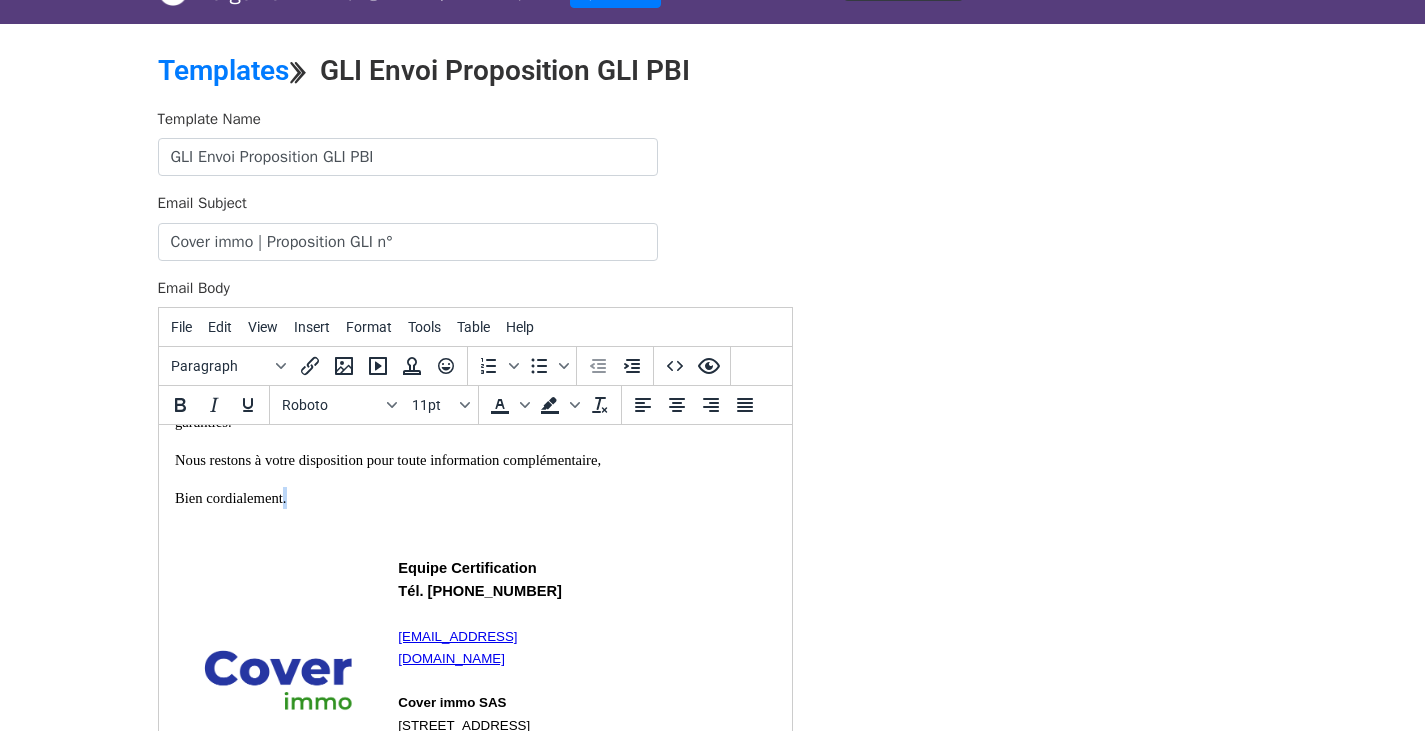 click on "Bien cordialement." at bounding box center (230, 498) 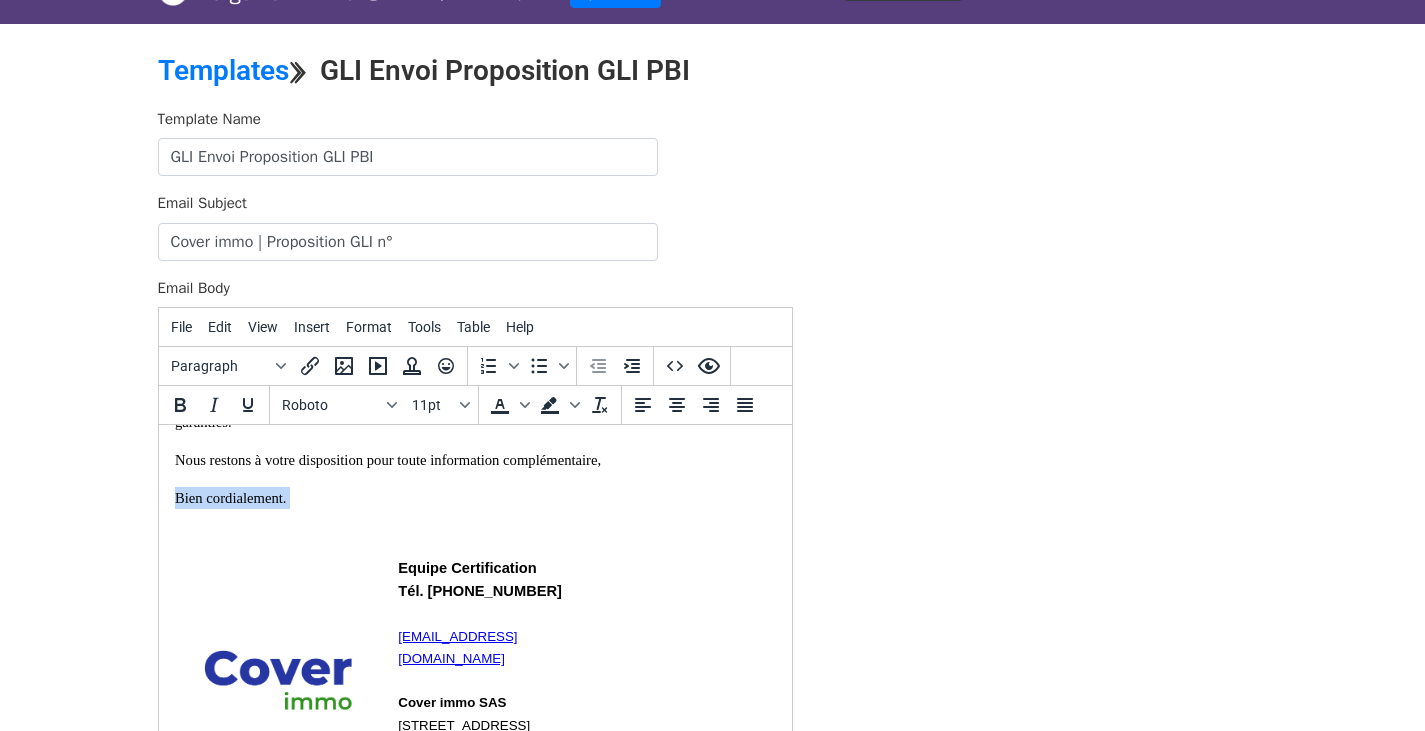 click on "Bien cordialement." at bounding box center (230, 498) 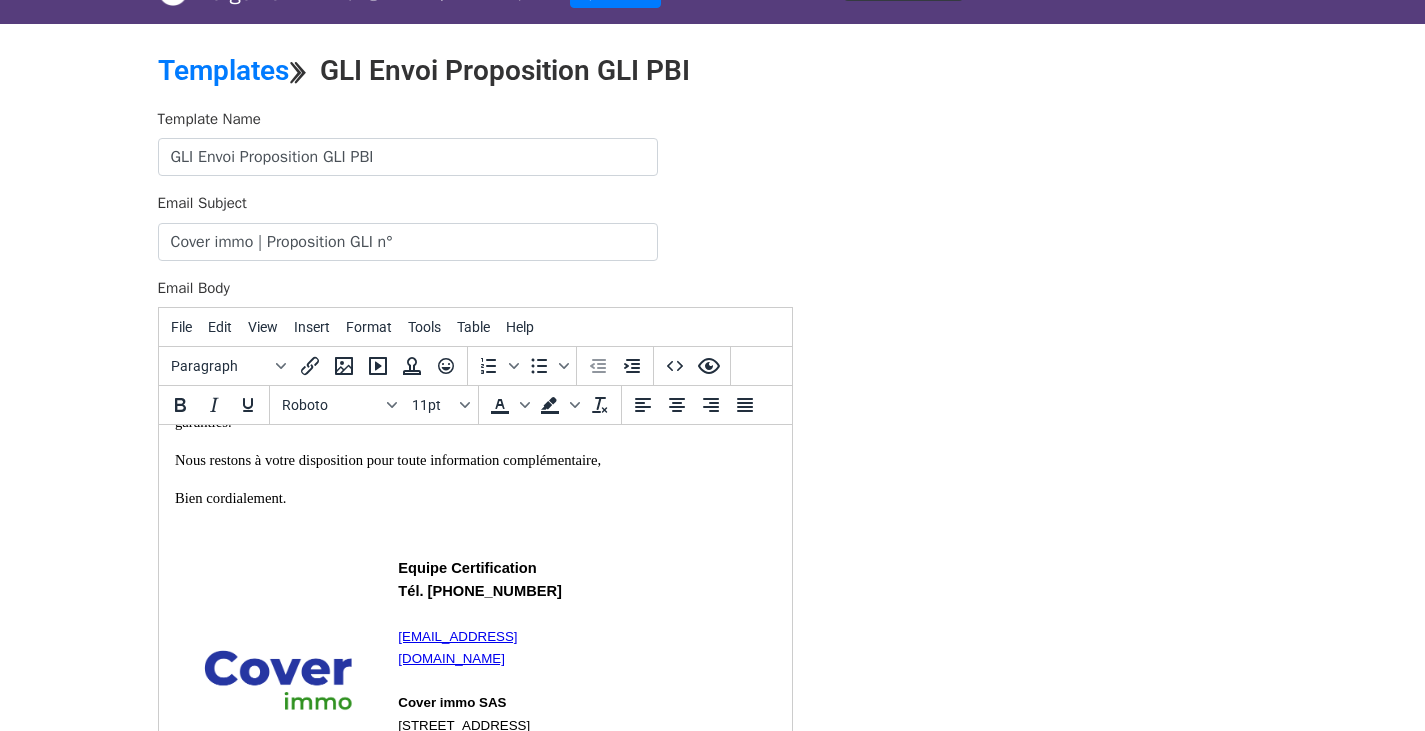 click on "Bien cordialement." at bounding box center [230, 498] 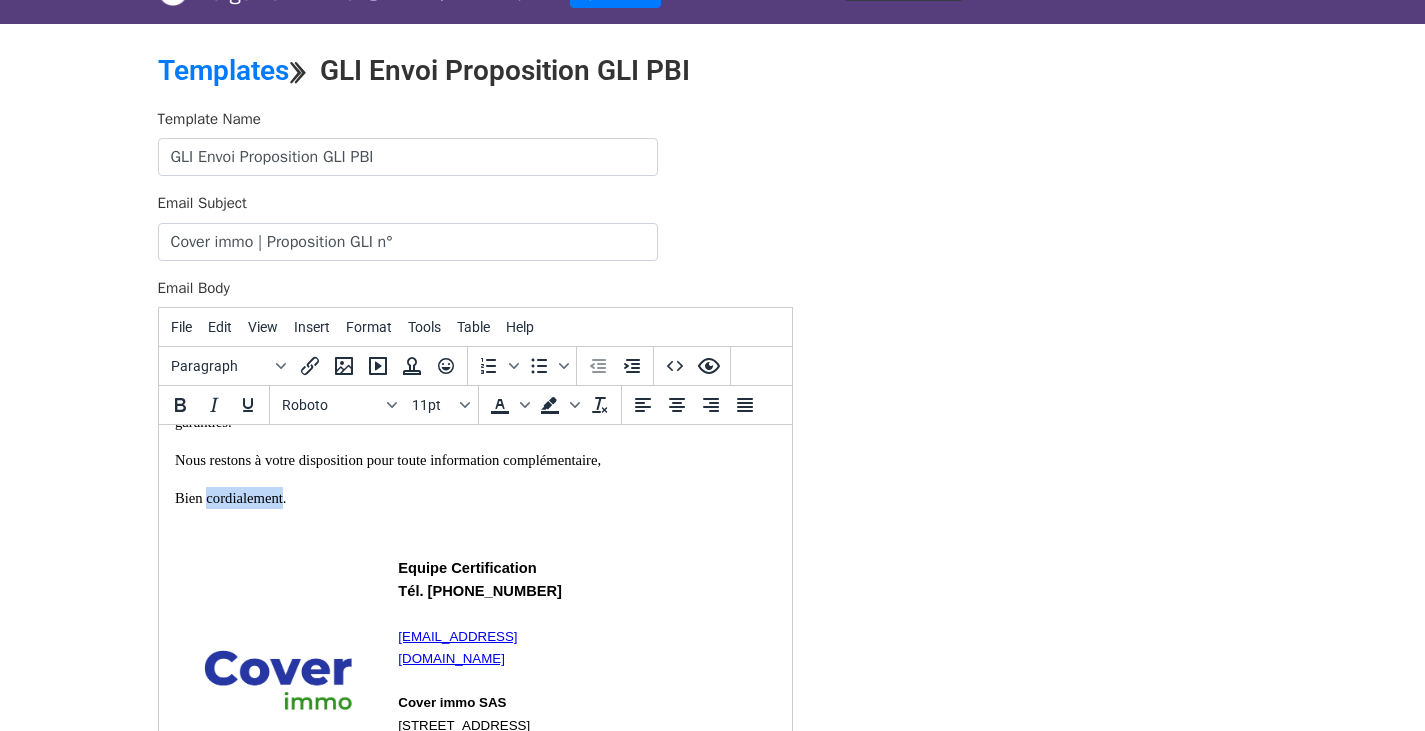click on "Bien cordialement." at bounding box center (230, 498) 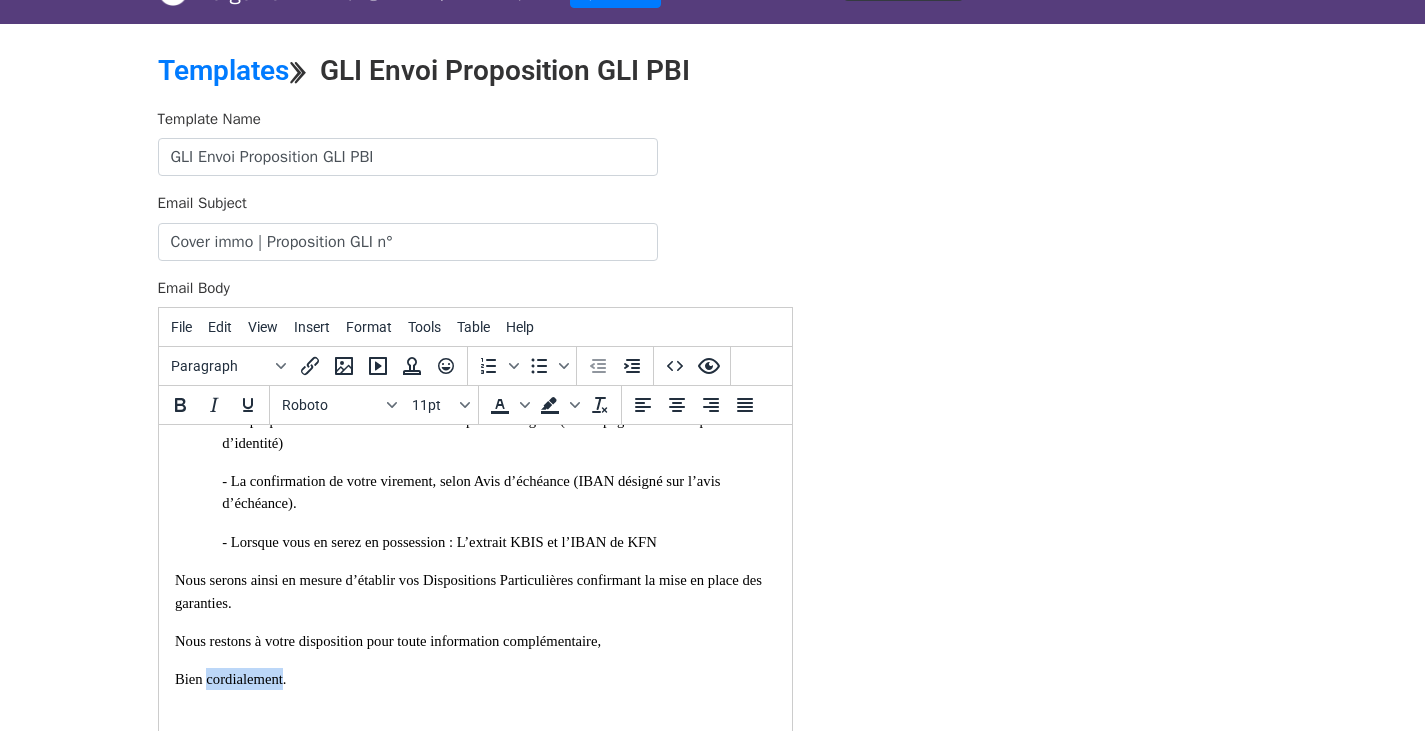 scroll, scrollTop: 599, scrollLeft: 0, axis: vertical 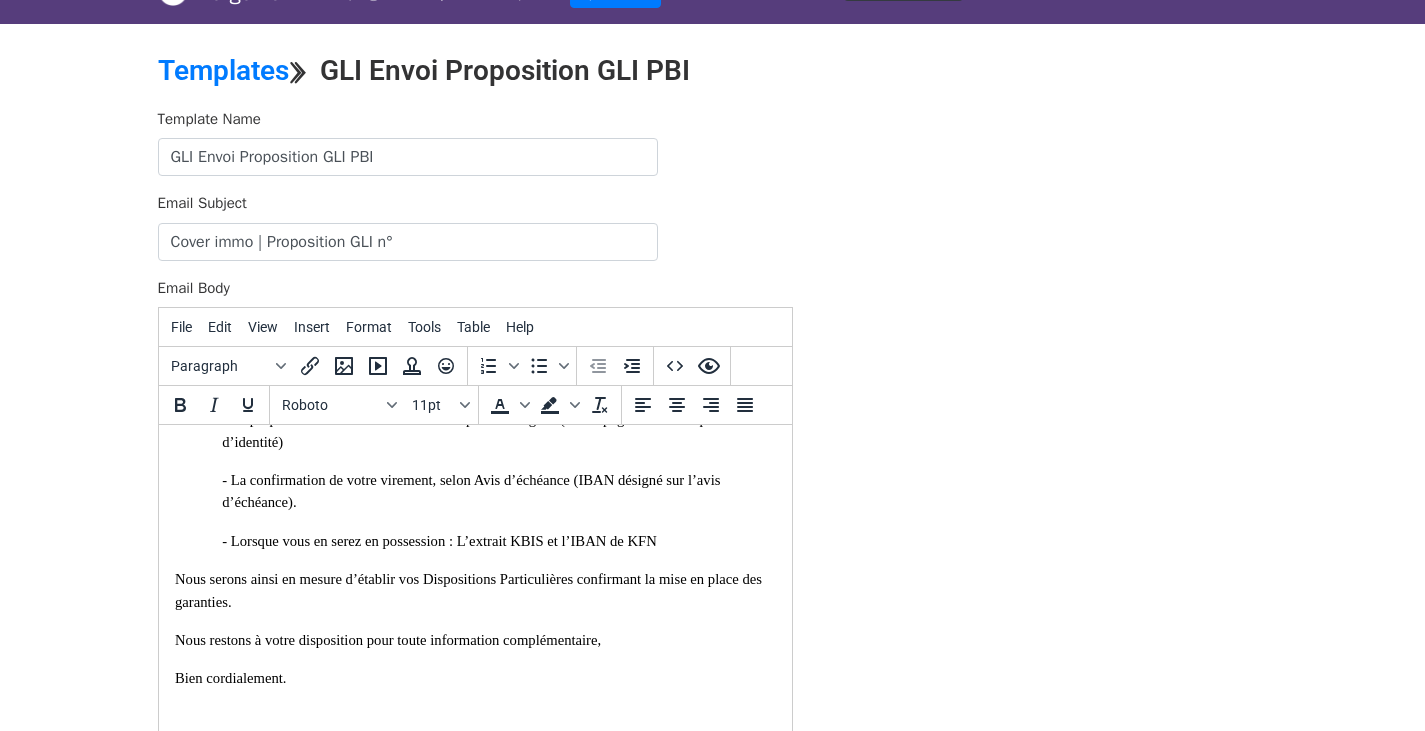 click on "- Lorsque vous en serez en possession : L’extrait KBIS et l’IBAN de KFN" at bounding box center (438, 541) 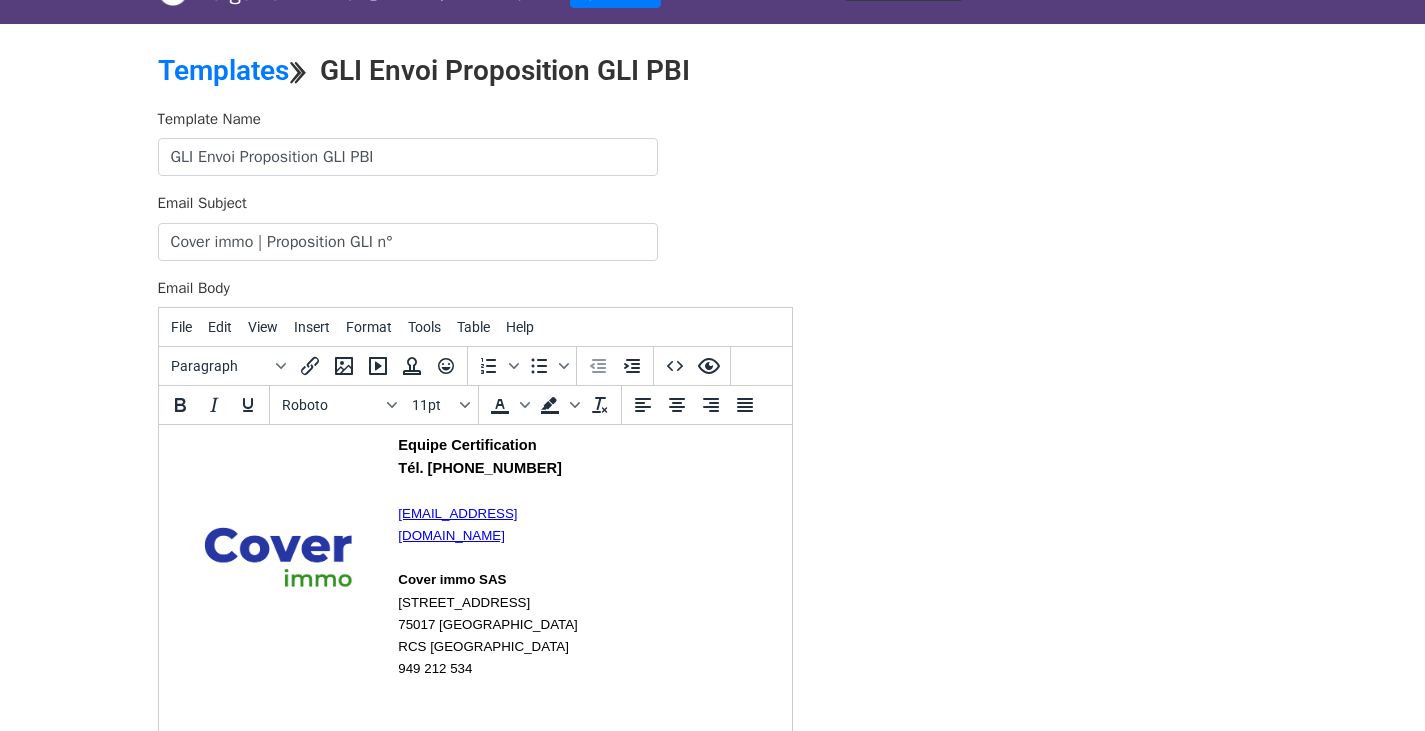 scroll, scrollTop: 935, scrollLeft: 0, axis: vertical 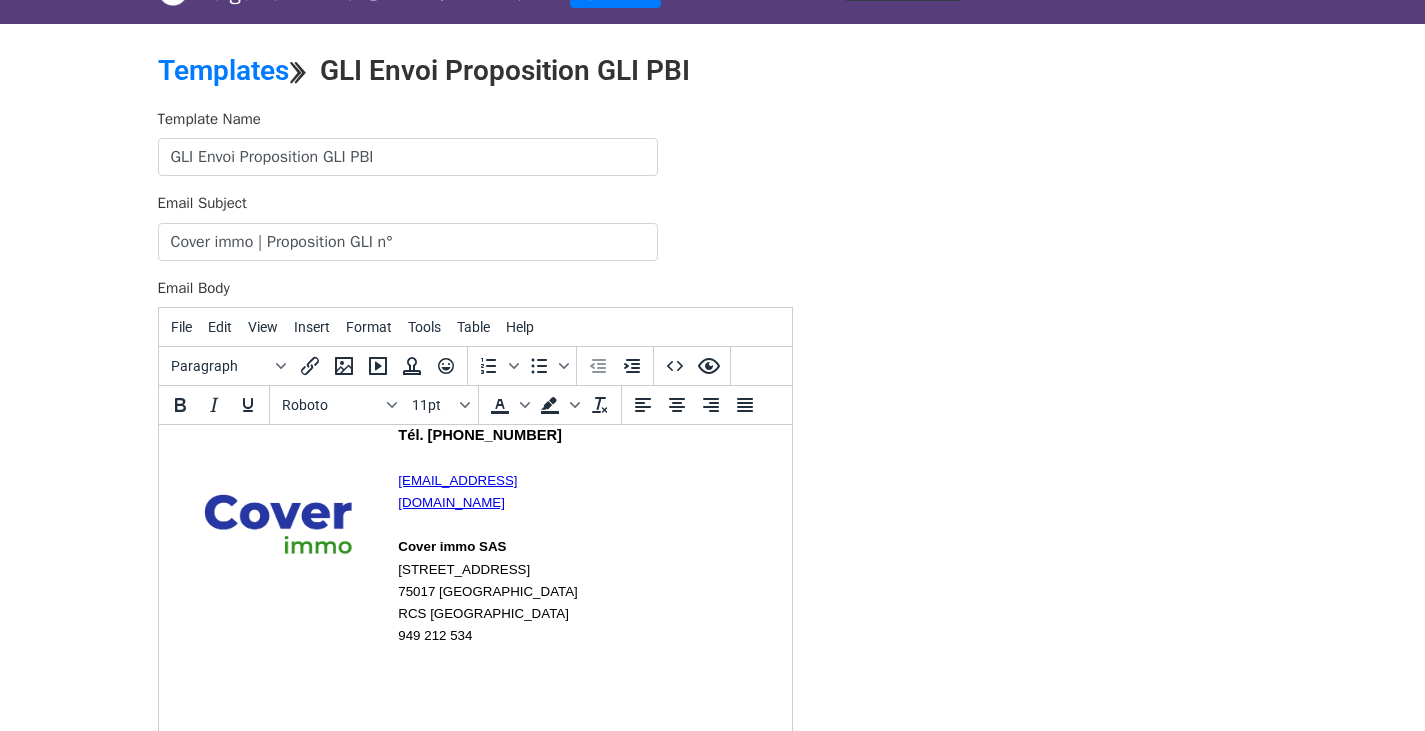 click at bounding box center (474, 702) 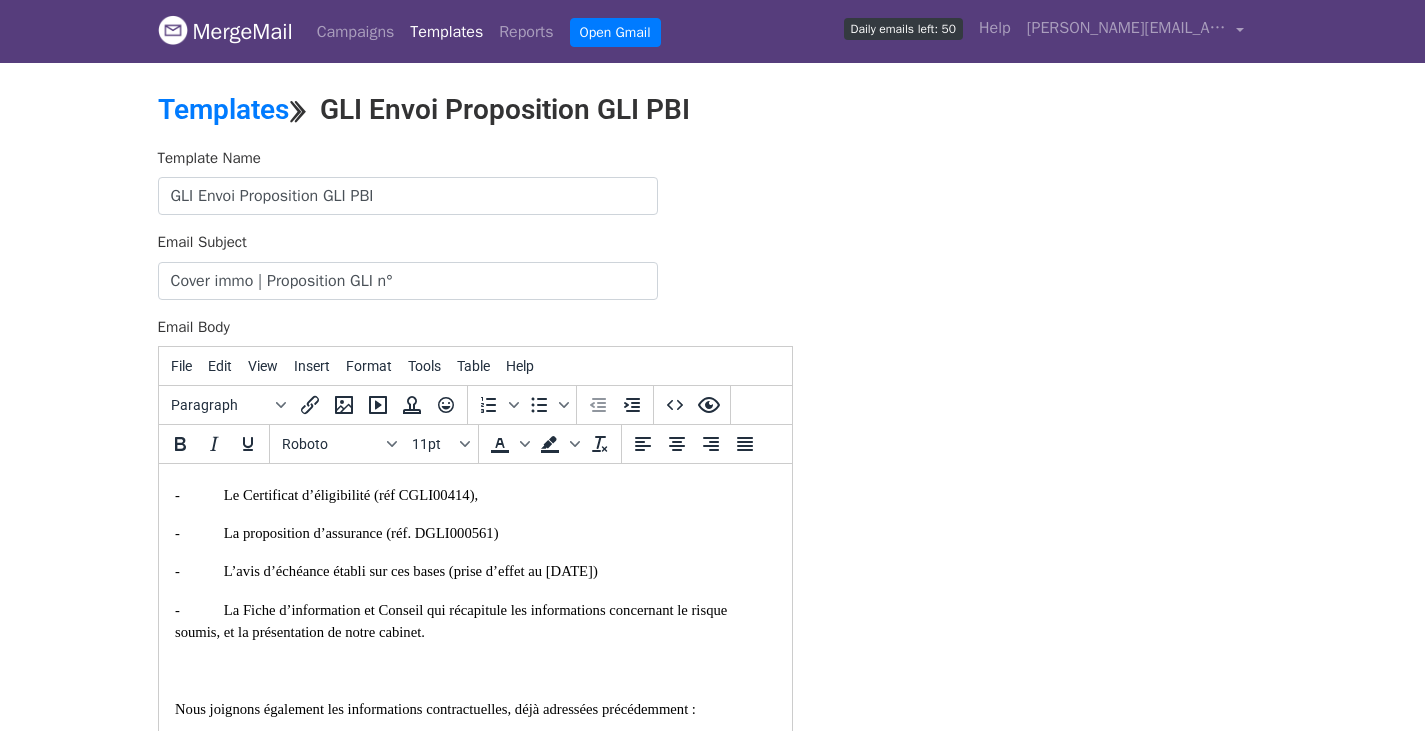 scroll, scrollTop: 280, scrollLeft: 0, axis: vertical 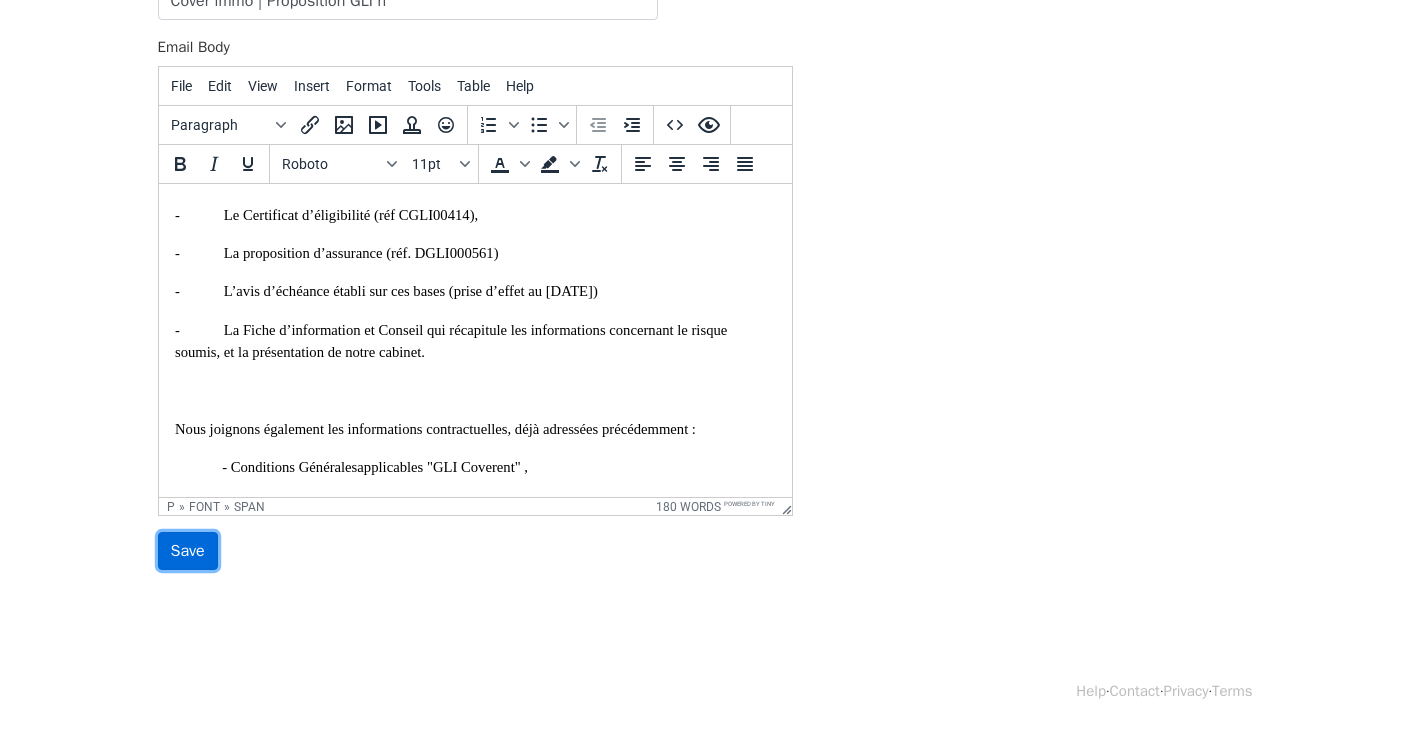 click on "Save" at bounding box center (188, 551) 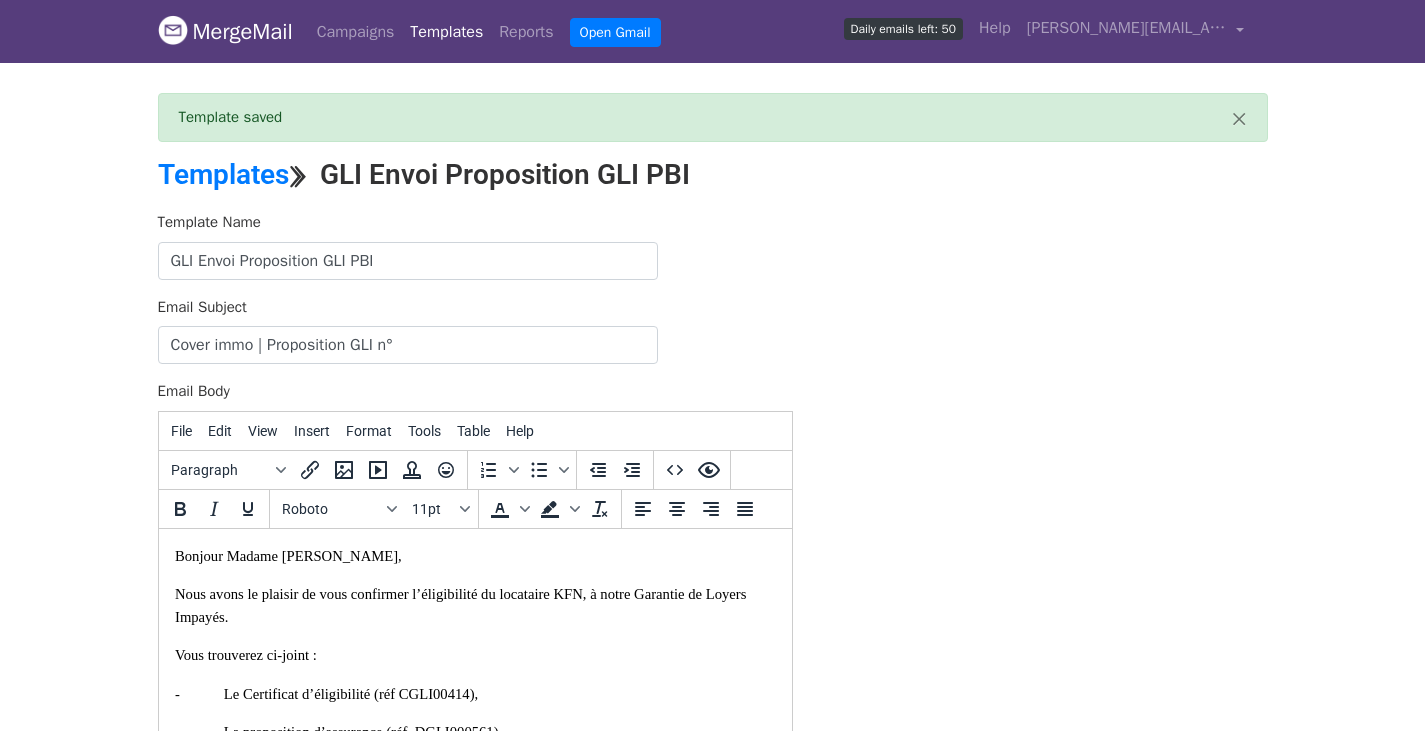 scroll, scrollTop: 0, scrollLeft: 0, axis: both 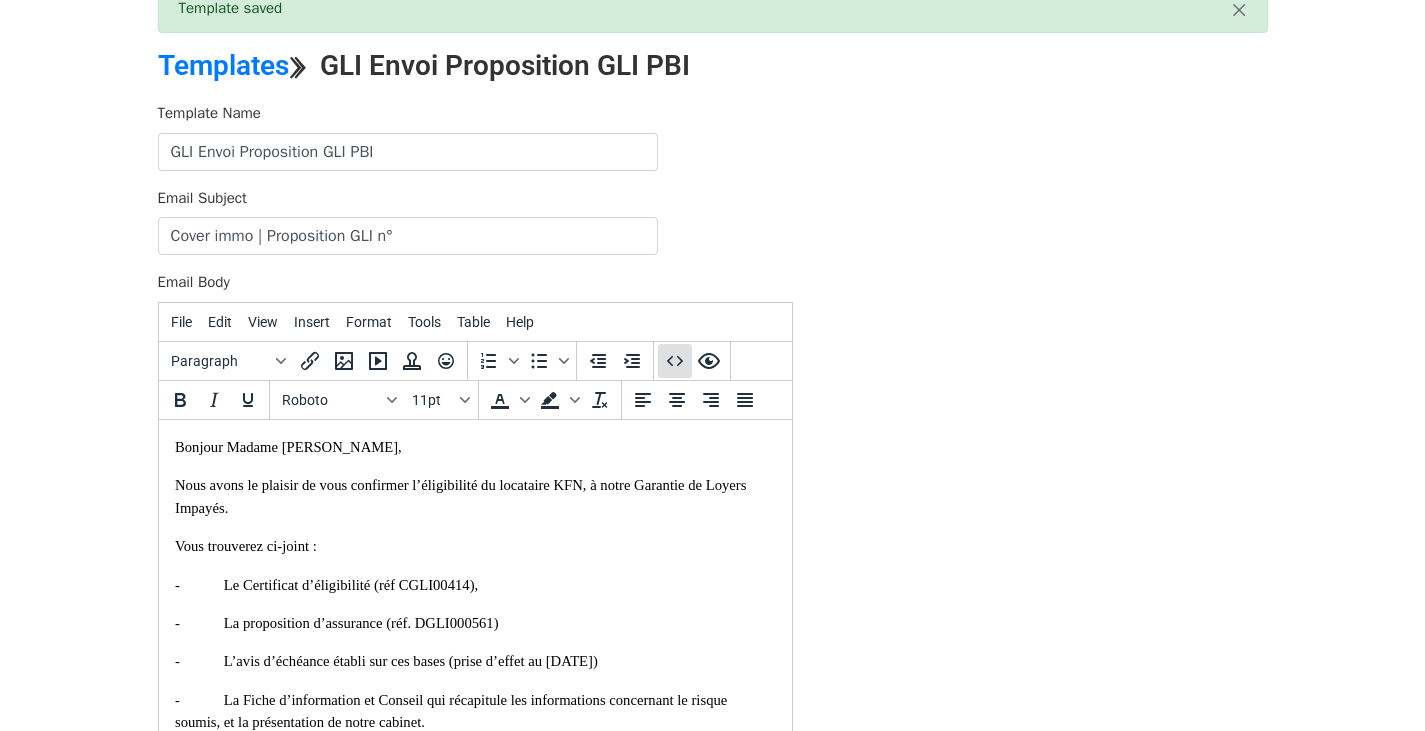 click 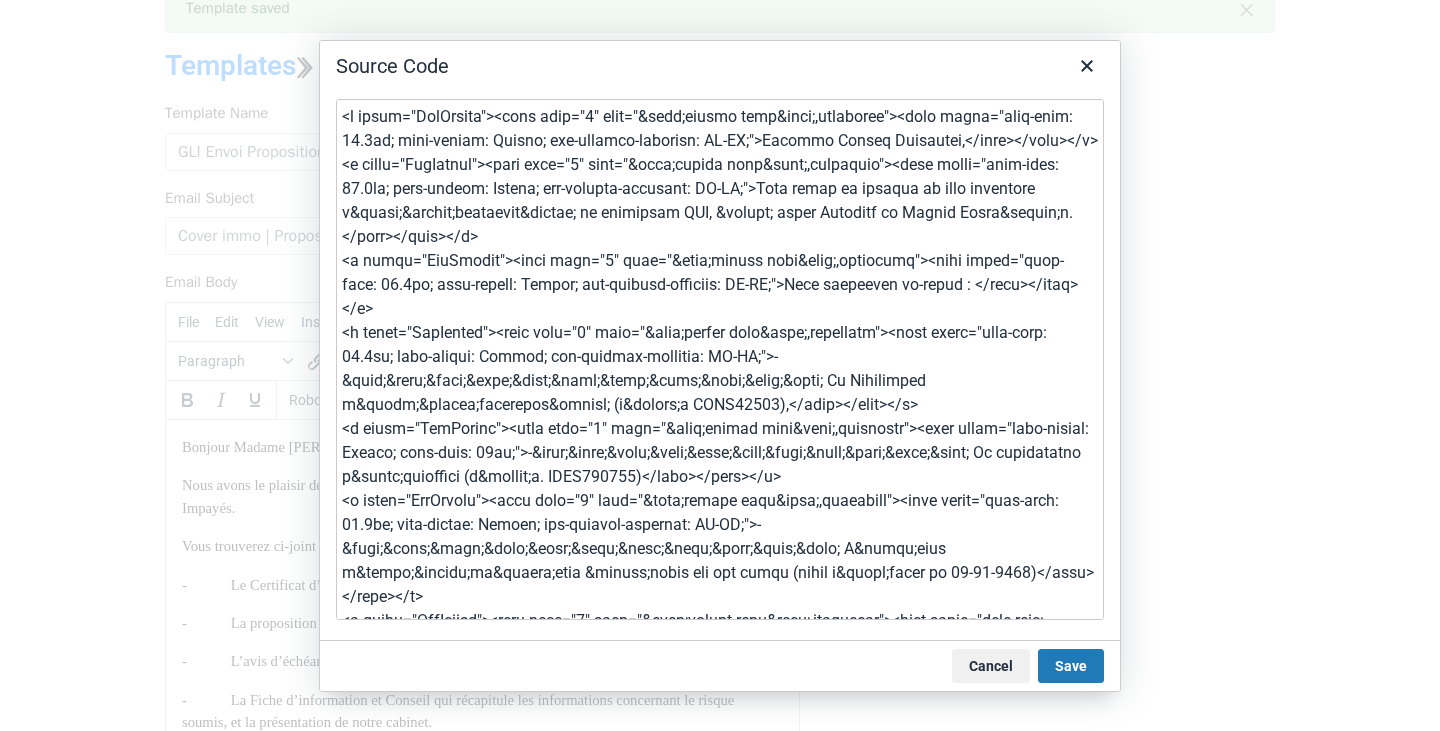 click at bounding box center [720, 359] 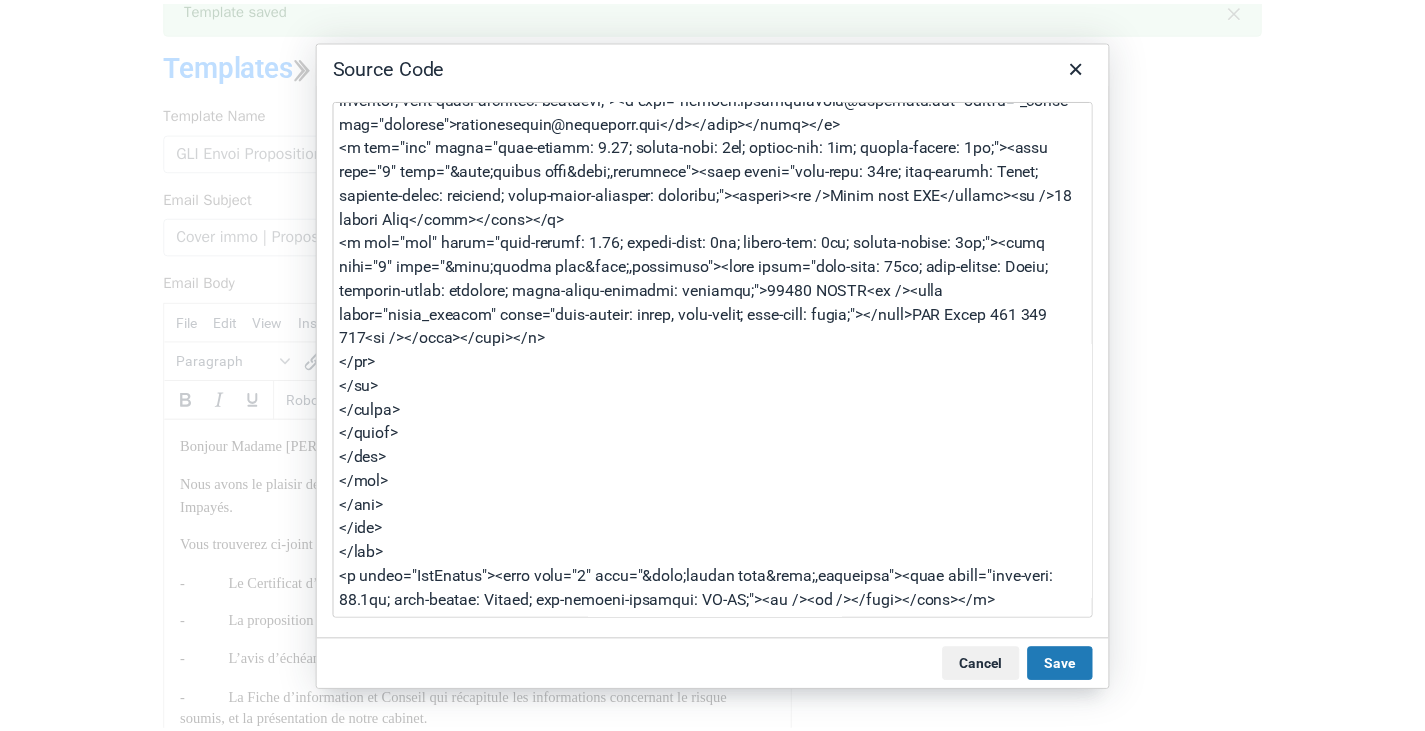 scroll, scrollTop: 2382, scrollLeft: 0, axis: vertical 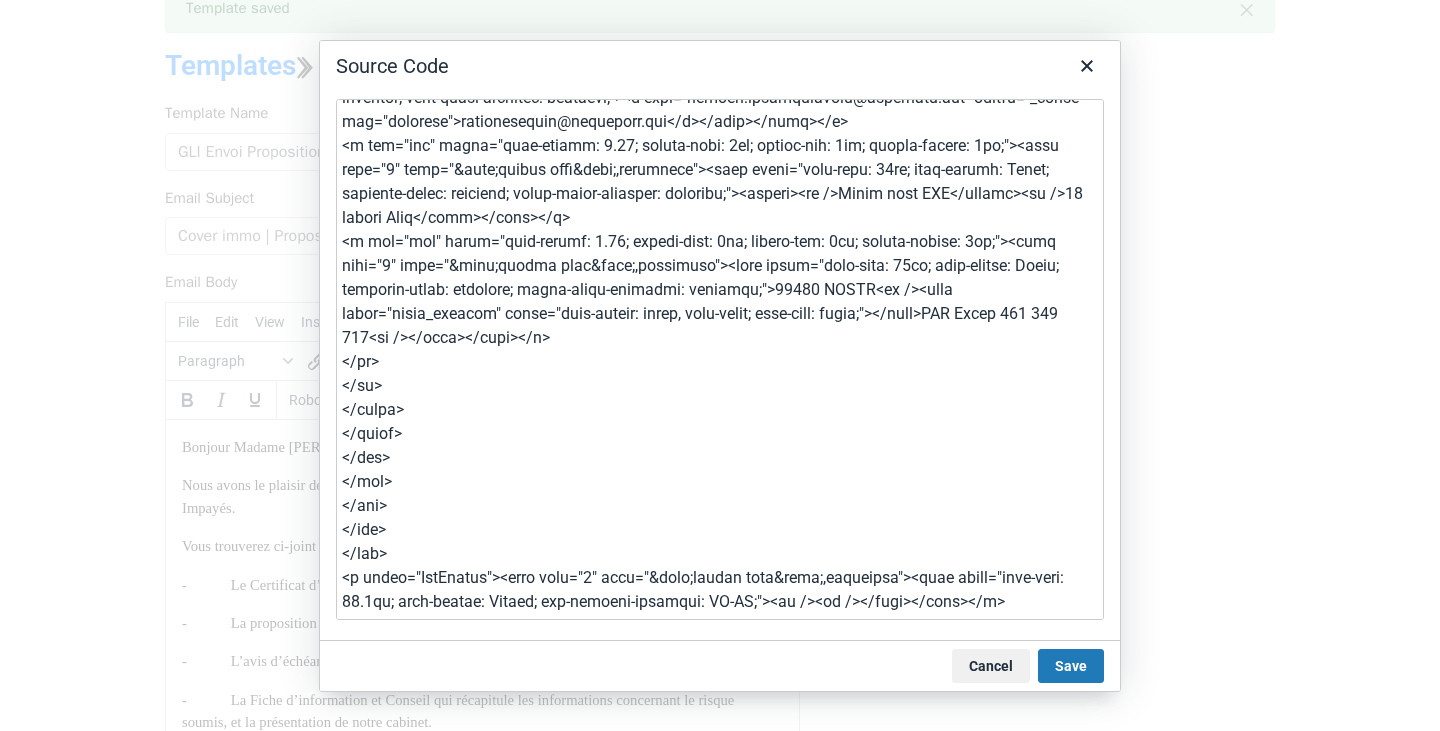 click at bounding box center [720, 359] 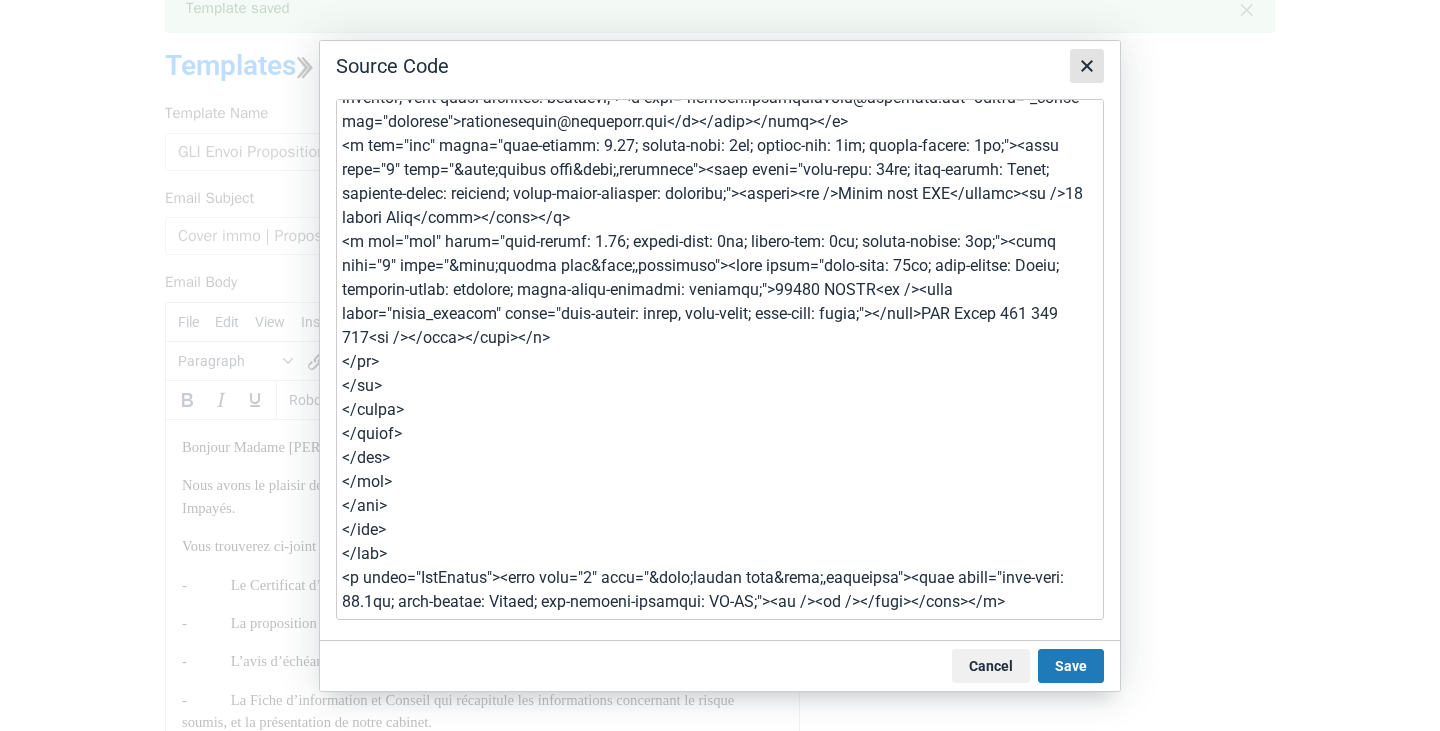 click 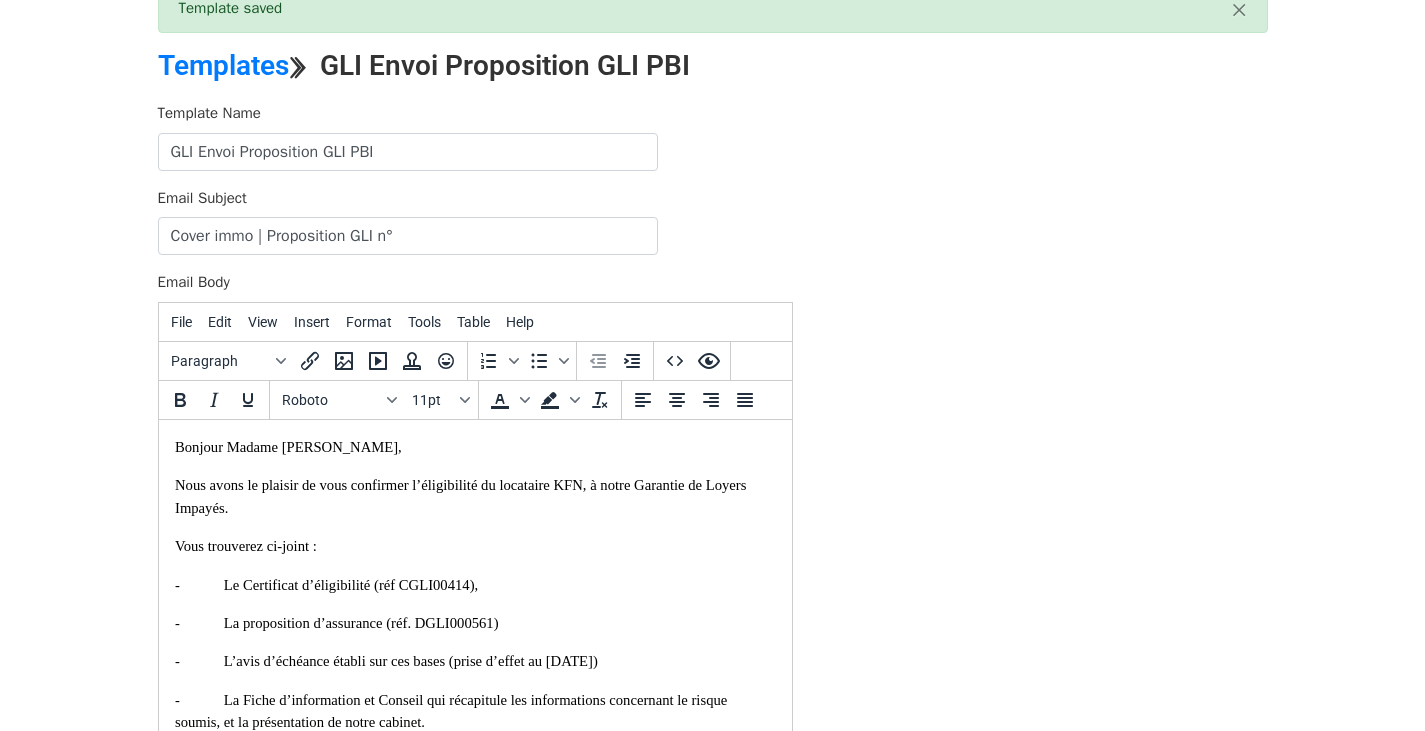 scroll, scrollTop: 344, scrollLeft: 0, axis: vertical 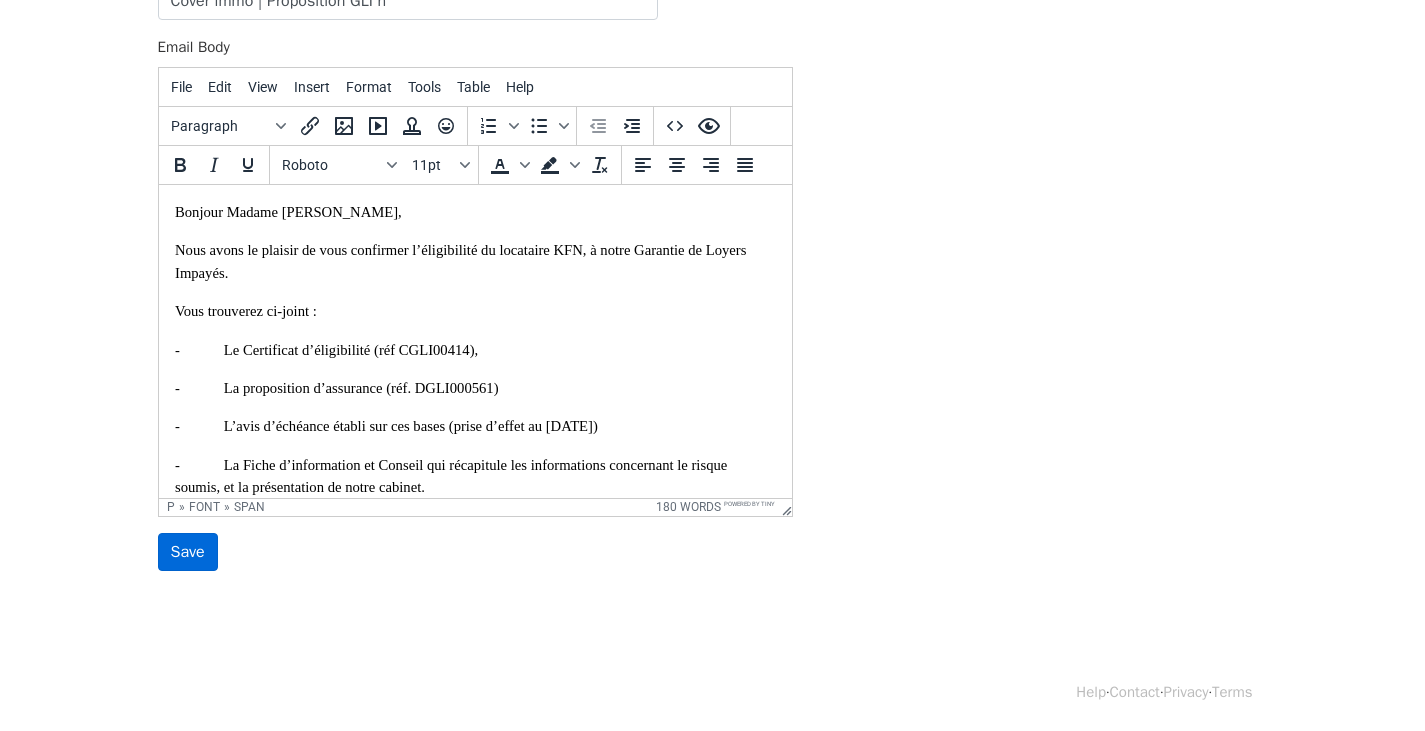 click on "Save" at bounding box center [188, 552] 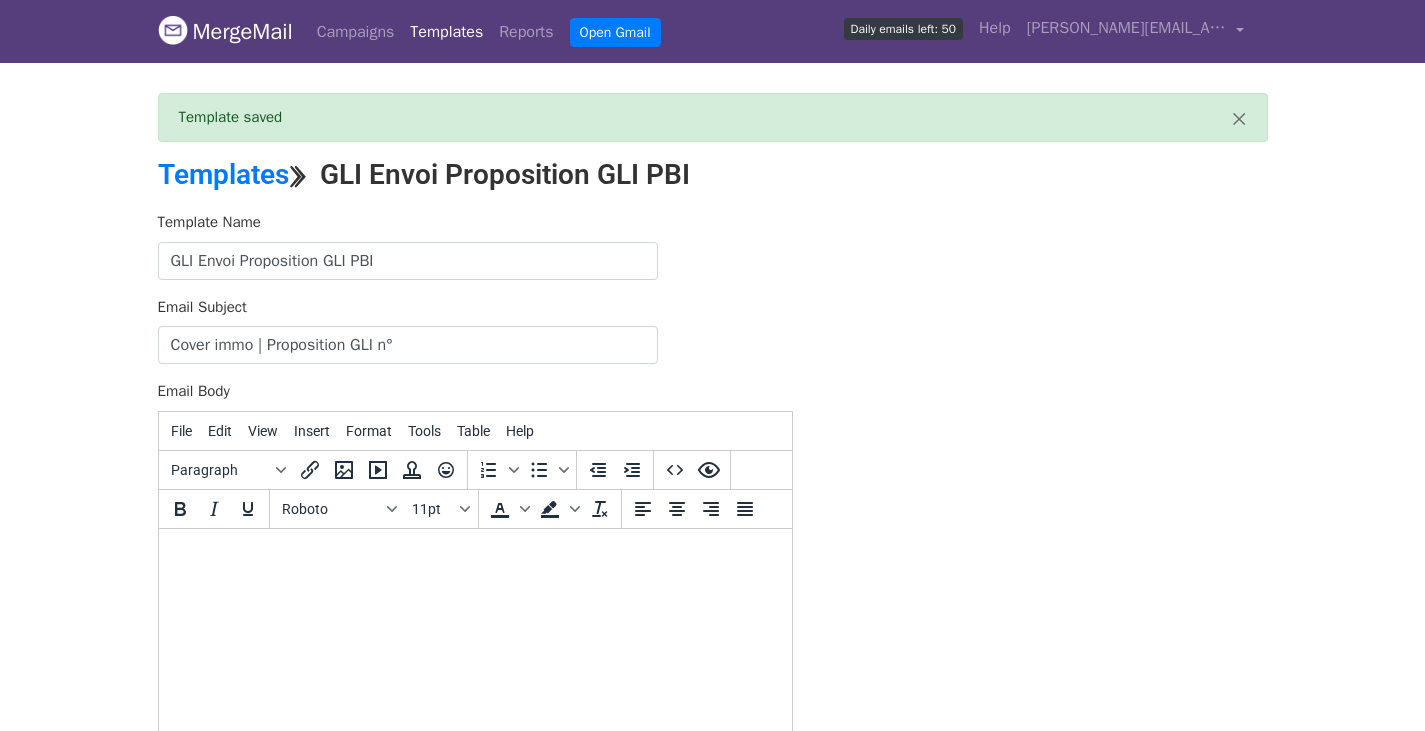 scroll, scrollTop: 0, scrollLeft: 0, axis: both 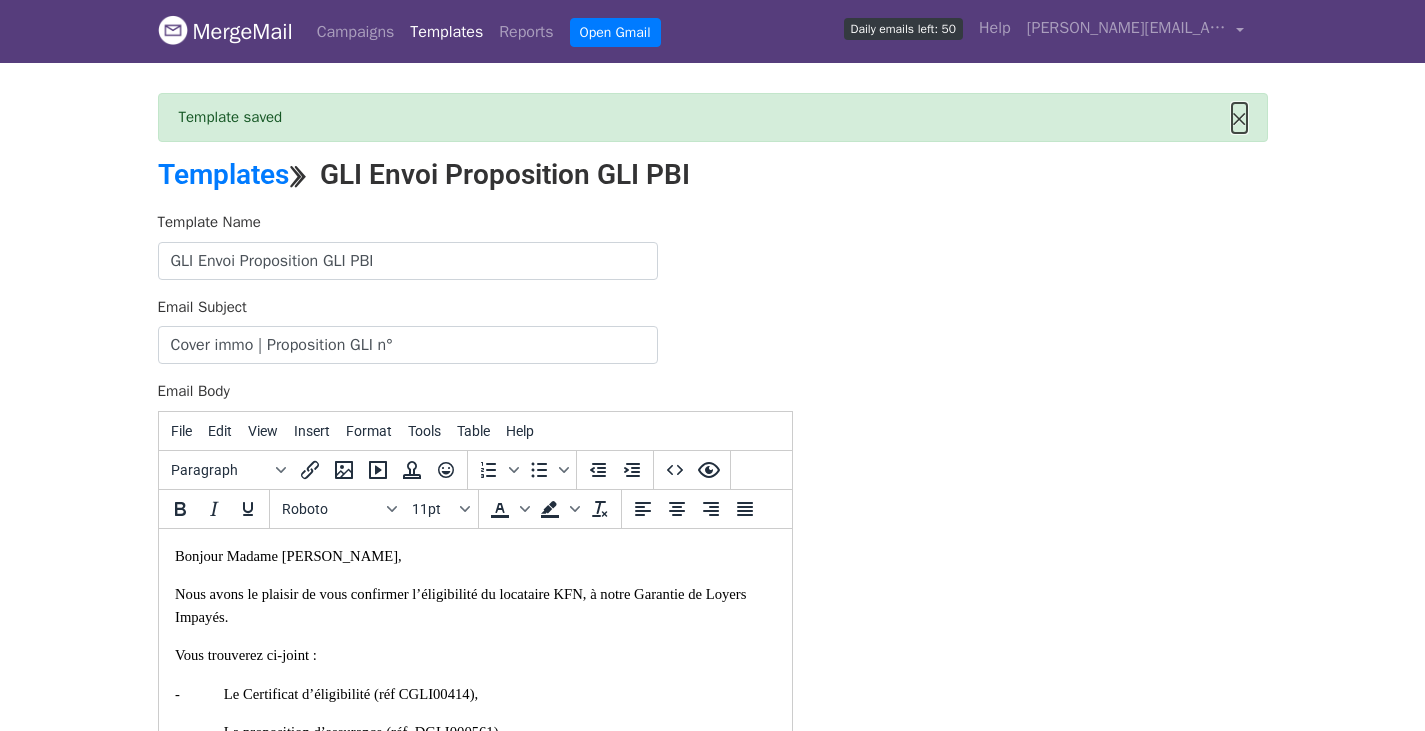 click on "×" at bounding box center [1239, 118] 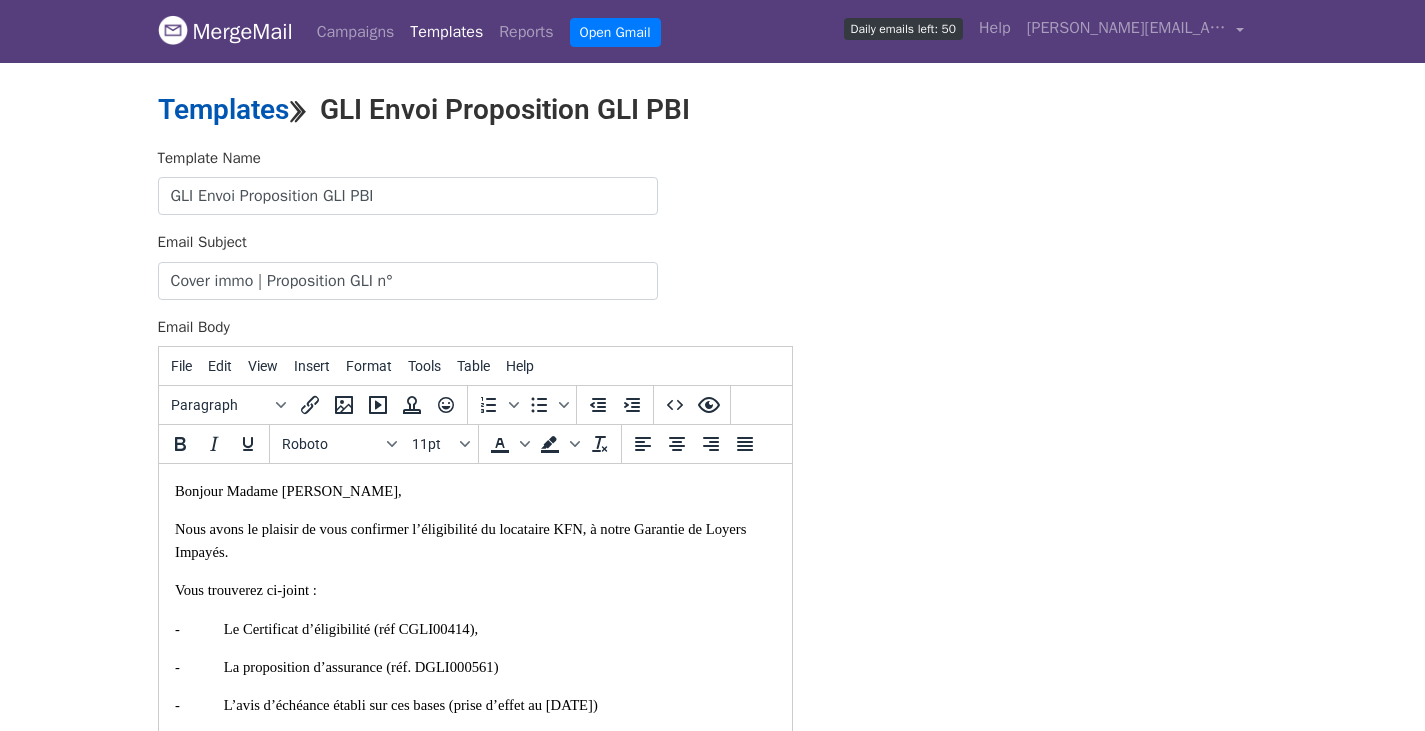 click on "Templates" at bounding box center [223, 109] 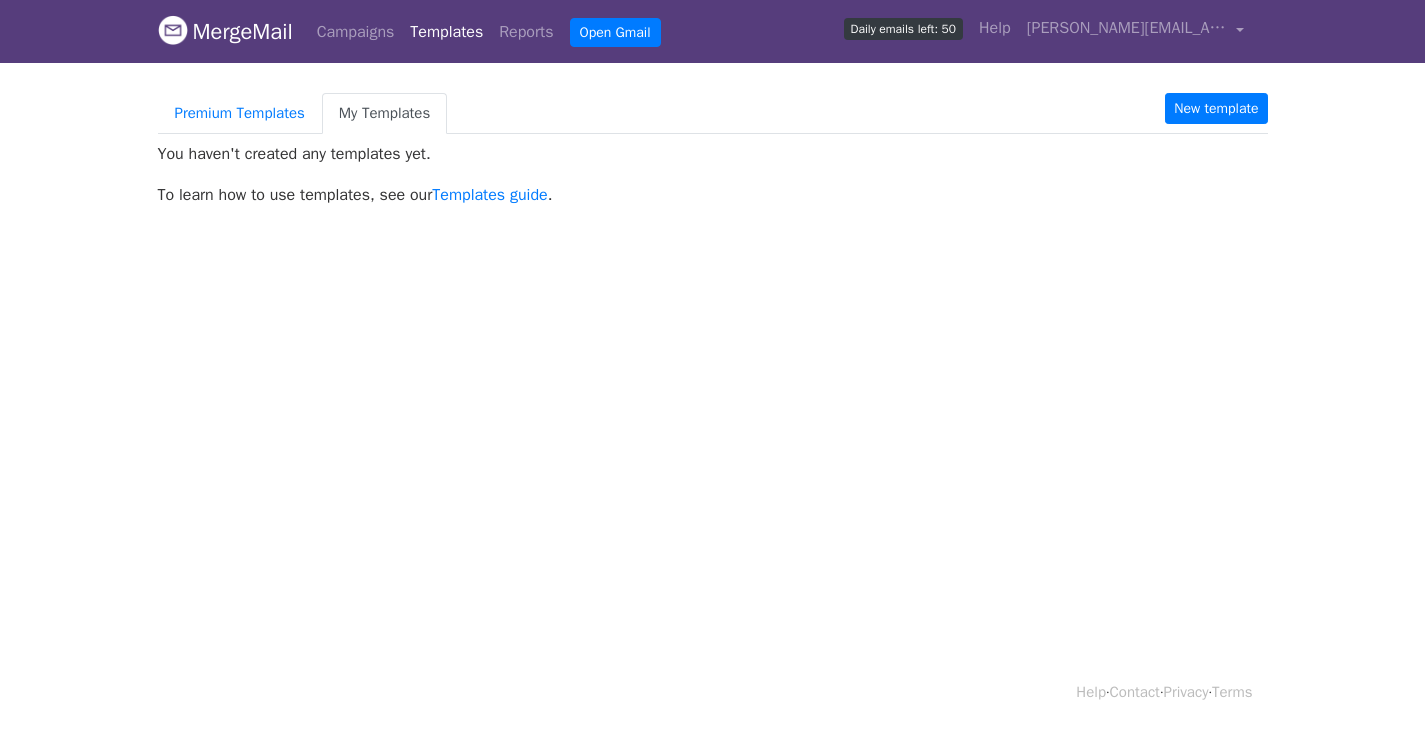 scroll, scrollTop: 0, scrollLeft: 0, axis: both 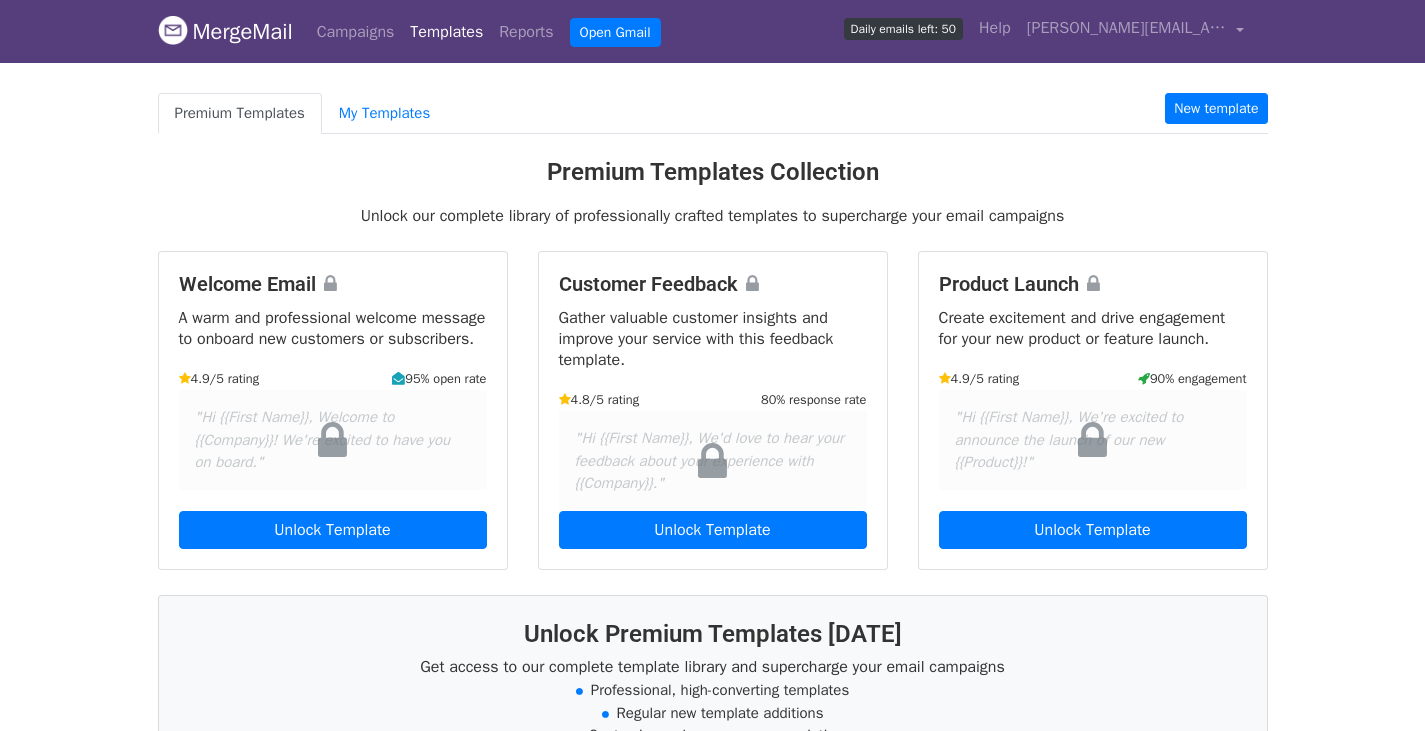 click on "Templates" at bounding box center (446, 32) 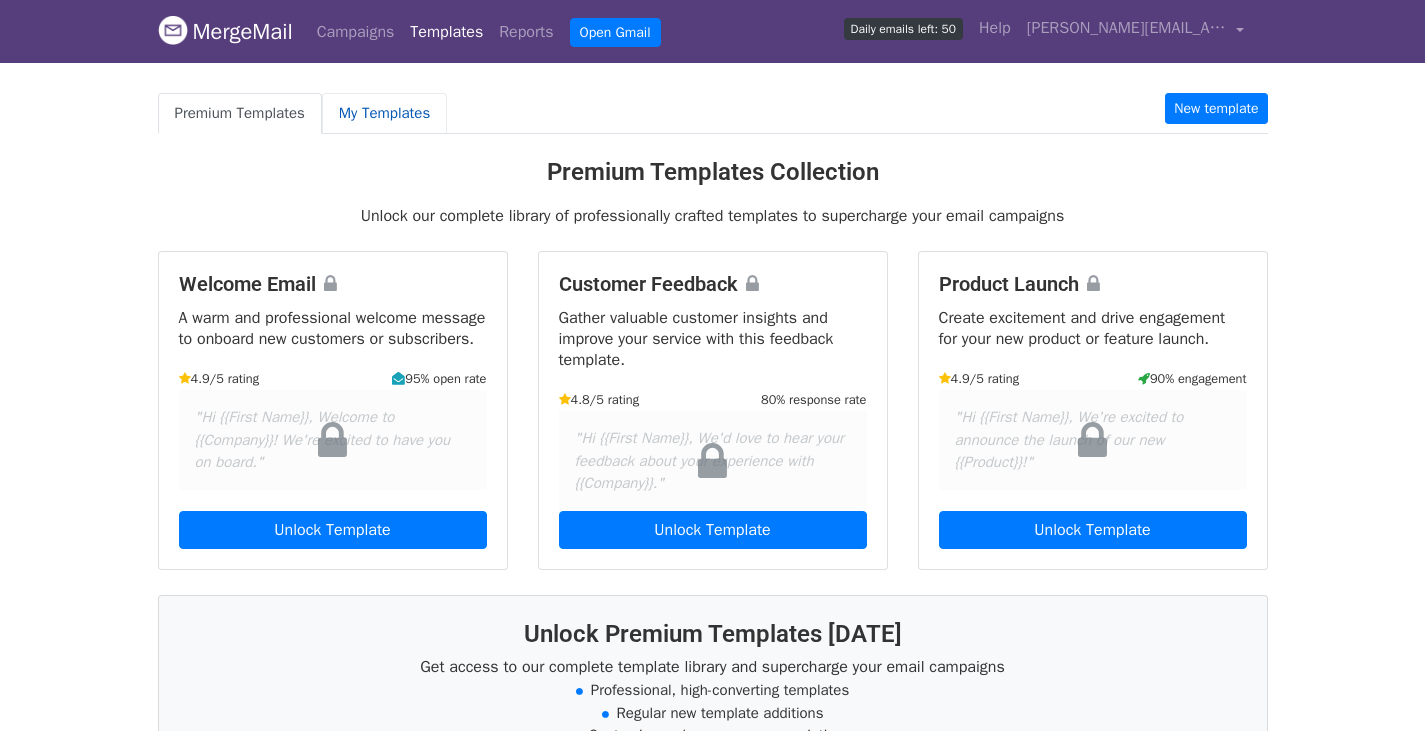 click on "My Templates" at bounding box center (384, 113) 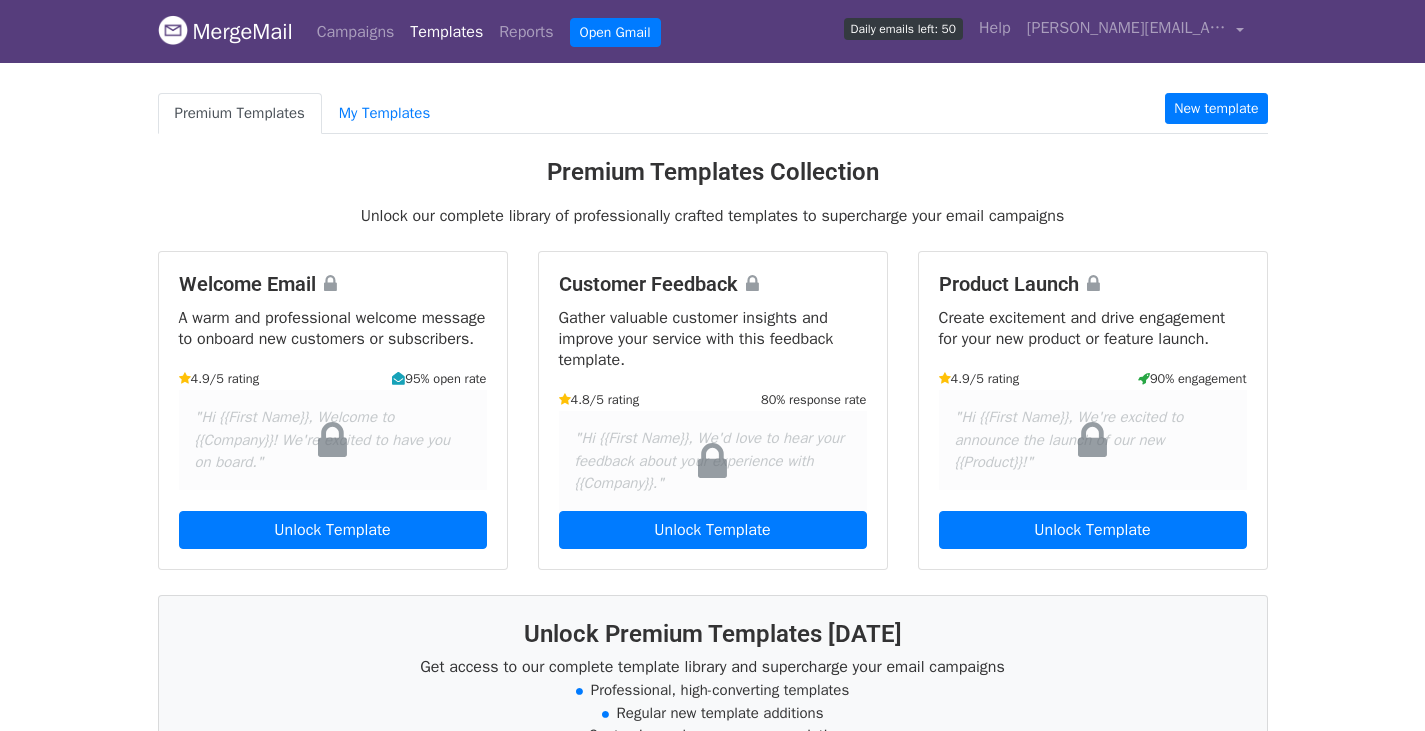 scroll, scrollTop: 0, scrollLeft: 0, axis: both 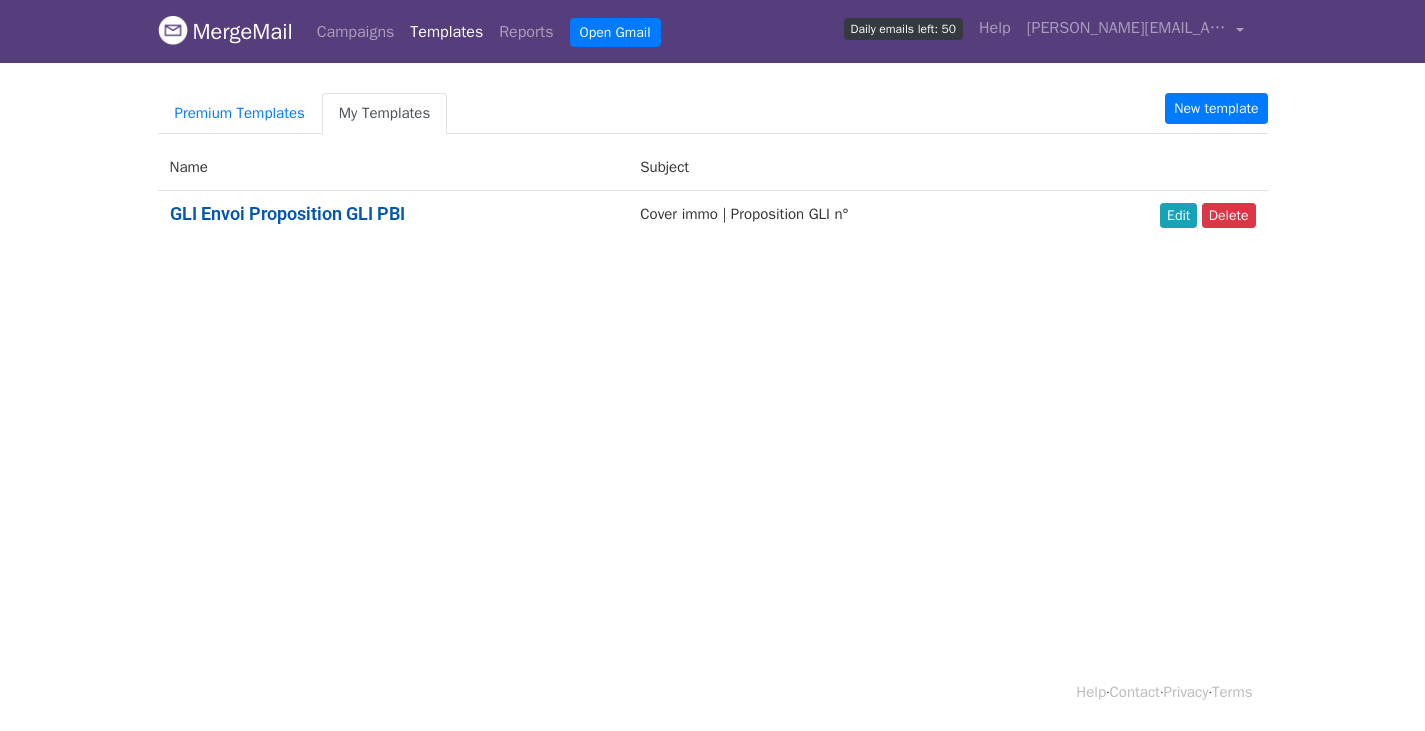 click on "GLI Envoi Proposition GLI PBI" at bounding box center (287, 213) 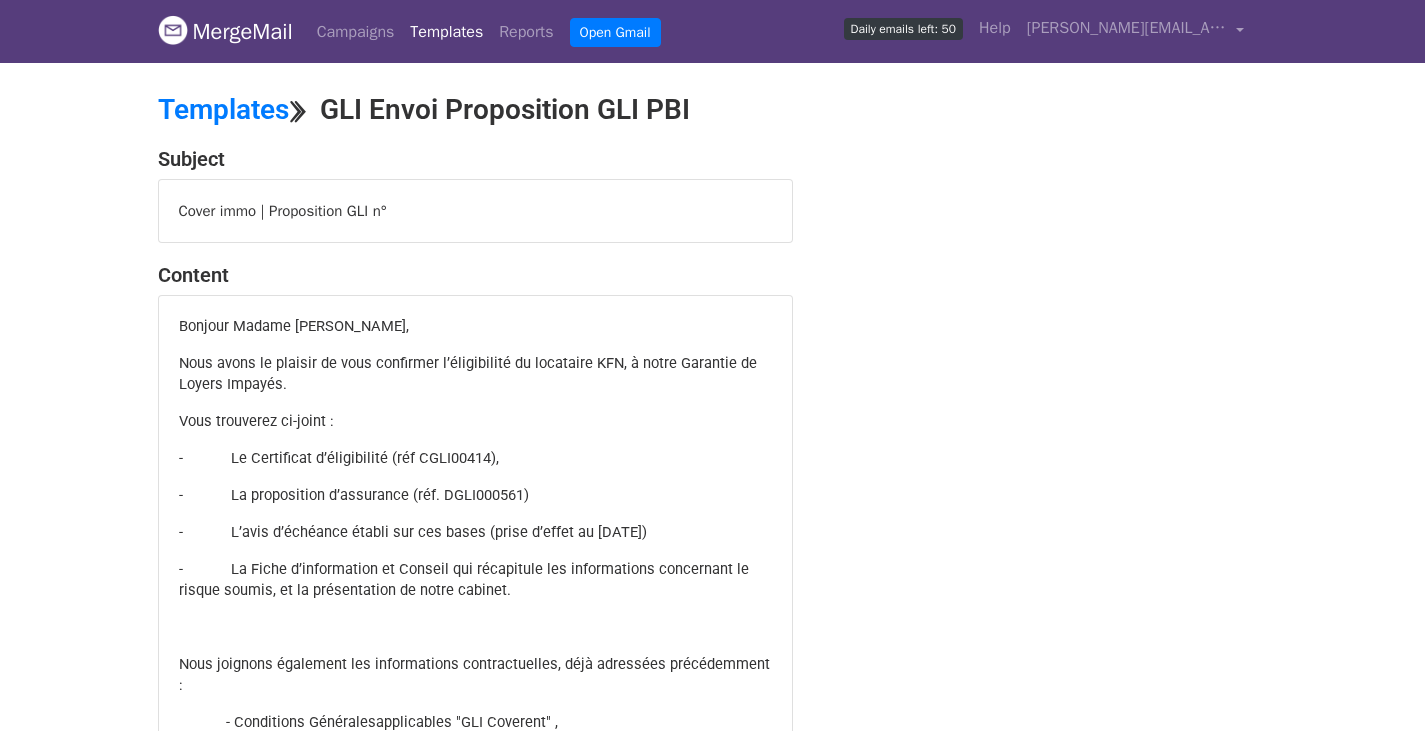 scroll, scrollTop: 0, scrollLeft: 0, axis: both 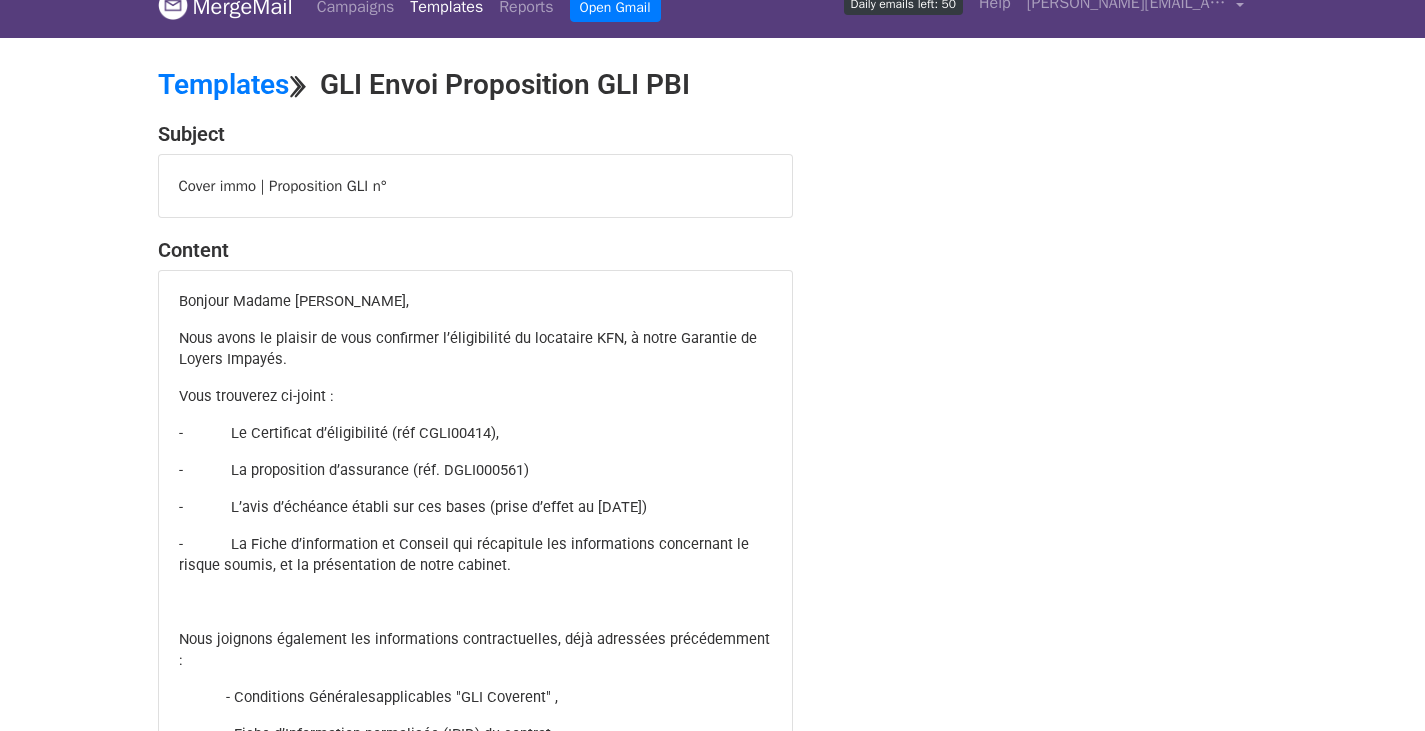 click on "Bonjour Madame Ghenassia,
Nous avons le plaisir de vous confirmer l’éligibilité du locataire KFN, à notre Garantie de Loyers Impayés.
Vous trouverez ci-joint :
-            Le Certificat d’éligibilité (réf CGLI00414),
-            La proposition d’assurance (réf. DGLI000561)
-            L’avis d’échéance établi sur ces bases (prise d’effet au 30-07-2025)
-            La Fiche d’information et Conseil qui récapitule les informations concernant le risque soumis, et la présentation de notre cabinet.
Nous joignons également les informations contractuelles, déjà adressées précédemment :
- Conditions Générales  applicables " GLI Coverent" ,
- Fiche d’Information normalisée (IPID) du contrat.
Si comme nous l’espérons, notre proposition retiendra votre agrément, nous vous prions de nous retourner :
- Lorsque vous en serez en possession : L’extrait KBIS et l’IBAN de KFN" at bounding box center (475, 790) 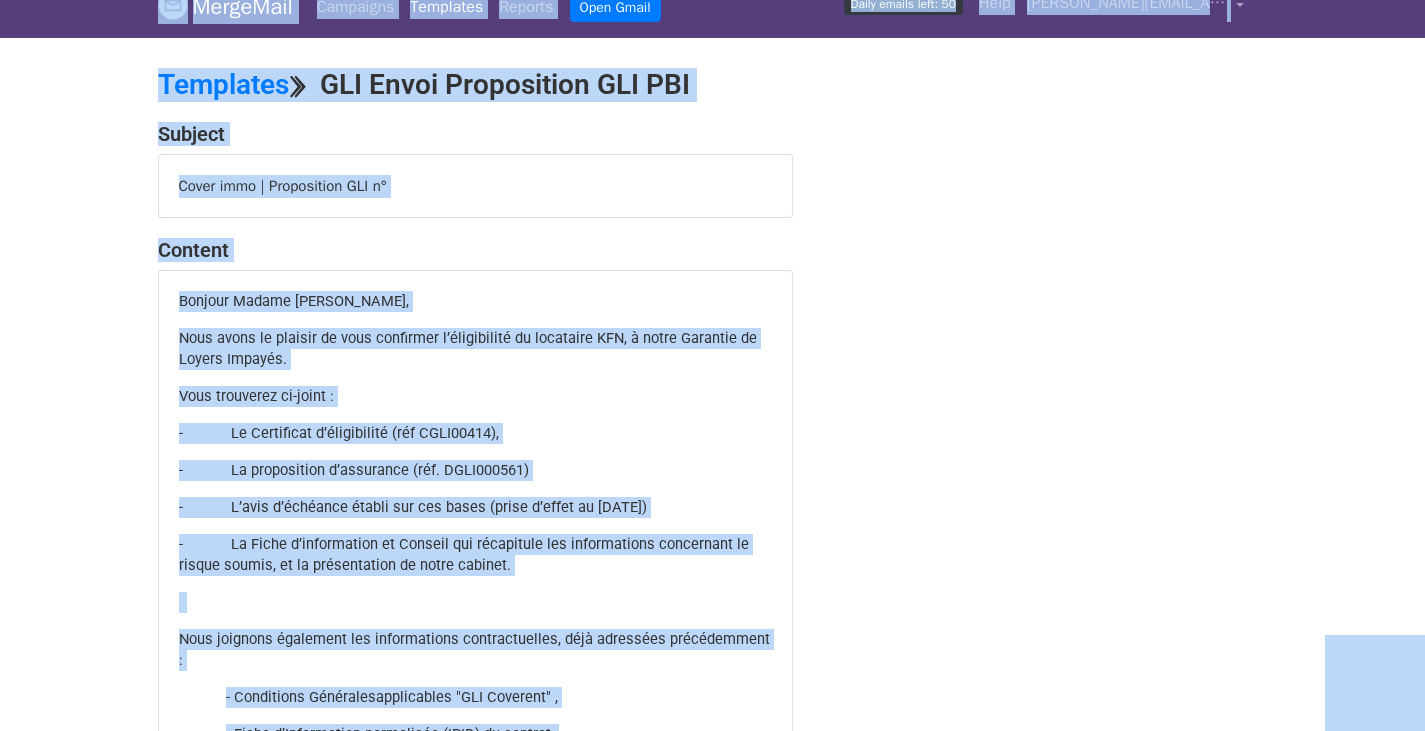 click on "-            Le Certificat d’éligibilité (réf CGLI00414)," at bounding box center [475, 433] 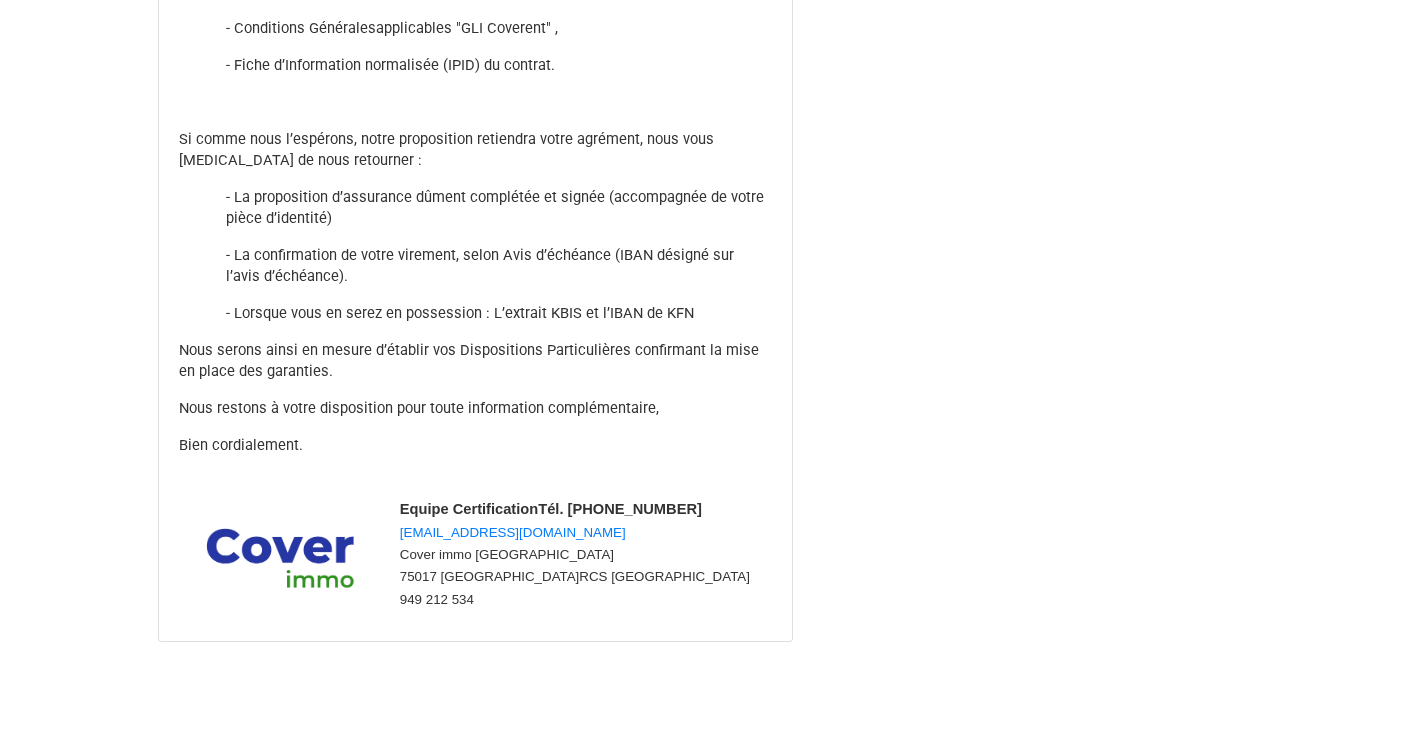 scroll, scrollTop: 782, scrollLeft: 0, axis: vertical 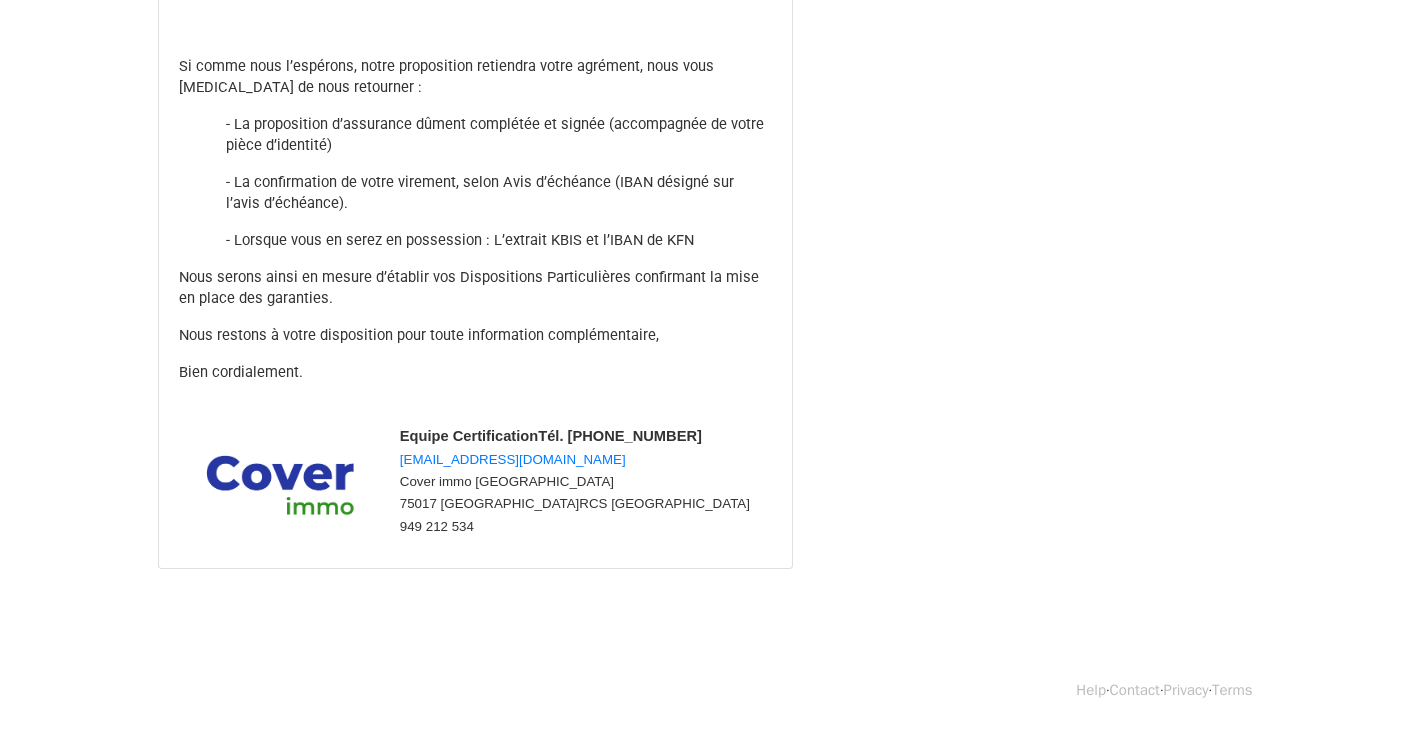 click on "Bien cordialement." at bounding box center (475, 372) 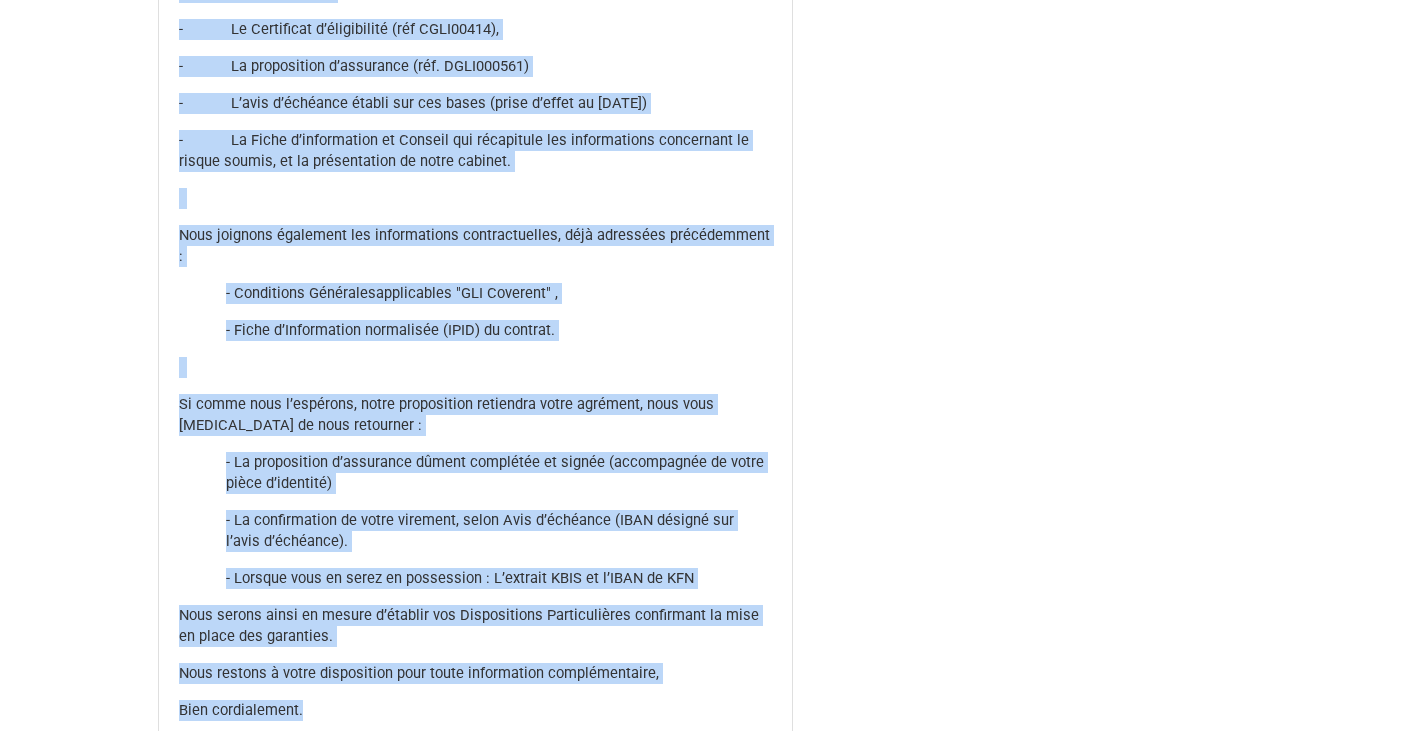 scroll, scrollTop: 0, scrollLeft: 0, axis: both 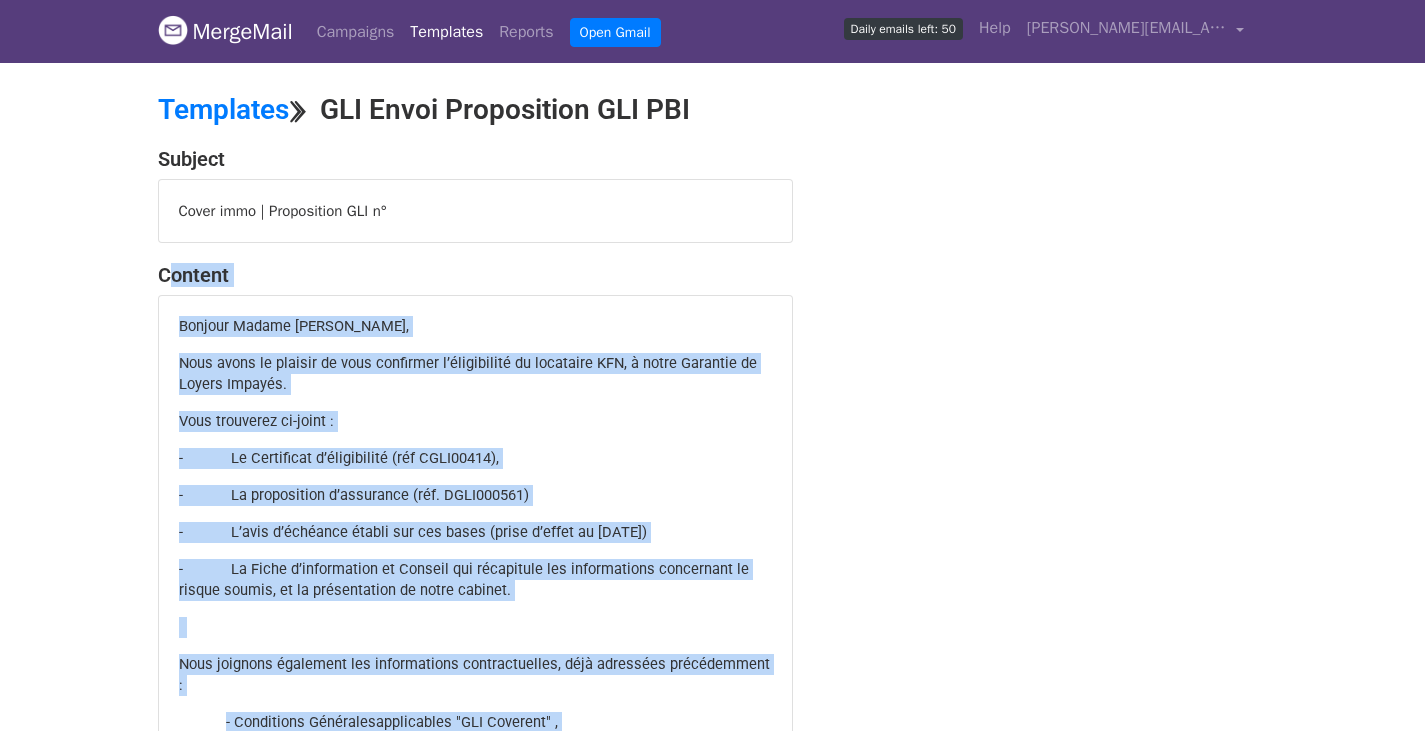 drag, startPoint x: 304, startPoint y: 370, endPoint x: 95, endPoint y: 277, distance: 228.7575 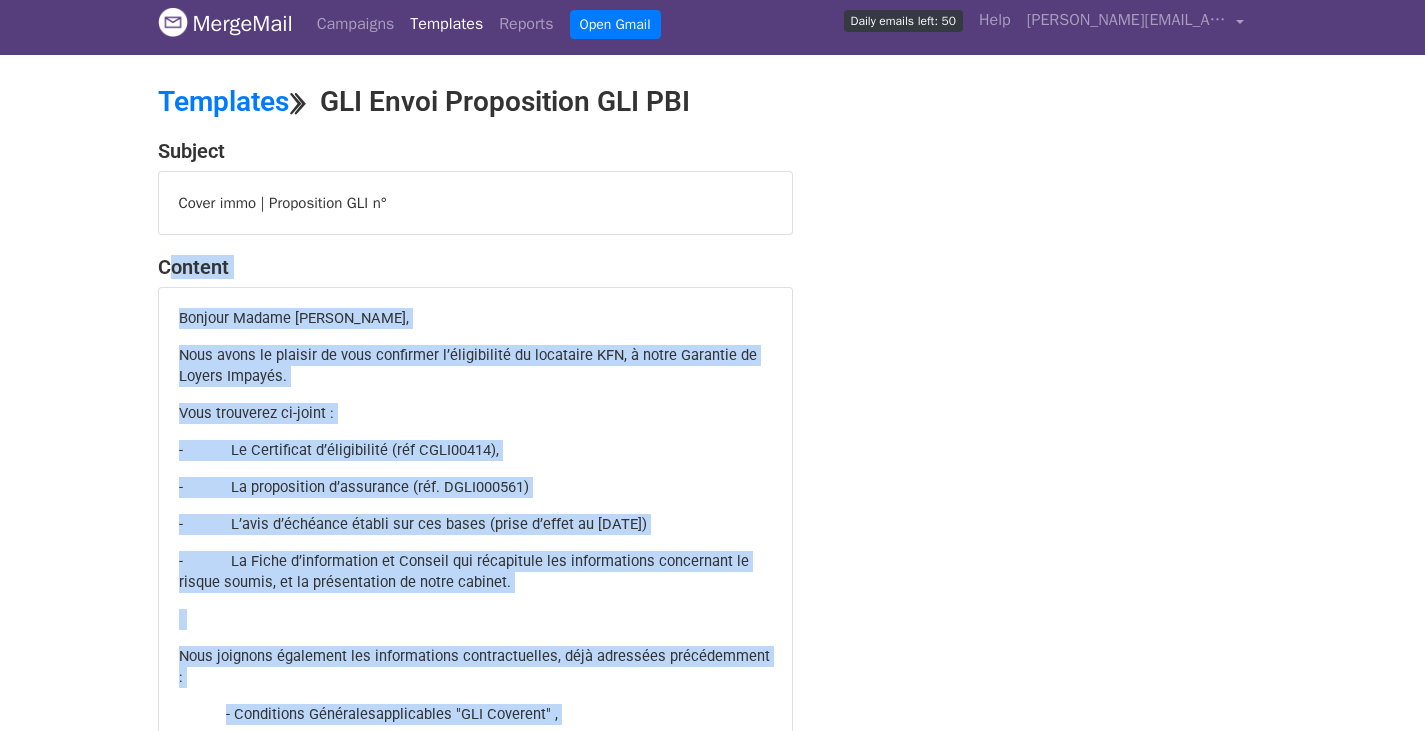 scroll, scrollTop: 10, scrollLeft: 0, axis: vertical 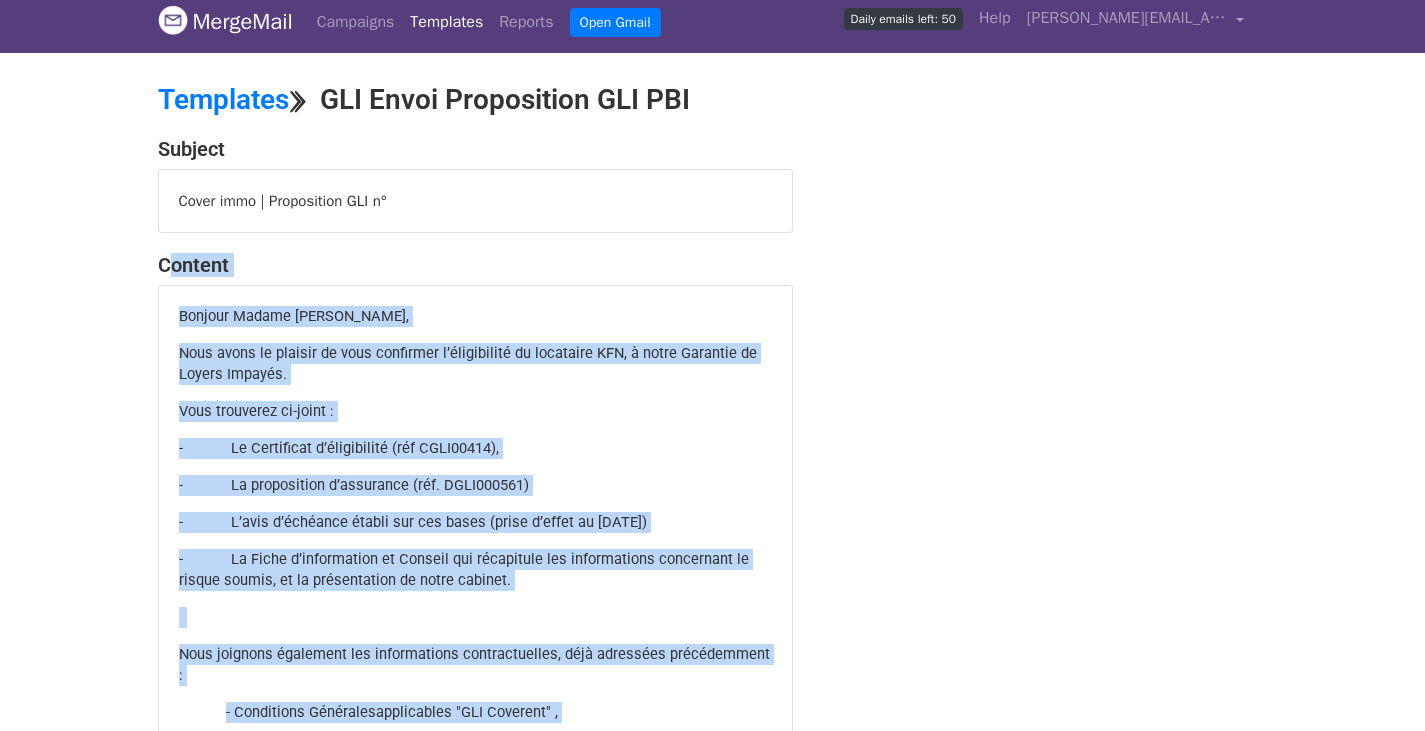 click on "Nous avons le plaisir de vous confirmer l’éligibilité du locataire KFN, à notre Garantie de Loyers Impayés." at bounding box center [475, 364] 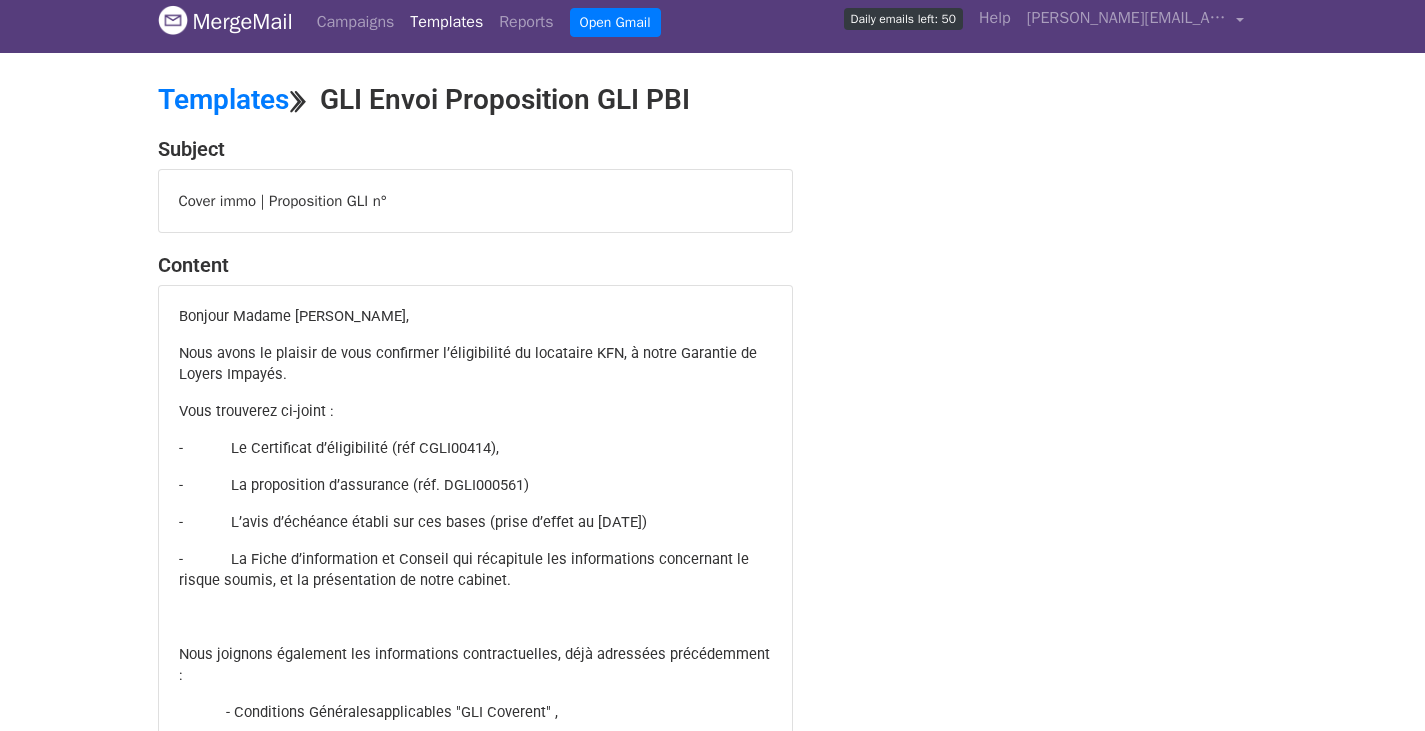 click on "Nous avons le plaisir de vous confirmer l’éligibilité du locataire KFN, à notre Garantie de Loyers Impayés." at bounding box center [468, 363] 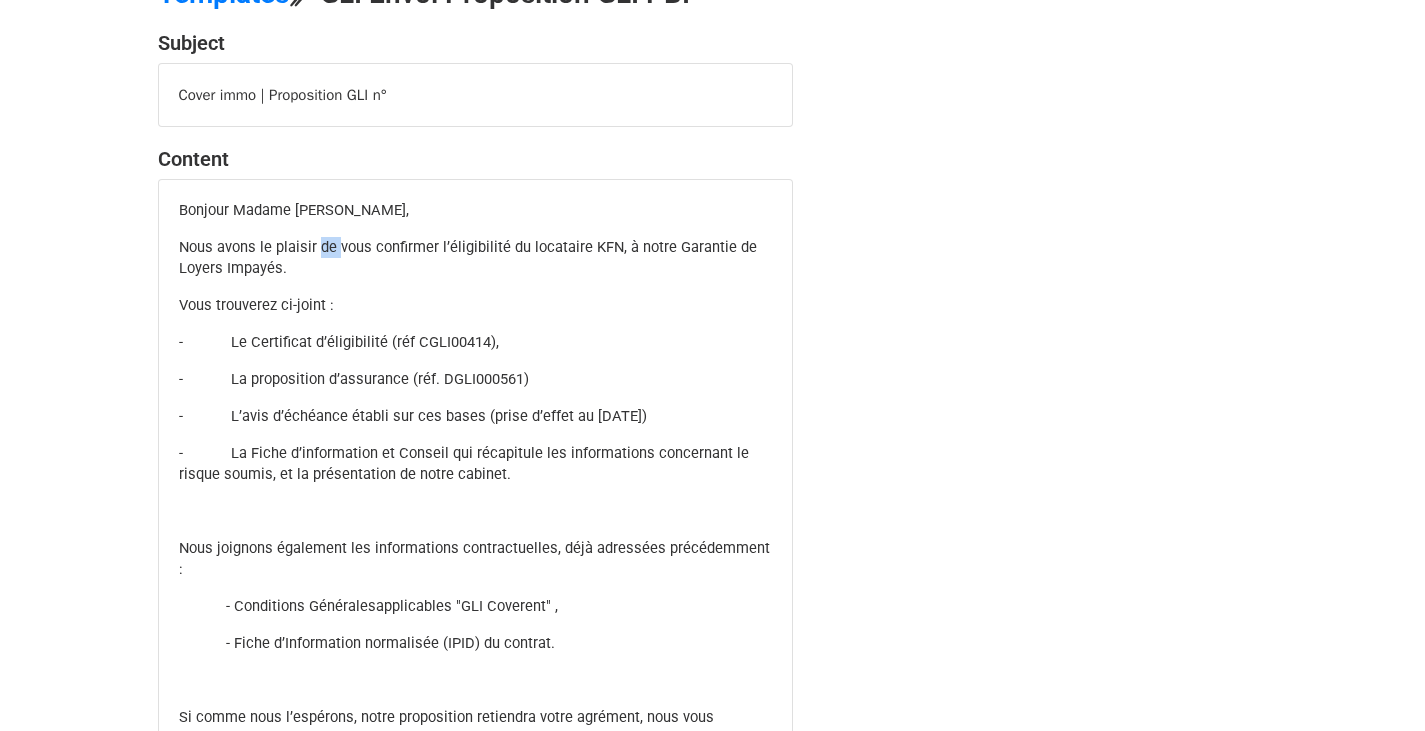 scroll, scrollTop: 0, scrollLeft: 0, axis: both 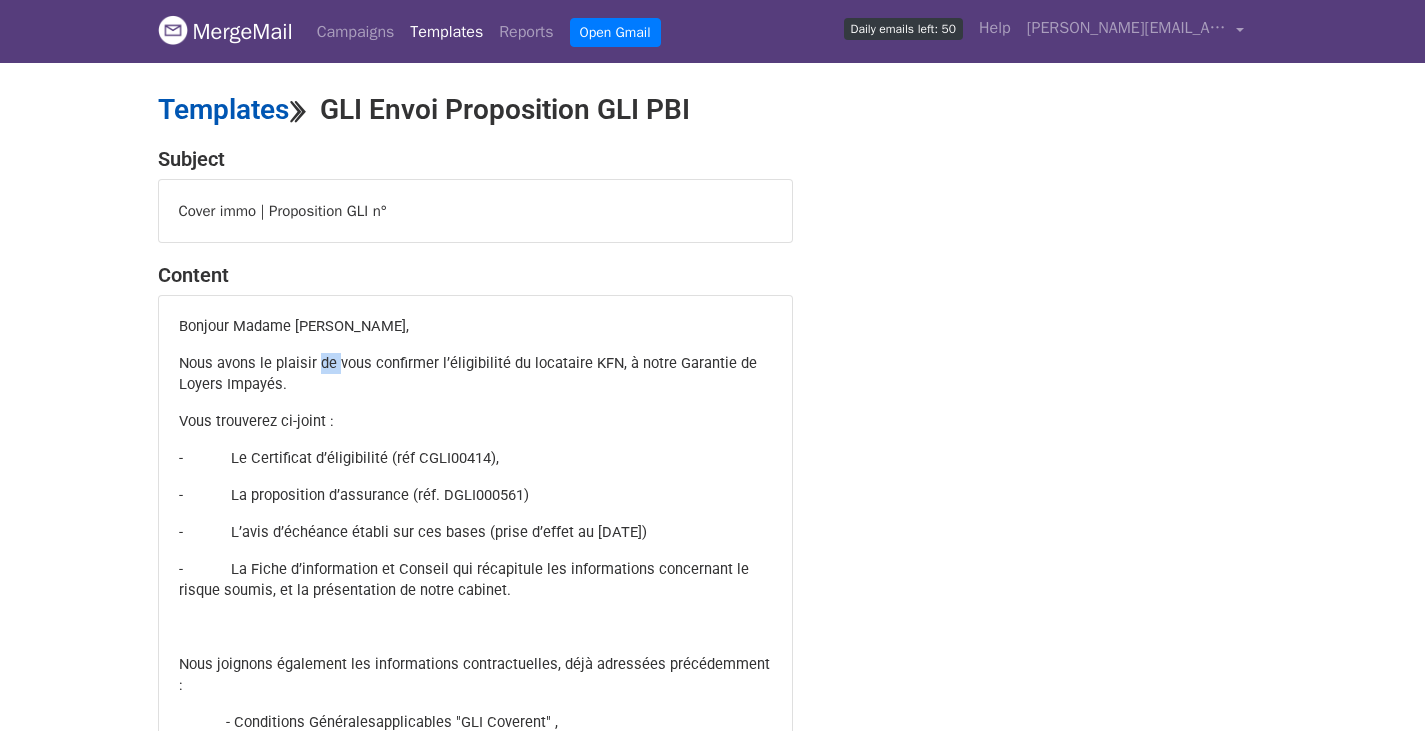 click on "Templates" at bounding box center [223, 109] 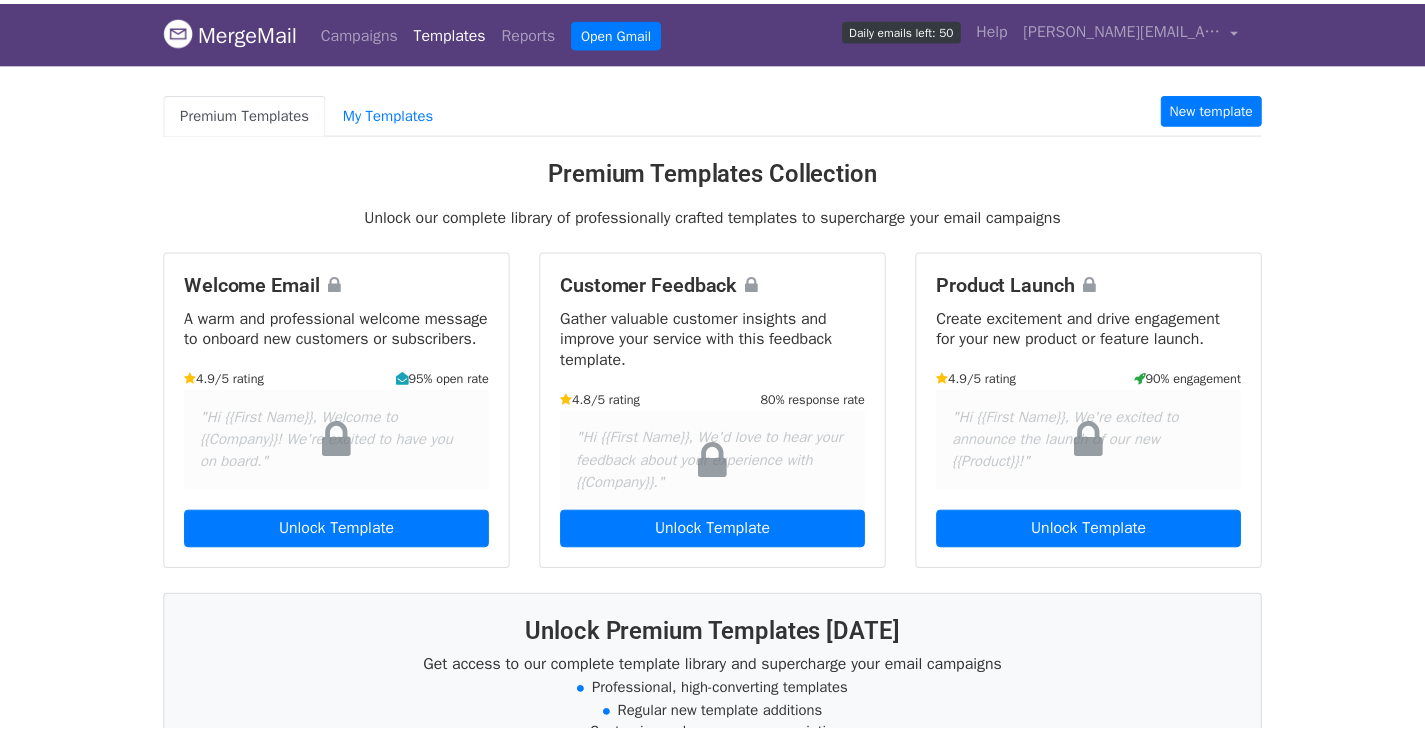 scroll, scrollTop: 0, scrollLeft: 0, axis: both 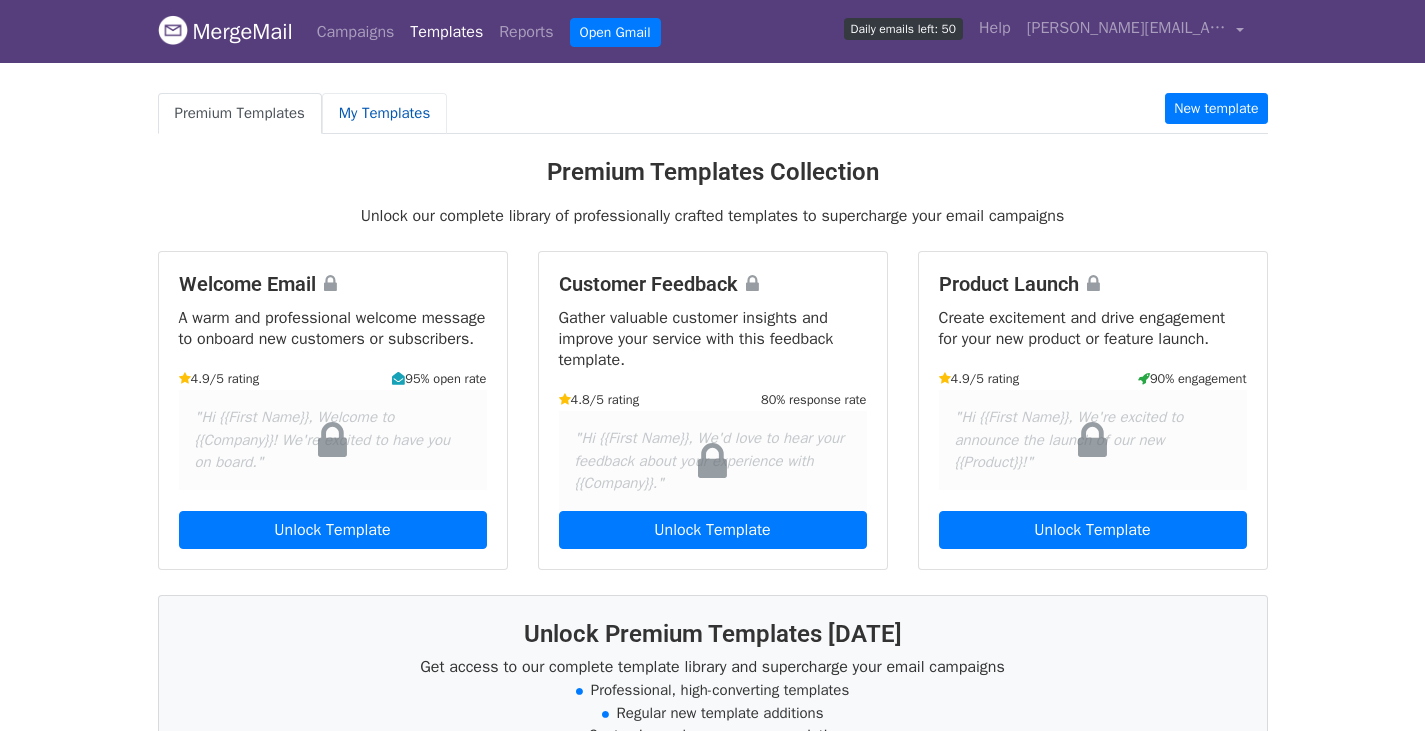 click on "My Templates" at bounding box center [384, 113] 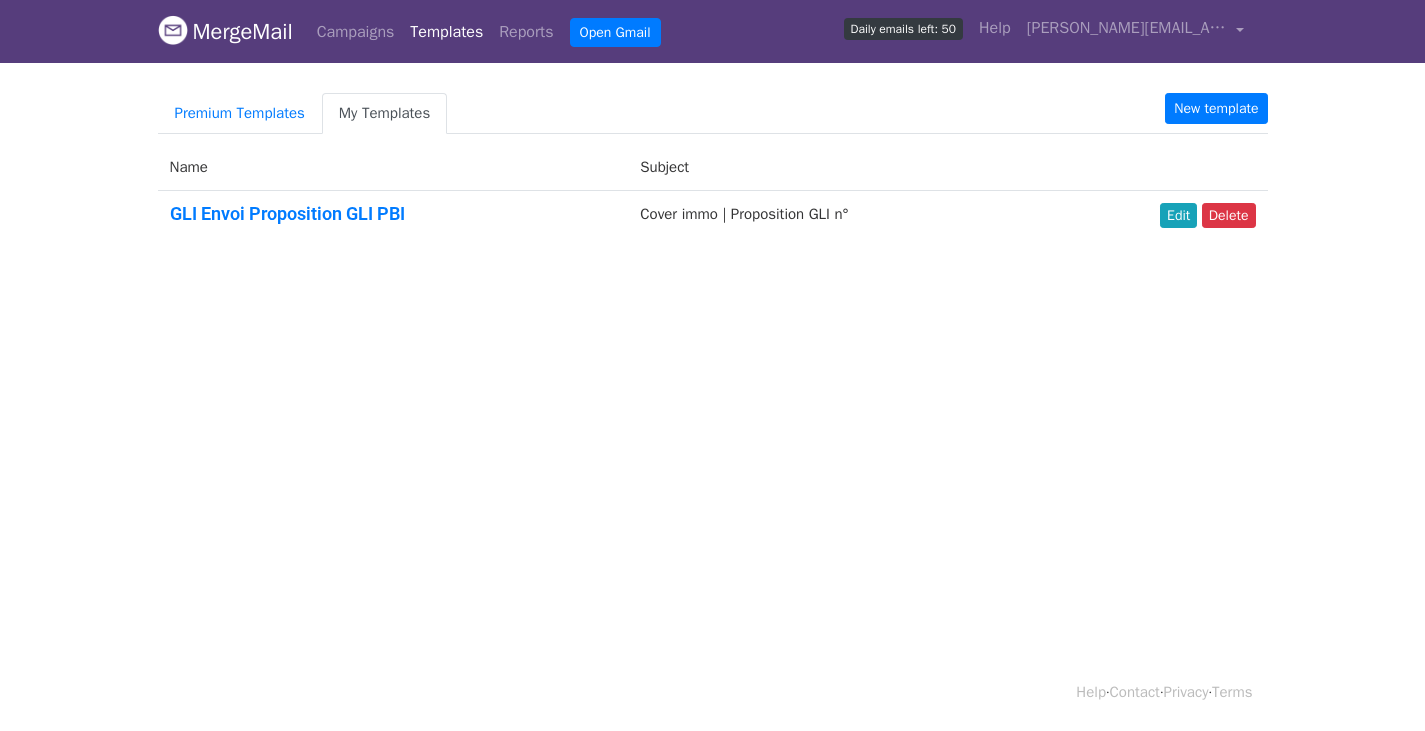 scroll, scrollTop: 0, scrollLeft: 0, axis: both 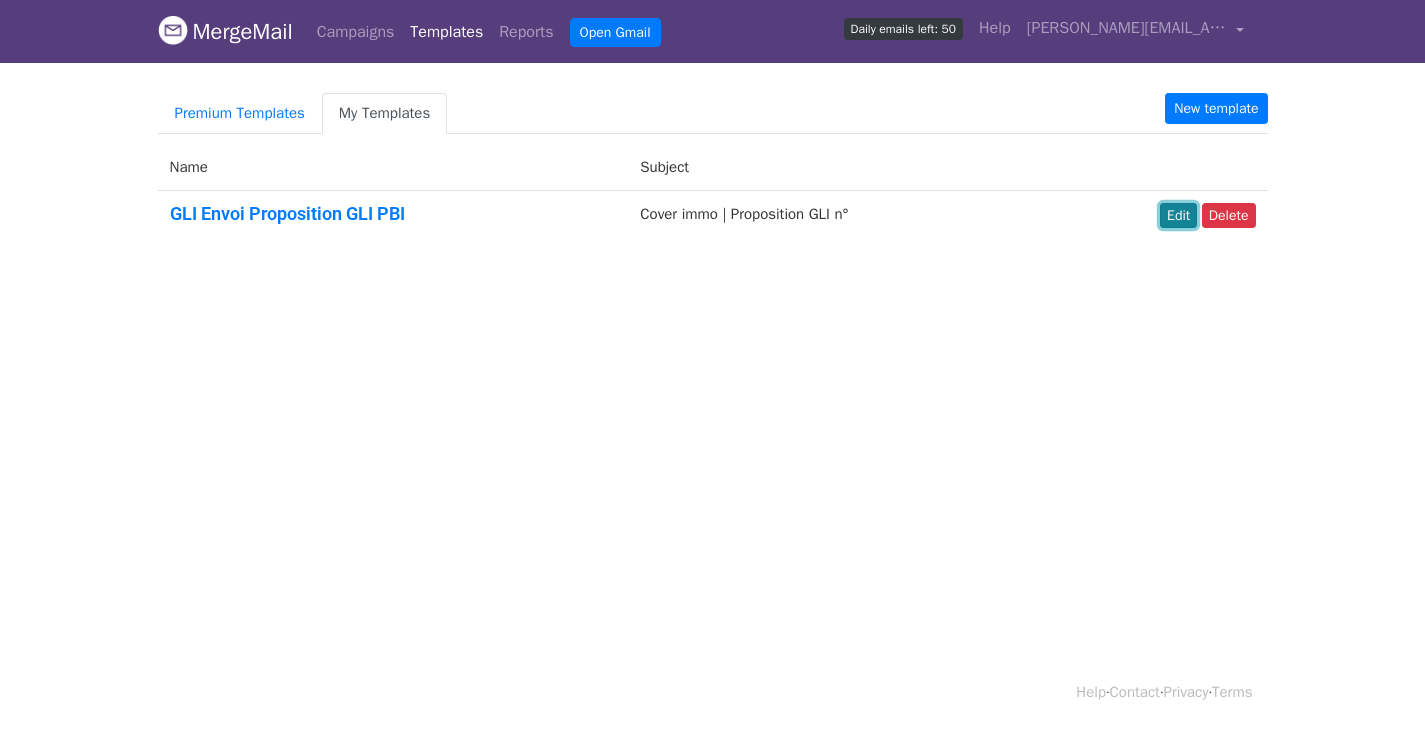 click on "Edit" at bounding box center (1178, 215) 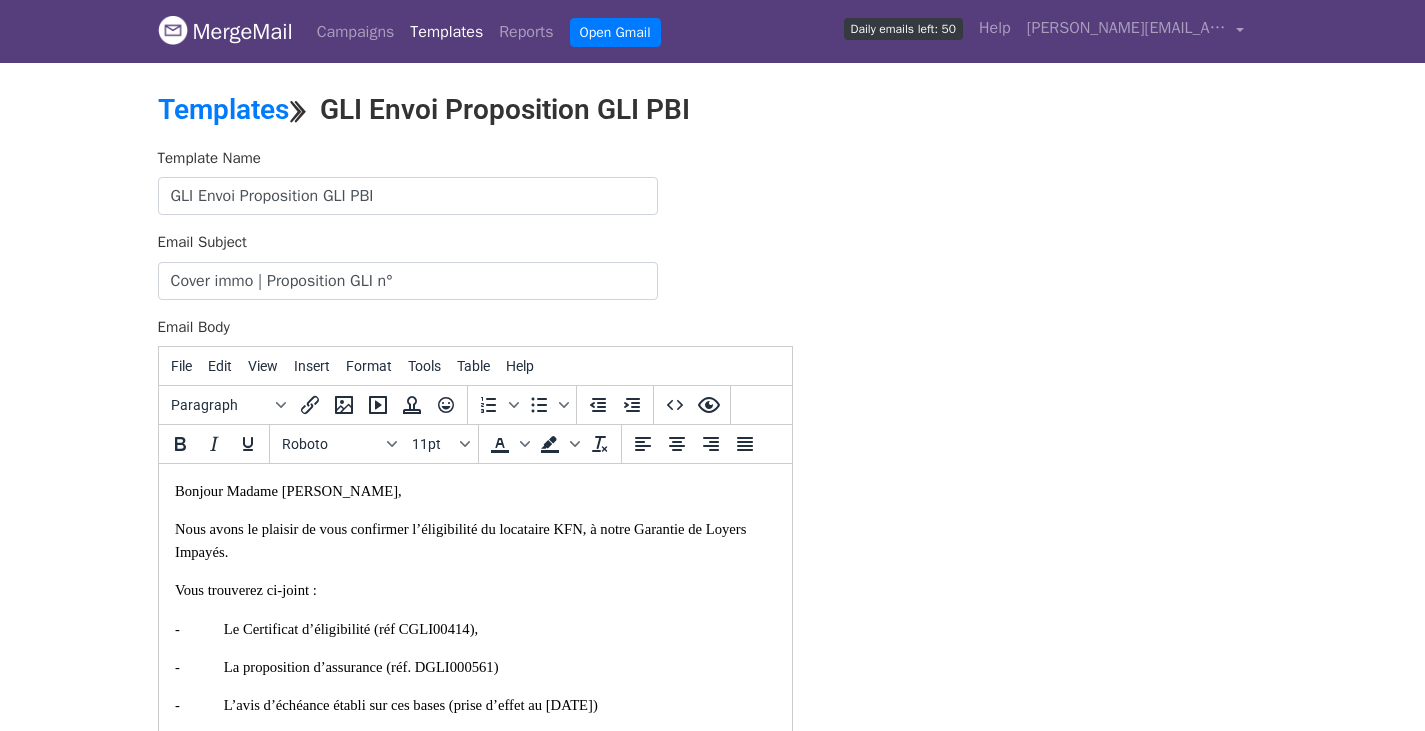 scroll, scrollTop: 0, scrollLeft: 0, axis: both 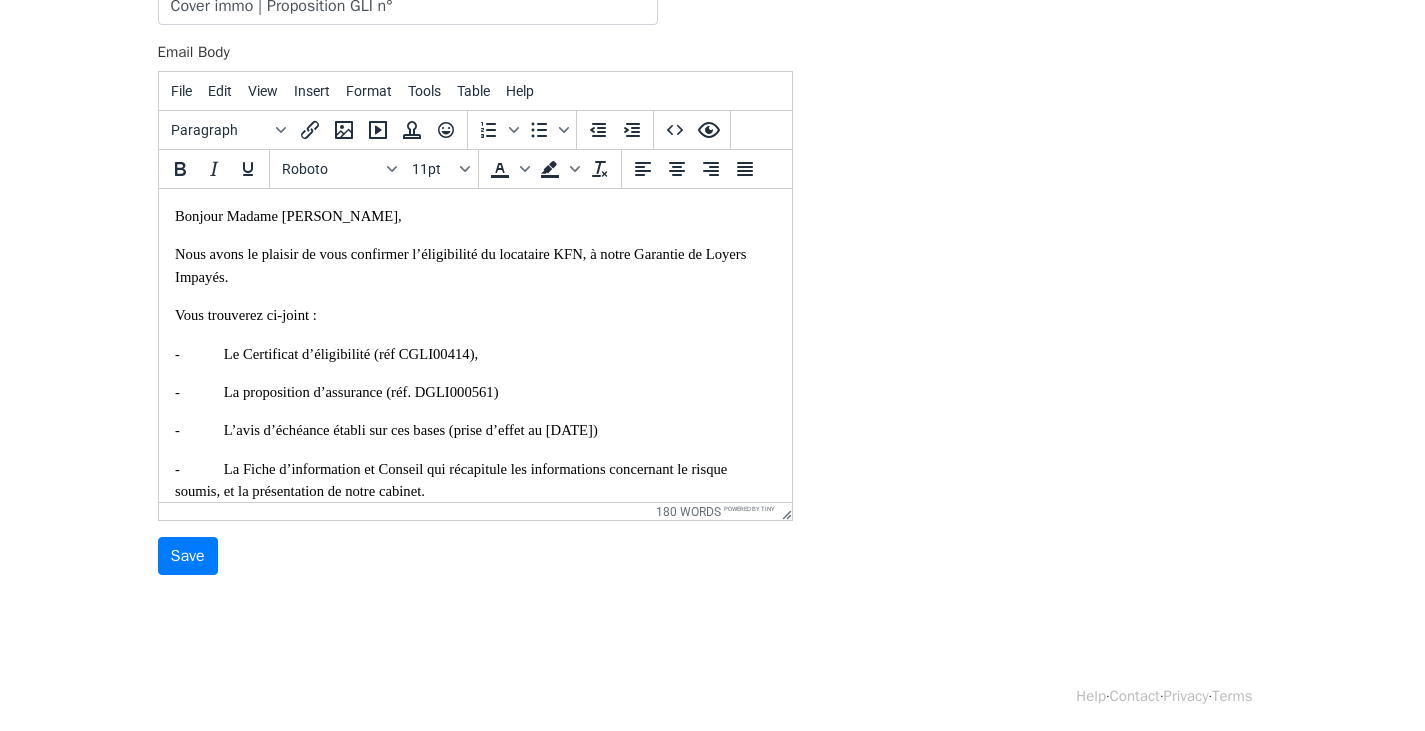 click on "File Edit View Insert Format Tools Table Help Paragraph To open the popup, press Shift+Enter To open the popup, press Shift+Enter Roboto 11pt To open the popup, press Shift+Enter To open the popup, press Shift+Enter 180 words Powered by Tiny" at bounding box center [475, 296] 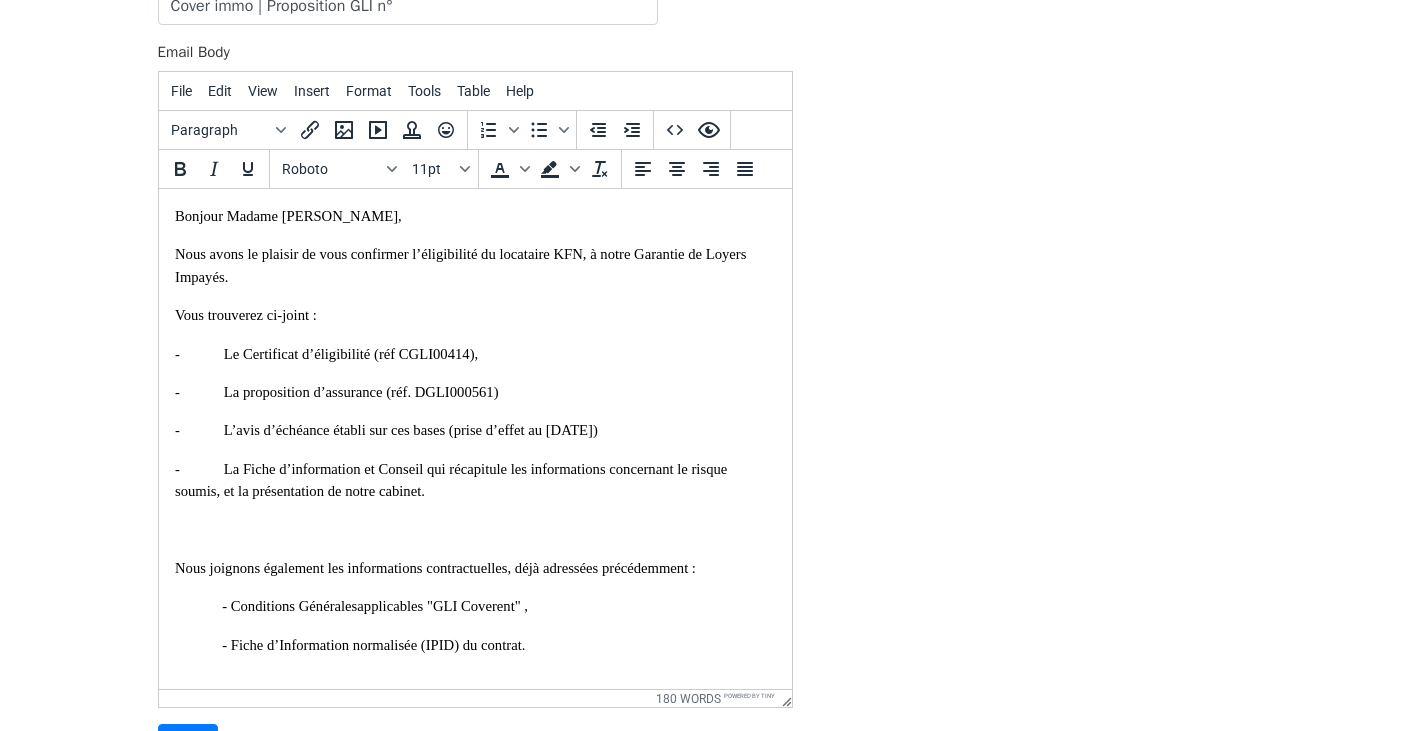 drag, startPoint x: 784, startPoint y: 513, endPoint x: 924, endPoint y: 733, distance: 260.7681 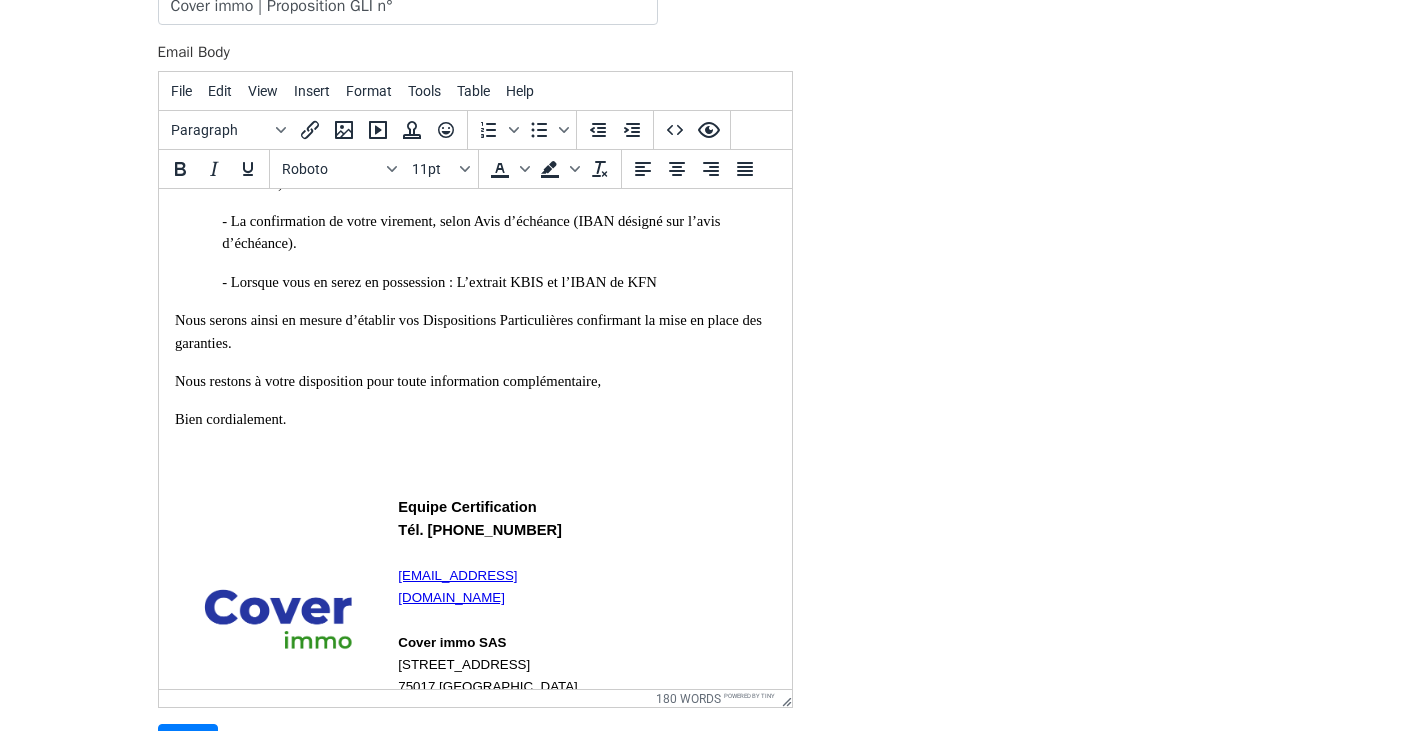 scroll, scrollTop: 619, scrollLeft: 0, axis: vertical 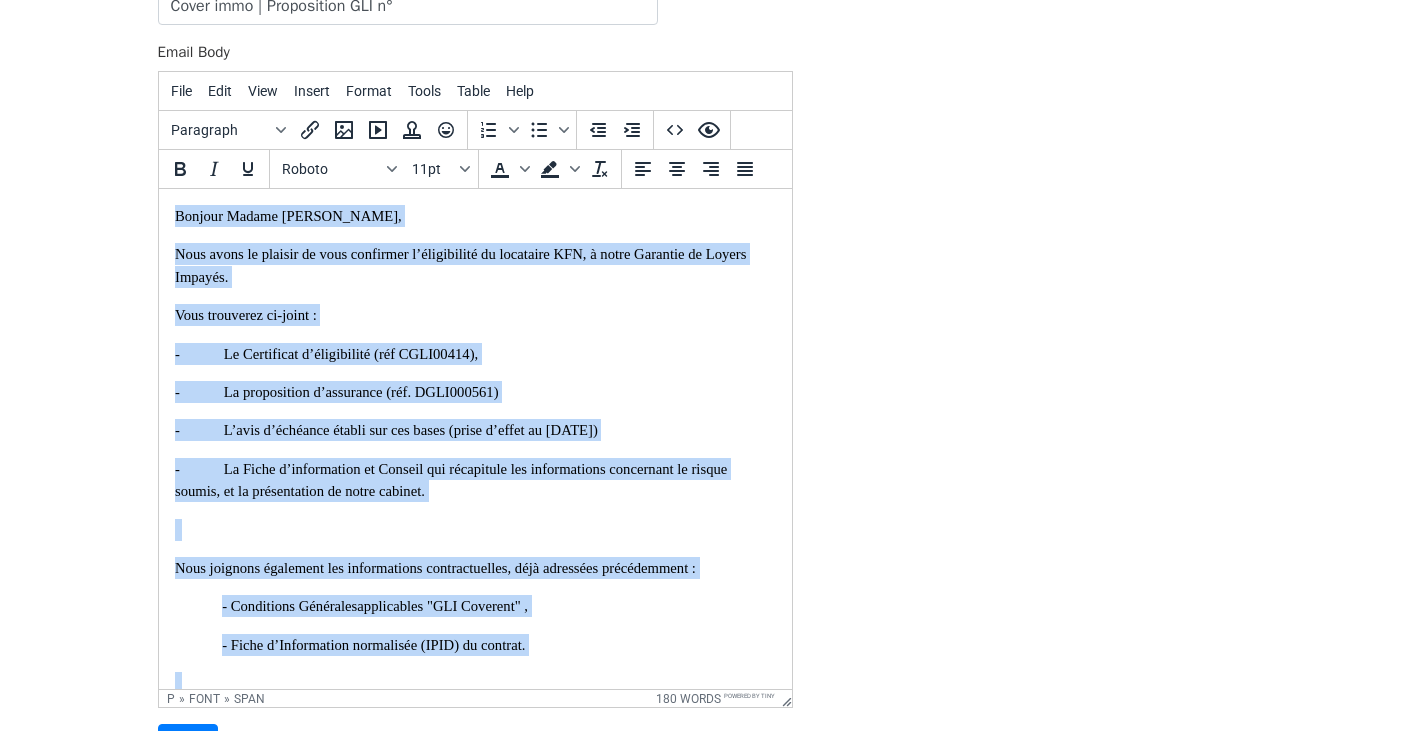 drag, startPoint x: 307, startPoint y: 452, endPoint x: 251, endPoint y: 237, distance: 222.17336 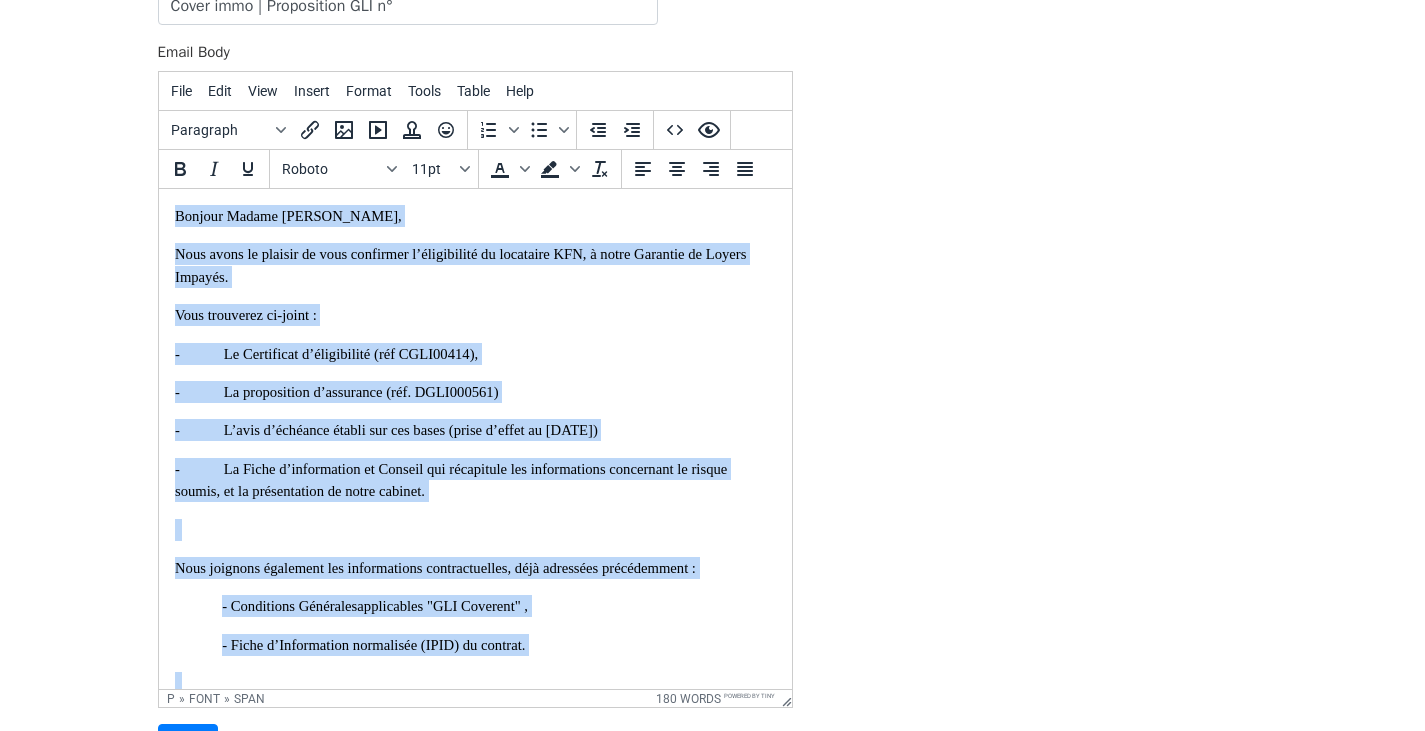 paste 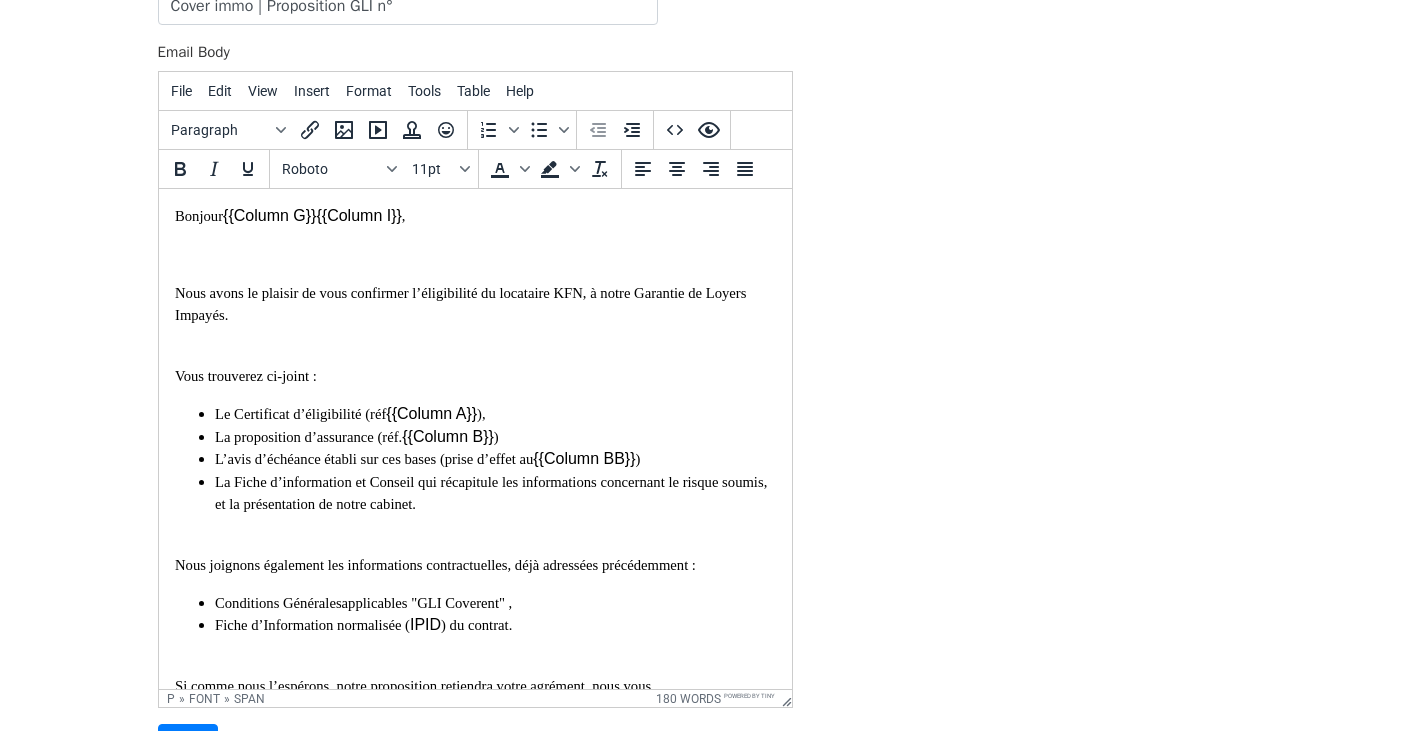 scroll, scrollTop: 722, scrollLeft: 0, axis: vertical 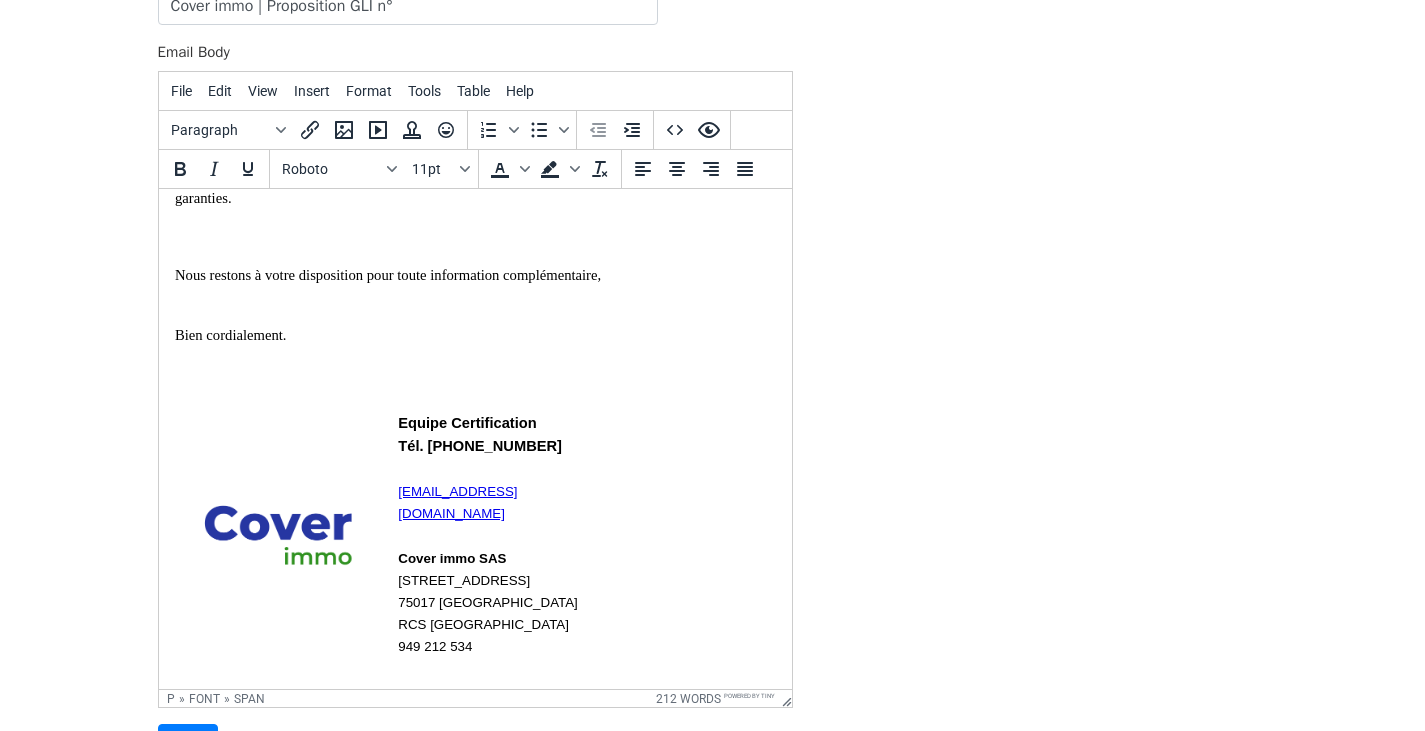 click on "Bien cordialement." at bounding box center (474, 346) 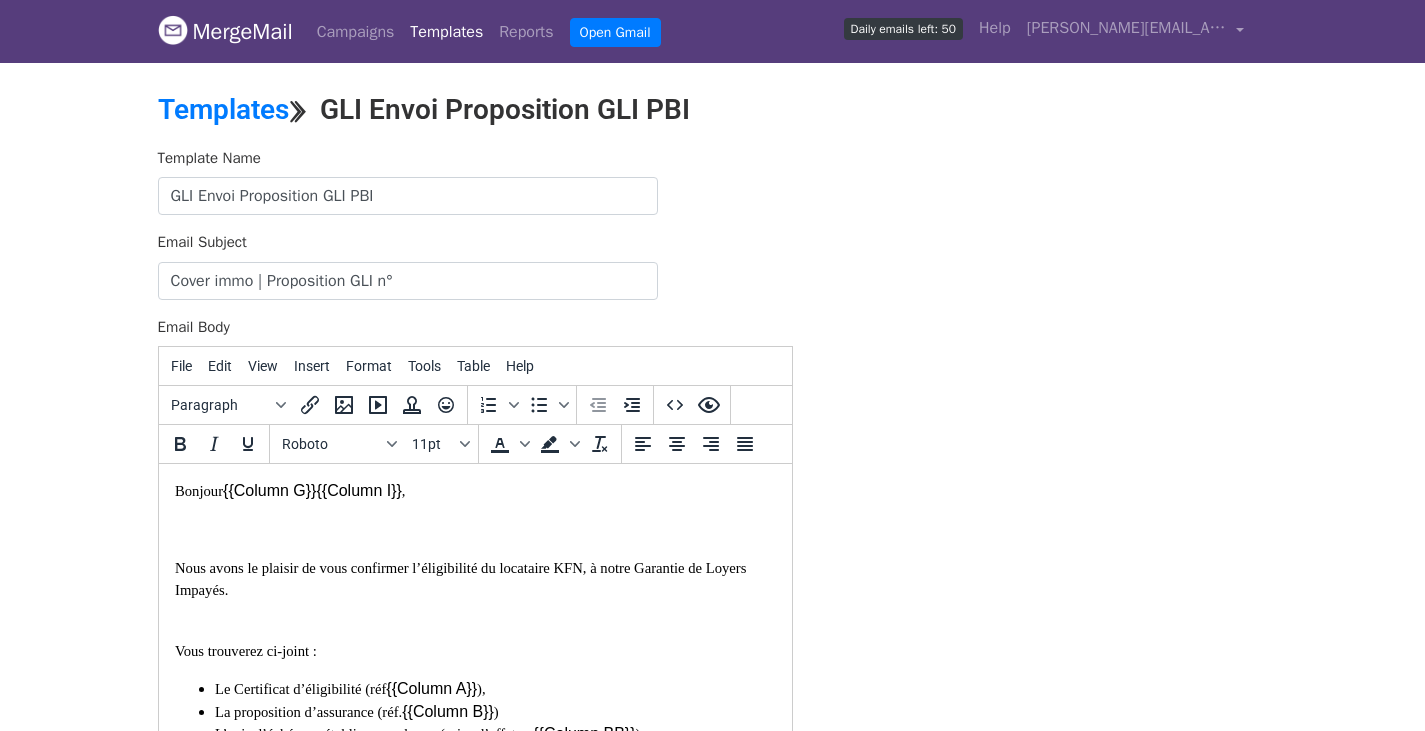 scroll, scrollTop: 101, scrollLeft: 0, axis: vertical 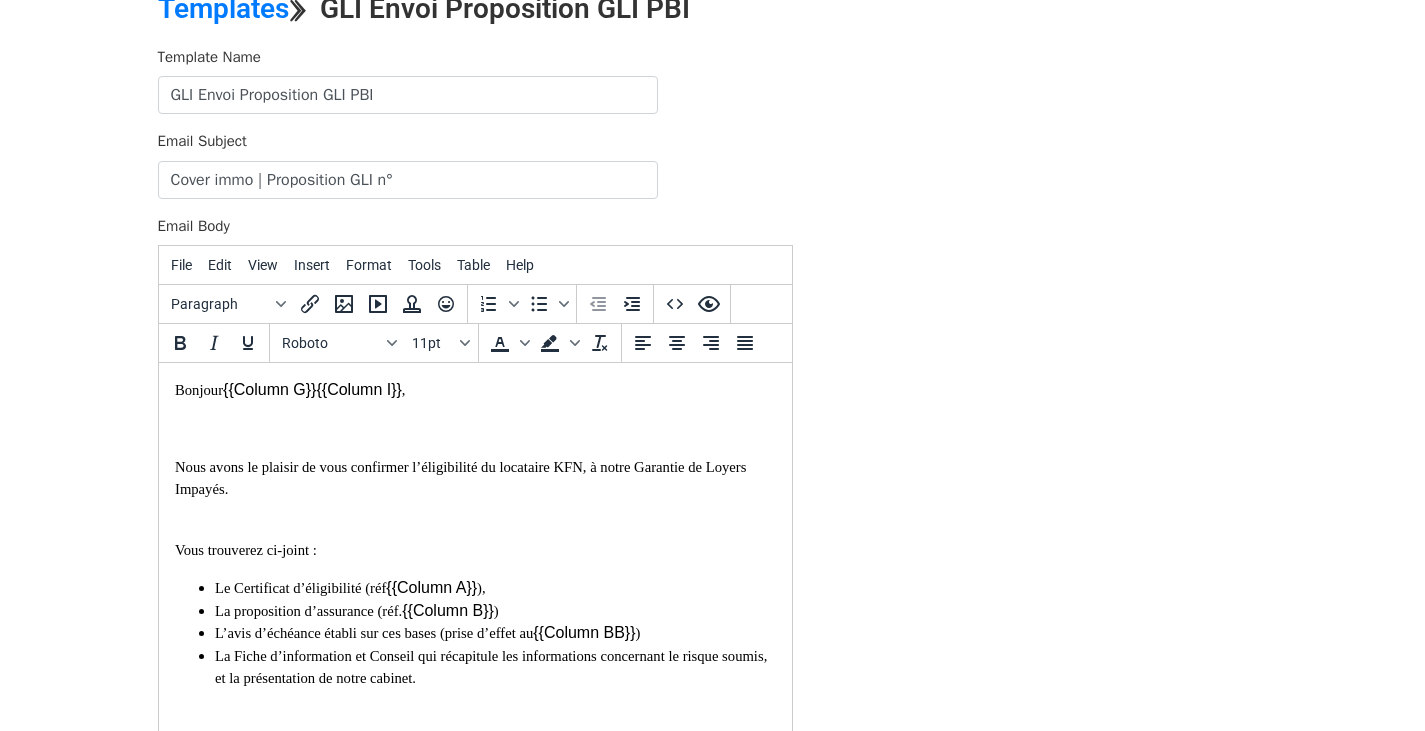 click on "Bonjour  {{Column G}} ​  ​ {{Column I}} , Nous avons le plaisir de vous confirmer l’éligibilité du locataire KFN, à notre Garantie de Loyers Impayés. Vous trouverez ci-joint :  Le Certificat d’éligibilité (réf  ​ {{Column A}} ), La proposition d’assurance (réf.  ​ {{Column B}} ) L’avis d’échéance établi sur ces bases (prise d’effet au  ​ {{Column BB}} ) La Fiche d’information et Conseil qui récapitule les informations concernant le risque soumis, et la présentation de notre cabinet.   Nous joignons également les informations contractuelles, déjà adressées précédemment : Conditions Générales  applicables " GLI Coverent" , Fiche d’Information normalisée ( IPID ) du contrat.   Si comme nous l’espérons, notre proposition retiendra votre agrément, nous vous prions de nous retourner : La proposition d’assurance dûment complétée et signée (accompagnée de votre pièce d’identité) Lorsque vous en serez en possession : L’extrait KBIS et l’IBAN de" at bounding box center [474, 1175] 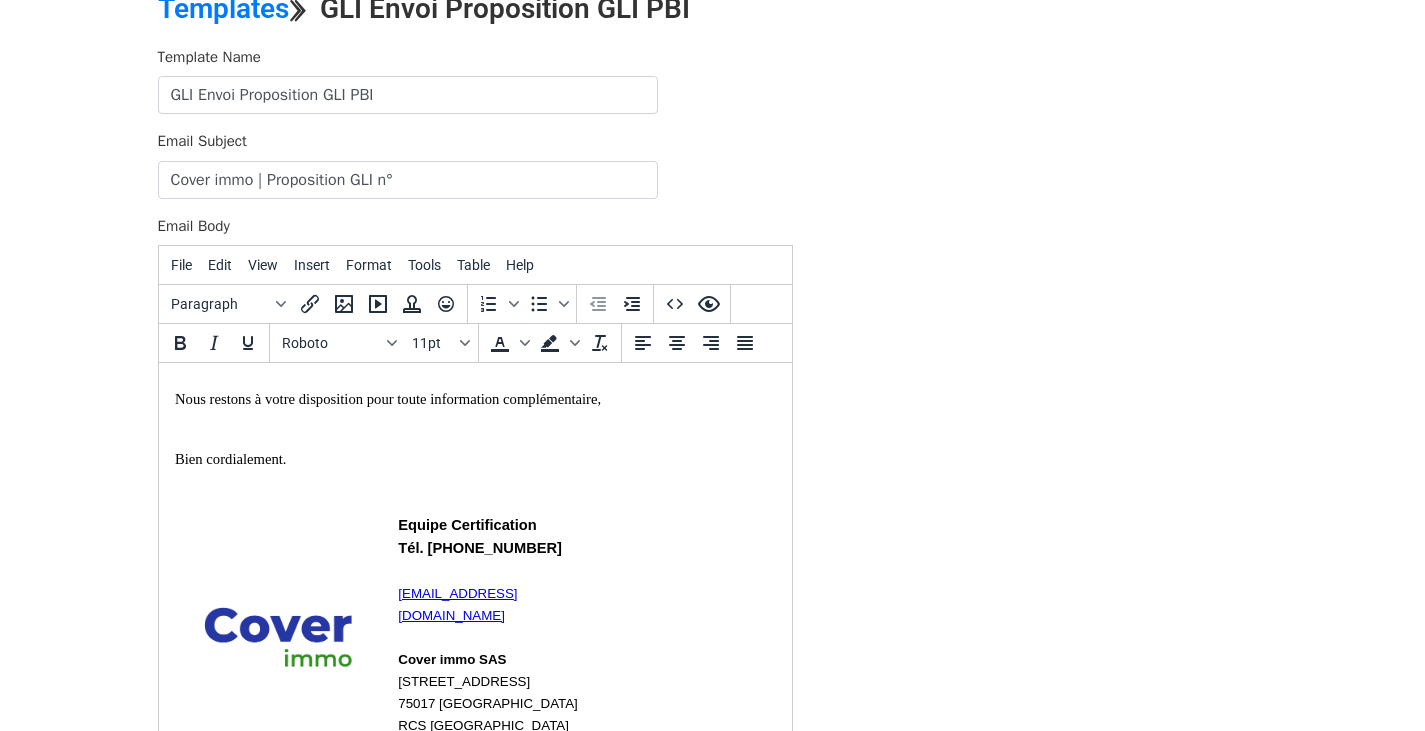 scroll, scrollTop: 1071, scrollLeft: 0, axis: vertical 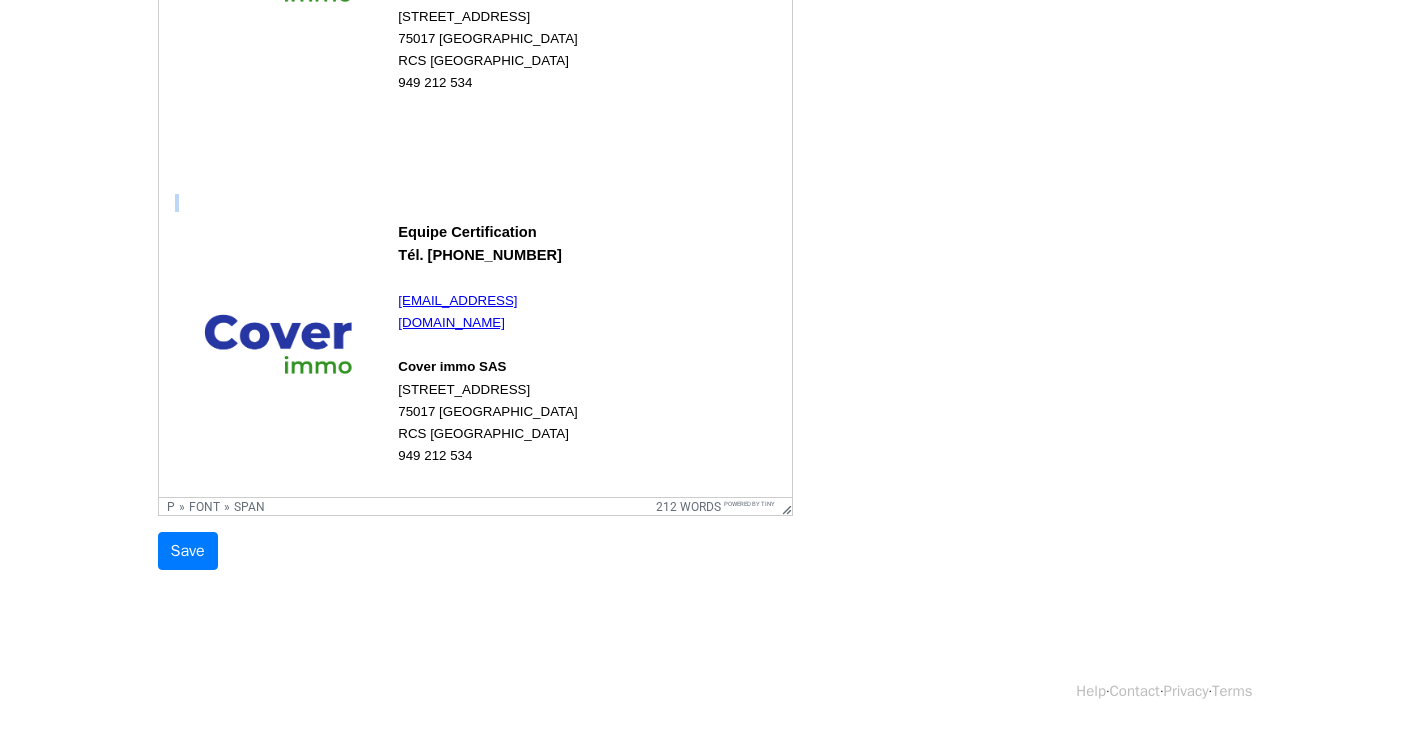 drag, startPoint x: 311, startPoint y: 134, endPoint x: 668, endPoint y: 413, distance: 453.0894 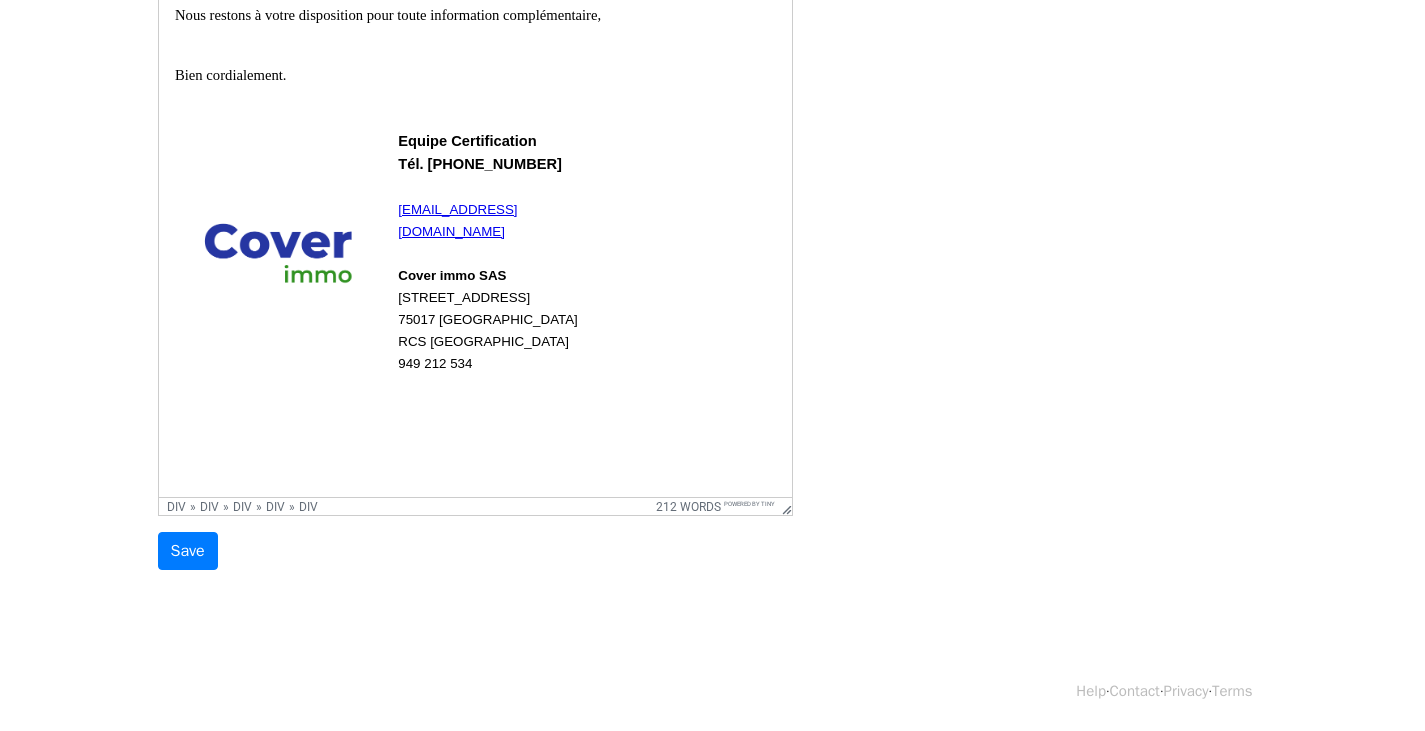 scroll, scrollTop: 778, scrollLeft: 0, axis: vertical 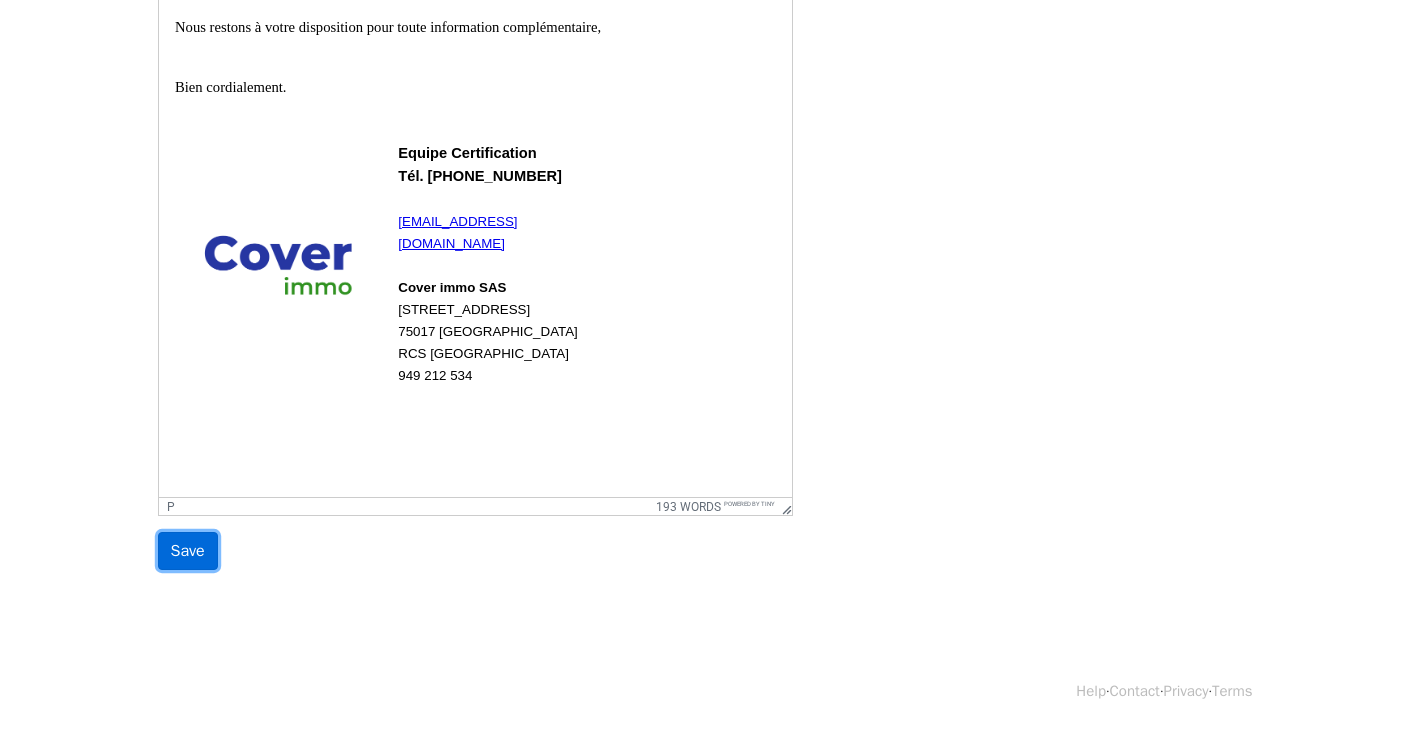 click on "Save" at bounding box center (188, 551) 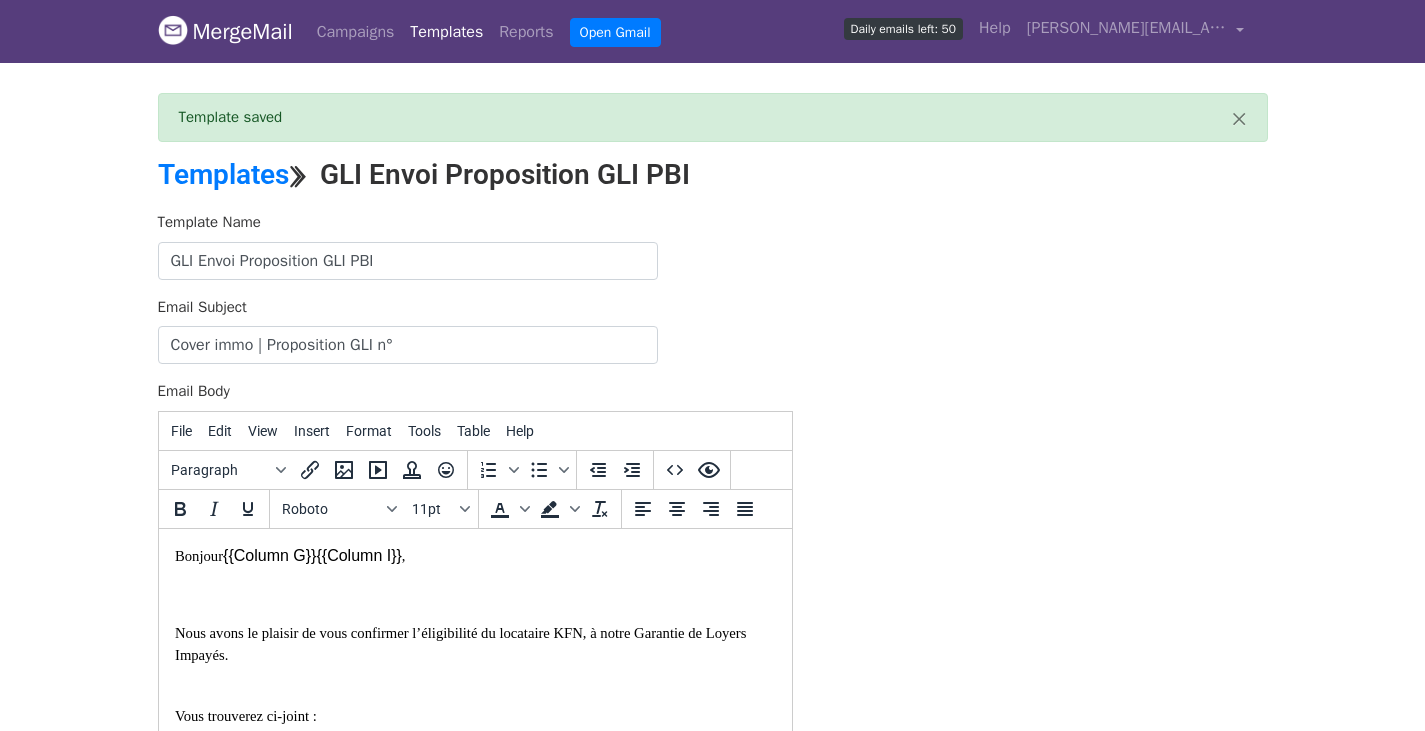 scroll, scrollTop: 0, scrollLeft: 0, axis: both 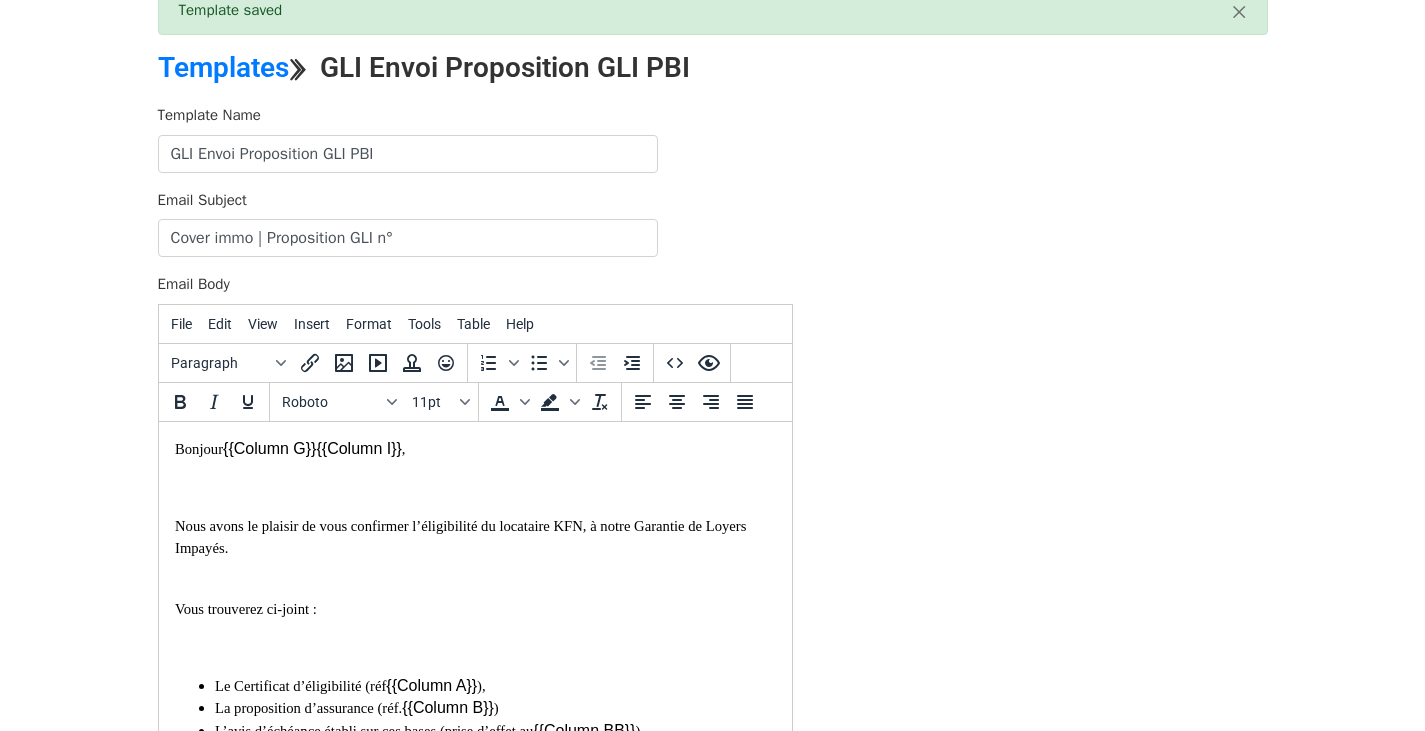 drag, startPoint x: 588, startPoint y: 597, endPoint x: 452, endPoint y: 626, distance: 139.05754 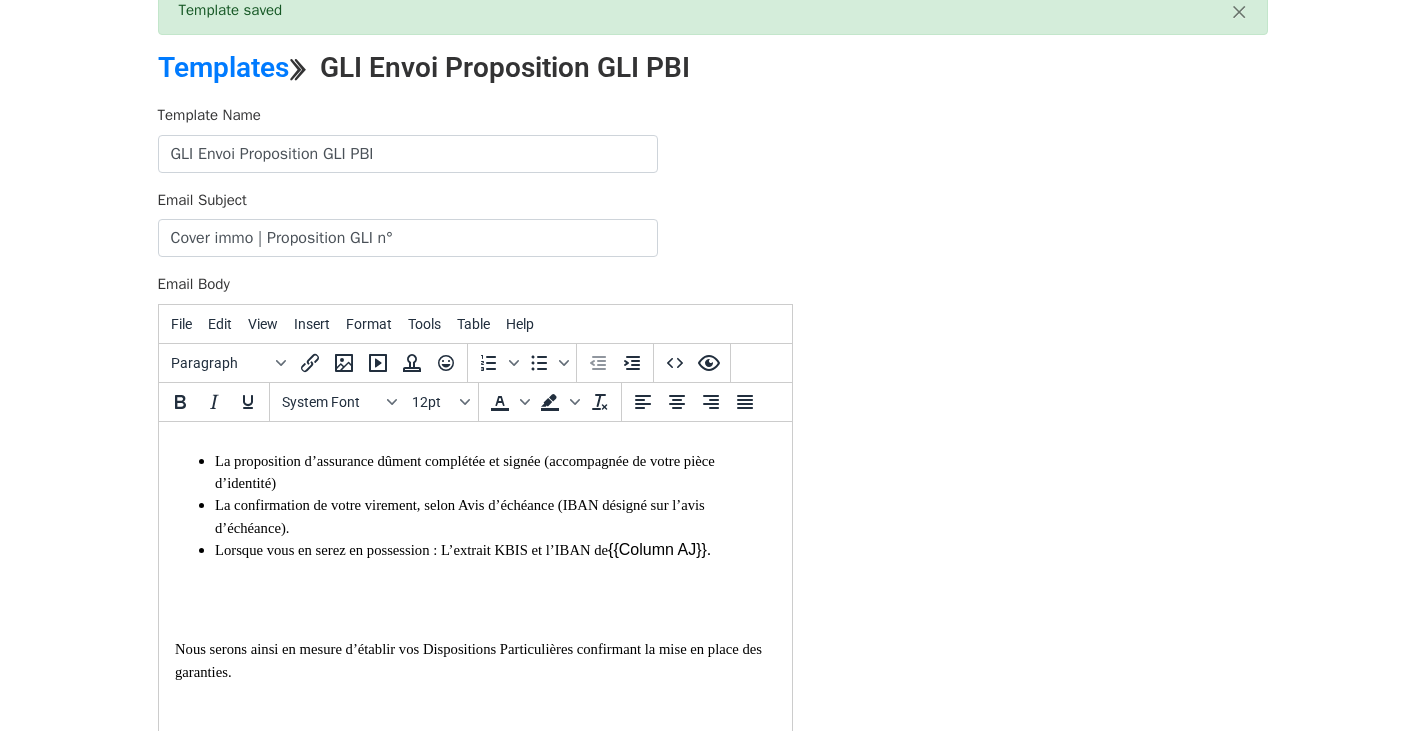 scroll, scrollTop: 680, scrollLeft: 0, axis: vertical 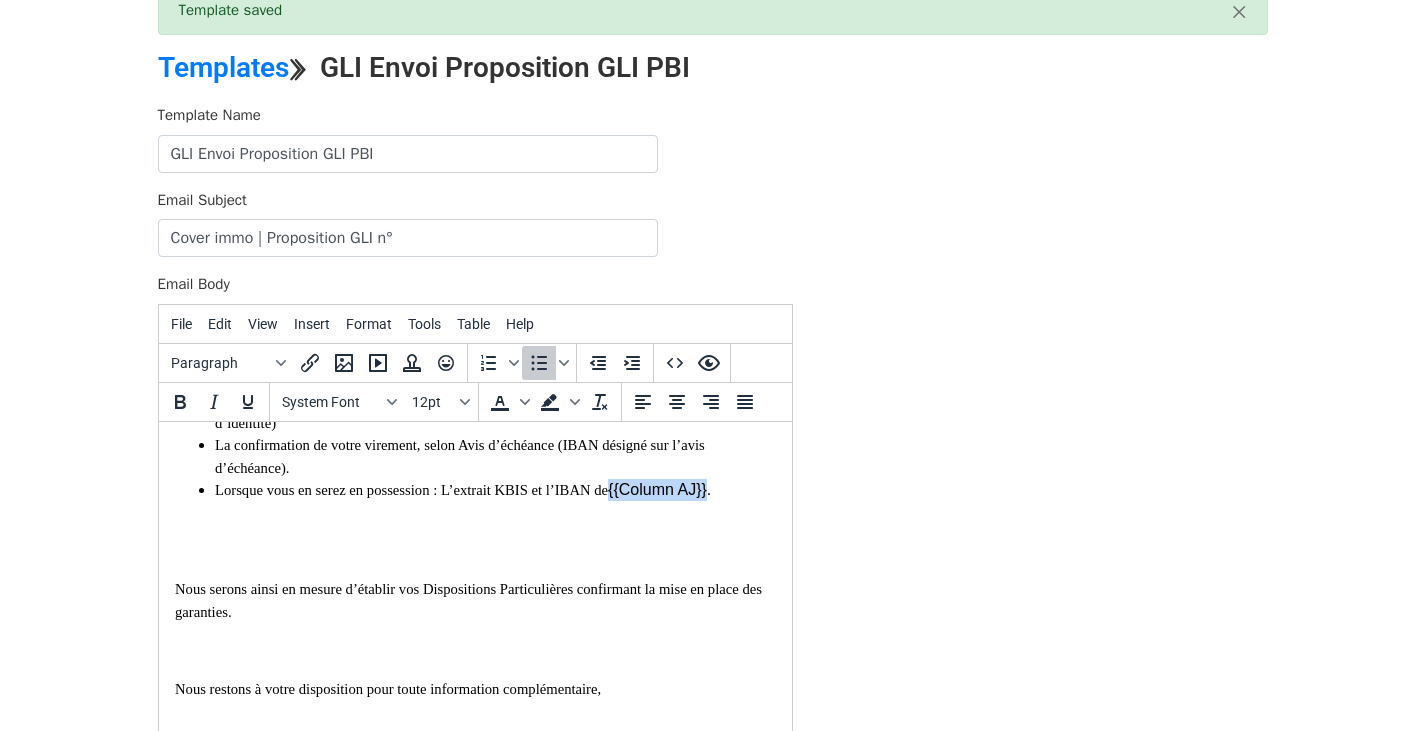 drag, startPoint x: 638, startPoint y: 515, endPoint x: 734, endPoint y: 512, distance: 96.04687 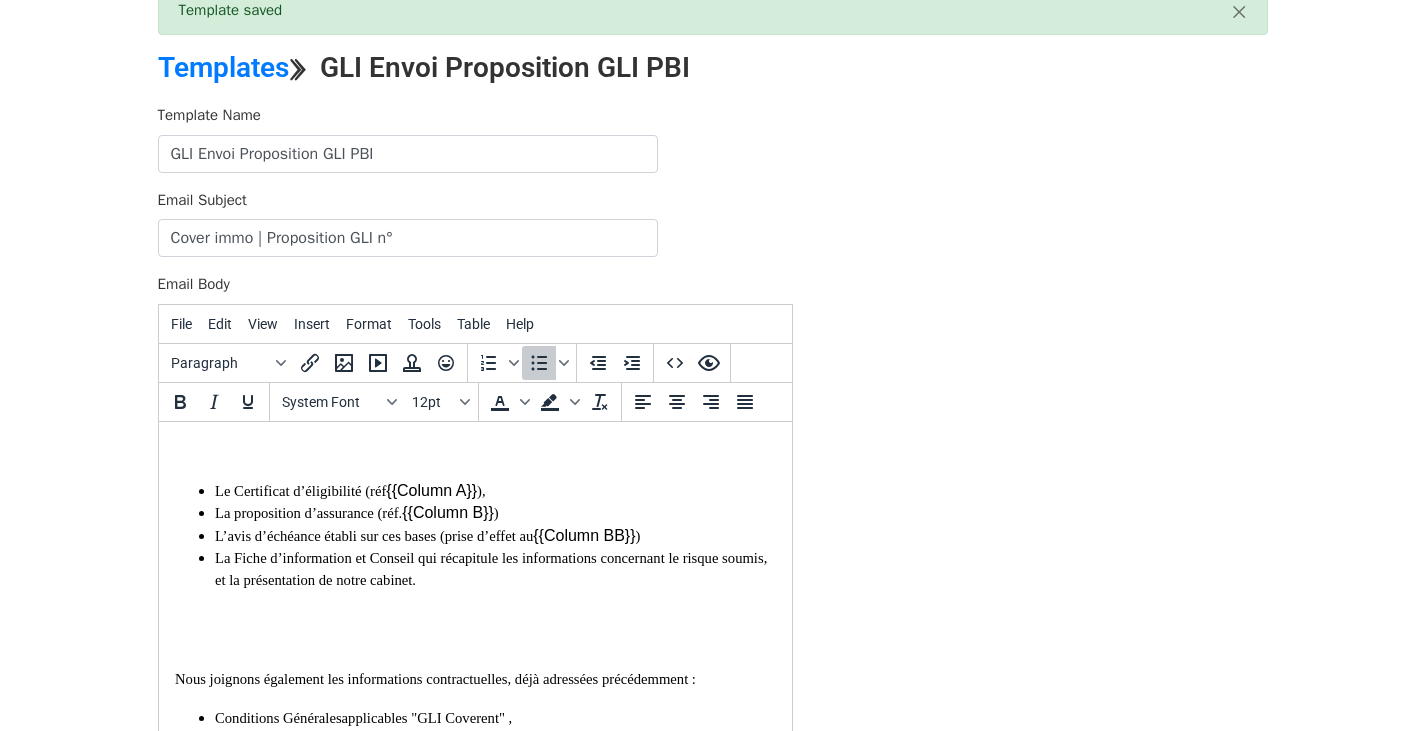 scroll, scrollTop: 166, scrollLeft: 0, axis: vertical 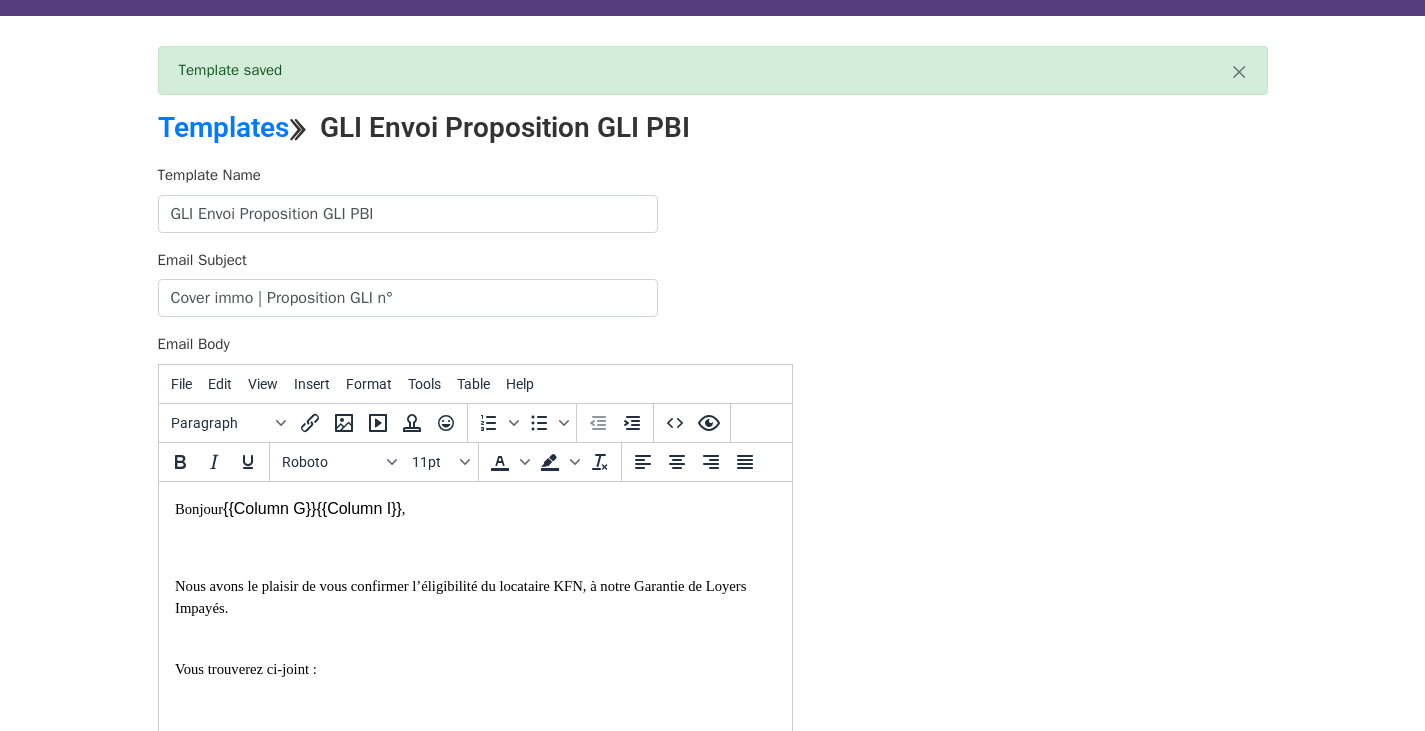 click on "Nous avons le plaisir de vous confirmer l’éligibilité du locataire KFN, à notre Garantie de Loyers Impayés." at bounding box center (459, 596) 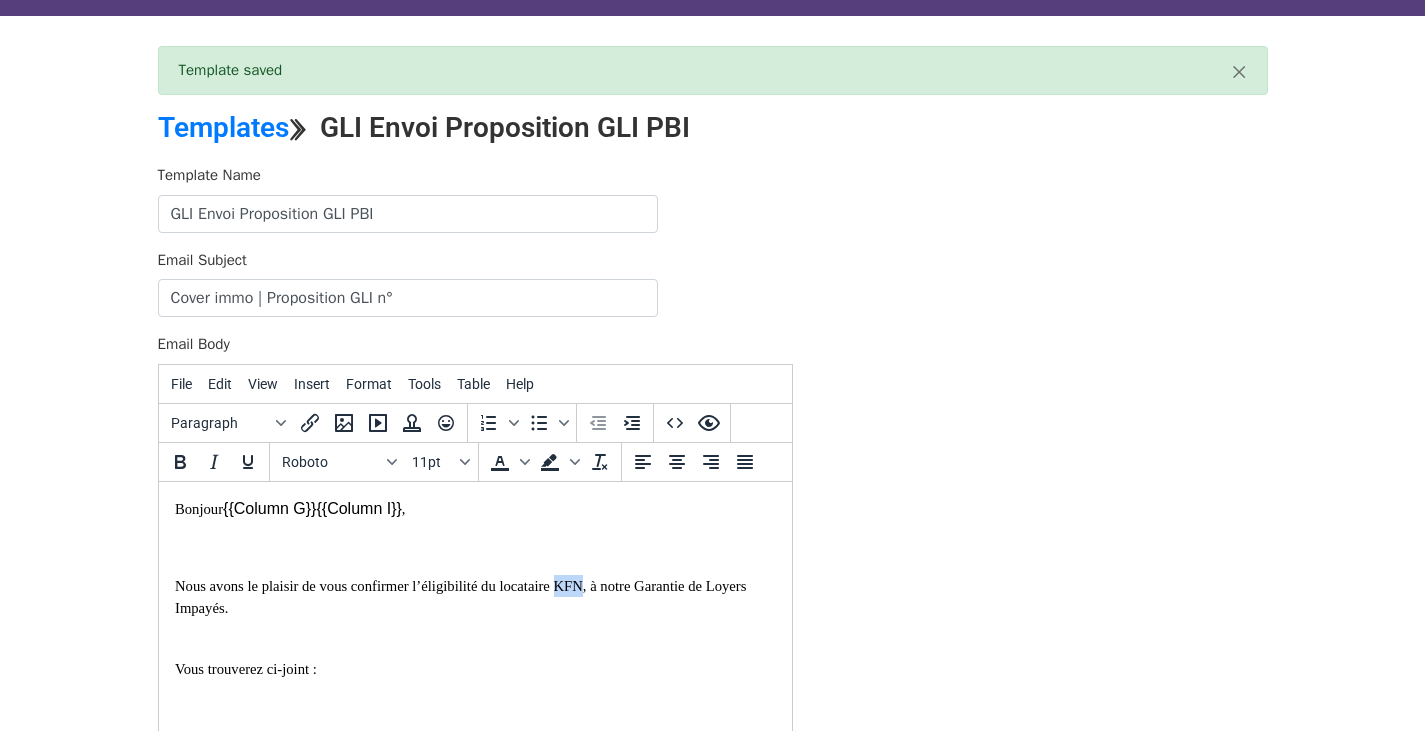 click on "Nous avons le plaisir de vous confirmer l’éligibilité du locataire KFN, à notre Garantie de Loyers Impayés." at bounding box center (459, 596) 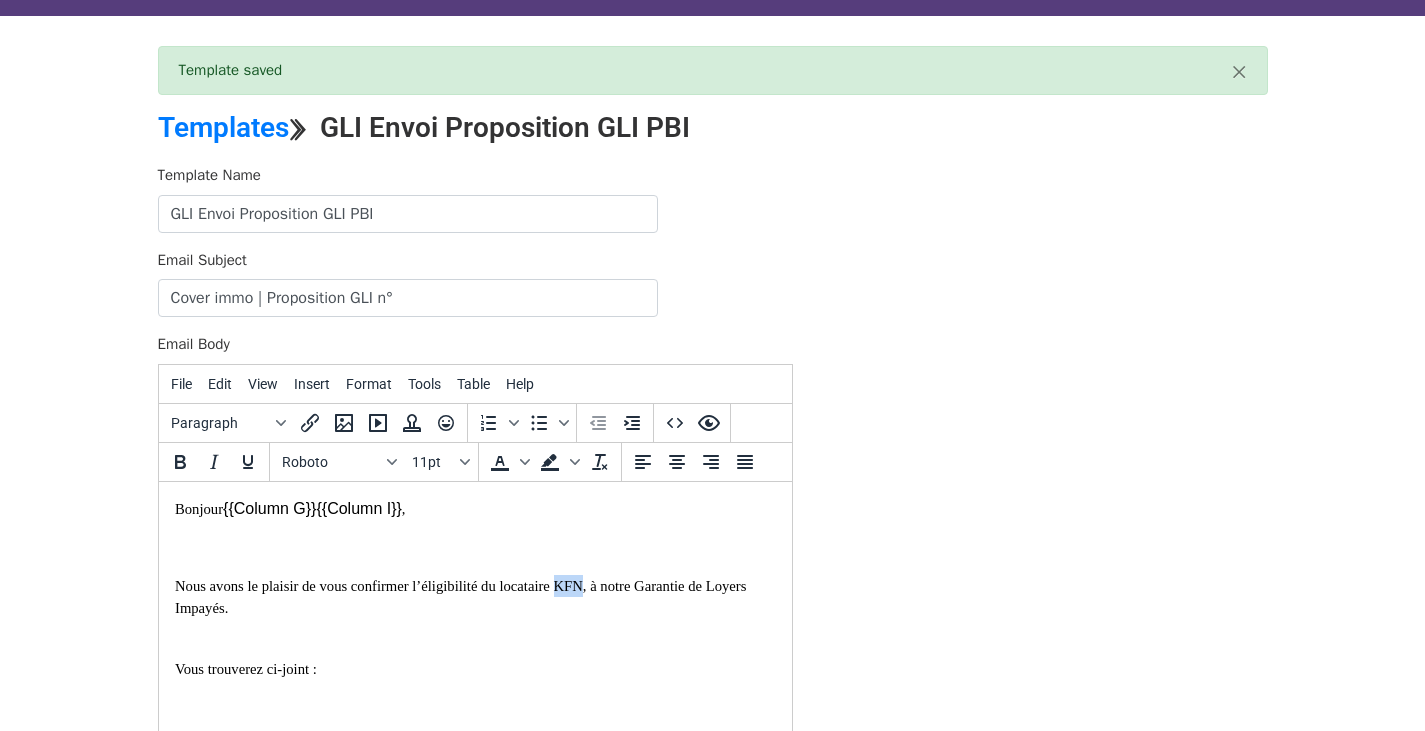 paste 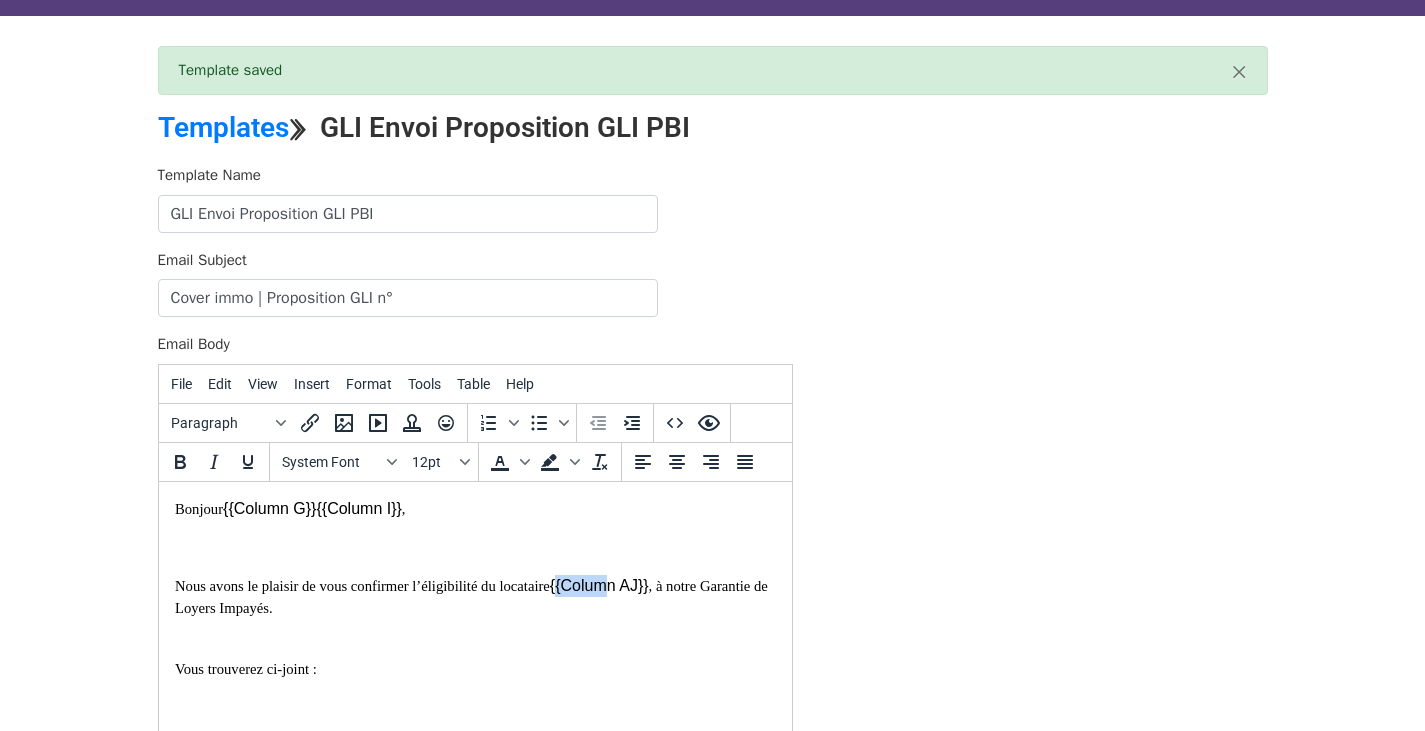 drag, startPoint x: 584, startPoint y: 586, endPoint x: 637, endPoint y: 579, distance: 53.460266 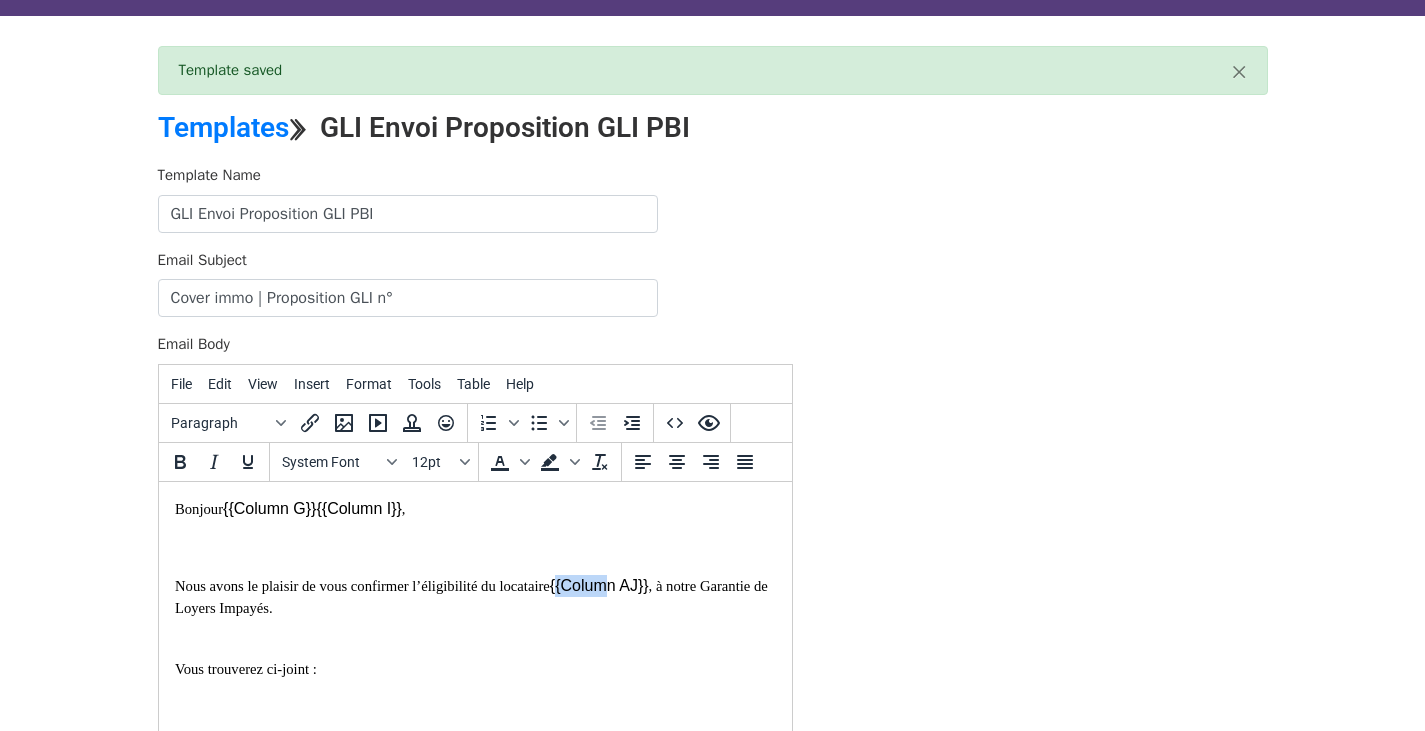 click on "Nous avons le plaisir de vous confirmer l’éligibilité du locataire  {{Column AJ}} ​ , à notre Garantie de Loyers Impayés." at bounding box center [474, 607] 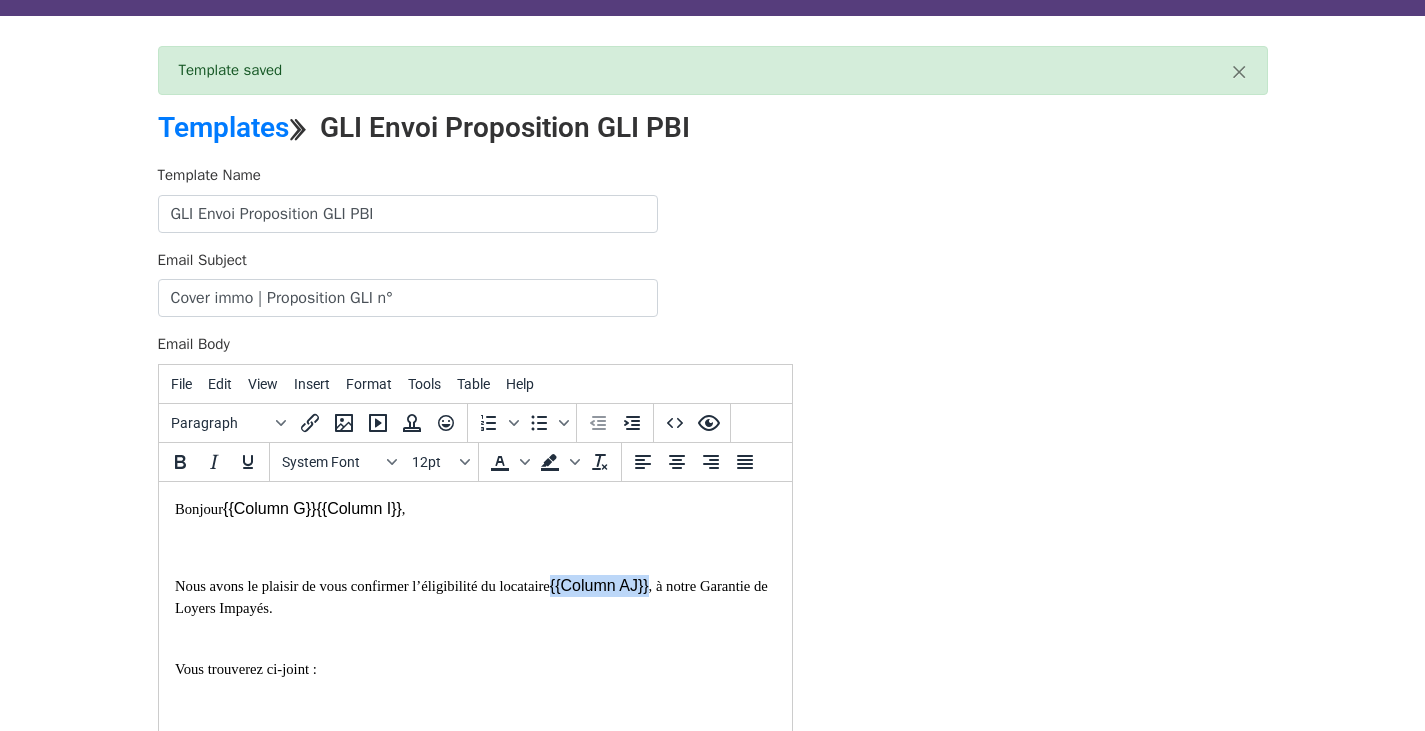 drag, startPoint x: 582, startPoint y: 587, endPoint x: 677, endPoint y: 587, distance: 95 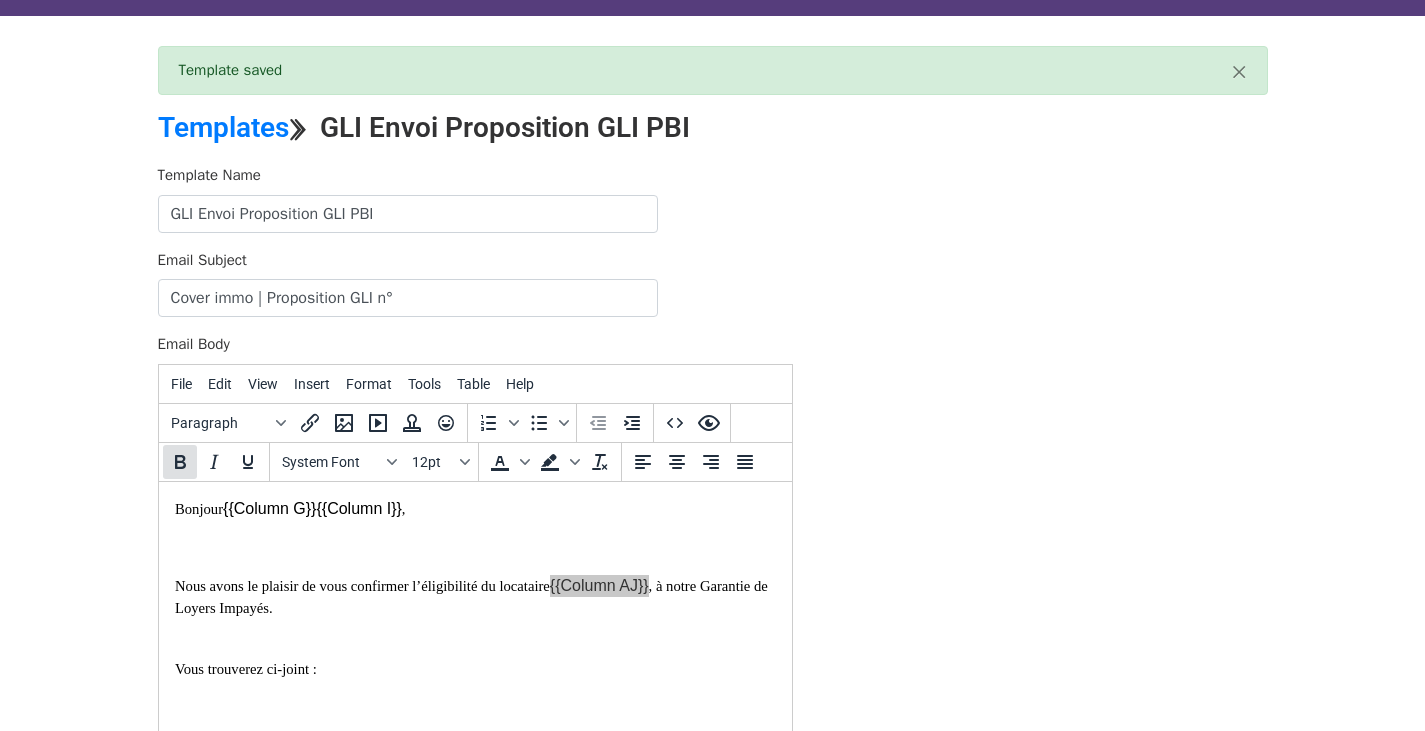 click 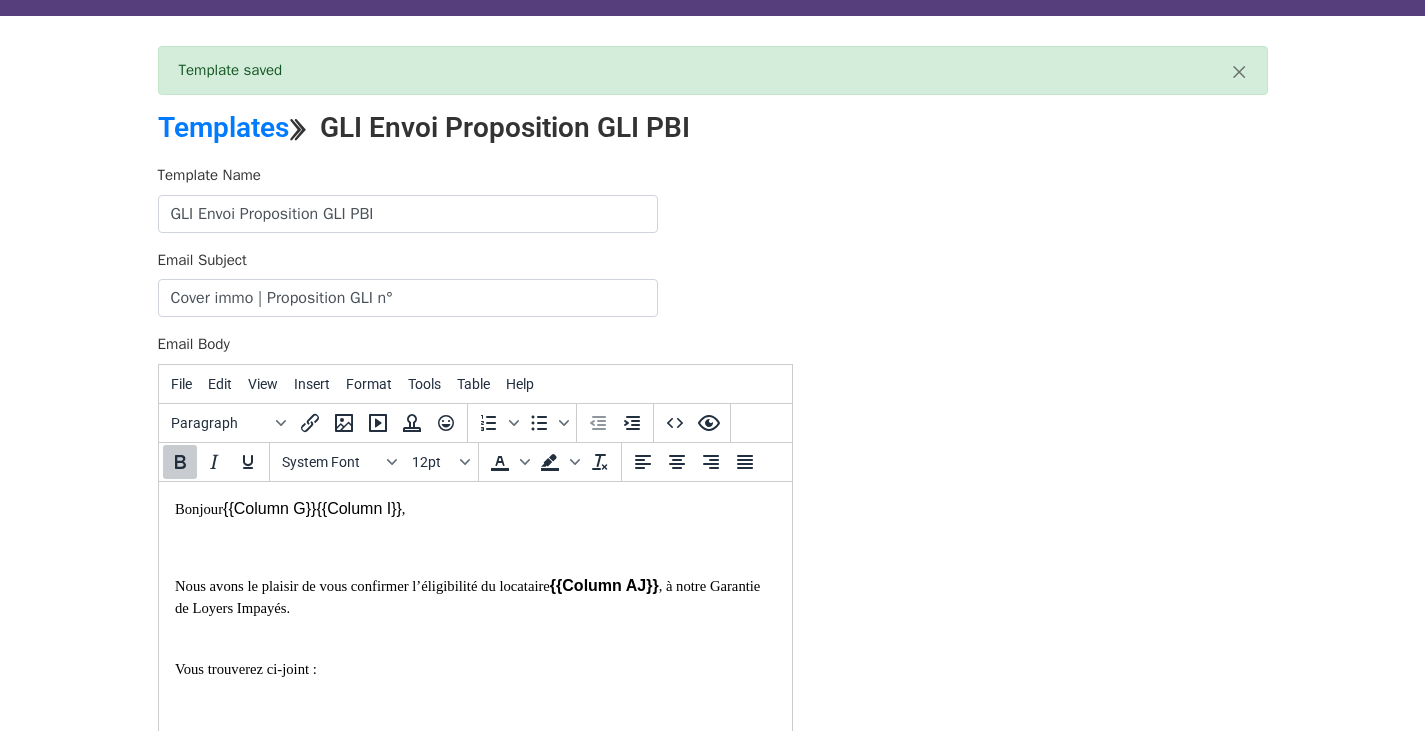 click on "Nous avons le plaisir de vous confirmer l’éligibilité du locataire" at bounding box center (361, 585) 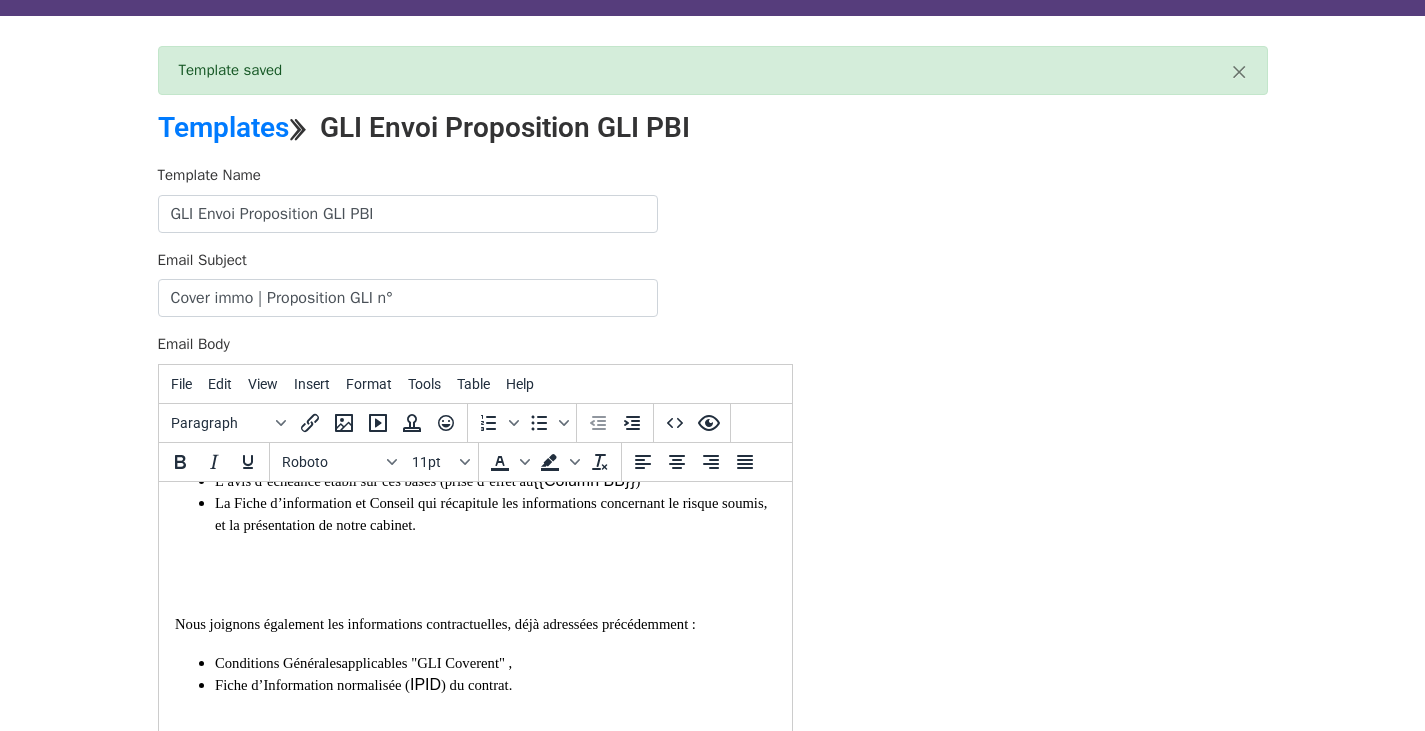 scroll, scrollTop: 324, scrollLeft: 0, axis: vertical 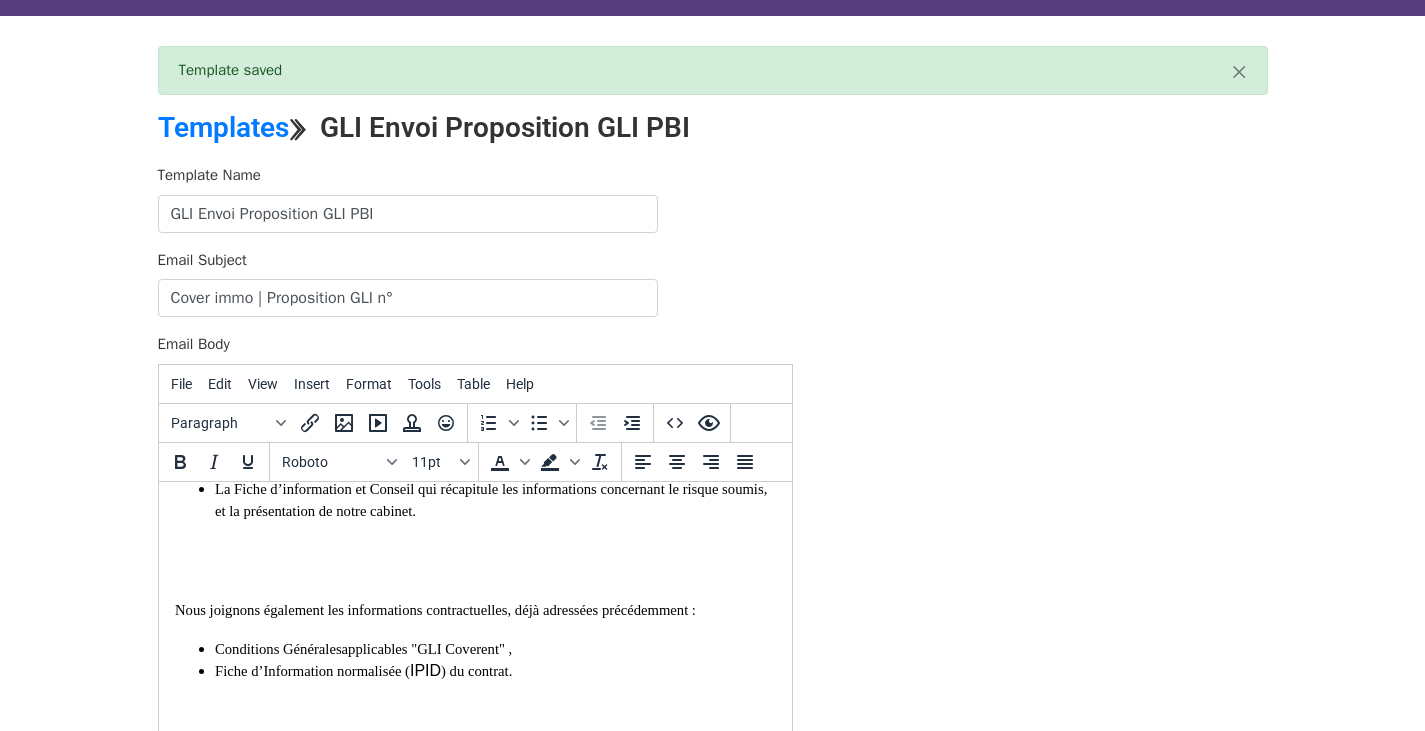 click on "Nous joignons également les informations contractuelles, déjà adressées précédemment :" at bounding box center [474, 598] 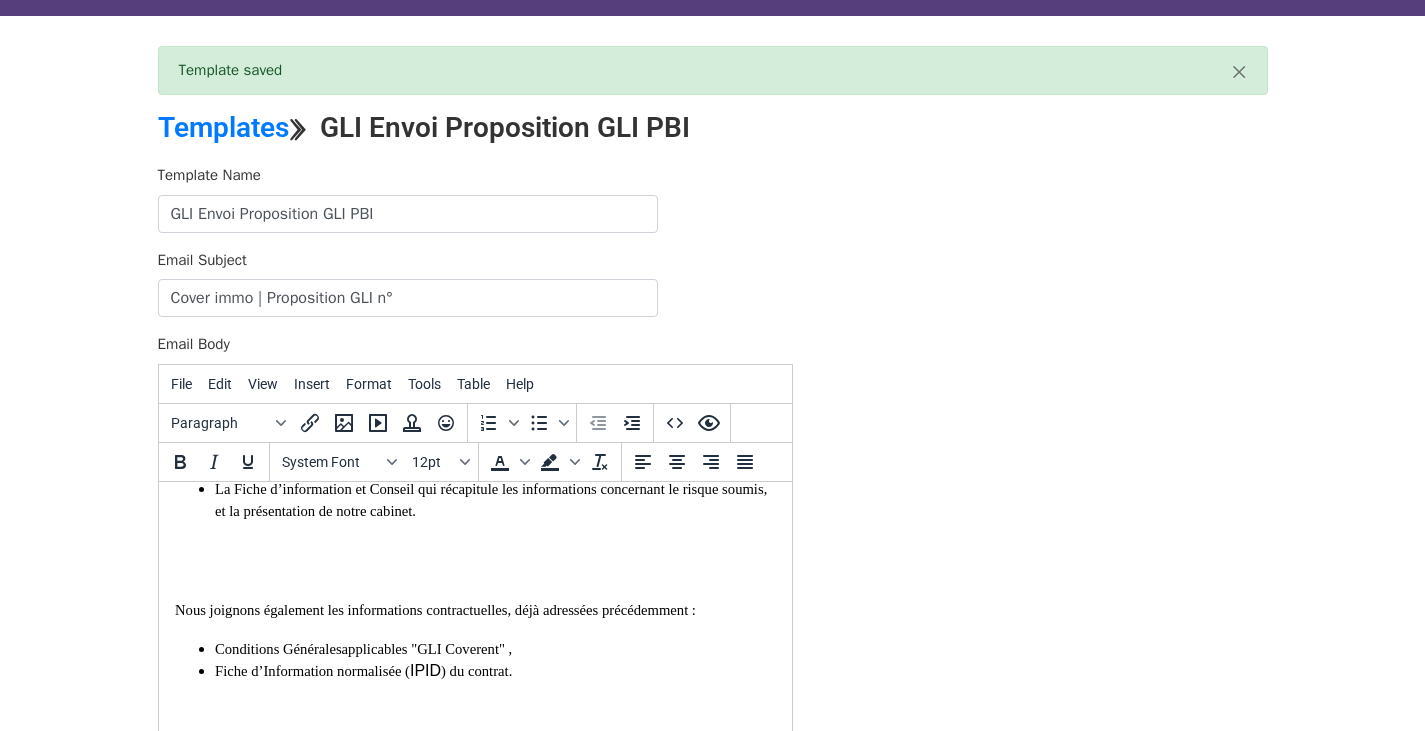 click at bounding box center [474, 549] 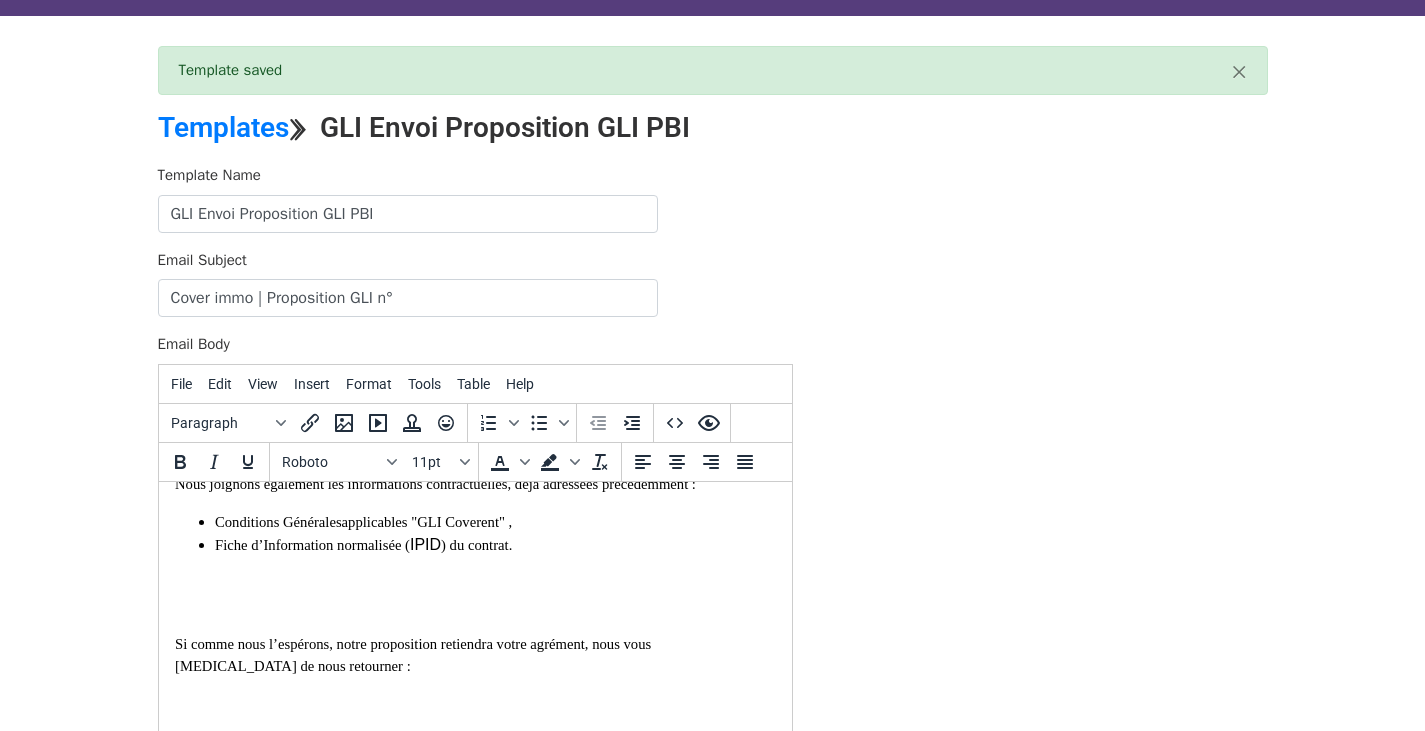 scroll, scrollTop: 413, scrollLeft: 0, axis: vertical 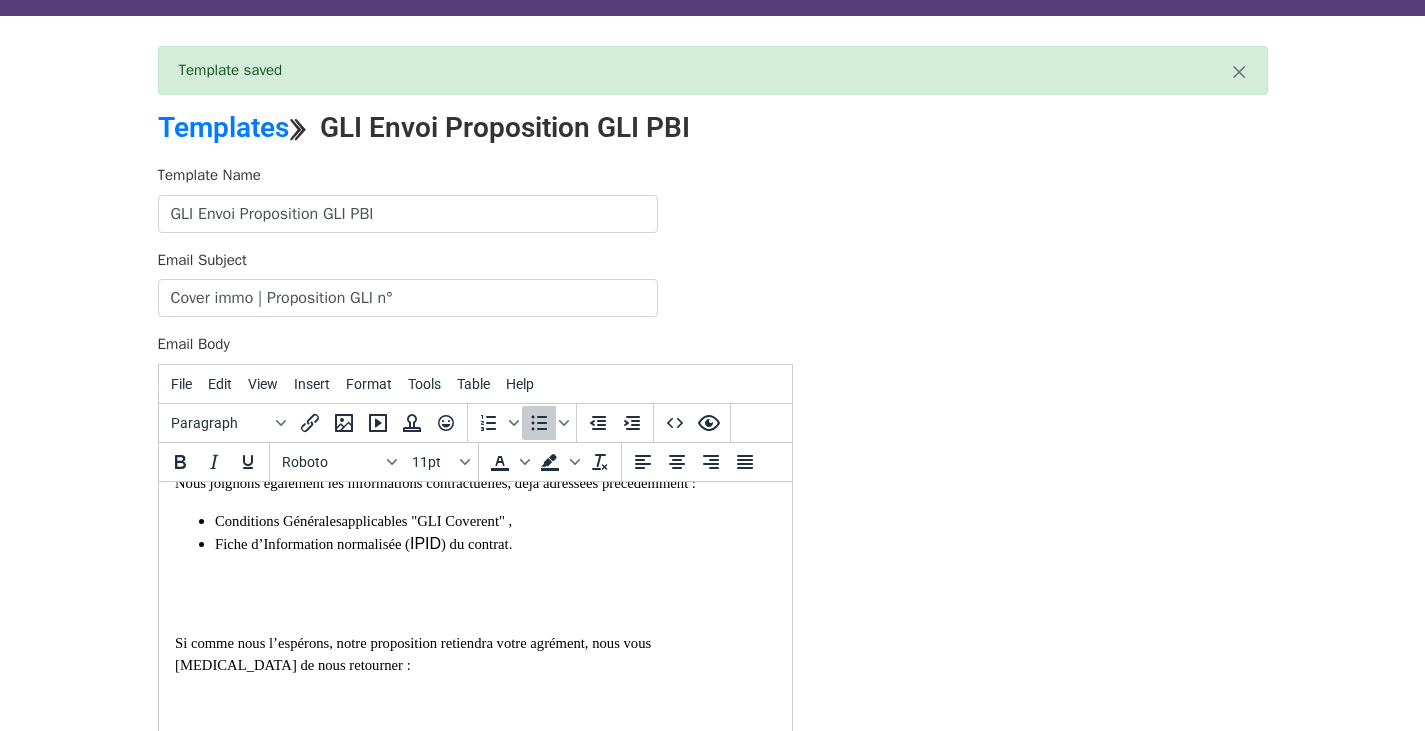 click on "Bonjour  {{Column G}} ​  ​ {{Column I}} ,   Nous avons le plaisir de vous confirmer l’éligibilité du locataire  {{Column AJ}} ​ , à notre Garantie de Loyers Impayés. Vous trouverez ci-joint :  Le Certificat d’éligibilité (réf  ​ {{Column A}} ), La proposition d’assurance (réf.  ​ {{Column B}} ) L’avis d’échéance établi sur ces bases (prise d’effet au  ​ {{Column BB}} ) La Fiche d’information et Conseil qui récapitule les informations concernant le risque soumis, et la présentation de notre cabinet.   Nous joignons également les informations contractuelles, déjà adressées précédemment : Conditions Générales  applicables " GLI Coverent" , Fiche d’Information normalisée ( IPID ) du contrat.   Si comme nous l’espérons, notre proposition retiendra votre agrément, nous vous prions de nous retourner : La proposition d’assurance dûment complétée et signée (accompagnée de votre pièce d’identité) ​ {{Column AJ}} ​.   Bien cordialement. ​" at bounding box center [474, 809] 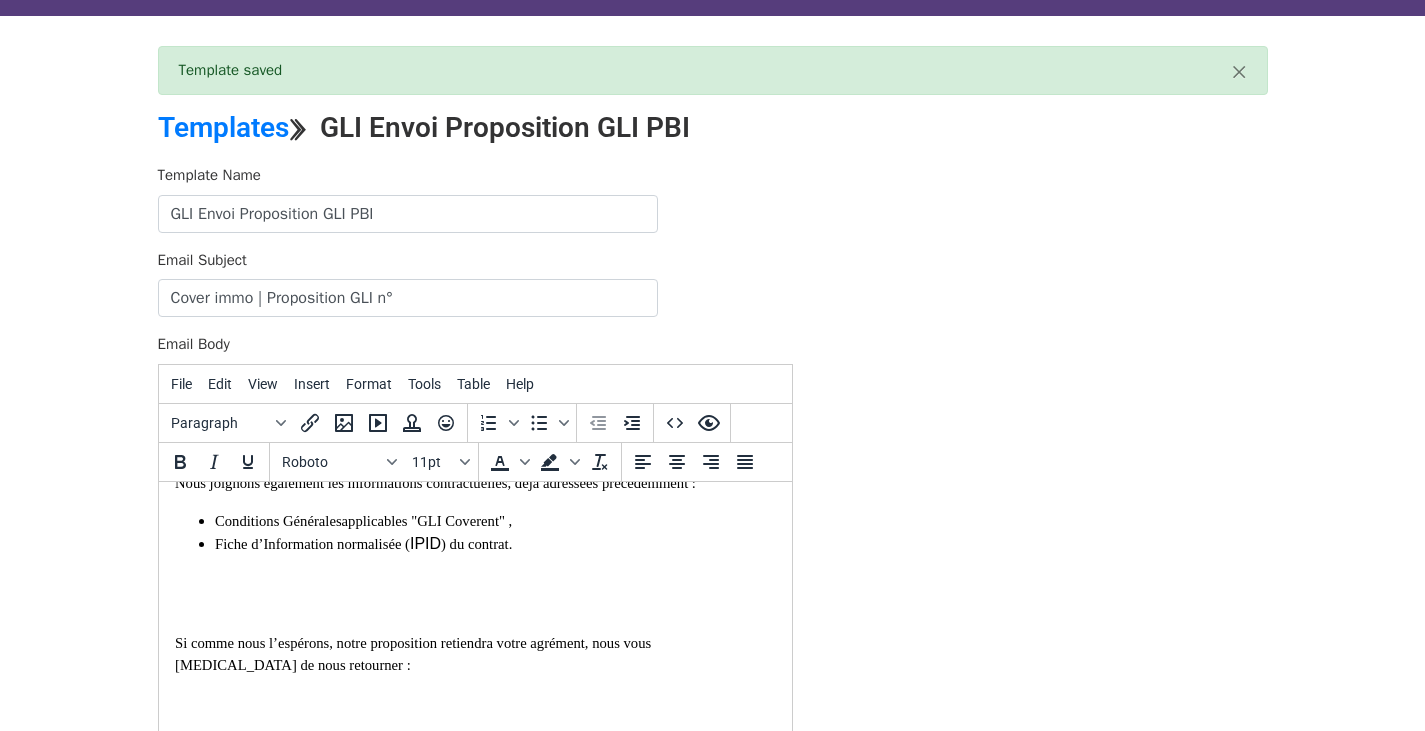 click on "Nous joignons également les informations contractuelles, déjà adressées précédemment :" at bounding box center (474, 471) 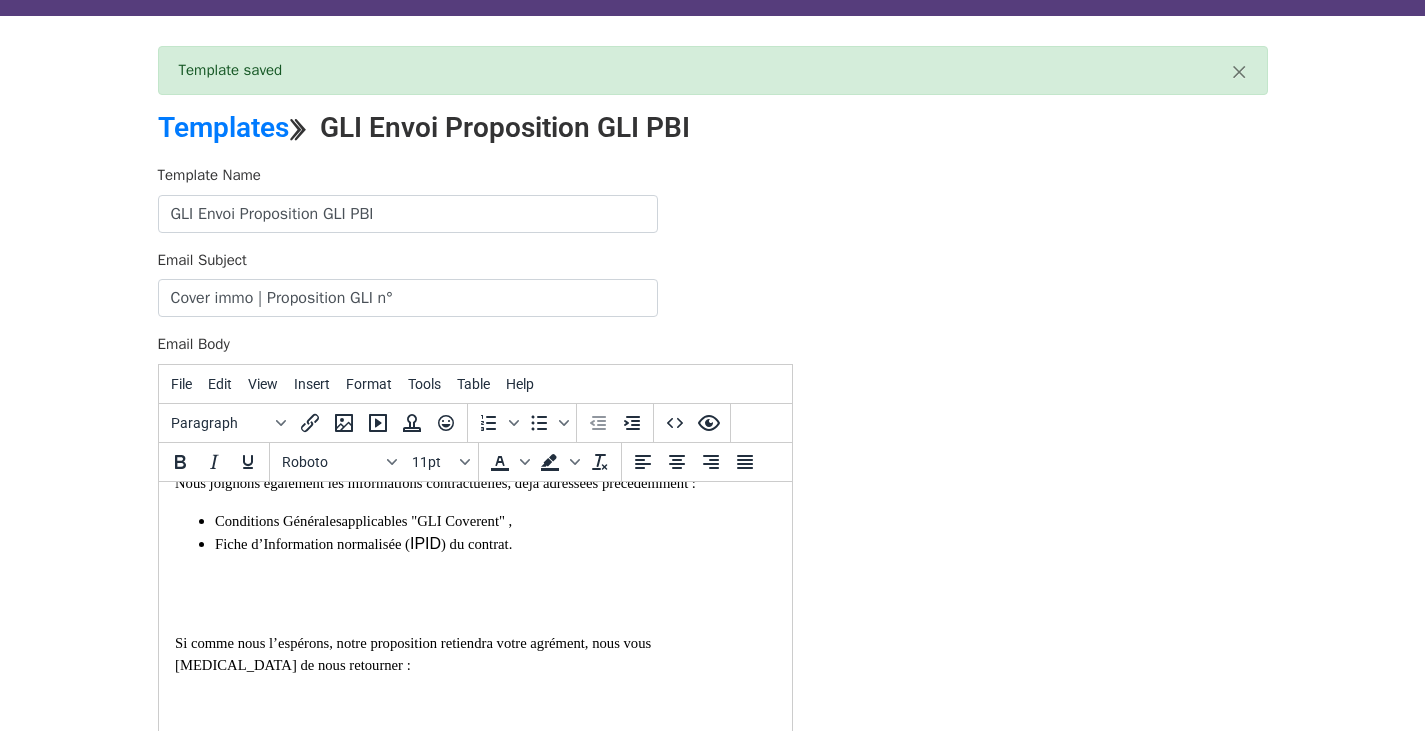click at bounding box center [474, 581] 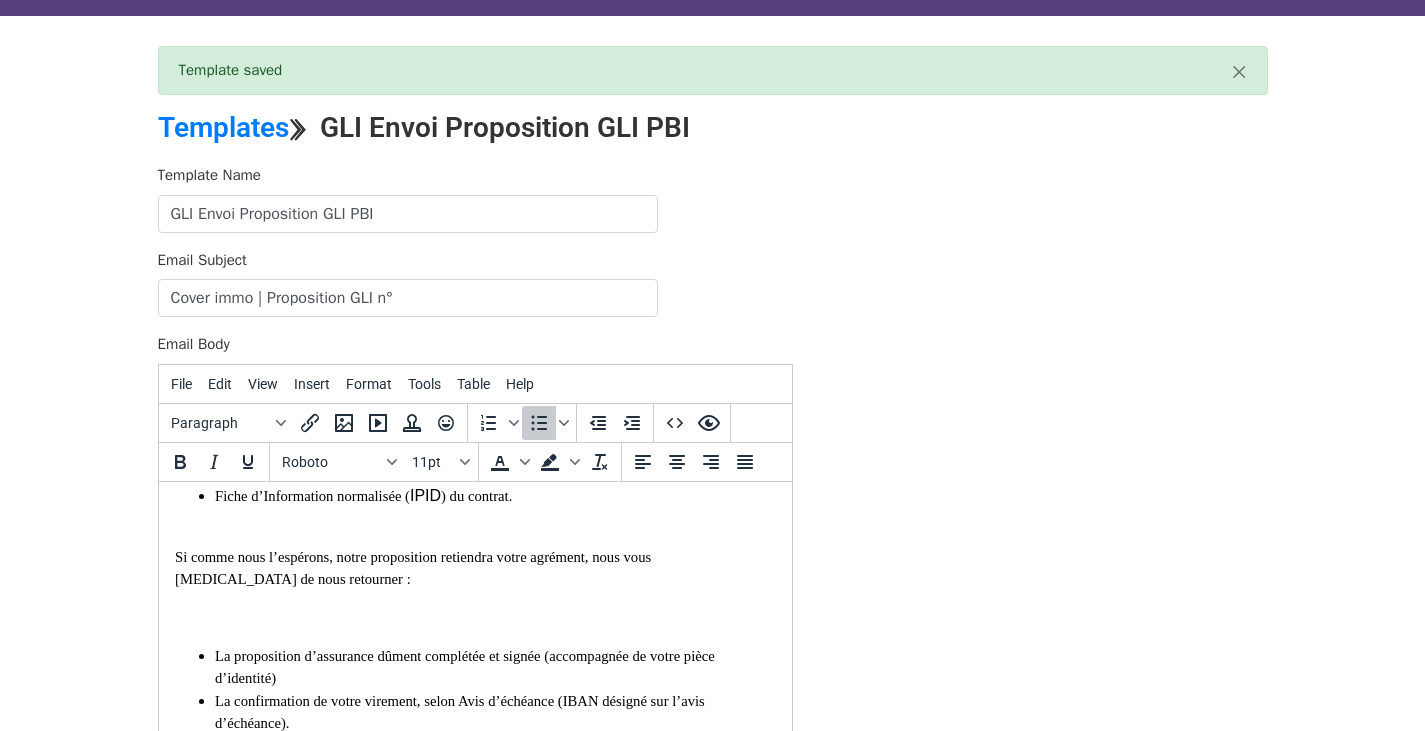 scroll, scrollTop: 468, scrollLeft: 0, axis: vertical 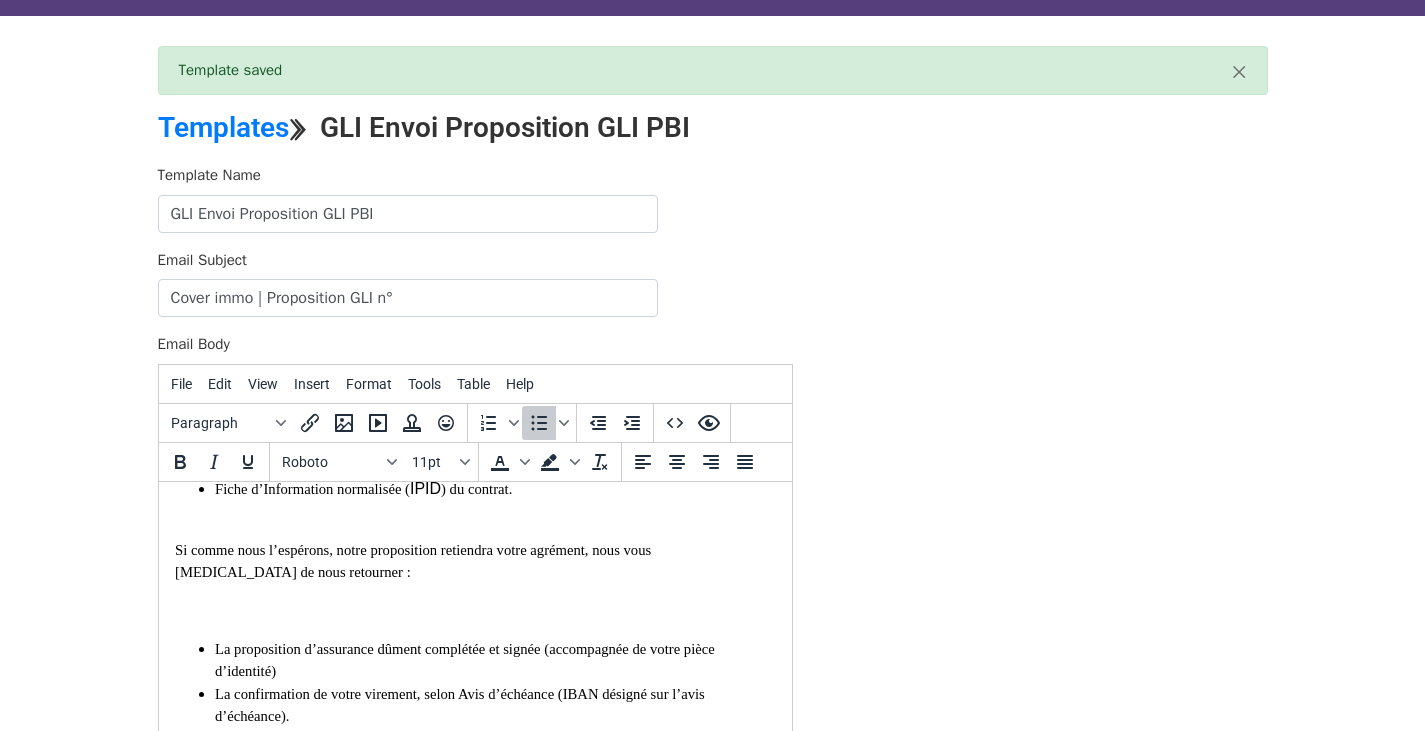 click at bounding box center (474, 609) 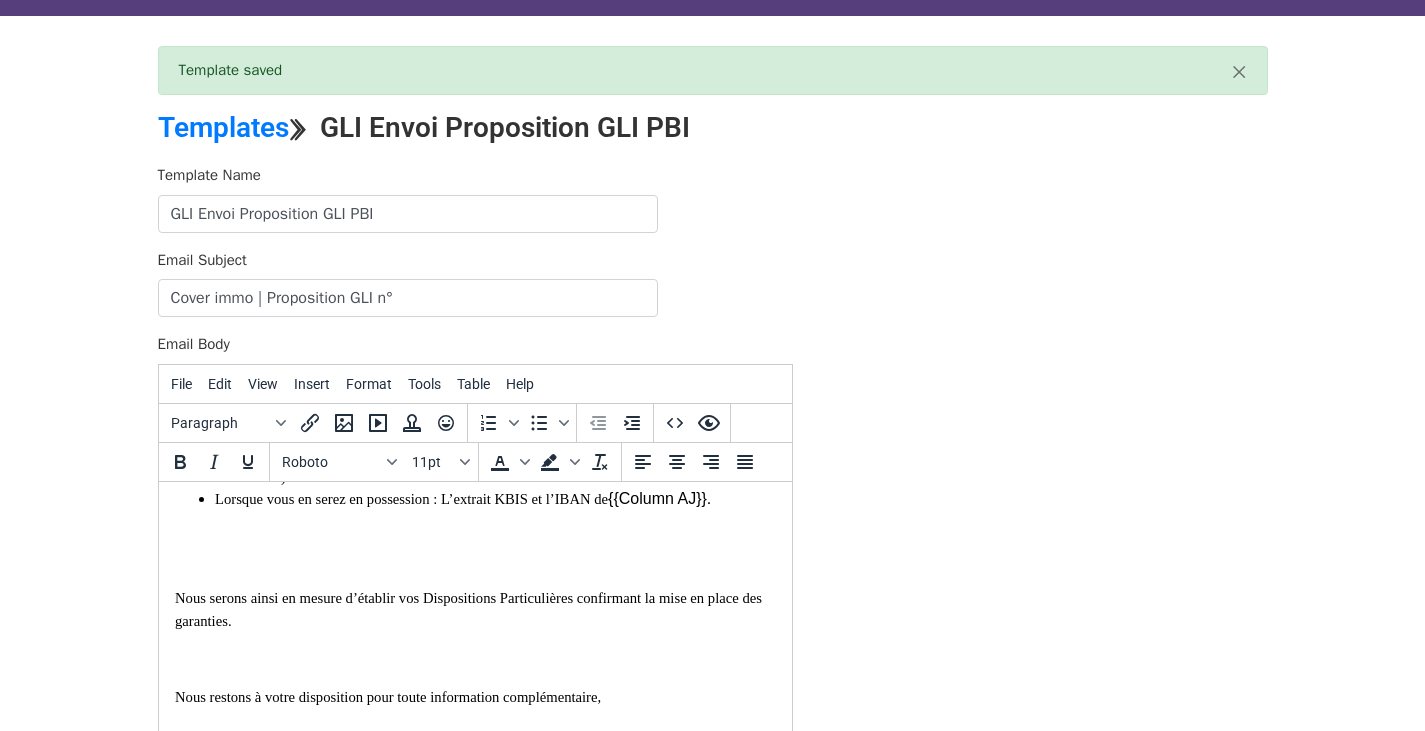 scroll, scrollTop: 670, scrollLeft: 0, axis: vertical 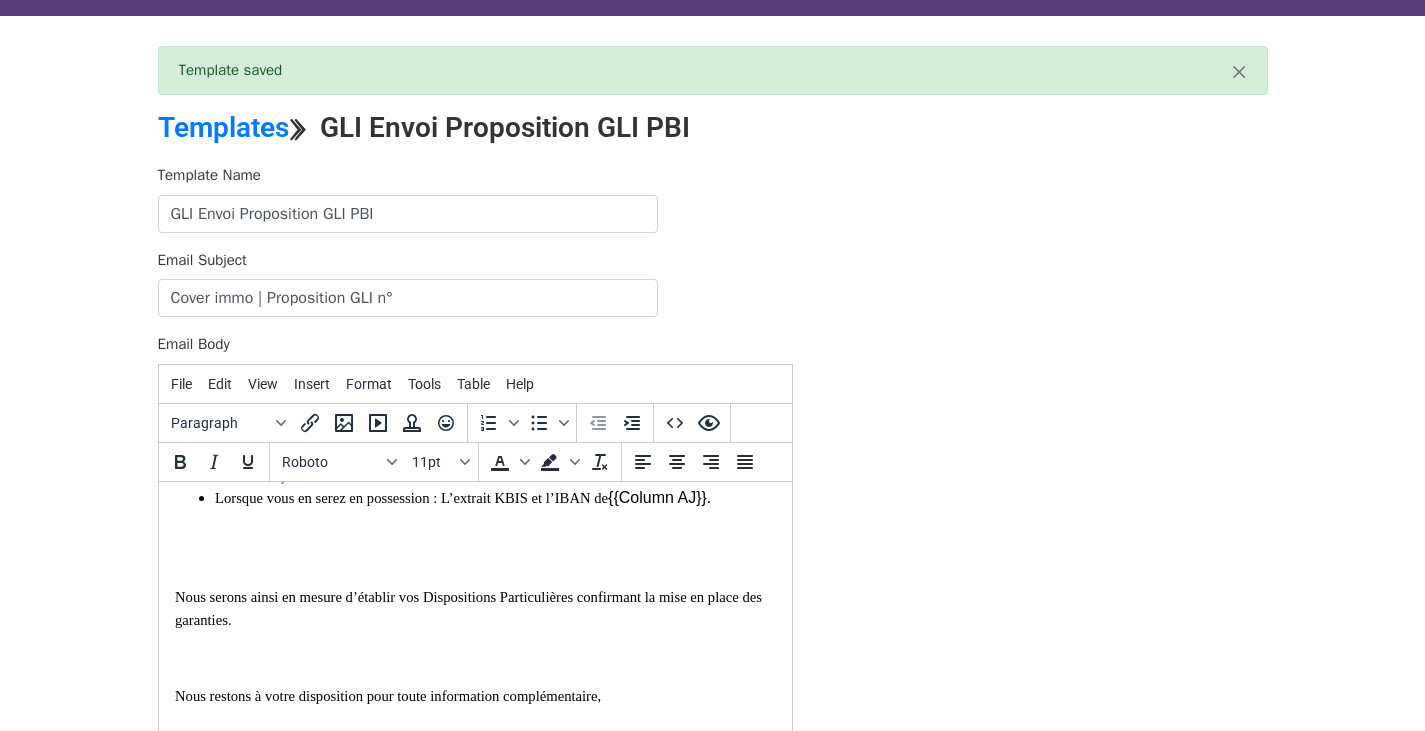 click on "Nous serons ainsi en mesure d’établir vos Dispositions Particulières confirmant la mise en place des garanties." at bounding box center [474, 596] 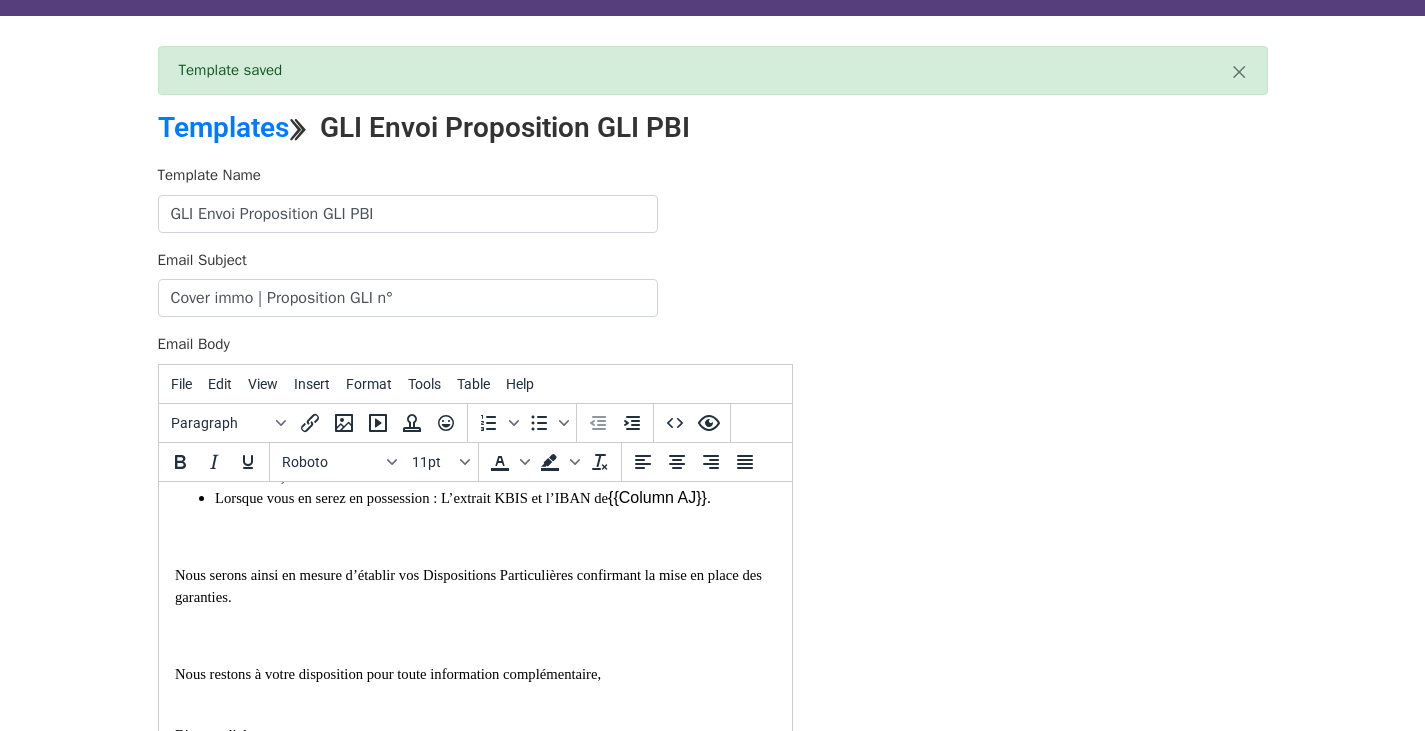 click at bounding box center (474, 635) 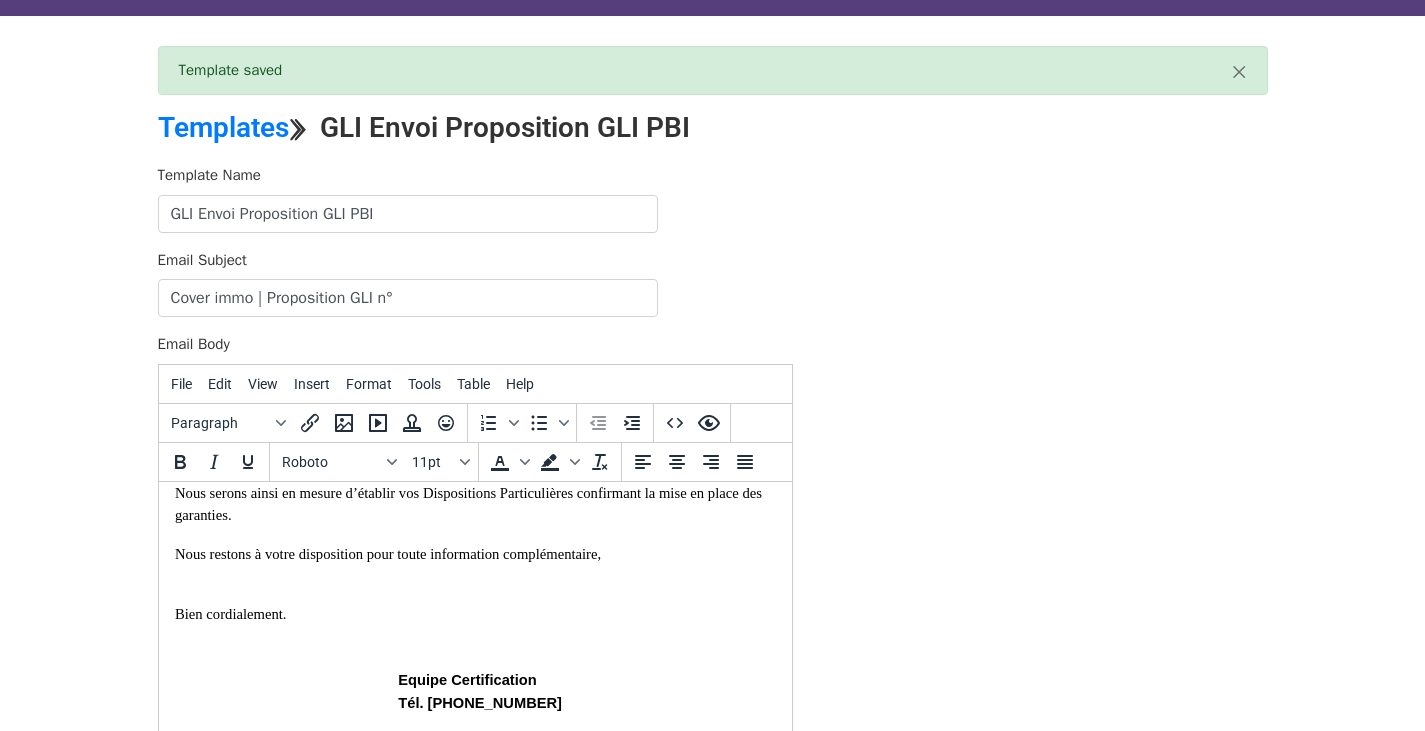 scroll, scrollTop: 753, scrollLeft: 0, axis: vertical 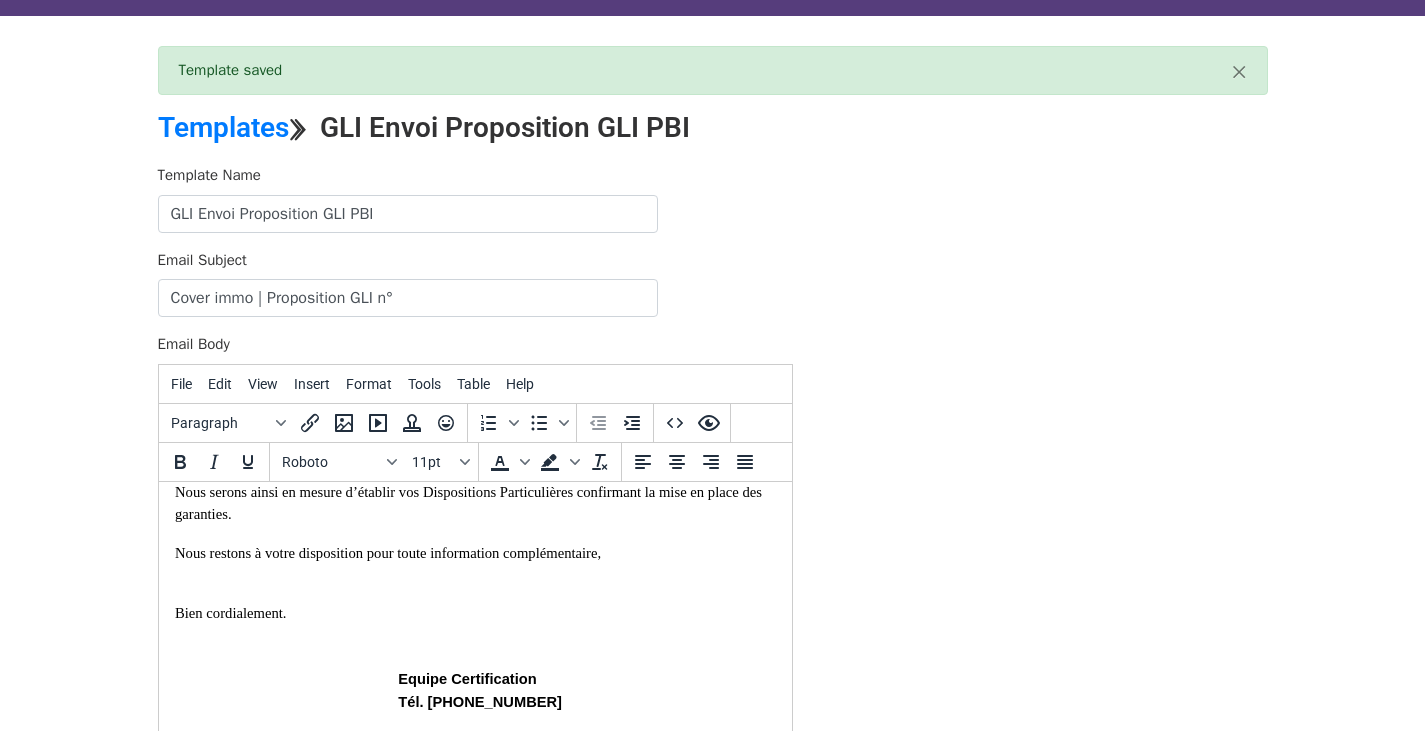 click on "Nous restons à votre disposition pour toute information complémentaire," at bounding box center (474, 563) 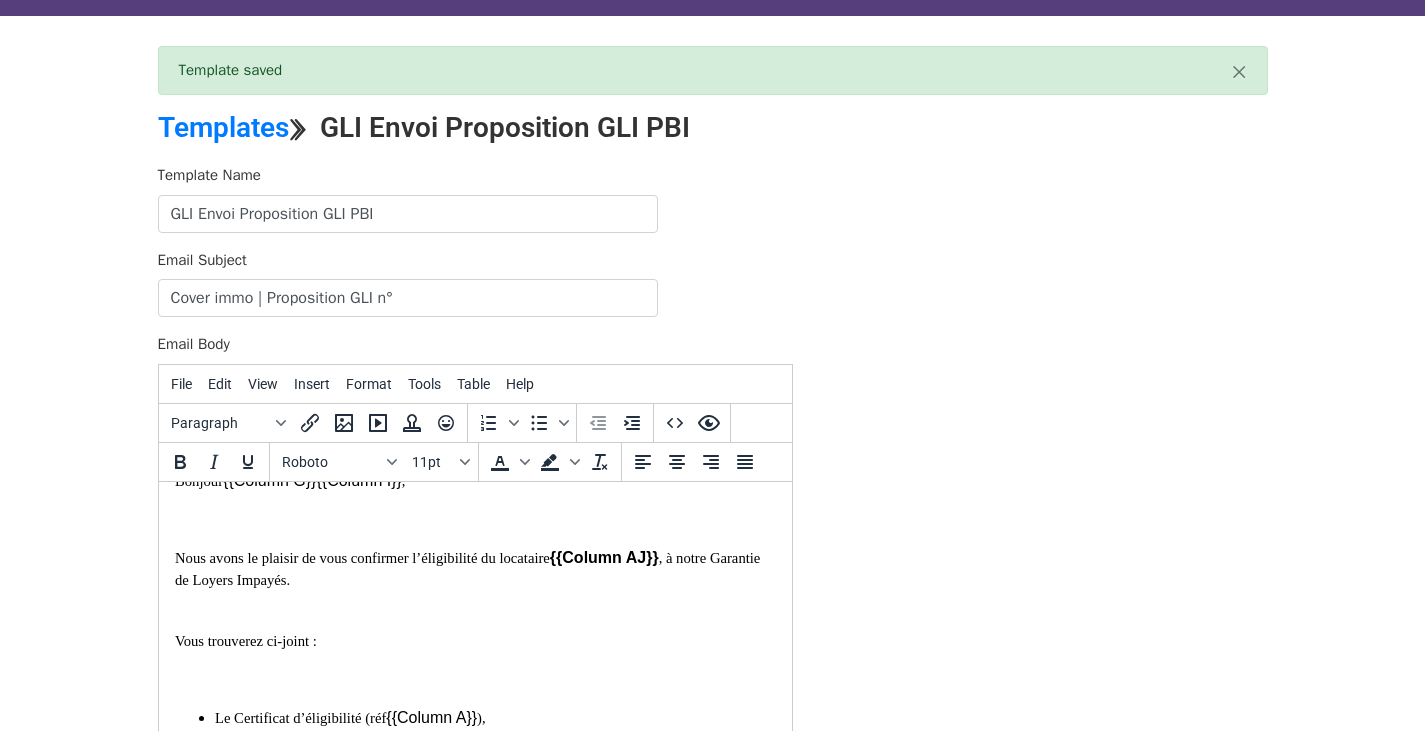 scroll, scrollTop: 0, scrollLeft: 0, axis: both 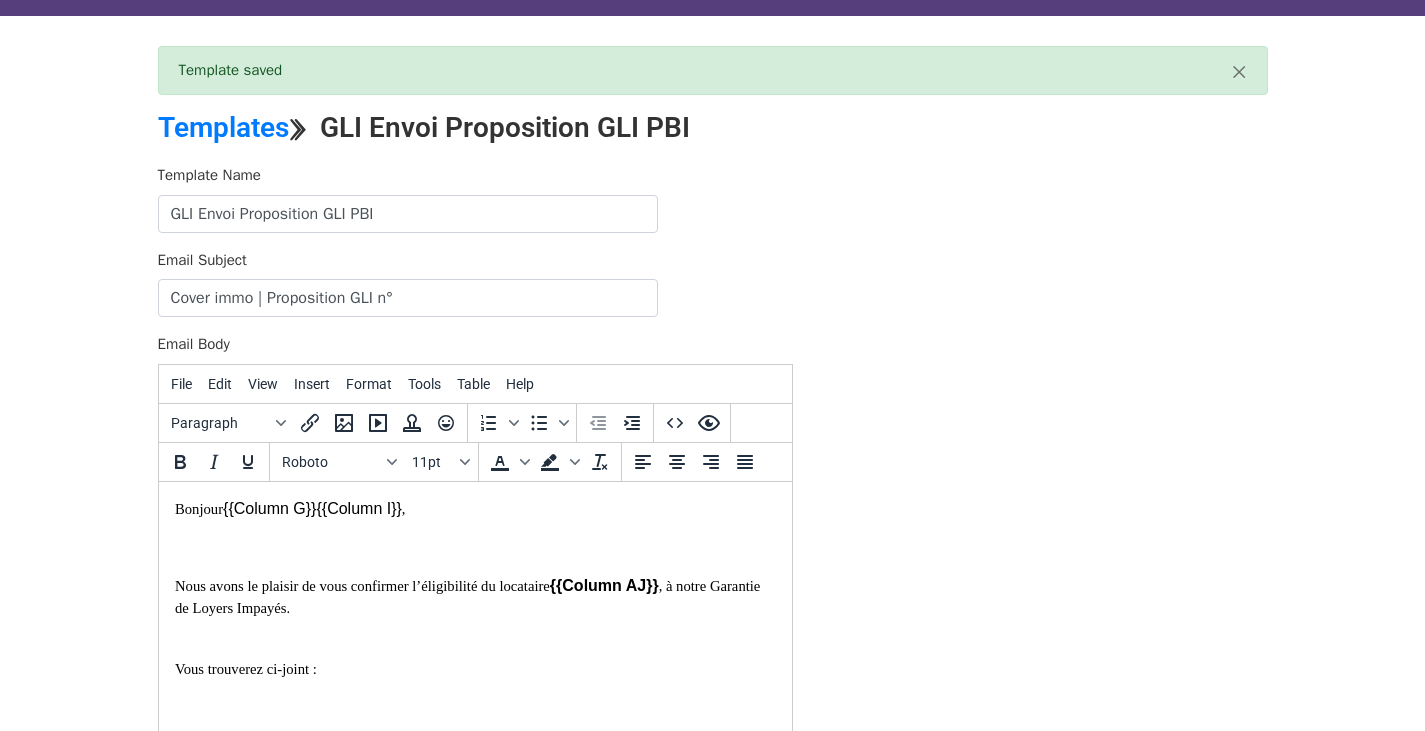 click at bounding box center (474, 546) 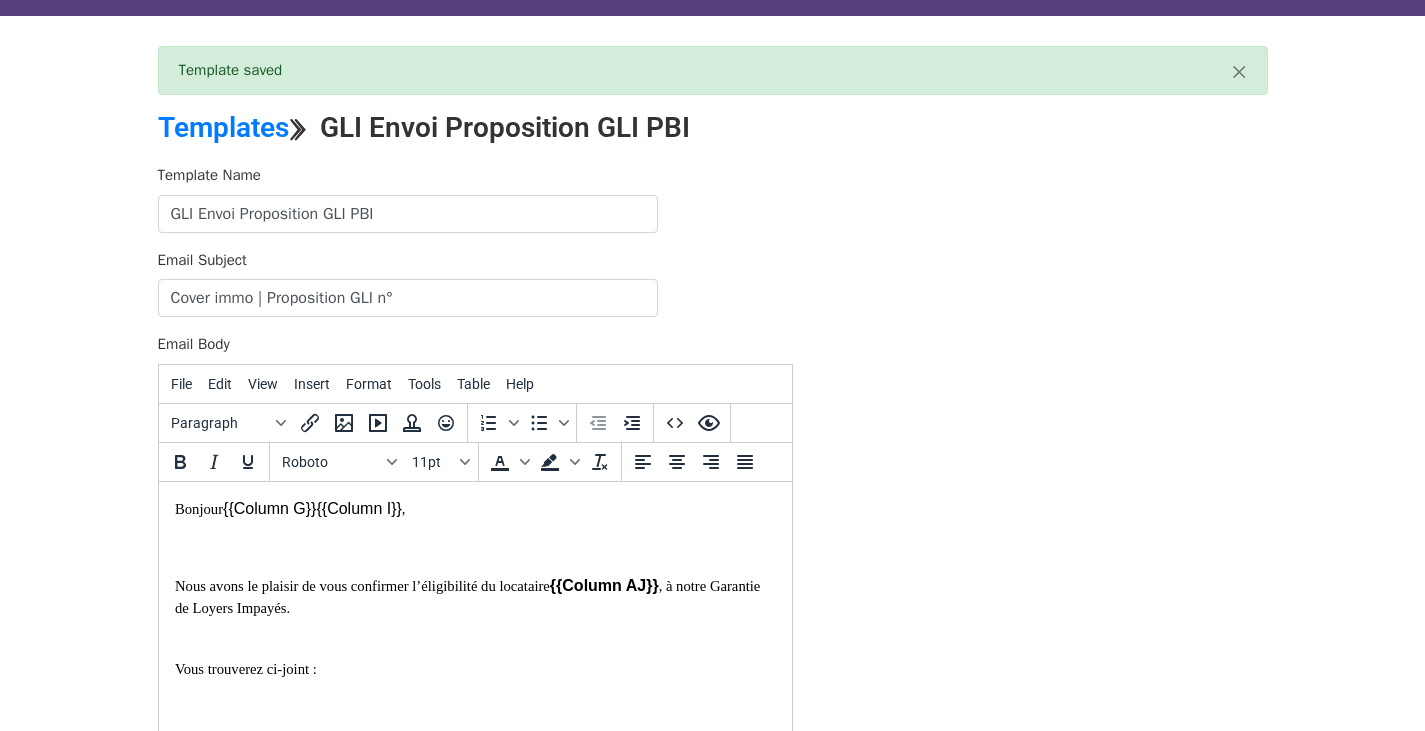 scroll, scrollTop: 52, scrollLeft: 0, axis: vertical 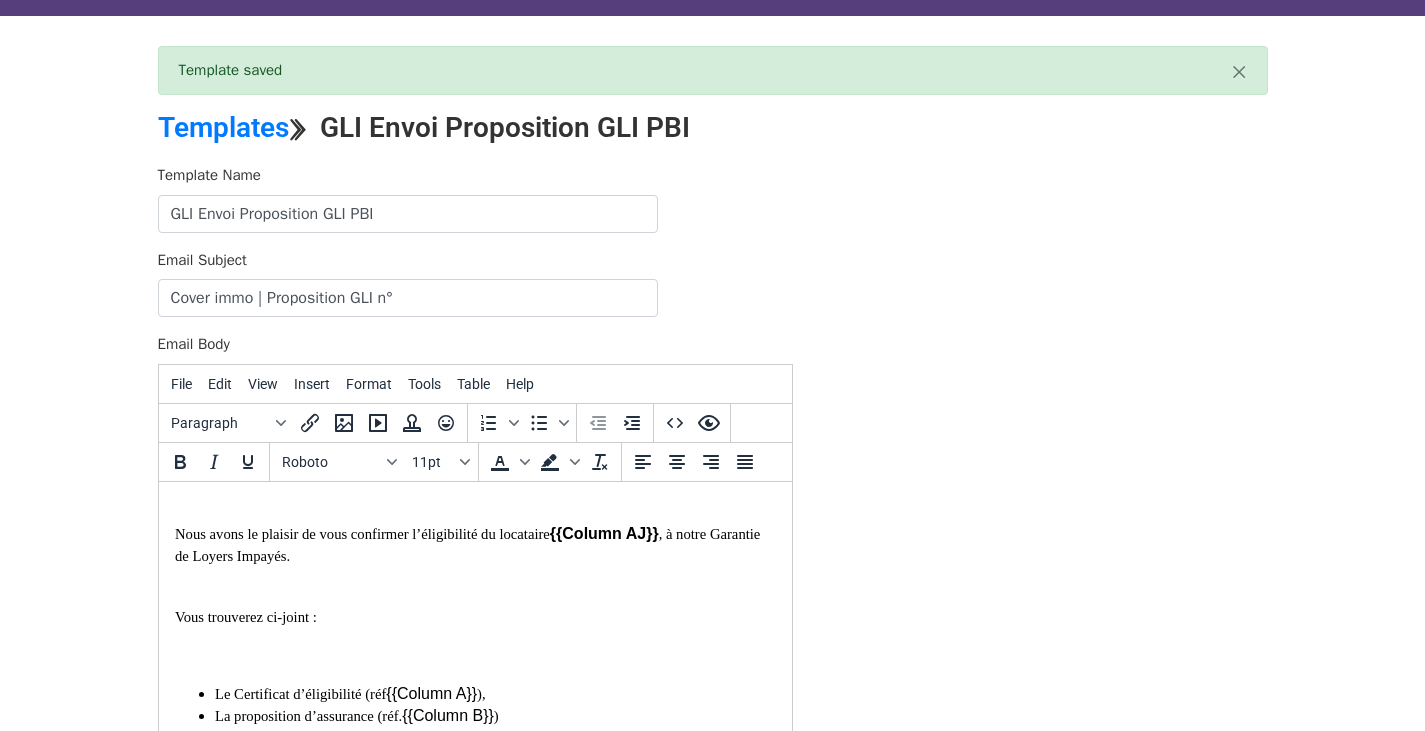 click on "Bonjour  {{Column G}} ​  ​ {{Column I}} ,   Nous avons le plaisir de vous confirmer l’éligibilité du locataire  {{Column AJ}} ​ , à notre Garantie de Loyers Impayés. Vous trouverez ci-joint :  Le Certificat d’éligibilité (réf  ​ {{Column A}} ), La proposition d’assurance (réf.  ​ {{Column B}} ) L’avis d’échéance établi sur ces bases (prise d’effet au  ​ {{Column BB}} ) La Fiche d’information et Conseil qui récapitule les informations concernant le risque soumis, et la présentation de notre cabinet.   Nous joignons également les informations contractuelles, déjà adressées précédemment : Conditions Générales  applicables " GLI Coverent" , Fiche d’Information normalisée ( IPID ) du contrat.   Si comme nous l’espérons, notre proposition retiendra votre agrément, nous vous [MEDICAL_DATA] de nous retourner : La proposition d’assurance dûment complétée et signée (accompagnée de votre pièce d’identité) ​ {{Column AJ}} ​. Bien cordialement. ​" at bounding box center [474, 1090] 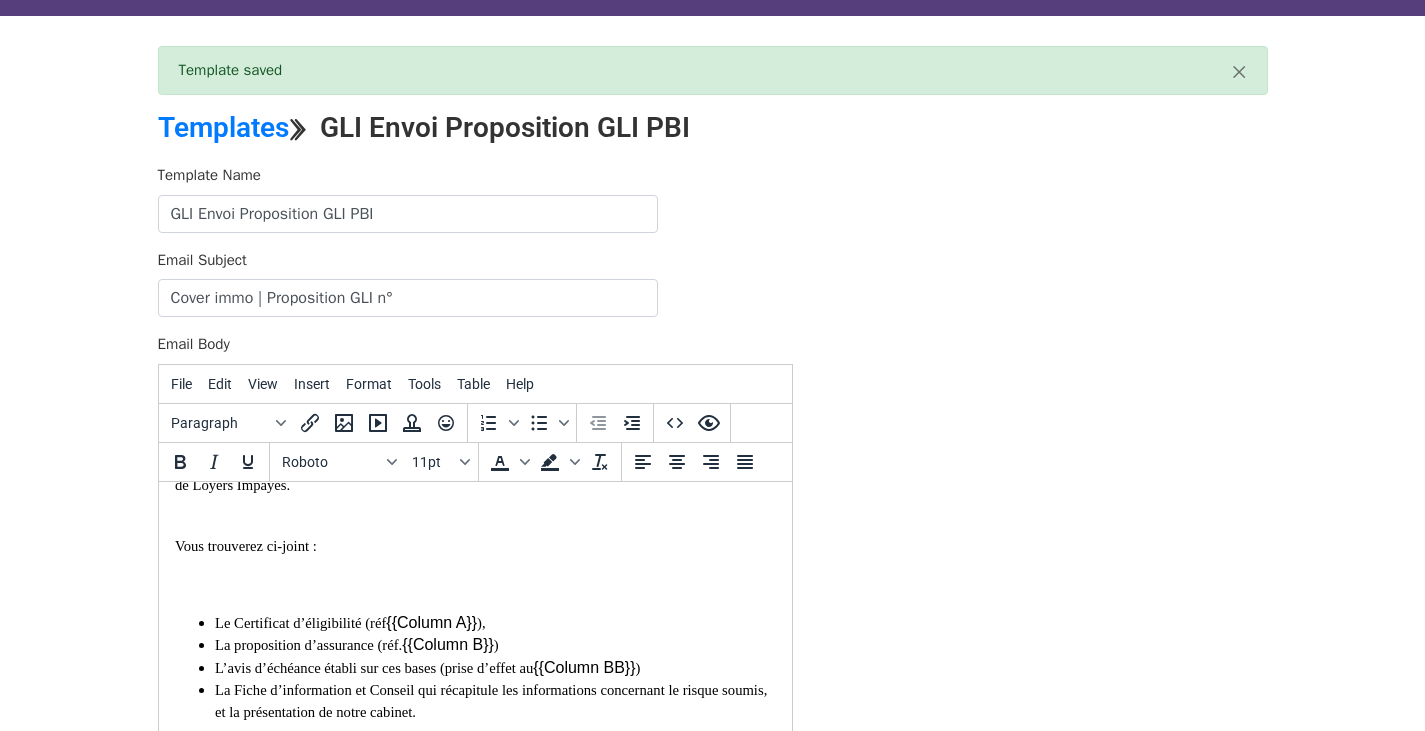 scroll, scrollTop: 124, scrollLeft: 0, axis: vertical 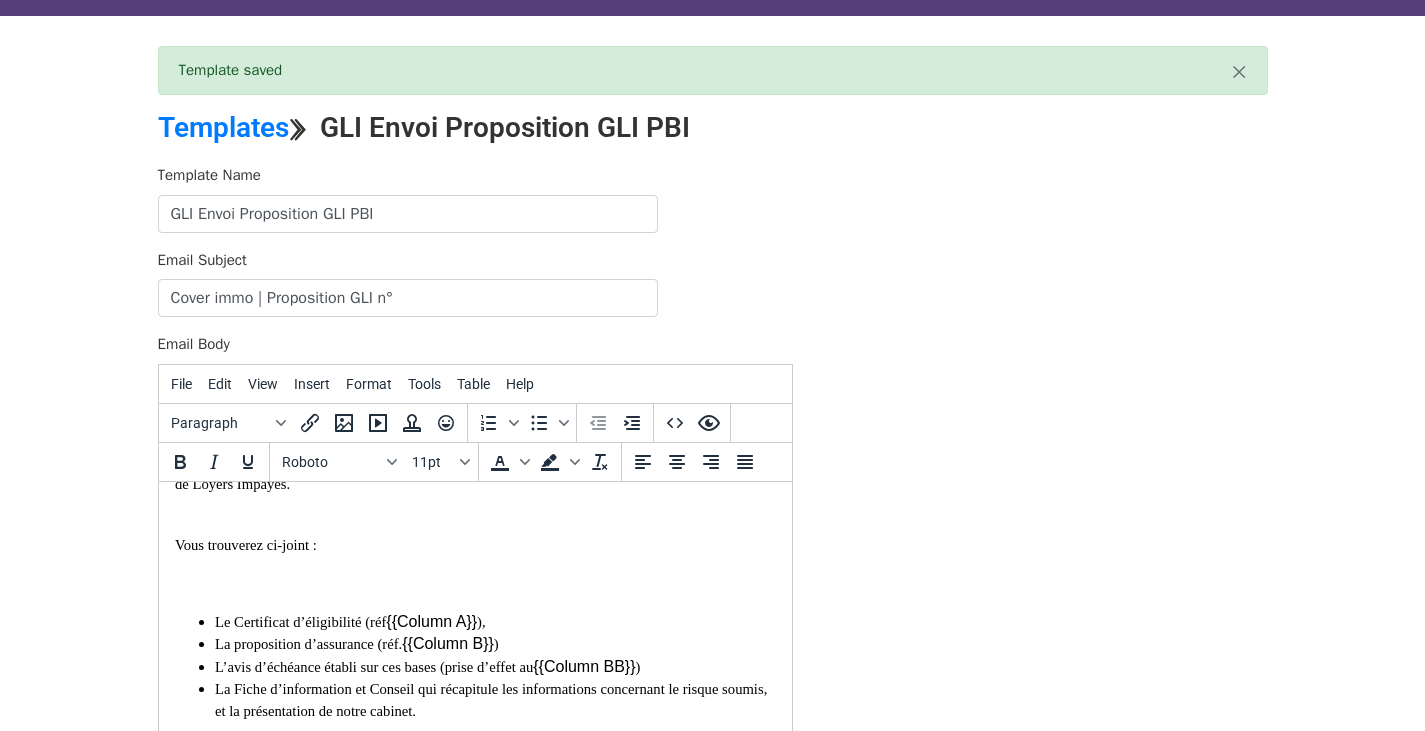 click at bounding box center [474, 582] 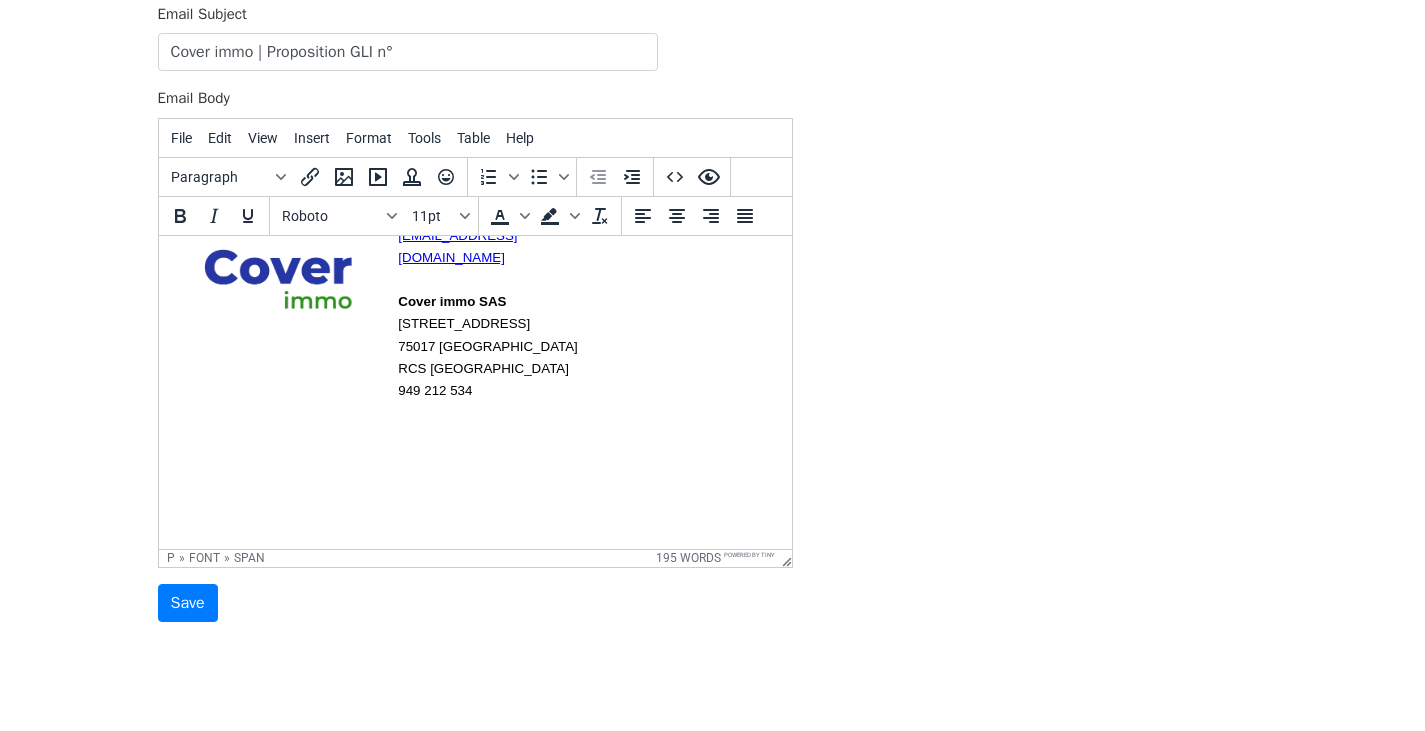 scroll, scrollTop: 295, scrollLeft: 0, axis: vertical 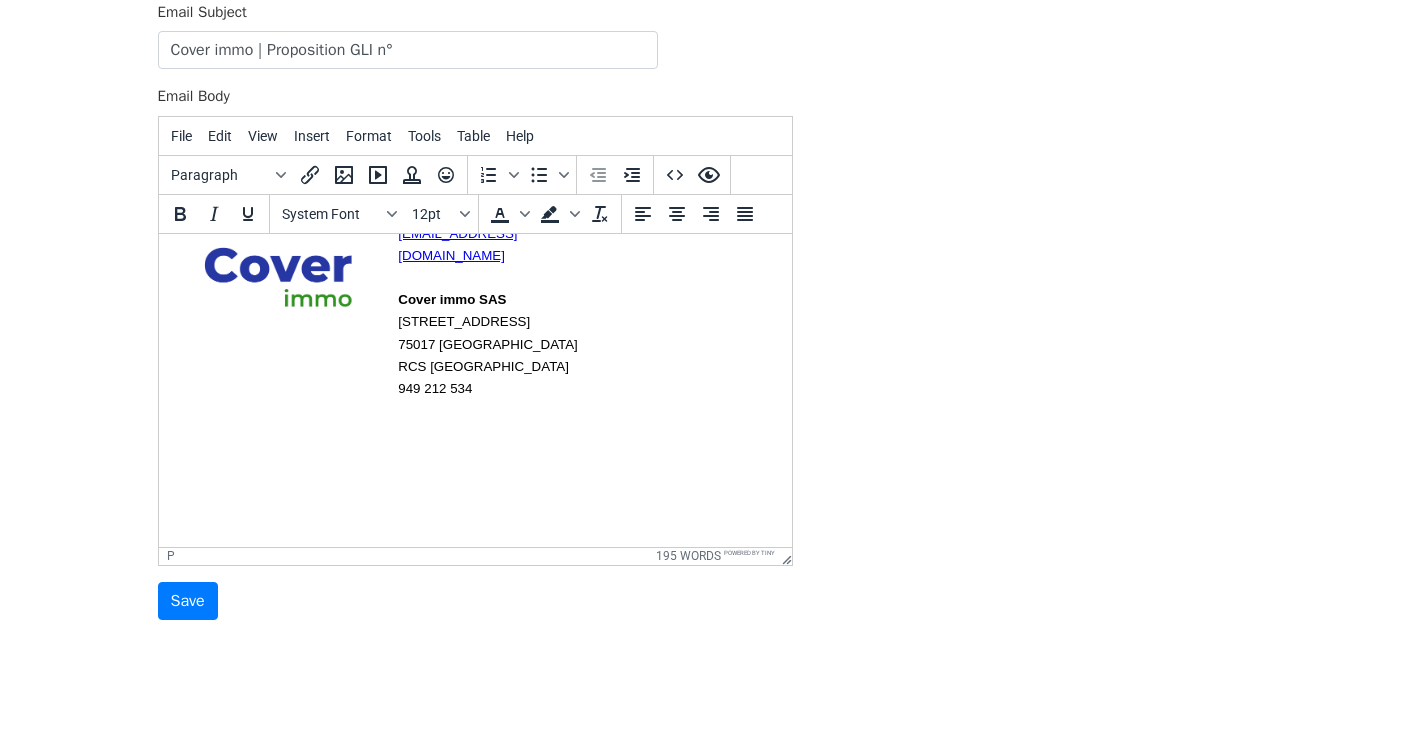 click at bounding box center [474, 471] 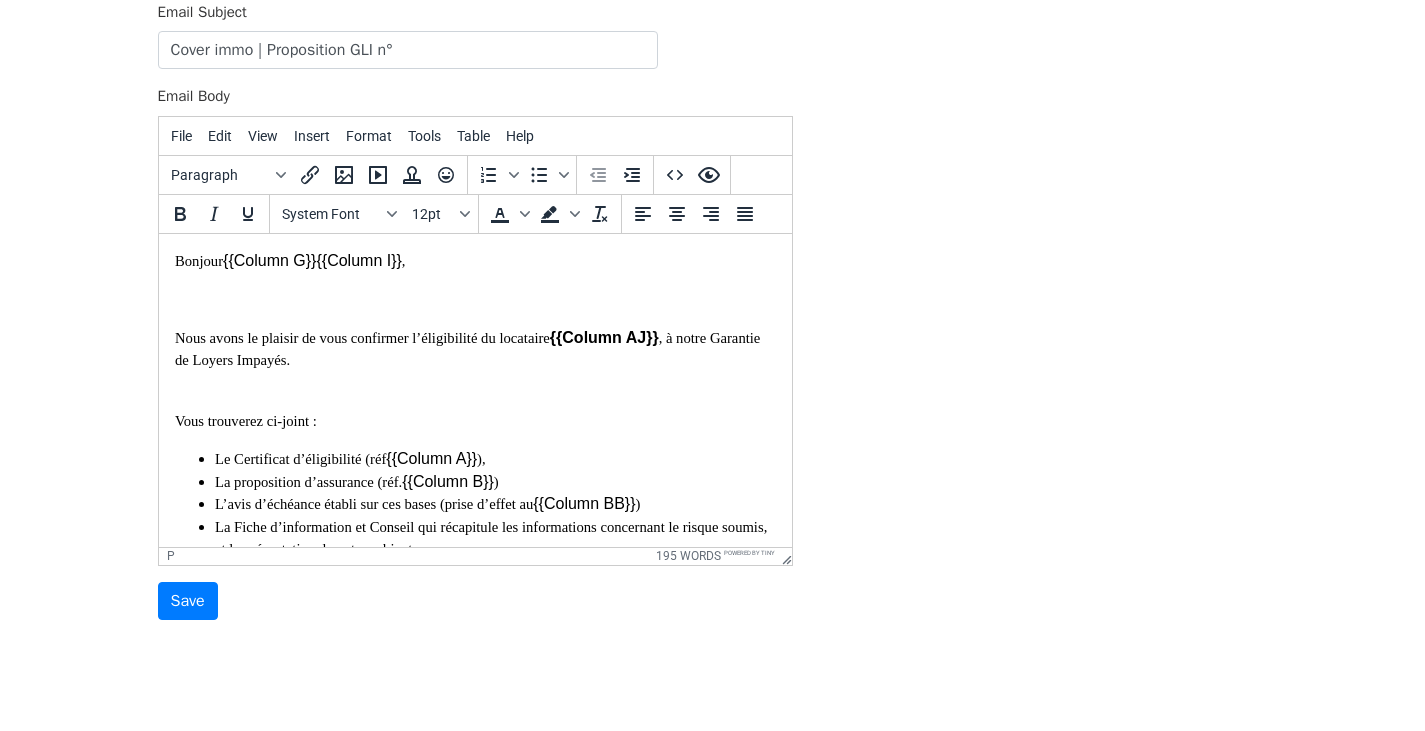 scroll, scrollTop: 0, scrollLeft: 0, axis: both 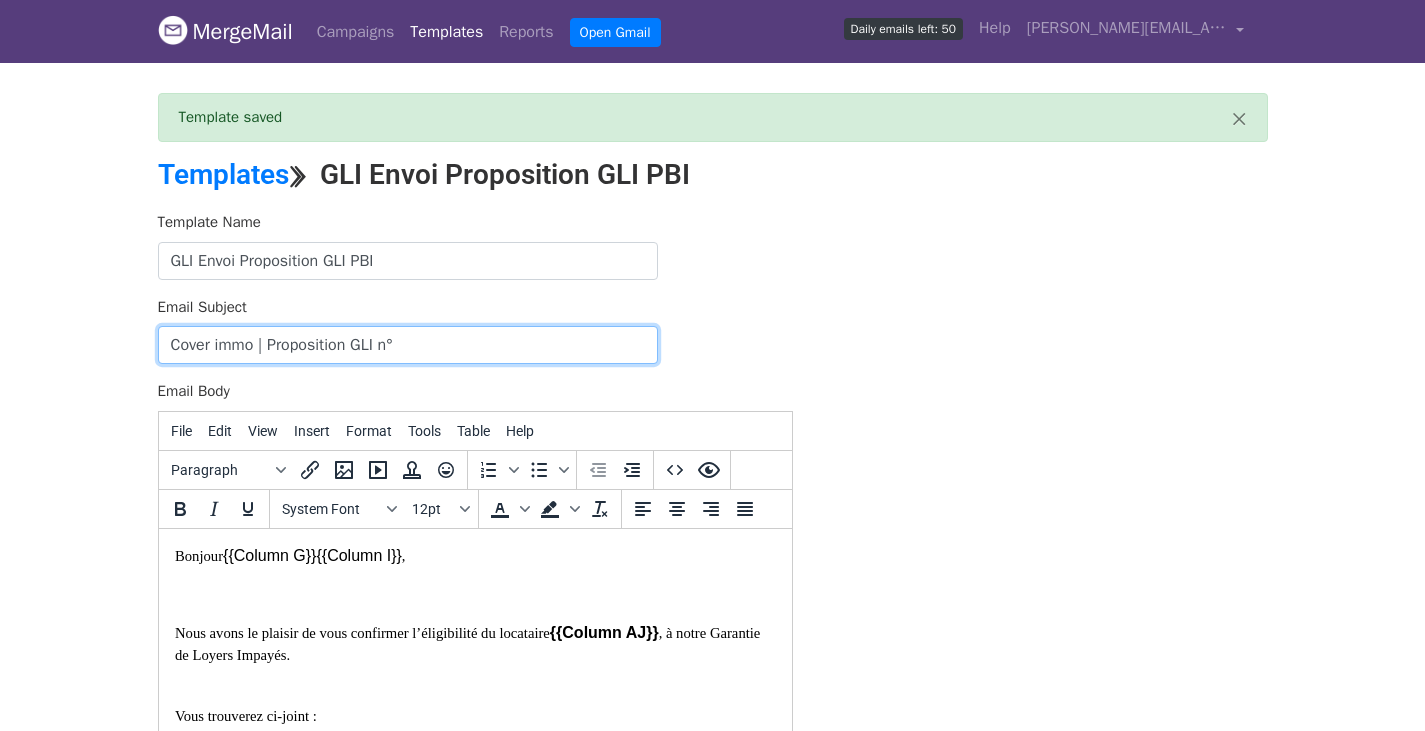 click on "Cover immo | Proposition GLI n°" at bounding box center [408, 345] 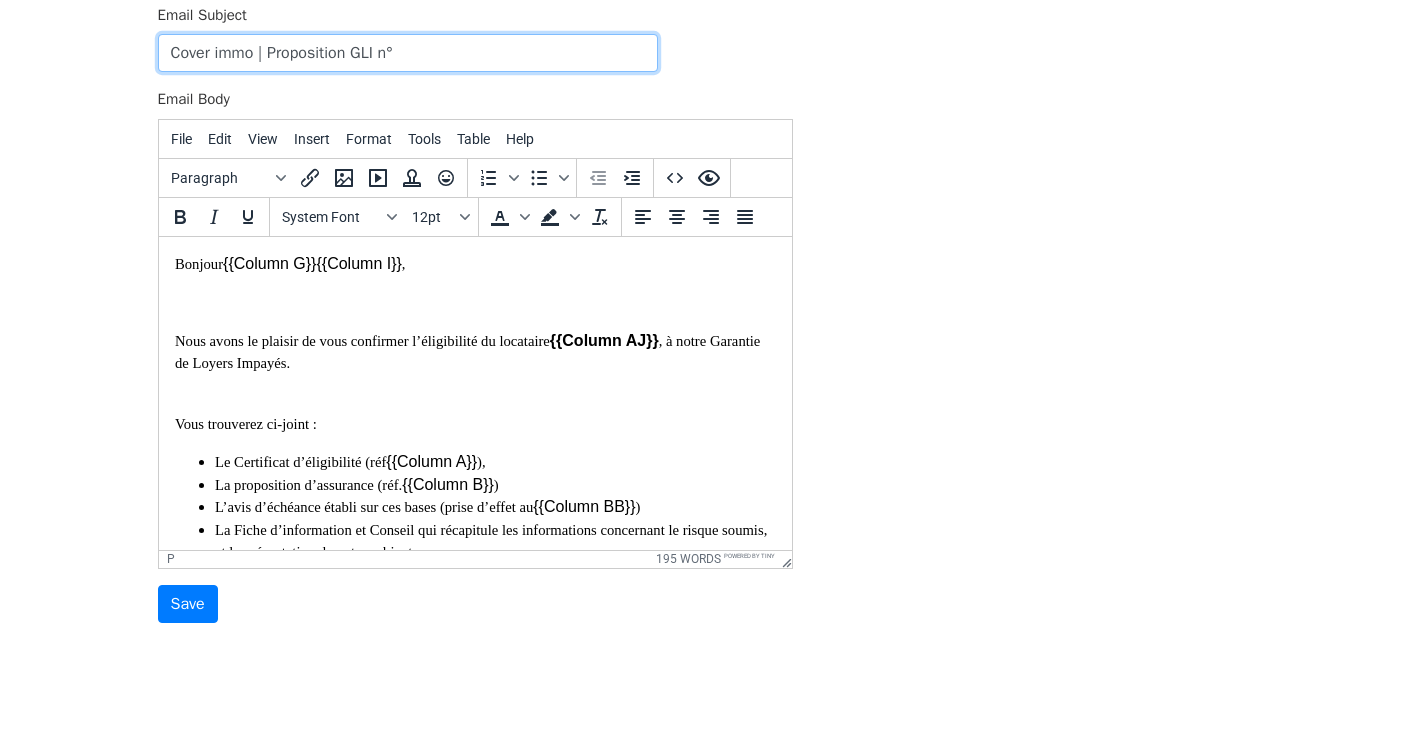 scroll, scrollTop: 302, scrollLeft: 0, axis: vertical 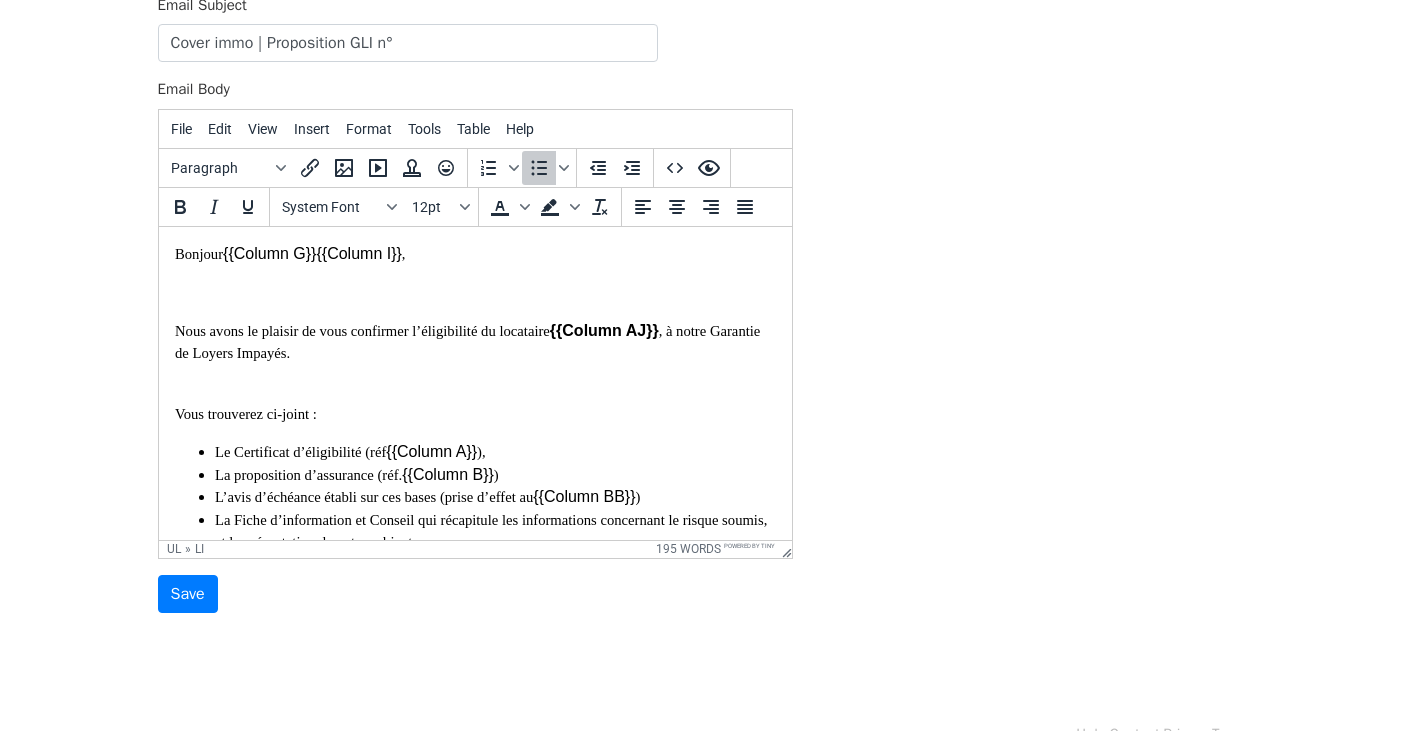 click on "La proposition d’assurance (réf.  ​ {{Column B}} )" at bounding box center (494, 474) 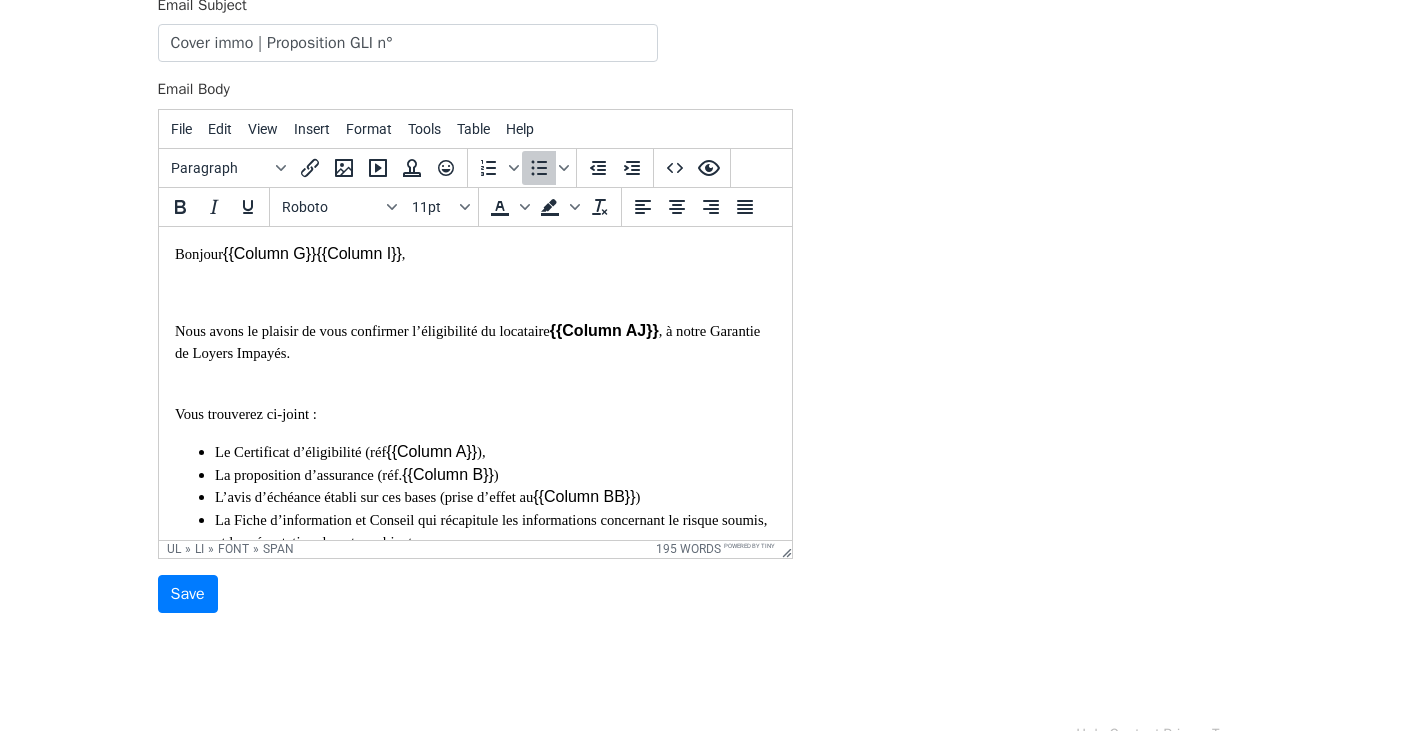 click on "La proposition d’assurance (réf.  ​ {{Column B}} )" at bounding box center (494, 474) 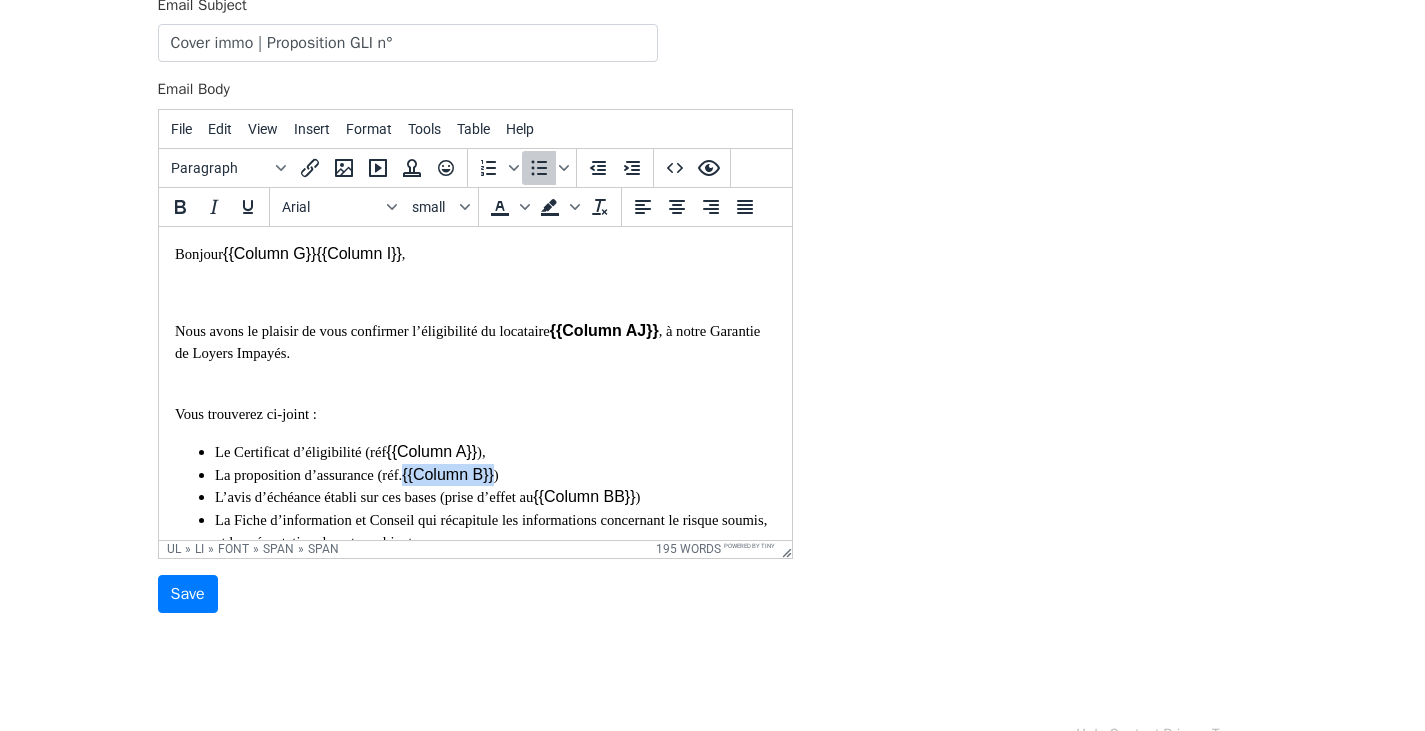 drag, startPoint x: 421, startPoint y: 475, endPoint x: 510, endPoint y: 467, distance: 89.358826 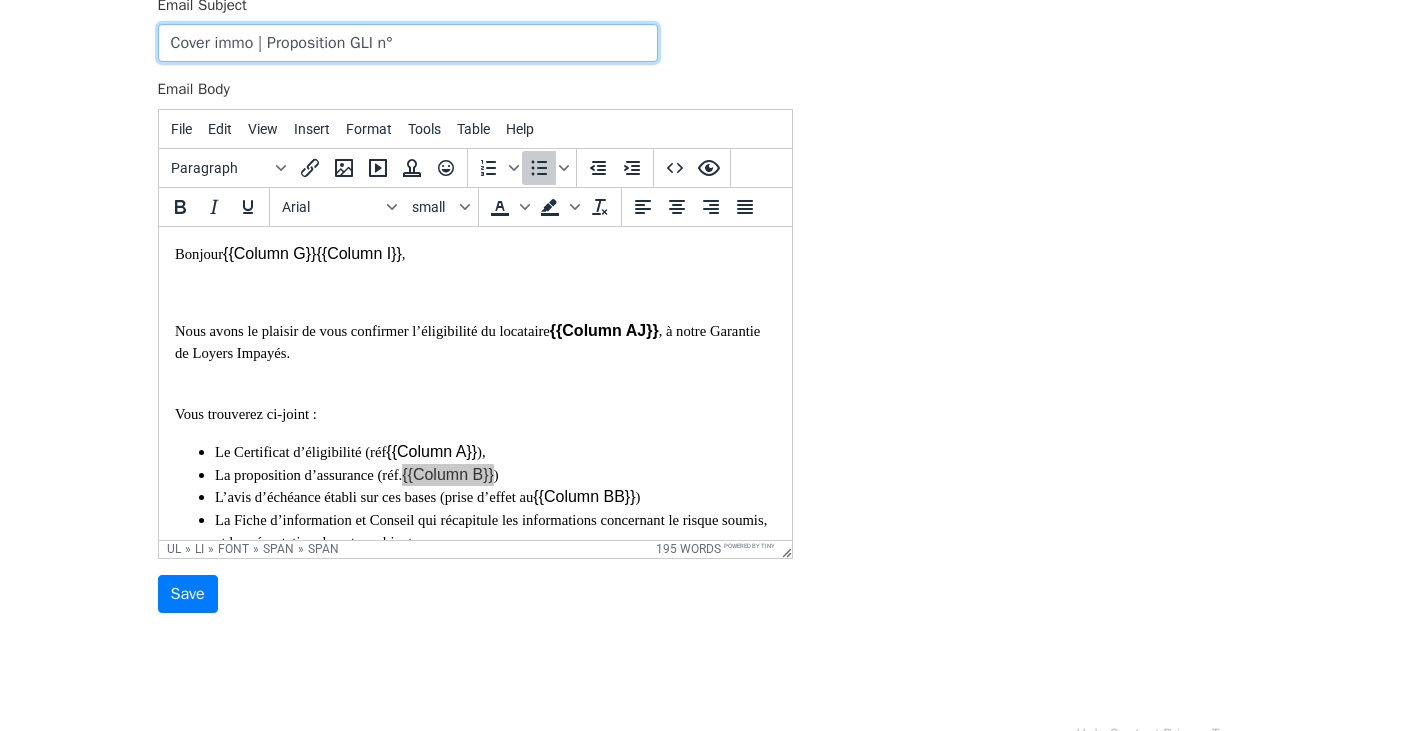 click on "Cover immo | Proposition GLI n°" at bounding box center [408, 43] 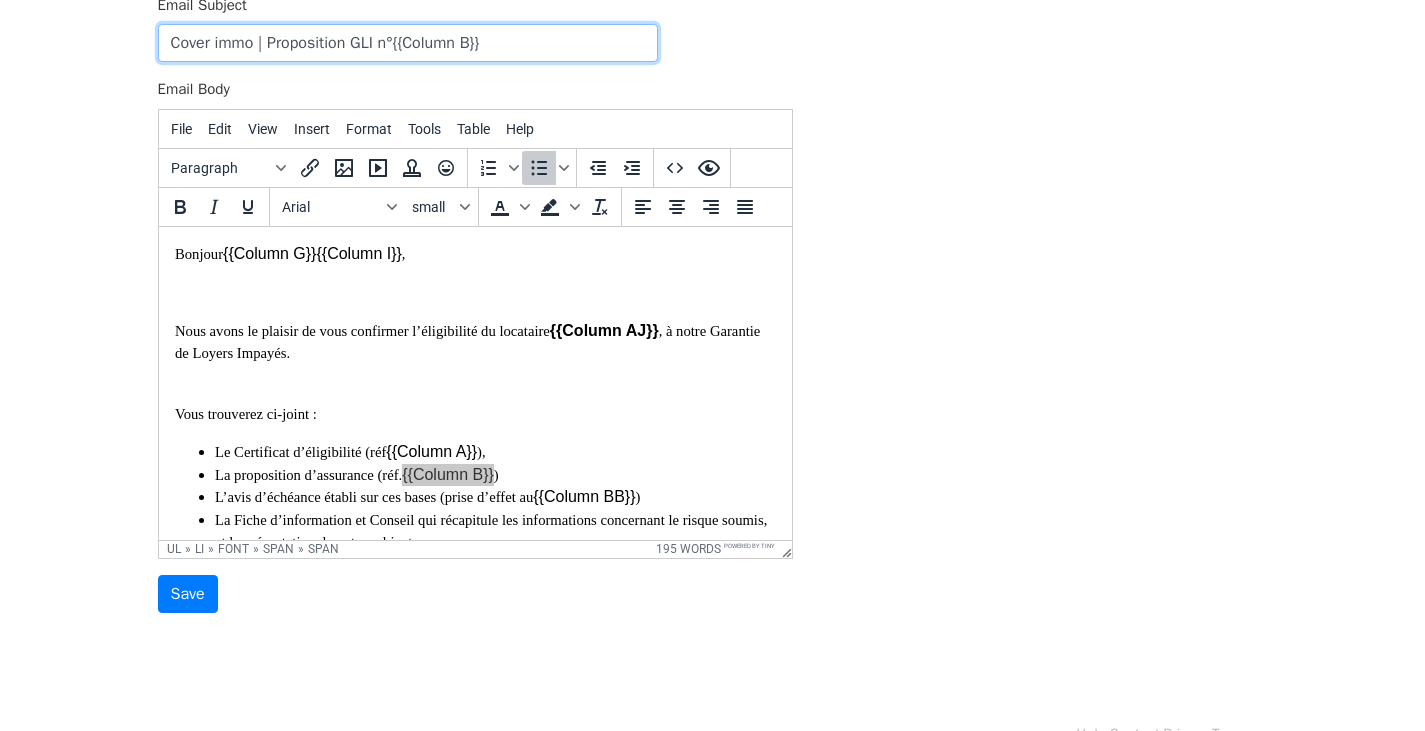 click on "Cover immo | Proposition GLI n°​{{Column B}}" at bounding box center [408, 43] 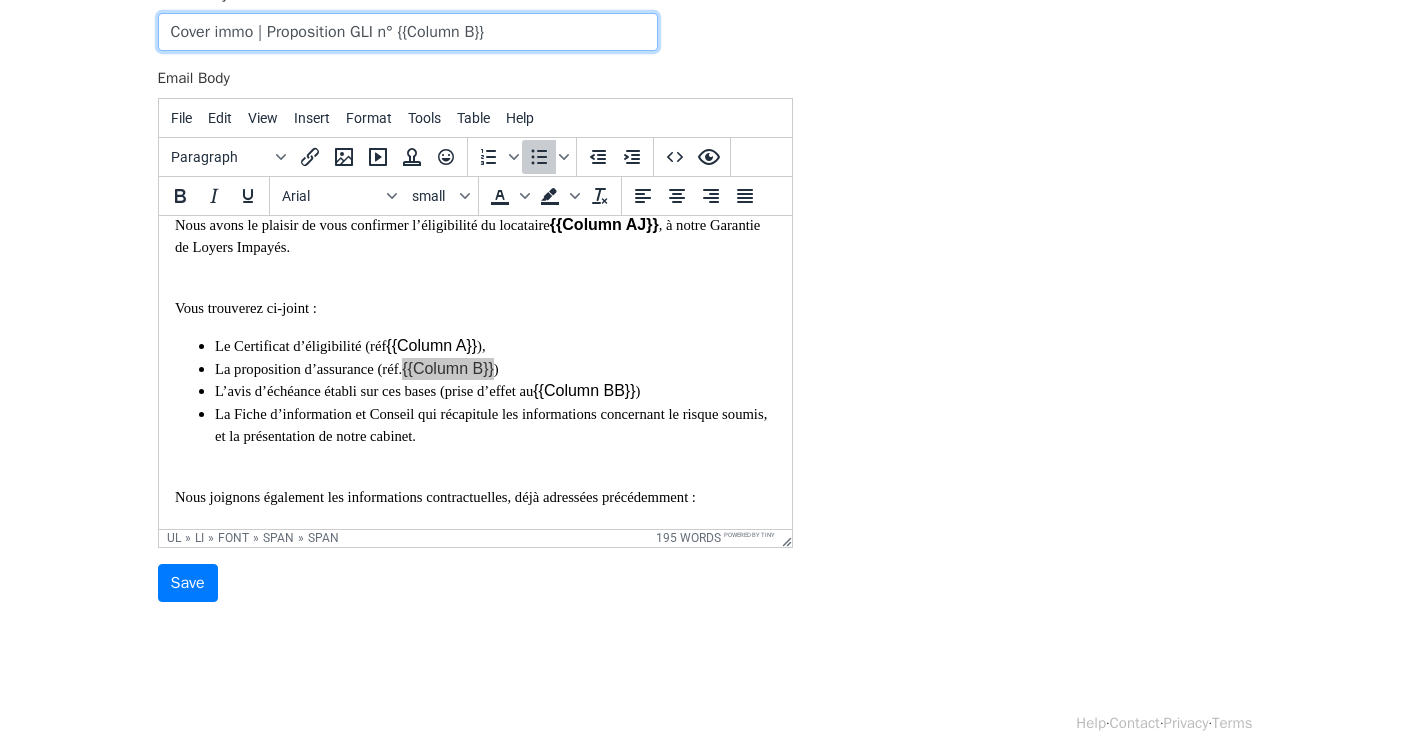scroll, scrollTop: 96, scrollLeft: 0, axis: vertical 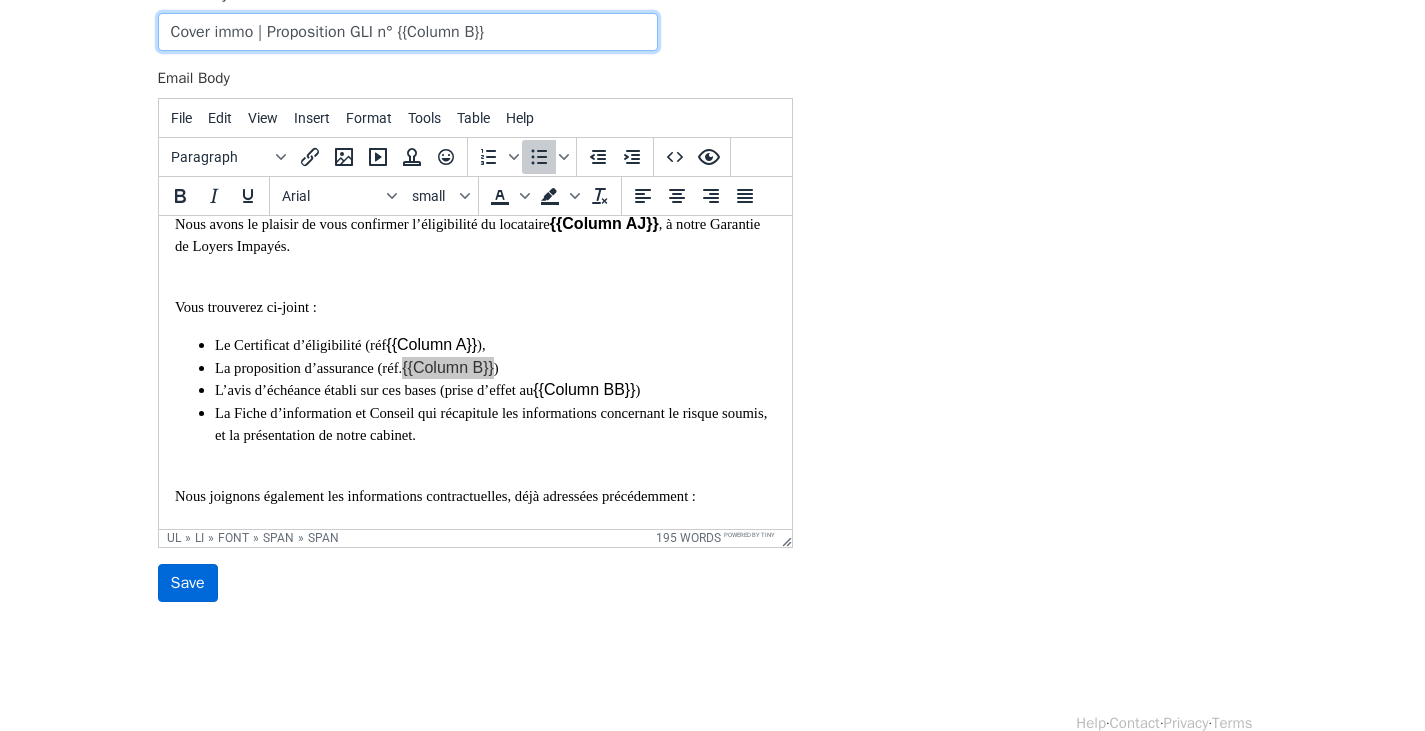 type on "Cover immo | Proposition GLI n°​ {{Column B}}" 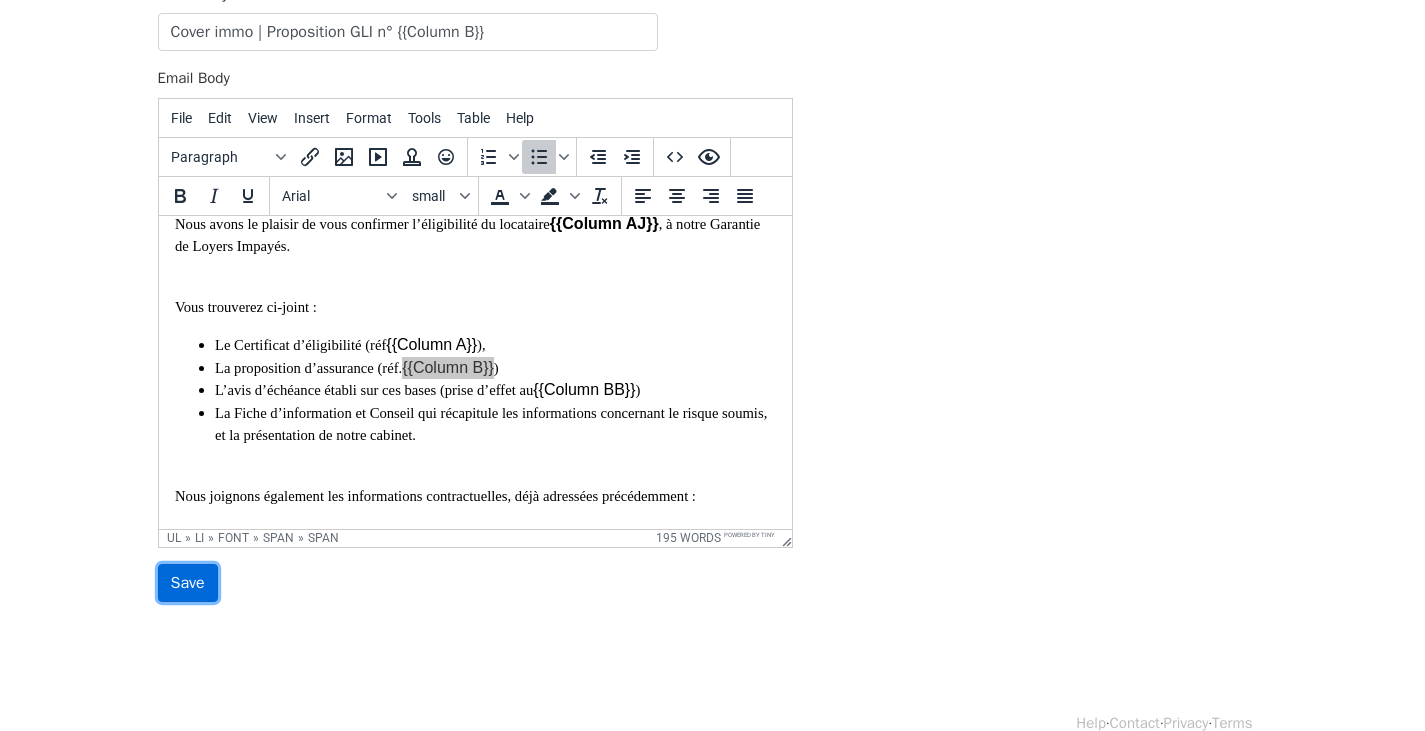 click on "Save" at bounding box center (188, 583) 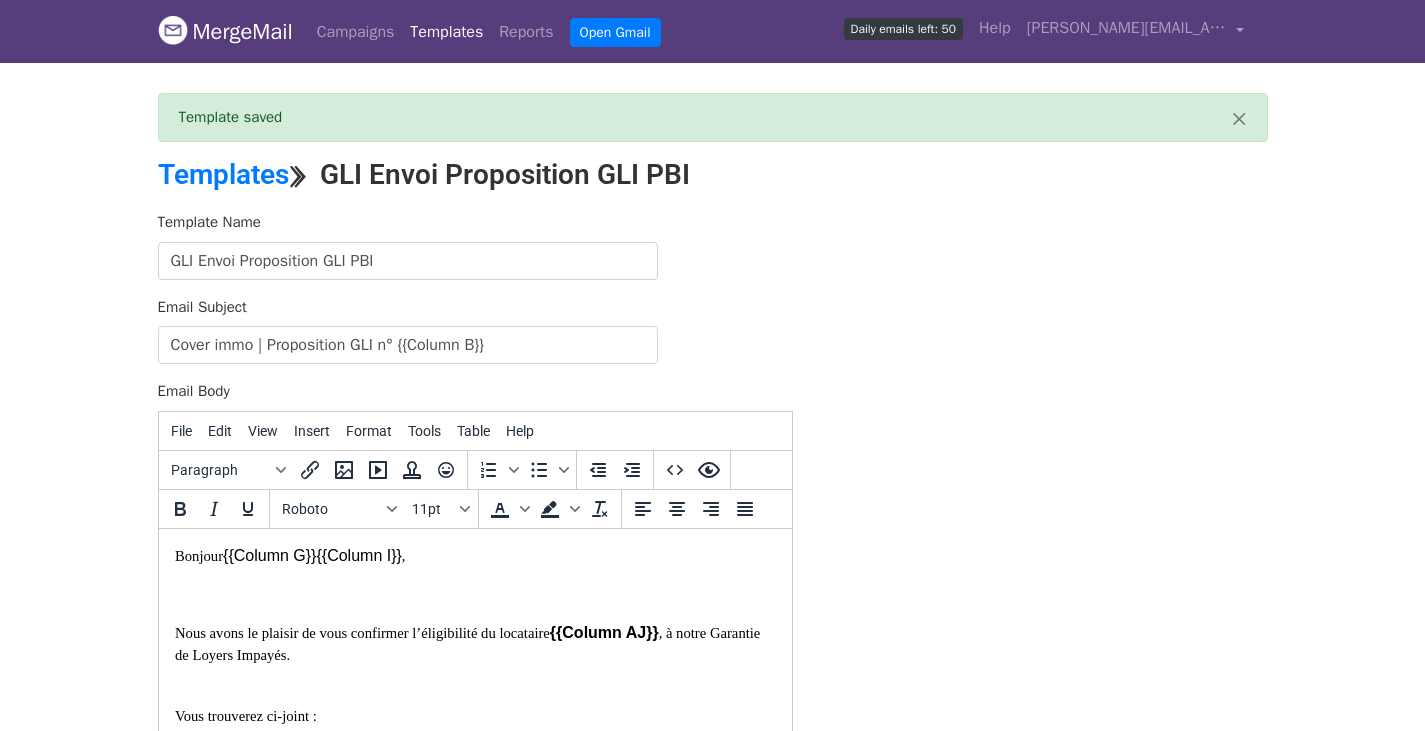 scroll, scrollTop: 0, scrollLeft: 0, axis: both 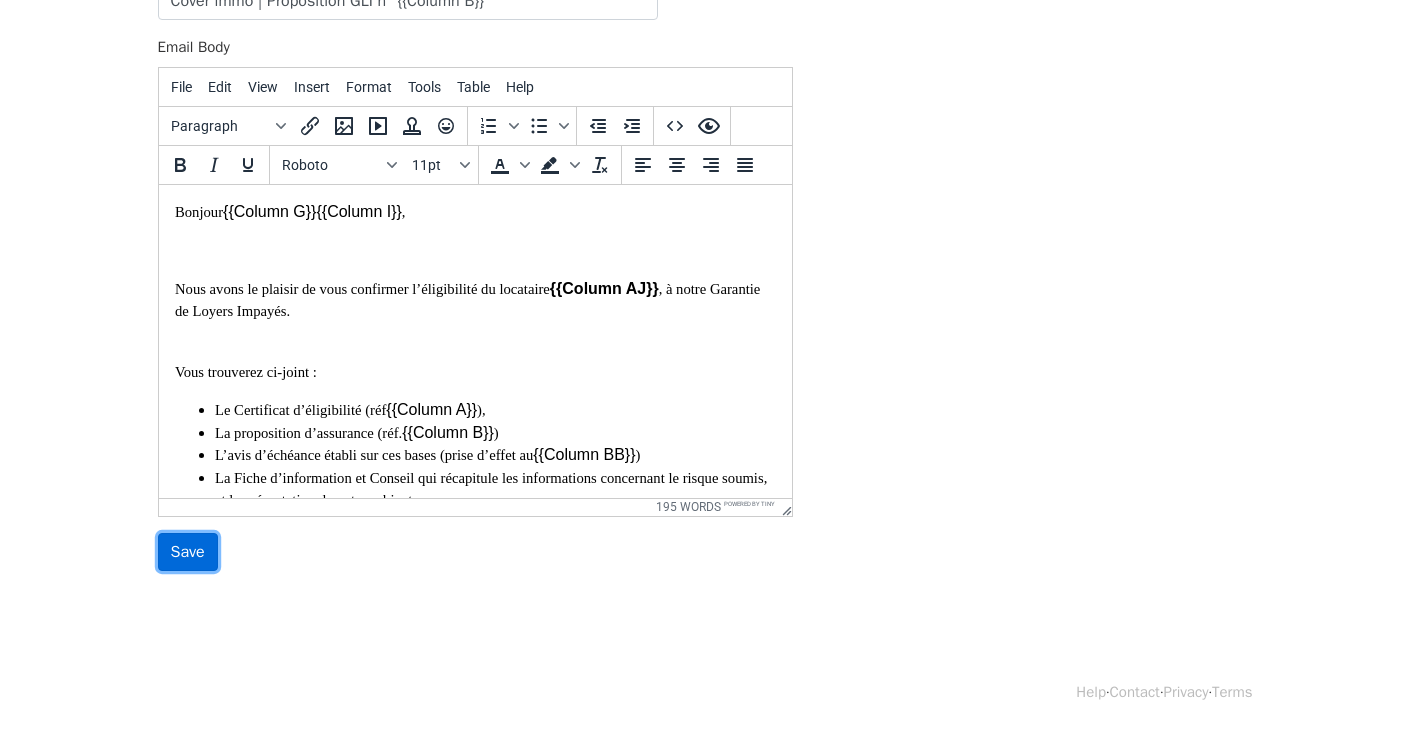 click on "Save" at bounding box center (188, 552) 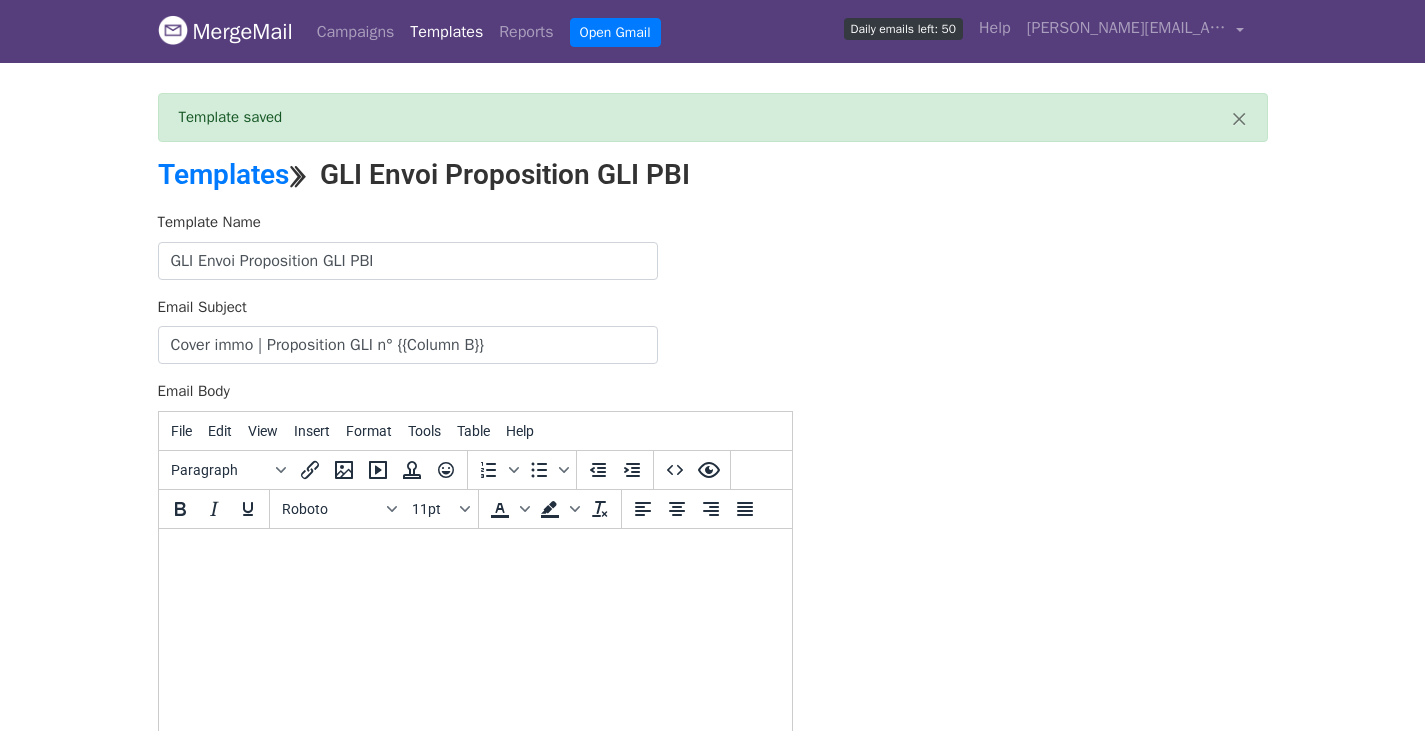scroll, scrollTop: 0, scrollLeft: 0, axis: both 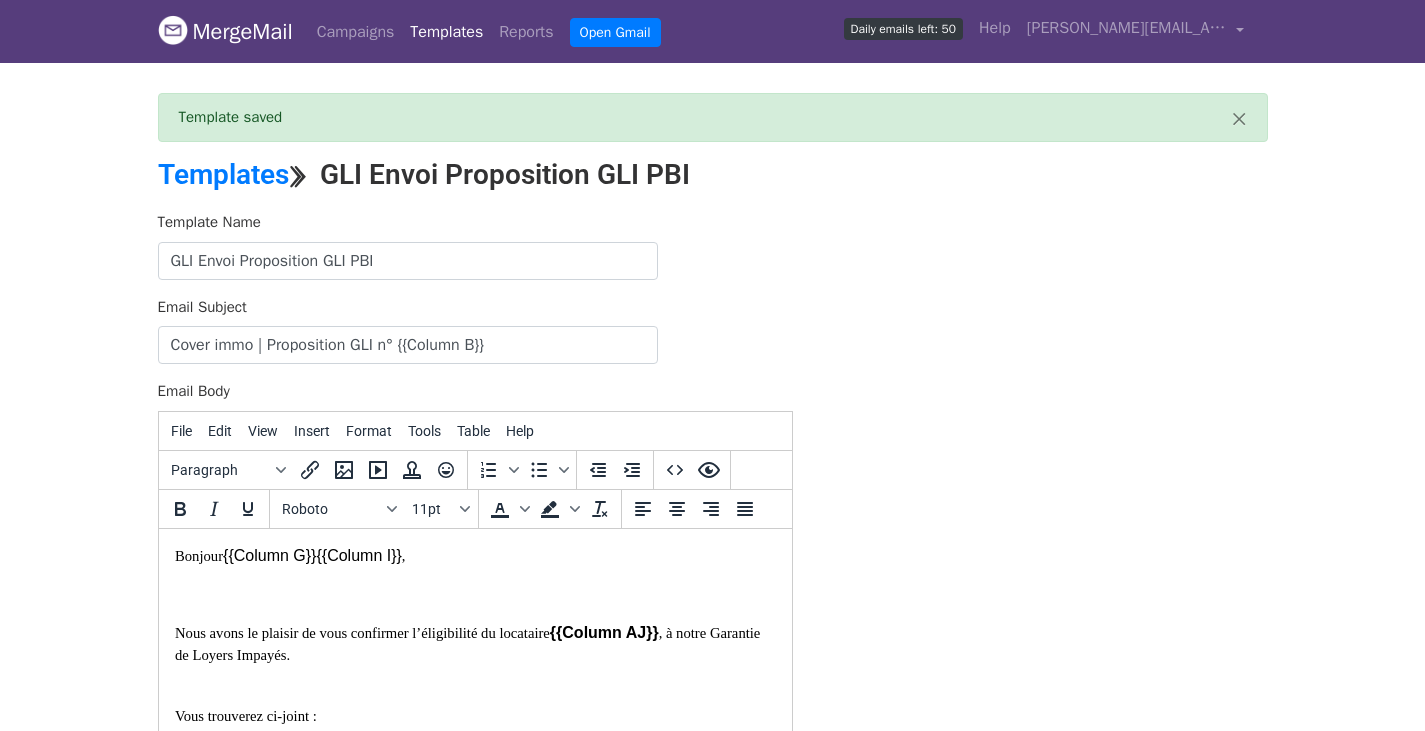 click on "Template Name
GLI Envoi Proposition GLI PBI
Email Subject
Cover immo | Proposition GLI n°​ {{Column B}}
Email Body
File Edit View Insert Format Tools Table Help Paragraph To open the popup, press Shift+Enter To open the popup, press Shift+Enter Roboto 11pt To open the popup, press Shift+Enter To open the popup, press Shift+Enter 195 words Powered by Tiny
Save" at bounding box center (713, 563) 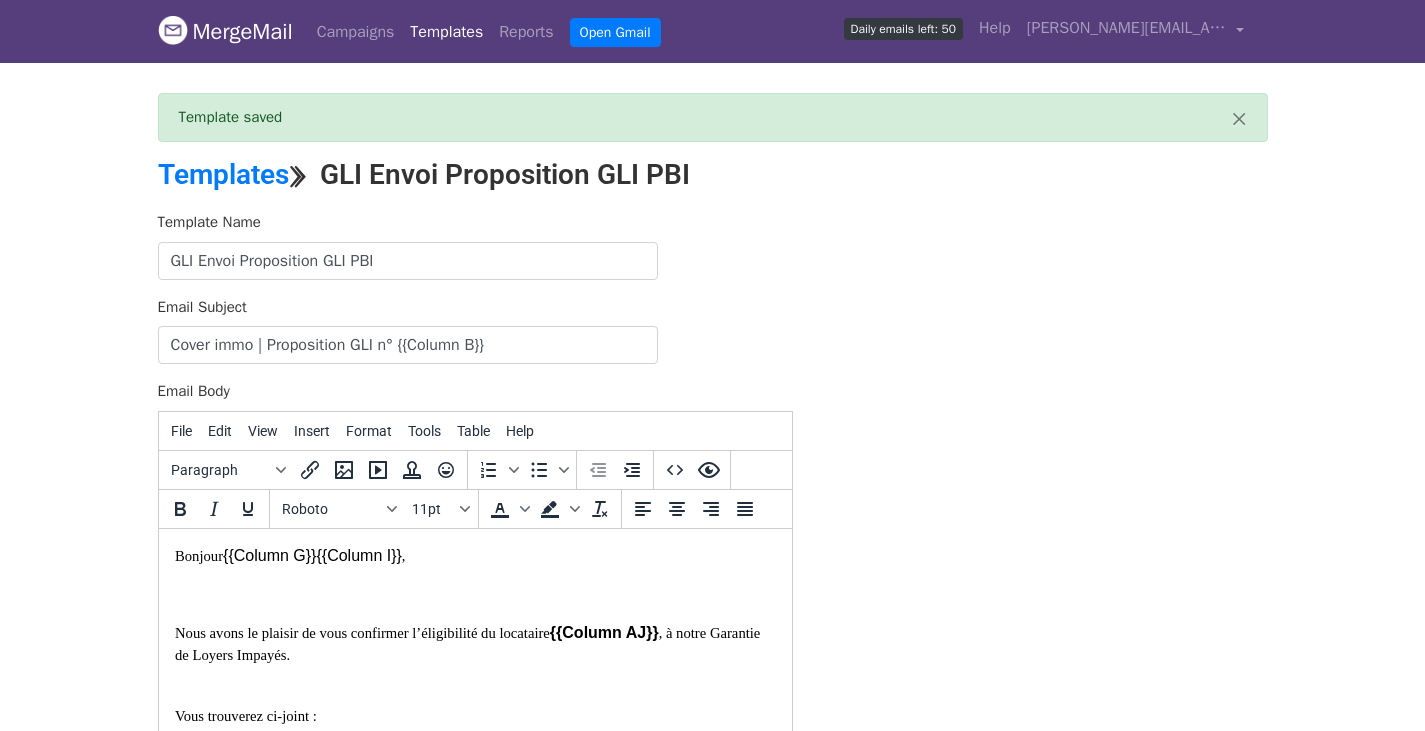 scroll, scrollTop: 344, scrollLeft: 0, axis: vertical 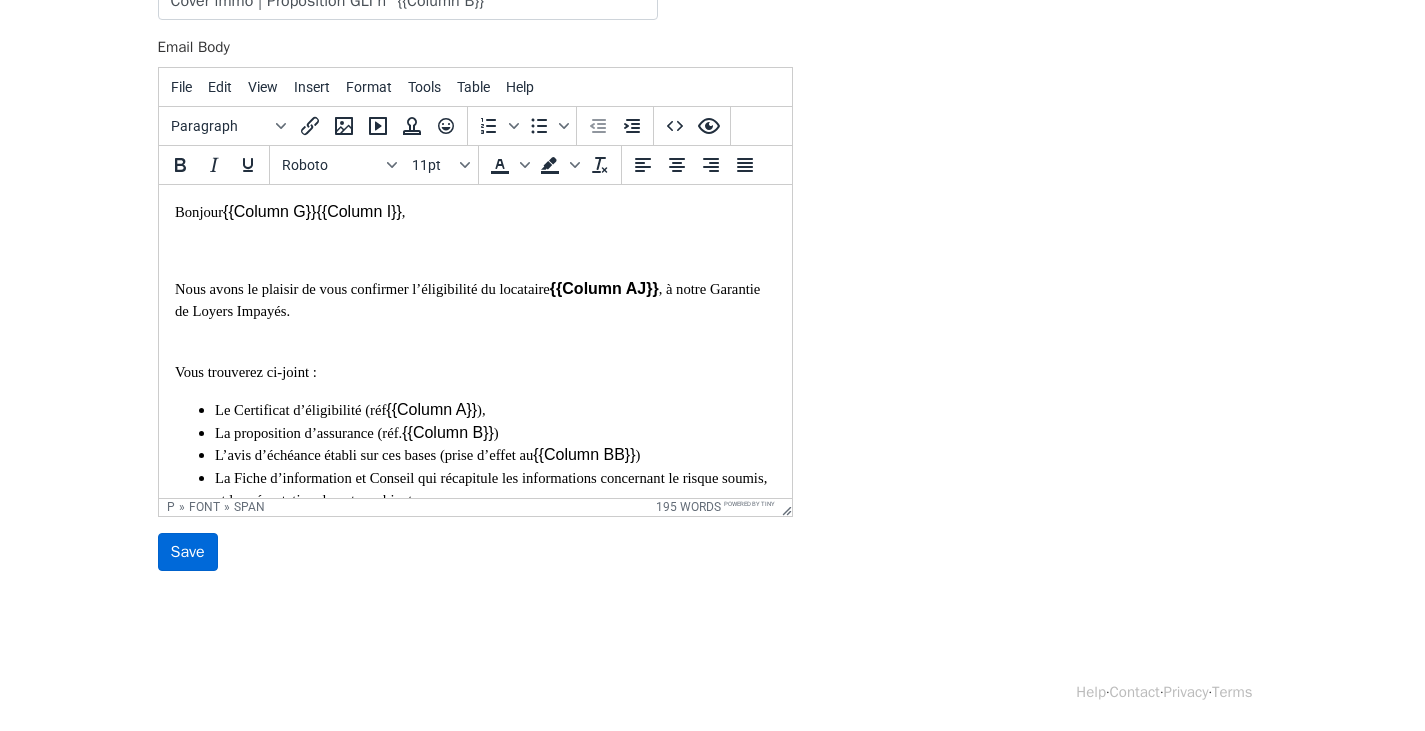 click on "Save" at bounding box center (188, 552) 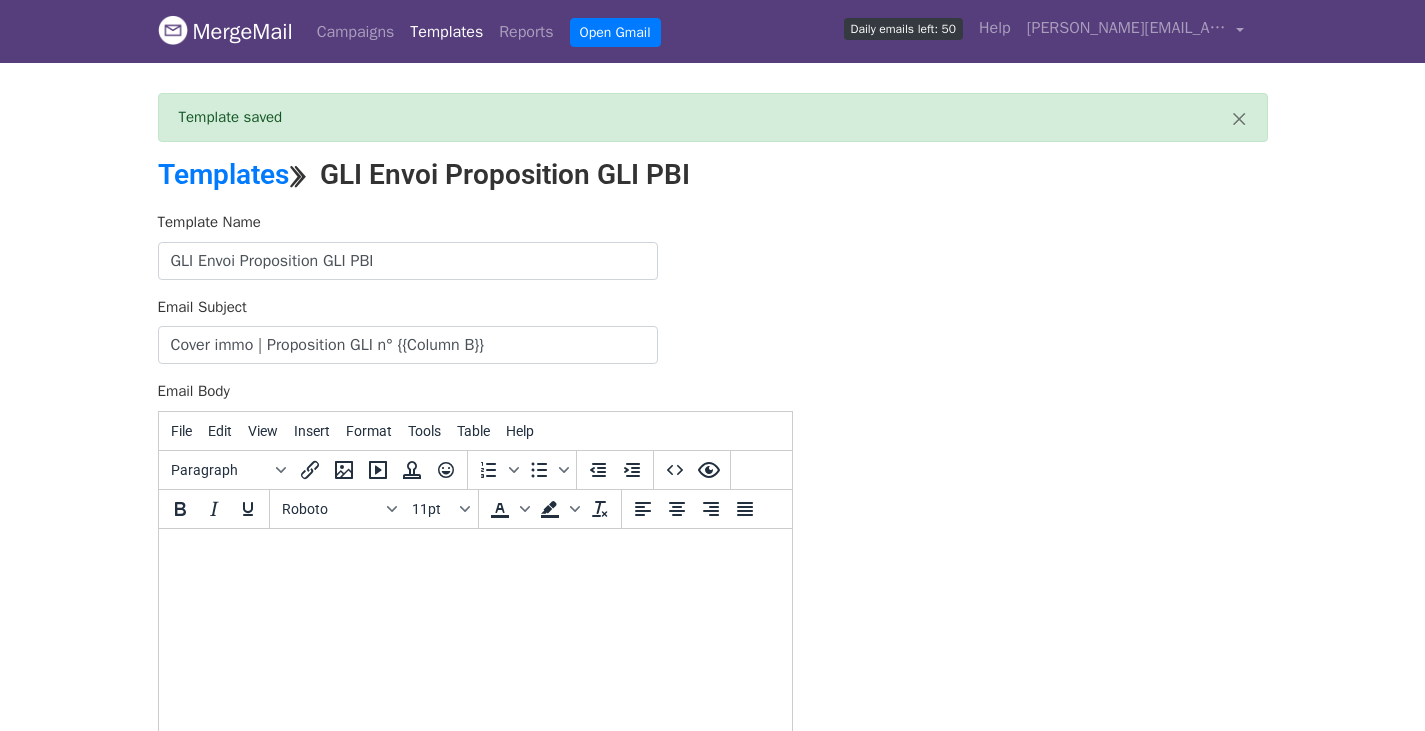 scroll, scrollTop: 0, scrollLeft: 0, axis: both 